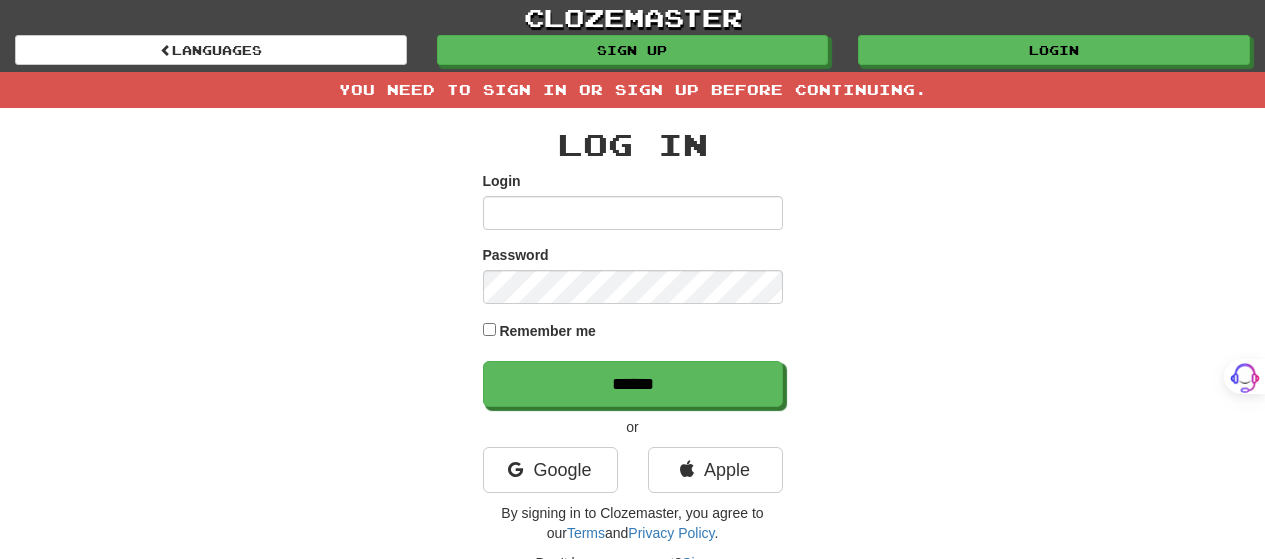 scroll, scrollTop: 0, scrollLeft: 0, axis: both 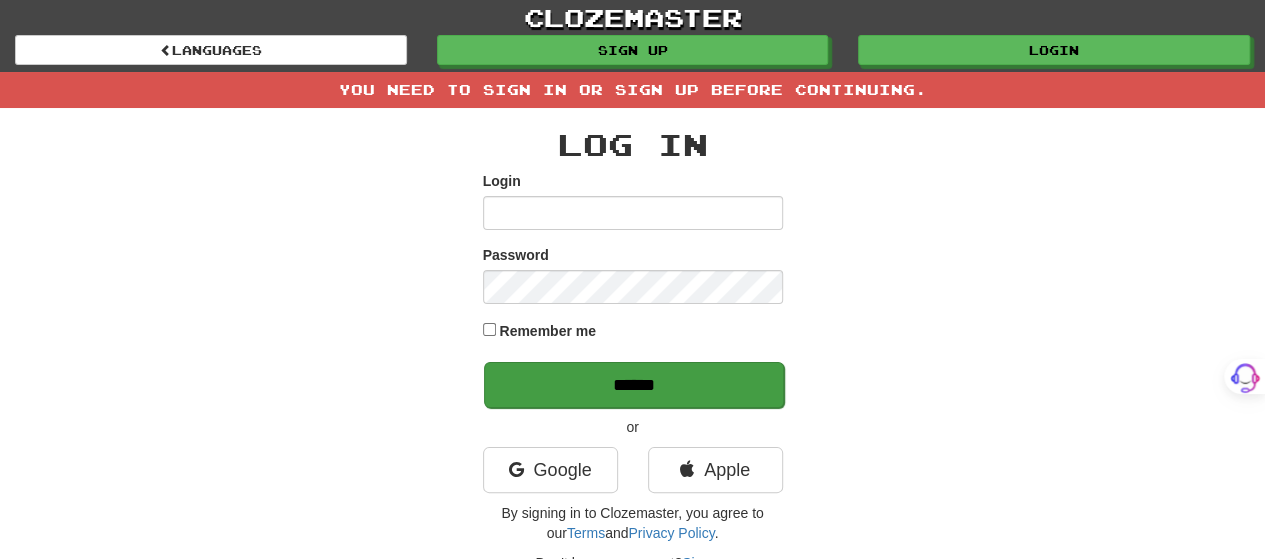 type on "*******" 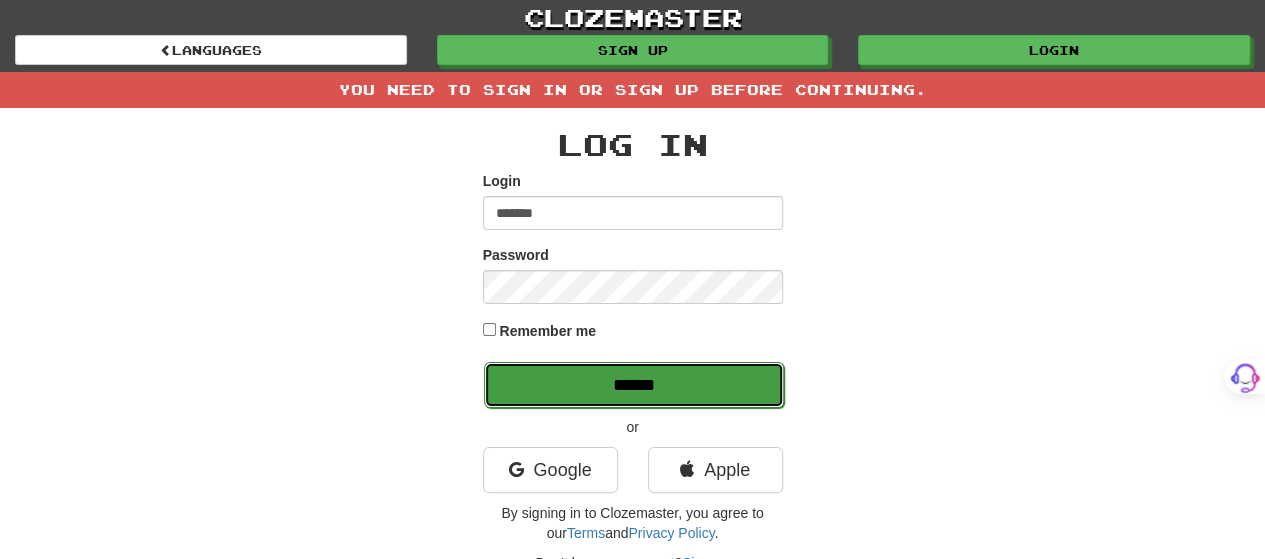 click on "******" at bounding box center (634, 385) 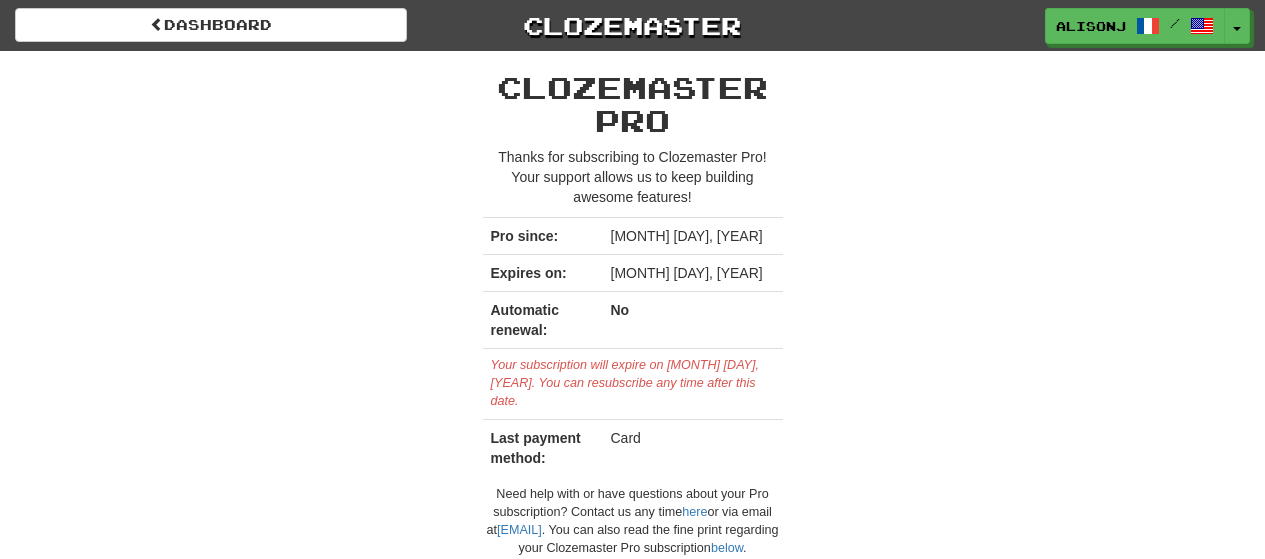 scroll, scrollTop: 0, scrollLeft: 0, axis: both 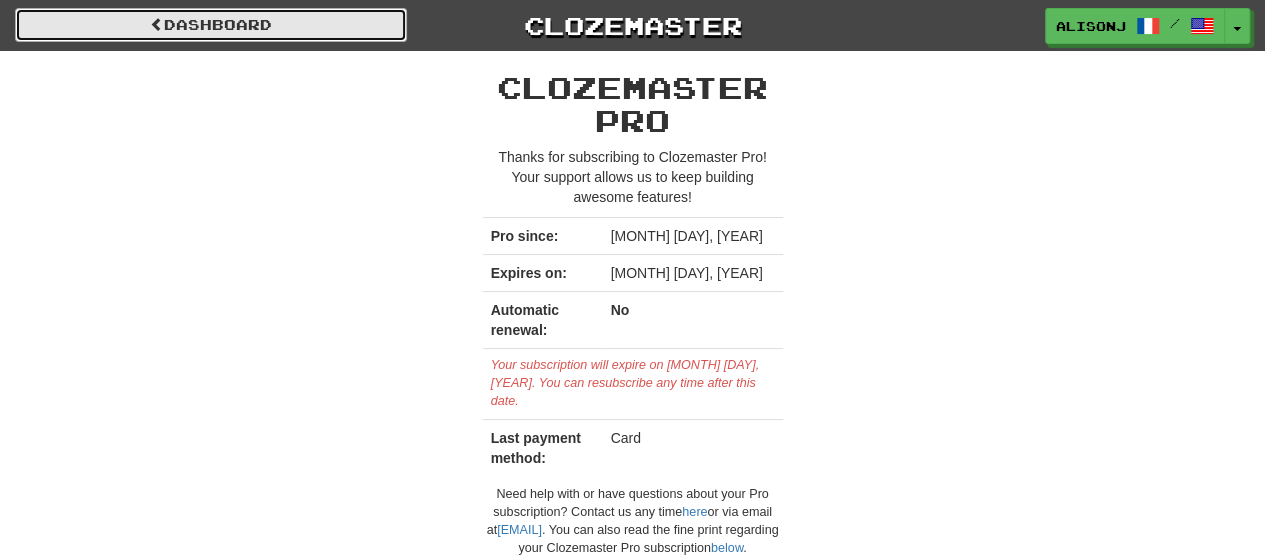 click on "Dashboard" at bounding box center (211, 25) 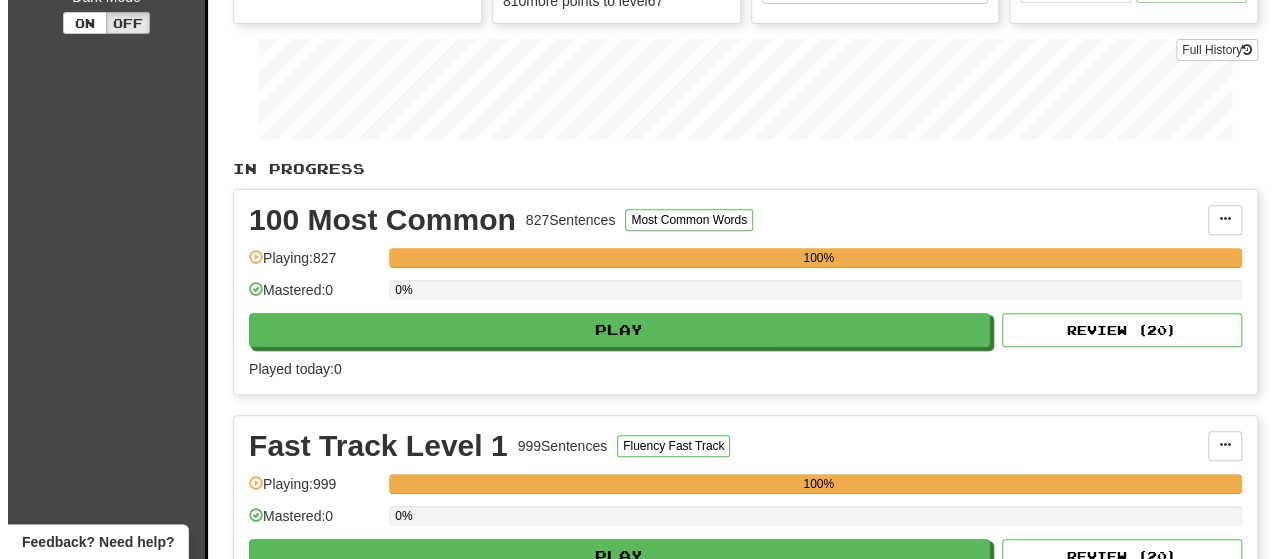 scroll, scrollTop: 300, scrollLeft: 0, axis: vertical 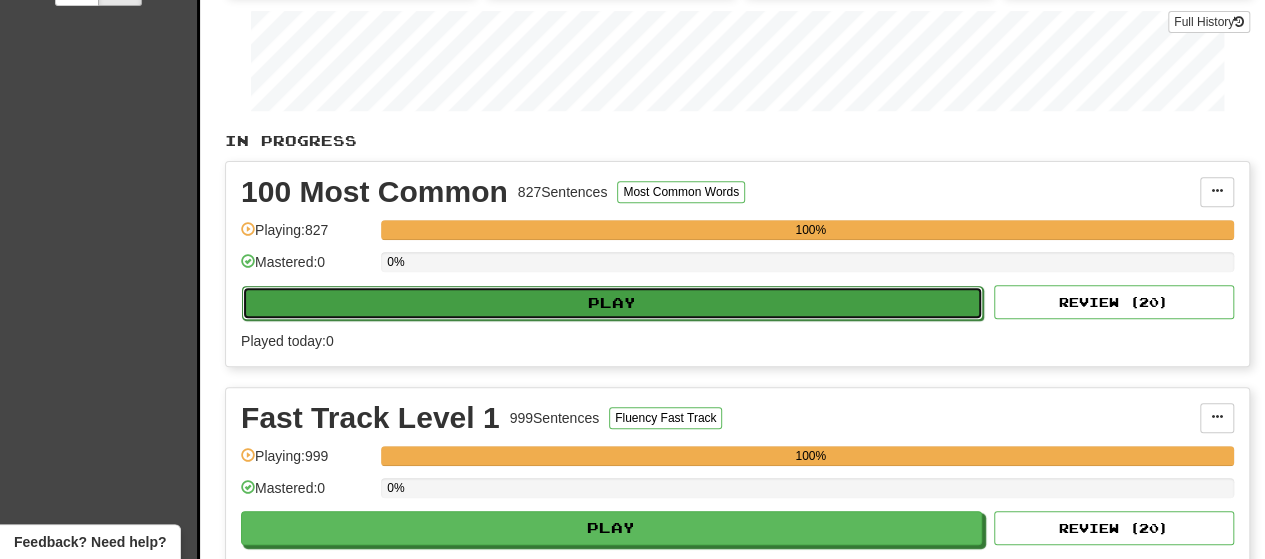 click on "Play" at bounding box center [612, 303] 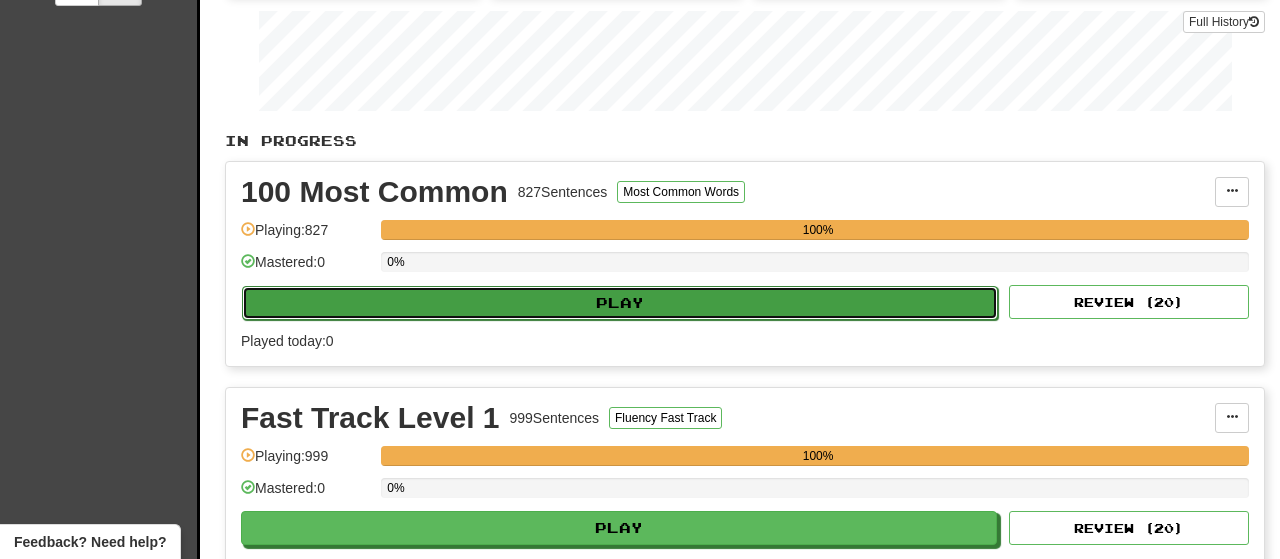 select on "**" 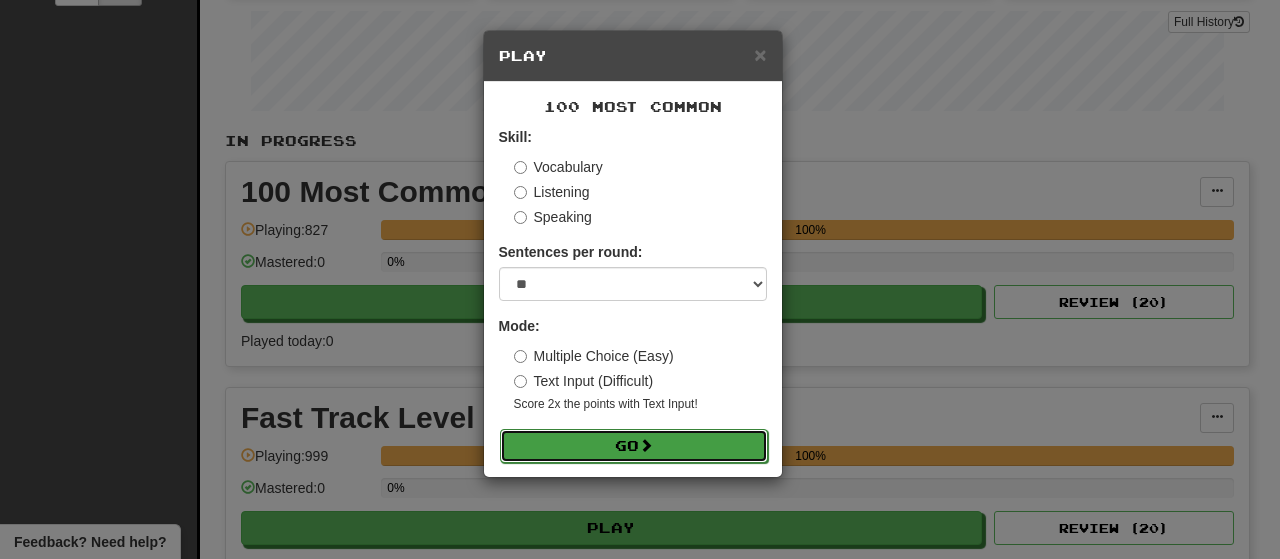 click on "Go" at bounding box center [634, 446] 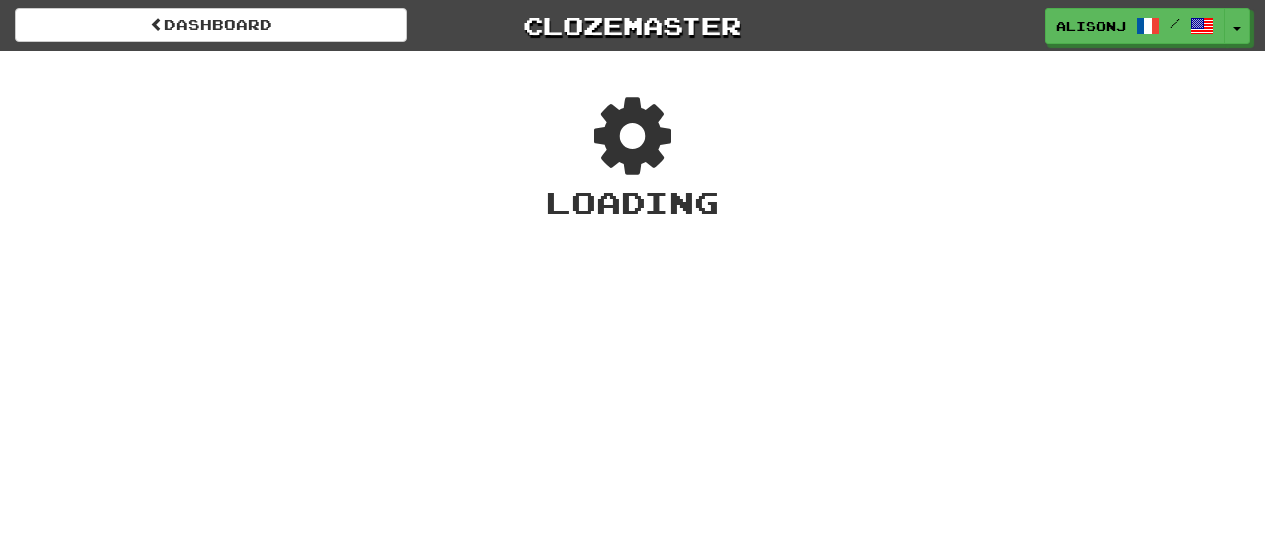 scroll, scrollTop: 0, scrollLeft: 0, axis: both 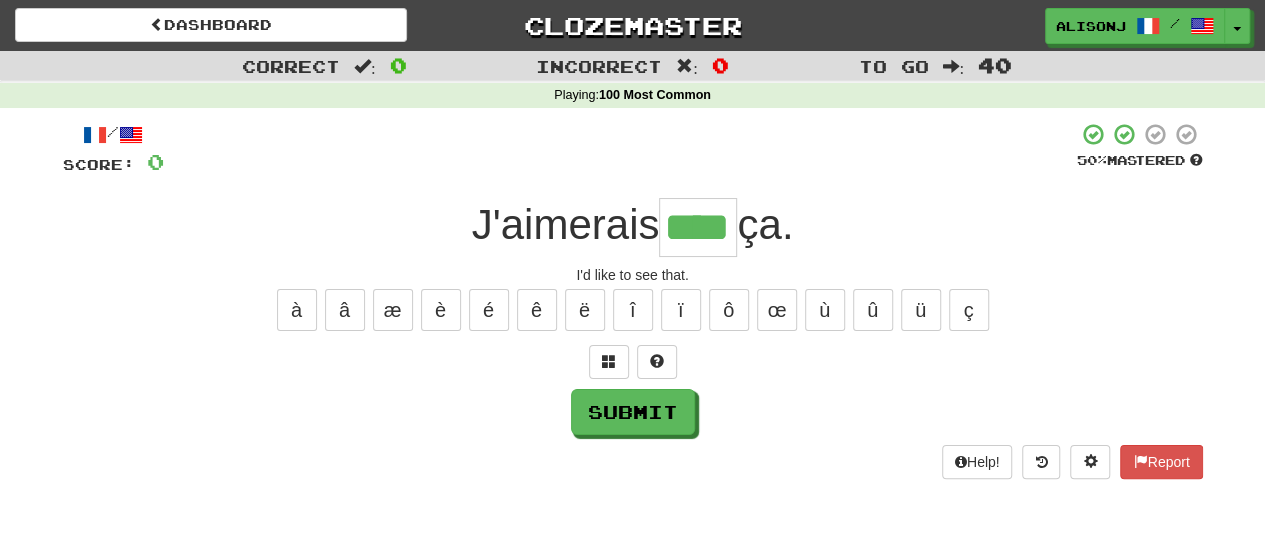type on "****" 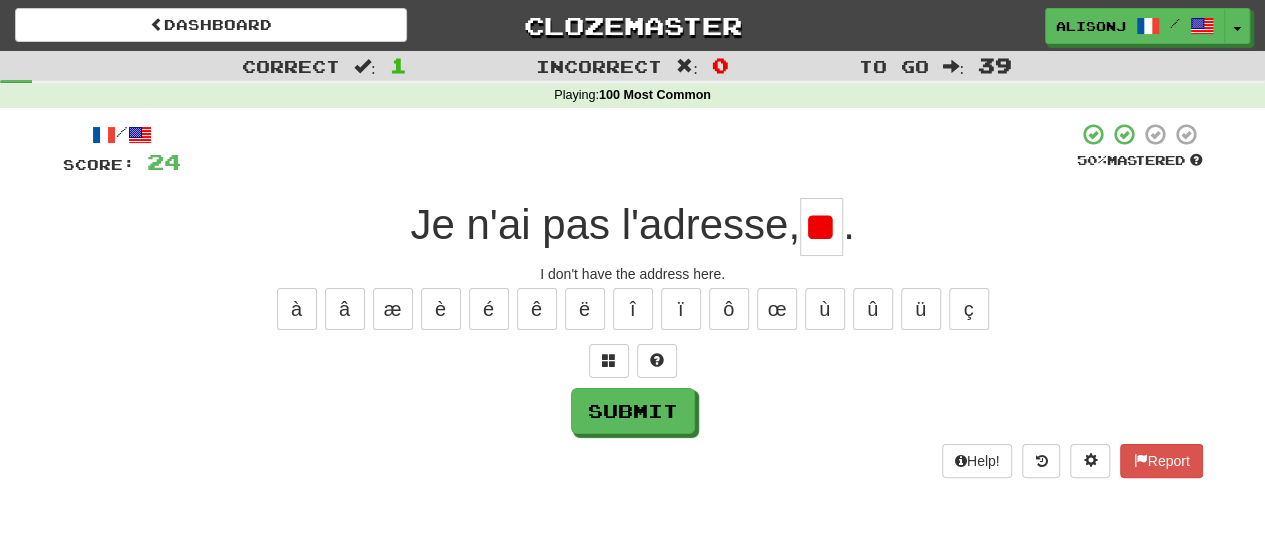 scroll, scrollTop: 0, scrollLeft: 0, axis: both 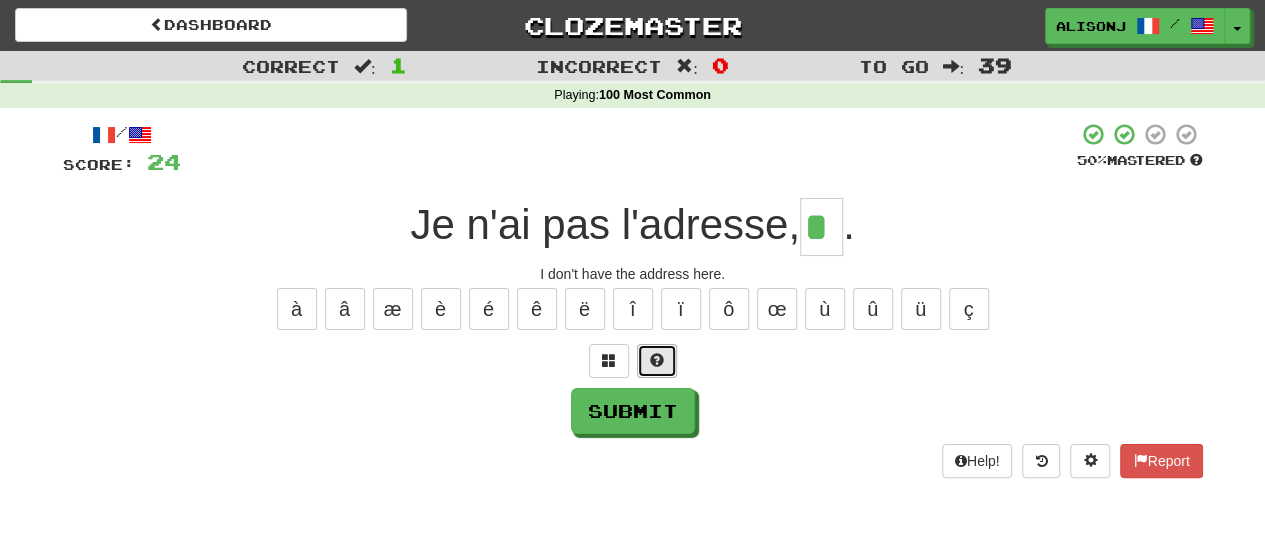 click at bounding box center (657, 361) 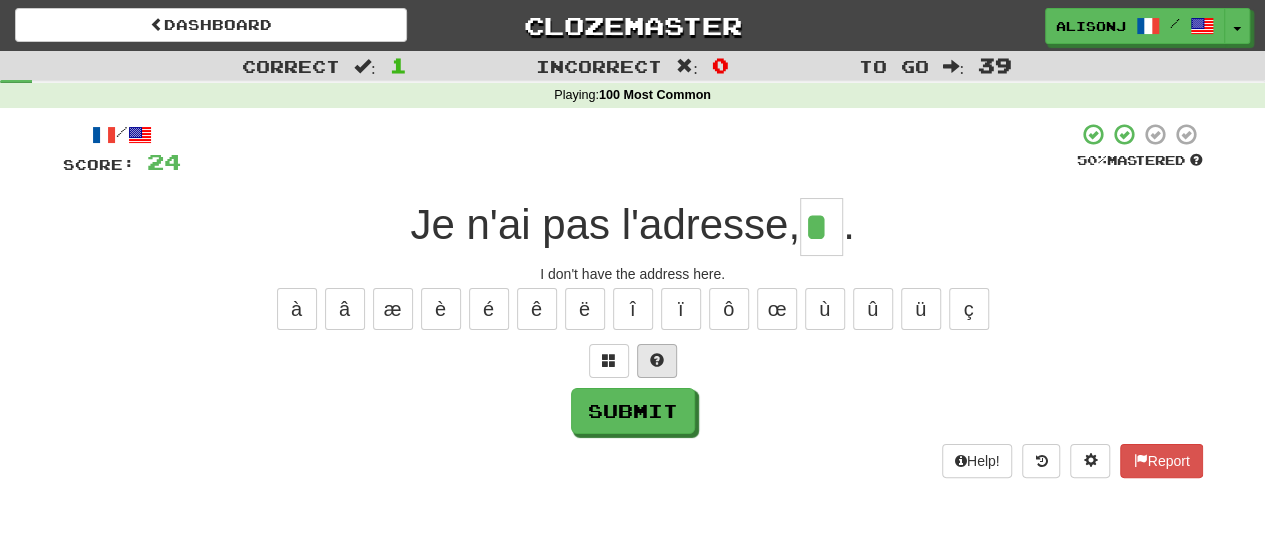 type on "**" 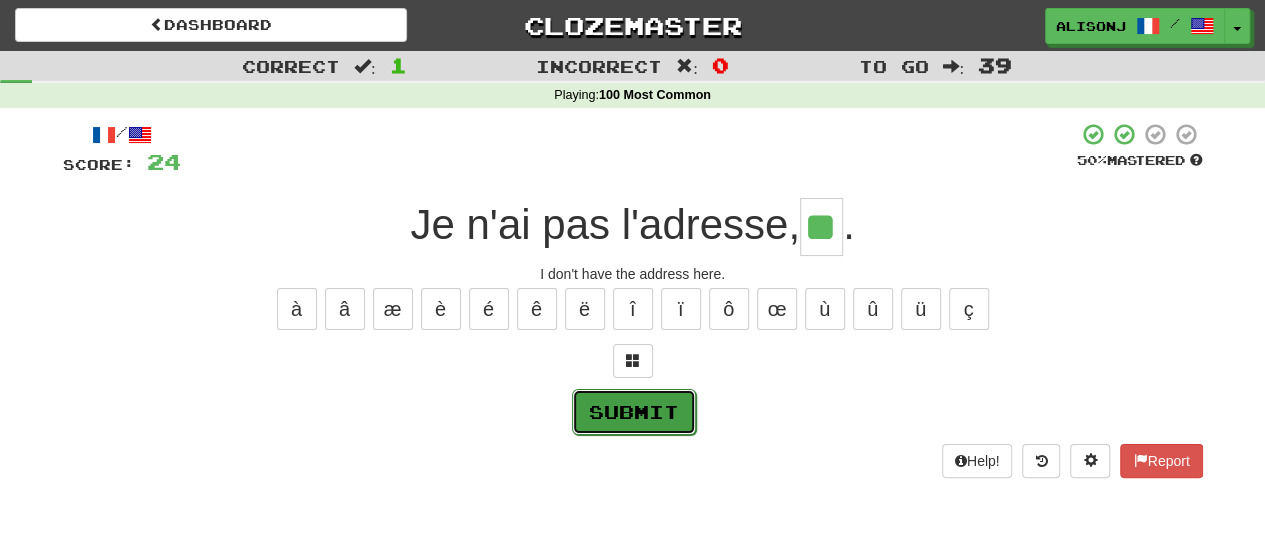 click on "Submit" at bounding box center (634, 412) 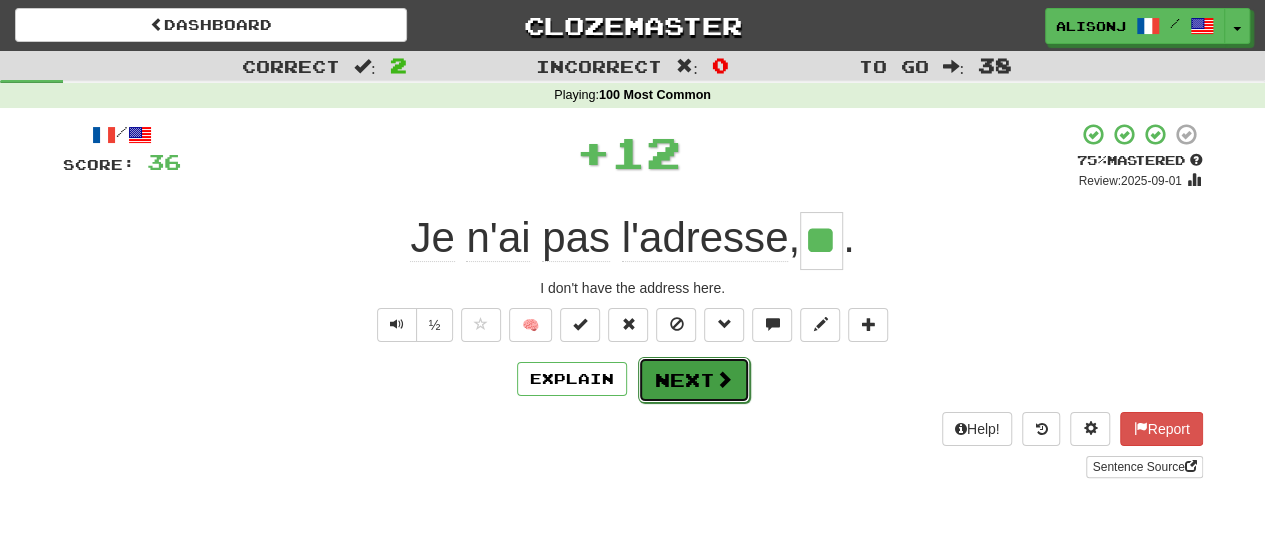 click at bounding box center (724, 379) 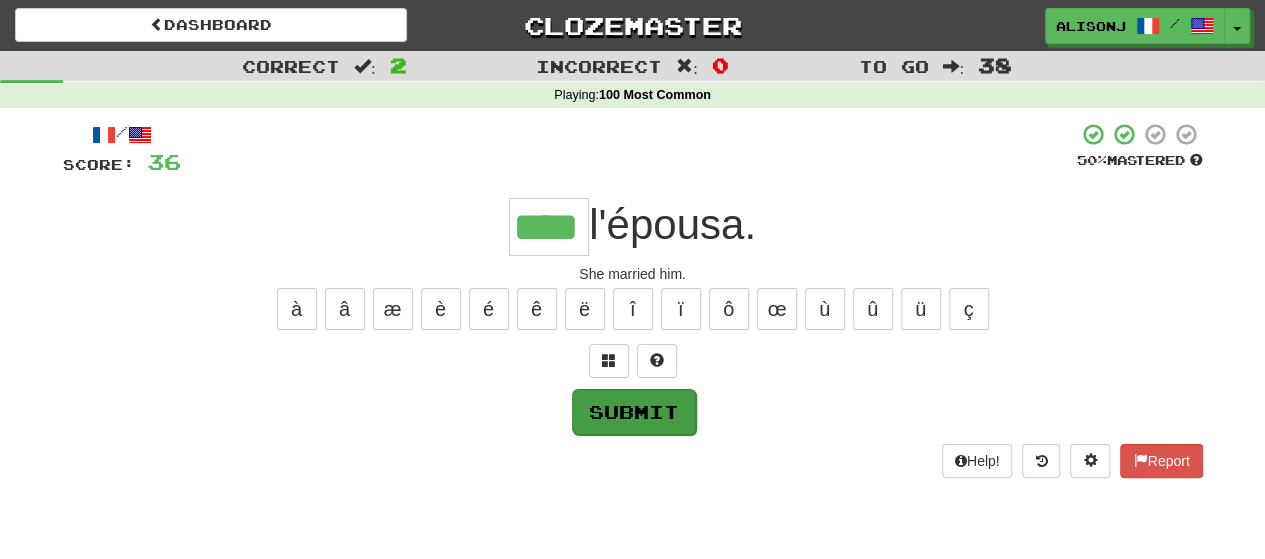 type on "****" 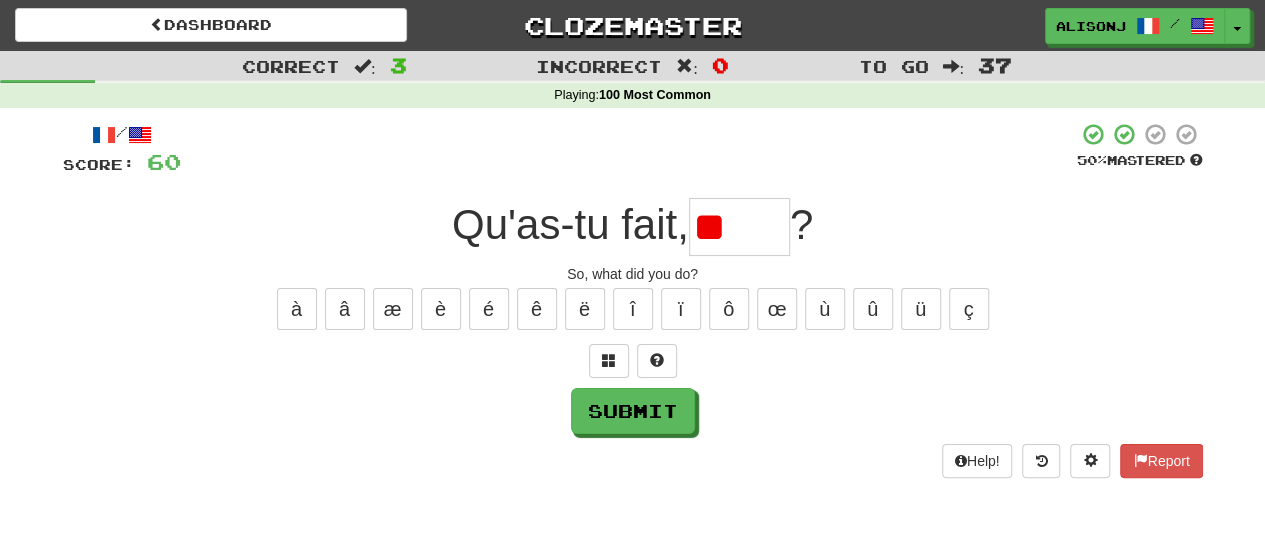 type on "*" 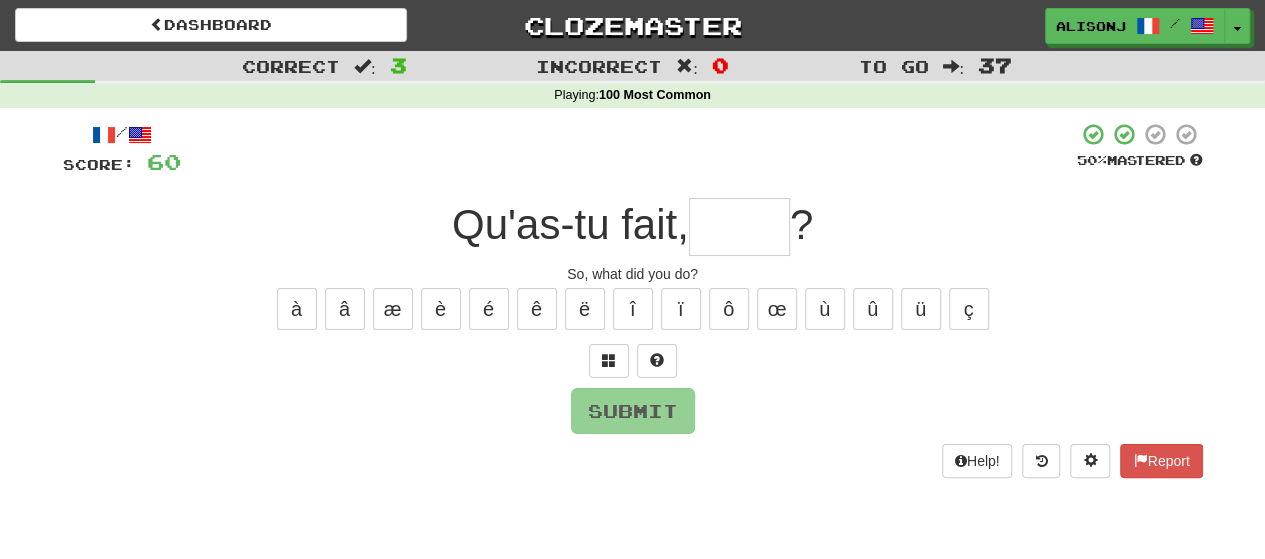 type on "*" 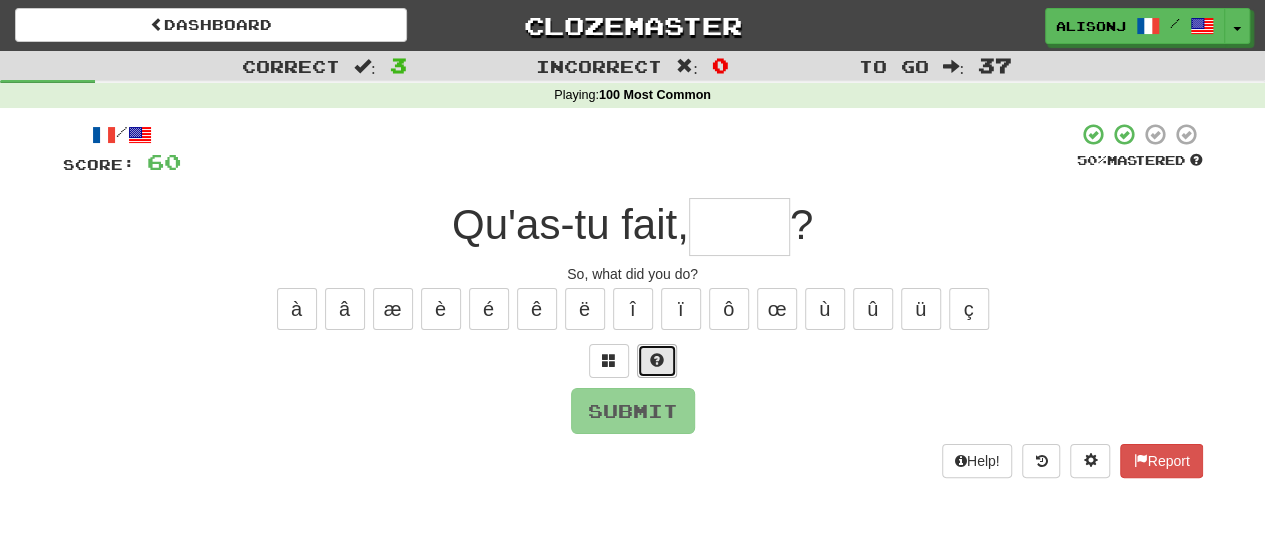 click at bounding box center (657, 361) 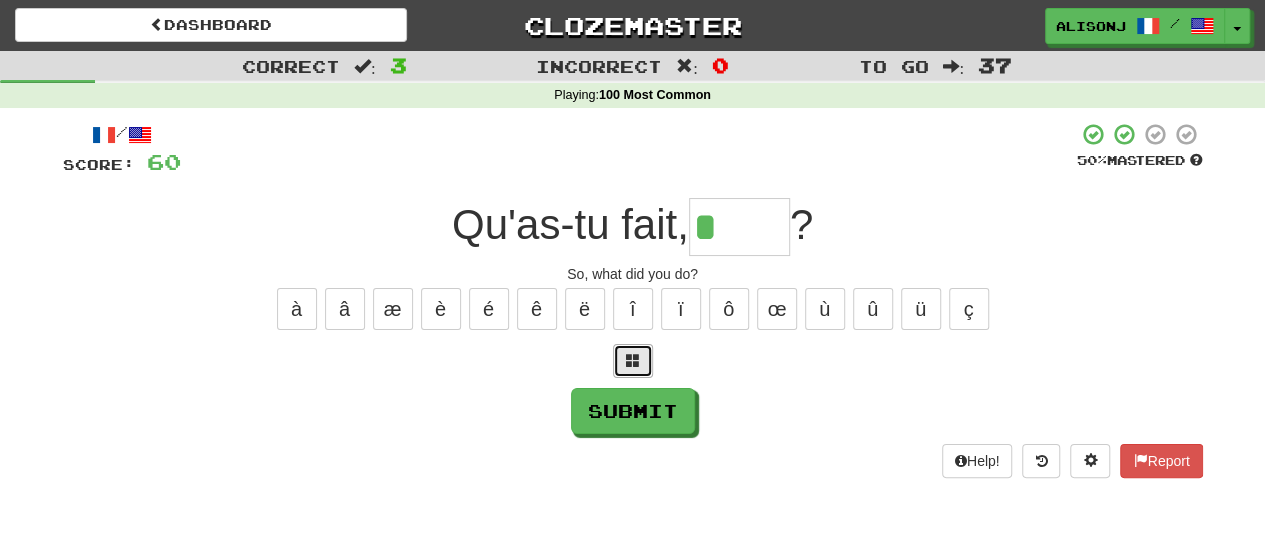 click at bounding box center (633, 360) 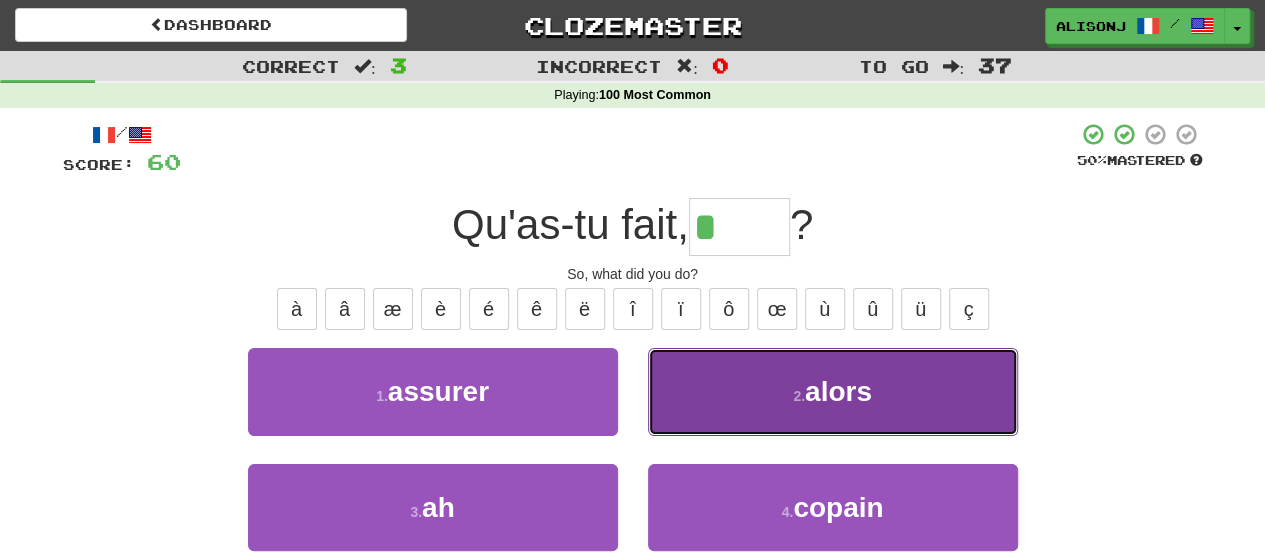 click on "2 .  alors" at bounding box center [833, 391] 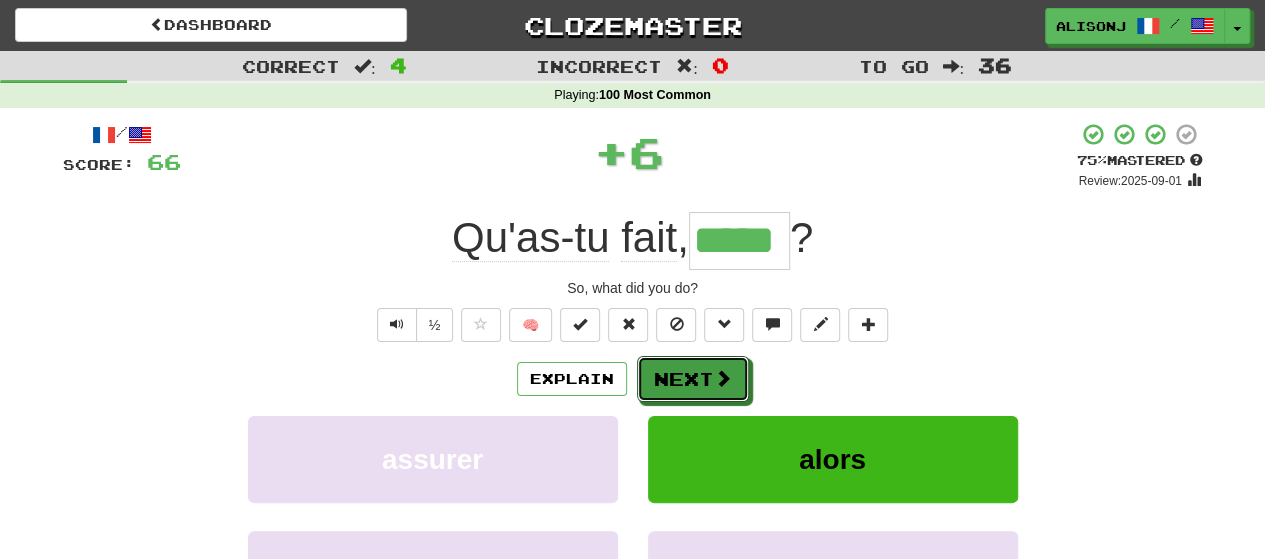 click on "Next" at bounding box center [693, 379] 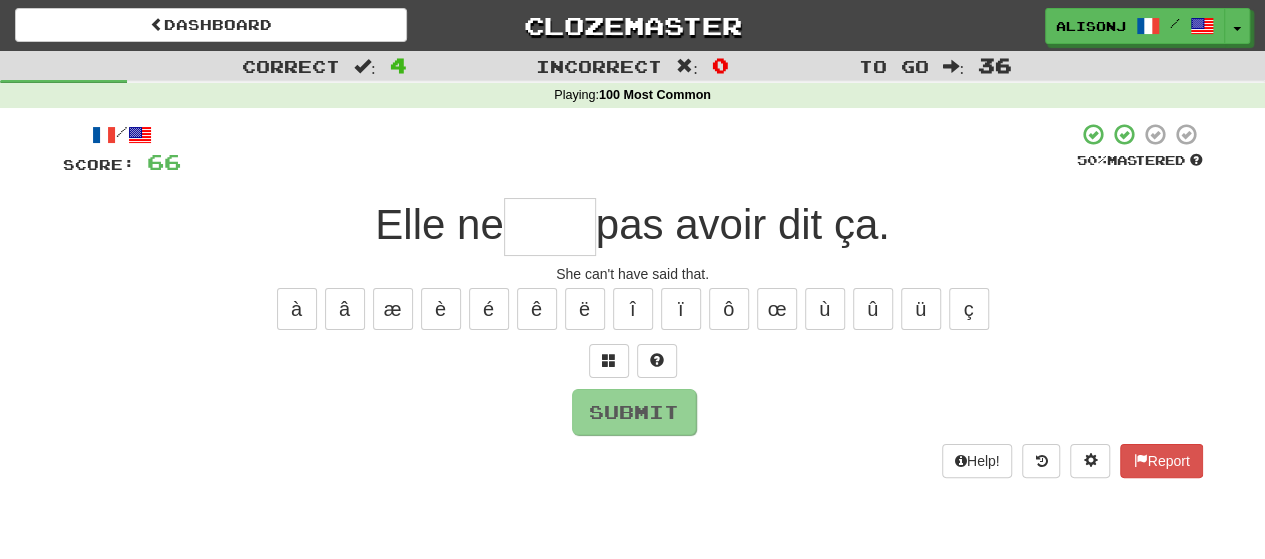type on "*" 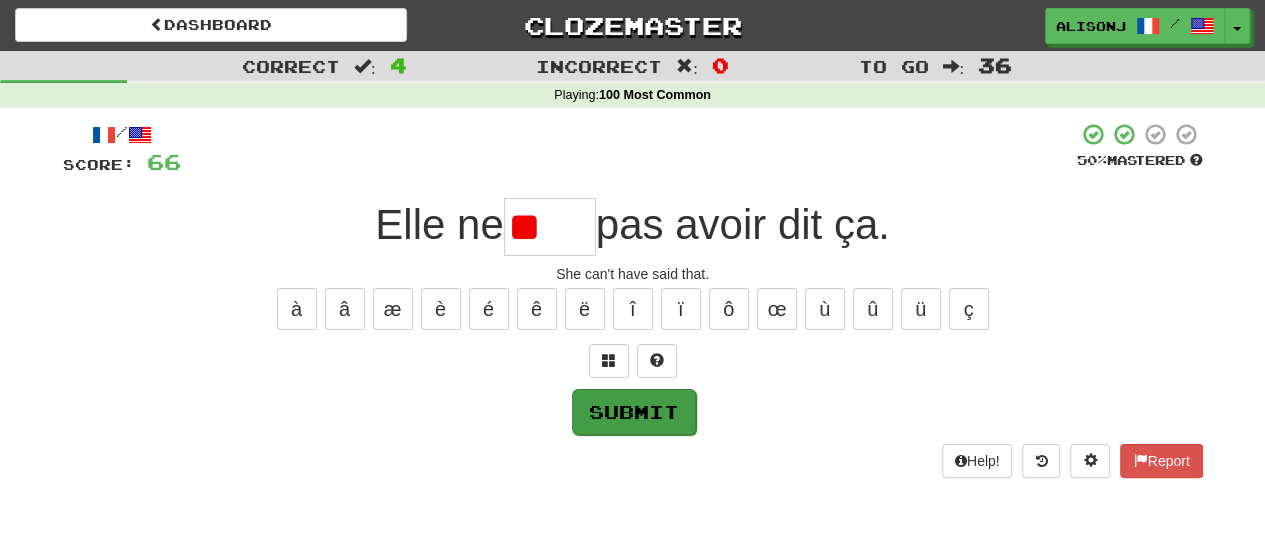 type on "*" 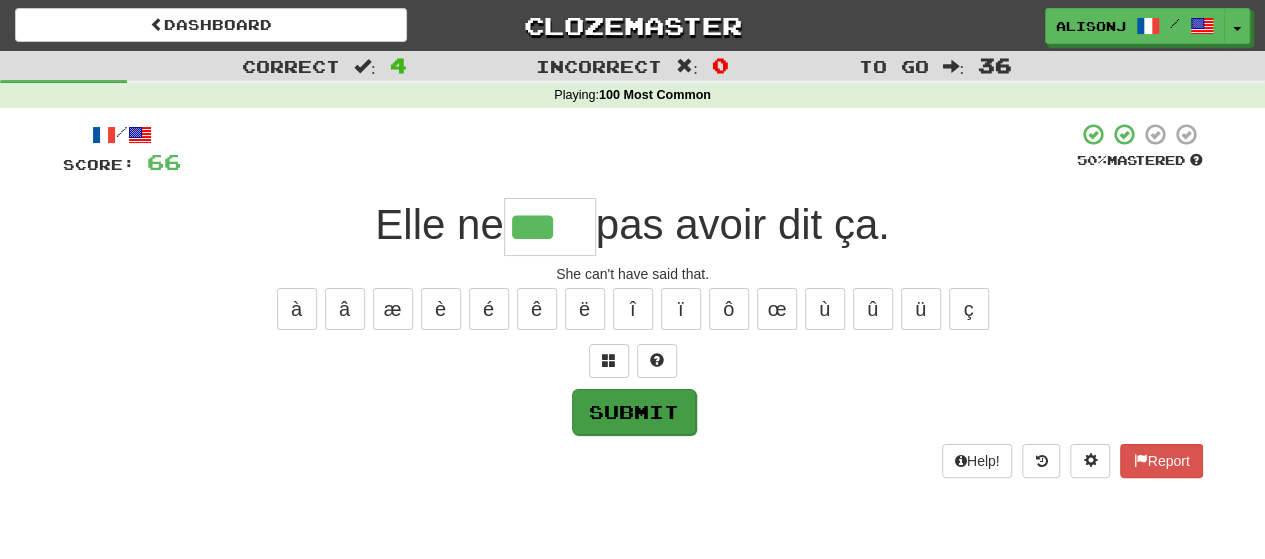scroll, scrollTop: 0, scrollLeft: 0, axis: both 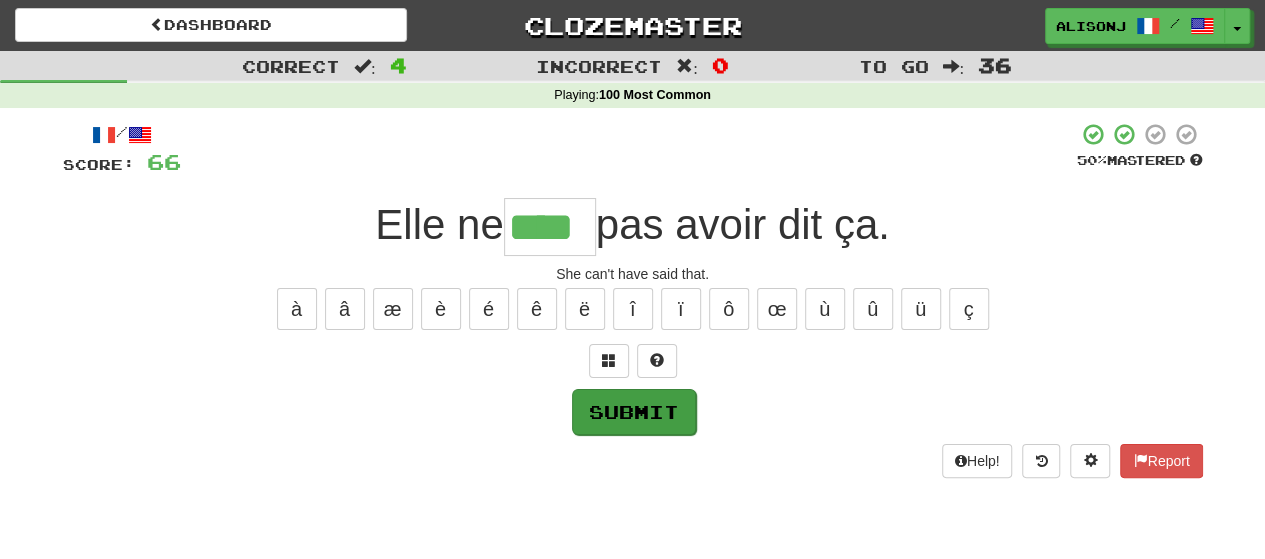 type on "****" 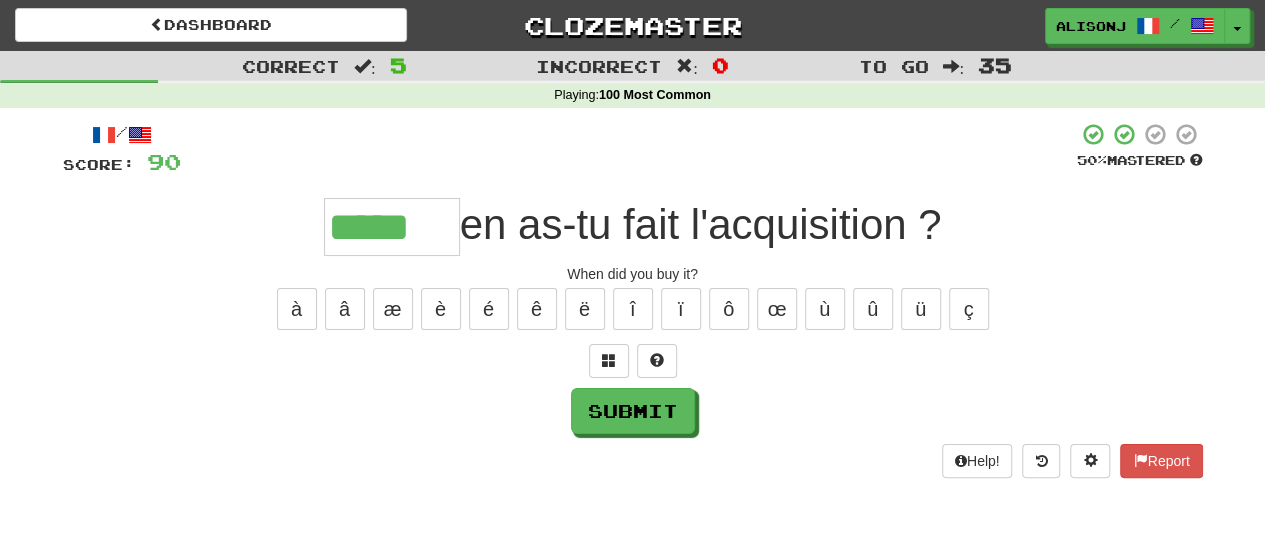 type on "*****" 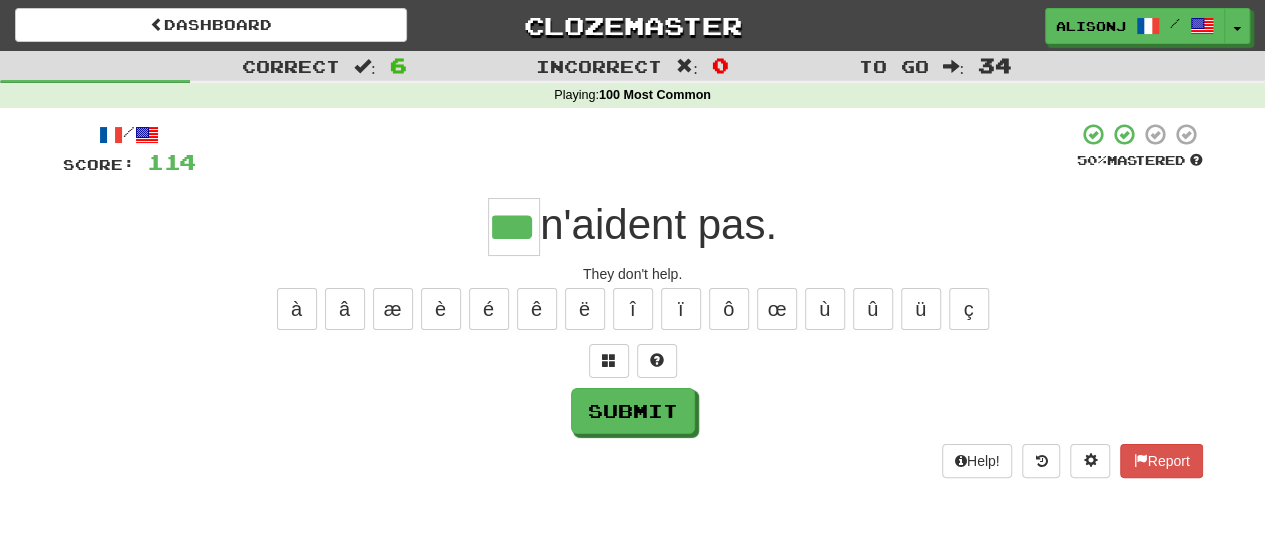 scroll, scrollTop: 0, scrollLeft: 0, axis: both 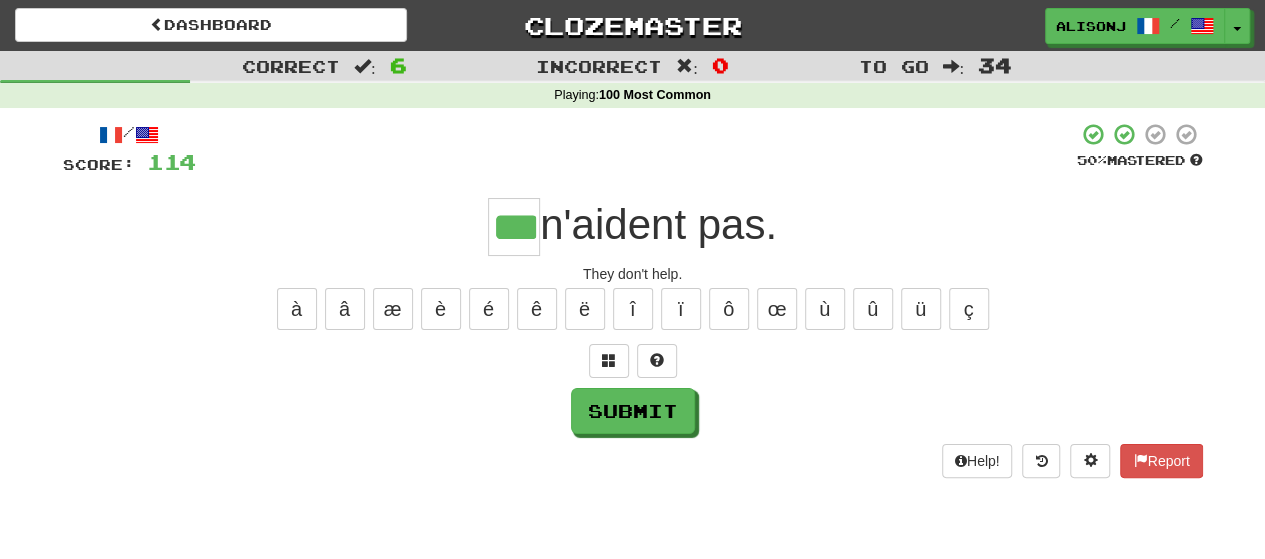 type on "***" 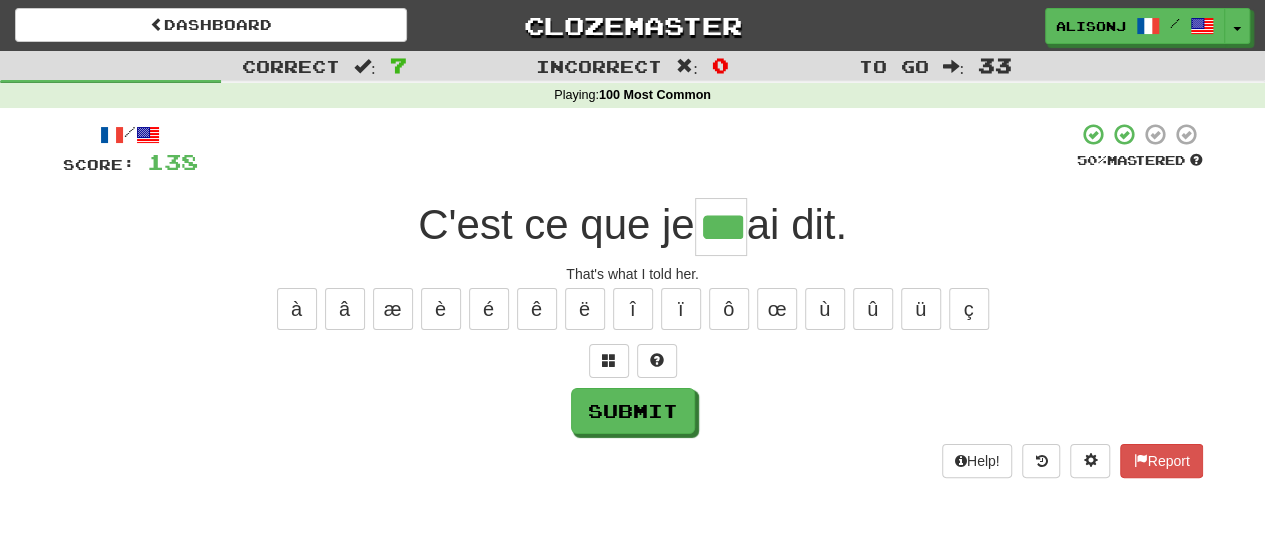 type on "***" 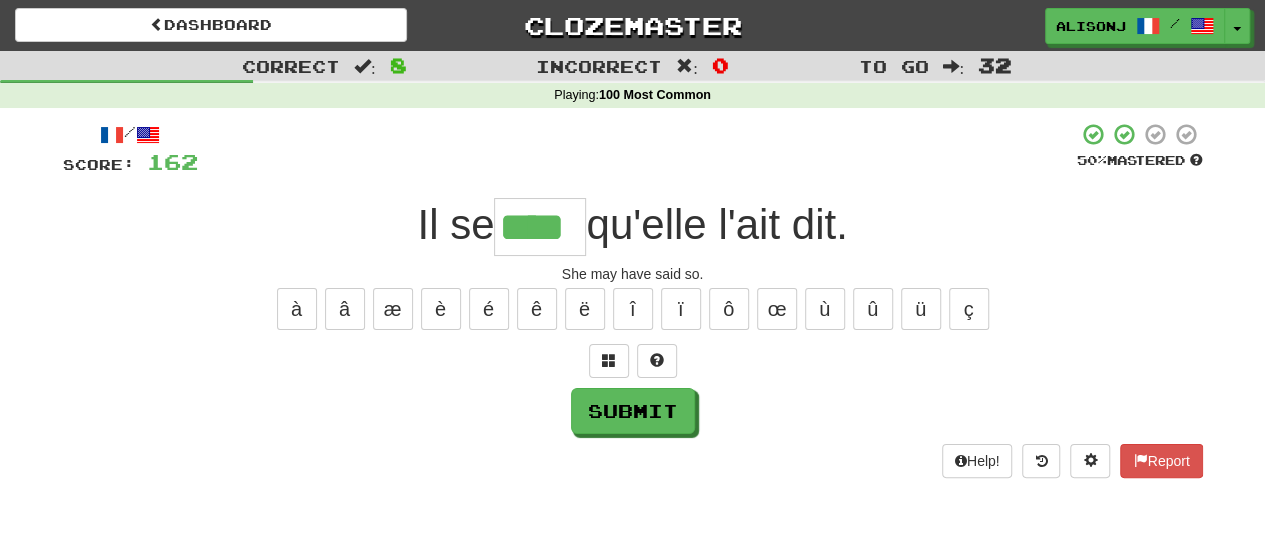 type on "****" 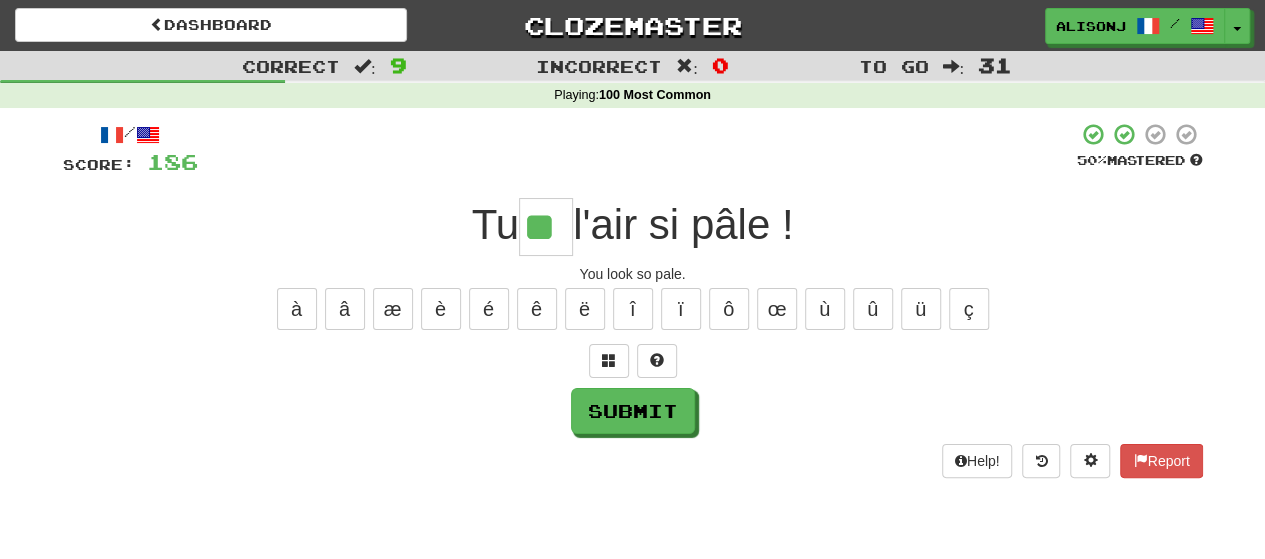 type on "**" 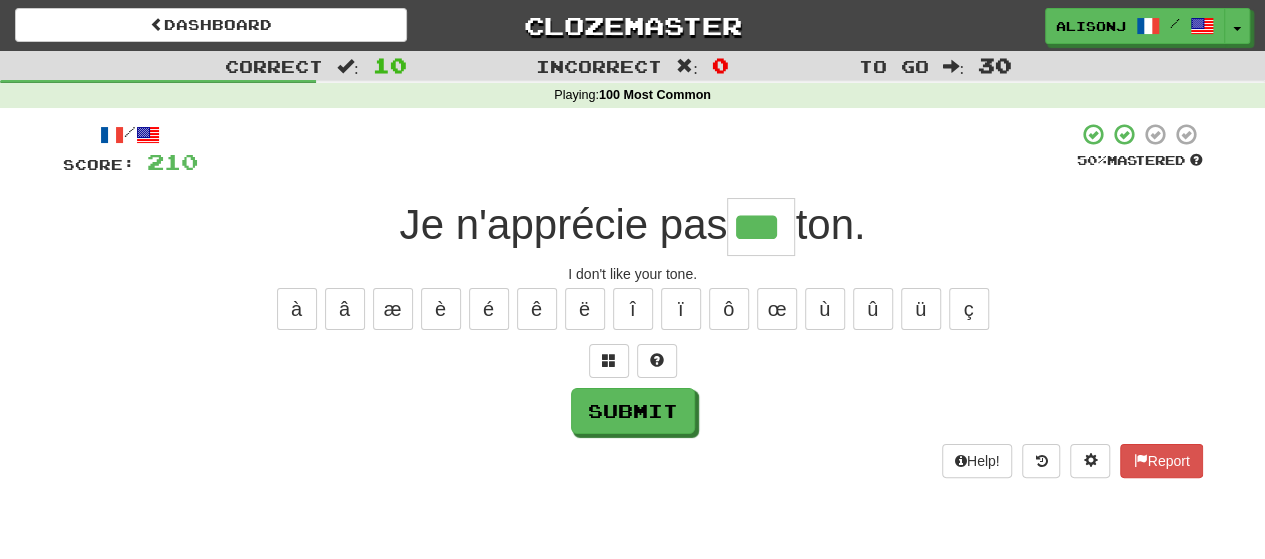 scroll, scrollTop: 0, scrollLeft: 0, axis: both 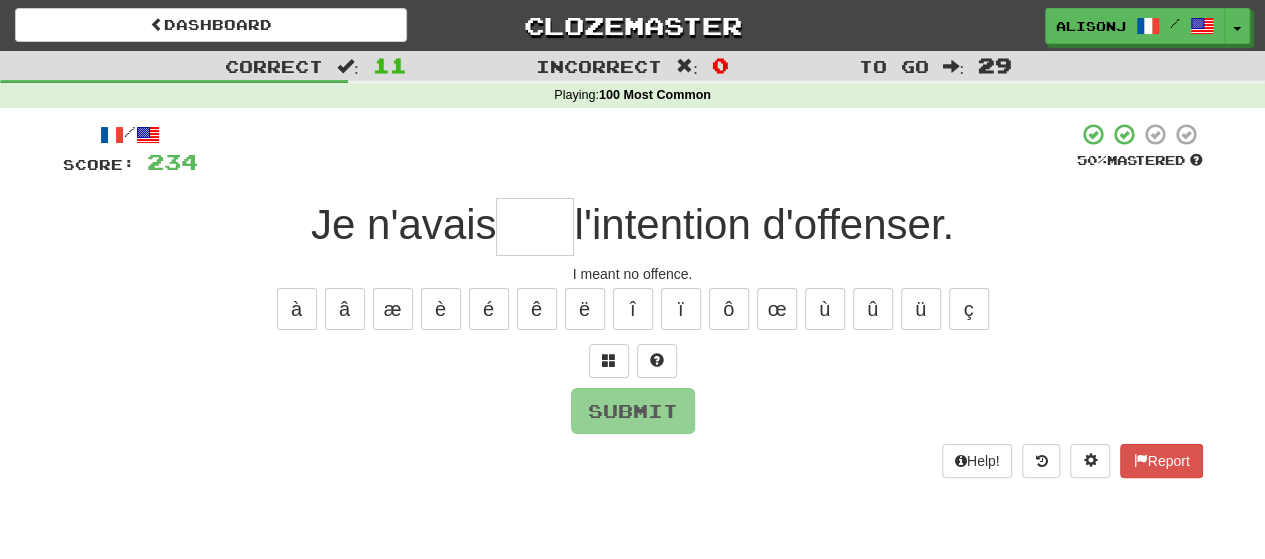 type on "*" 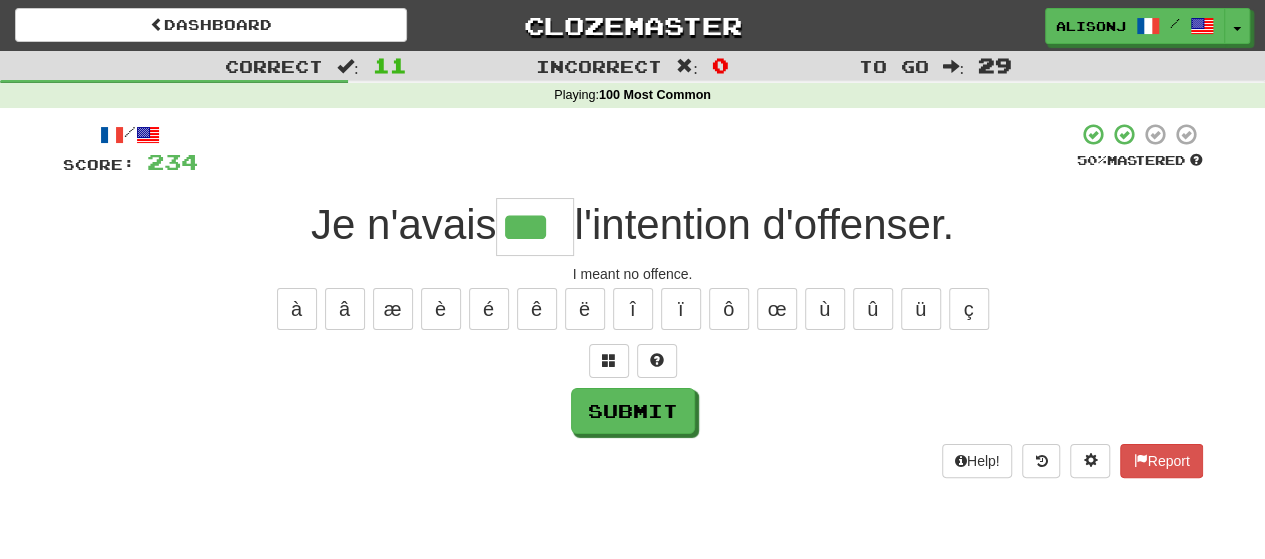 type on "***" 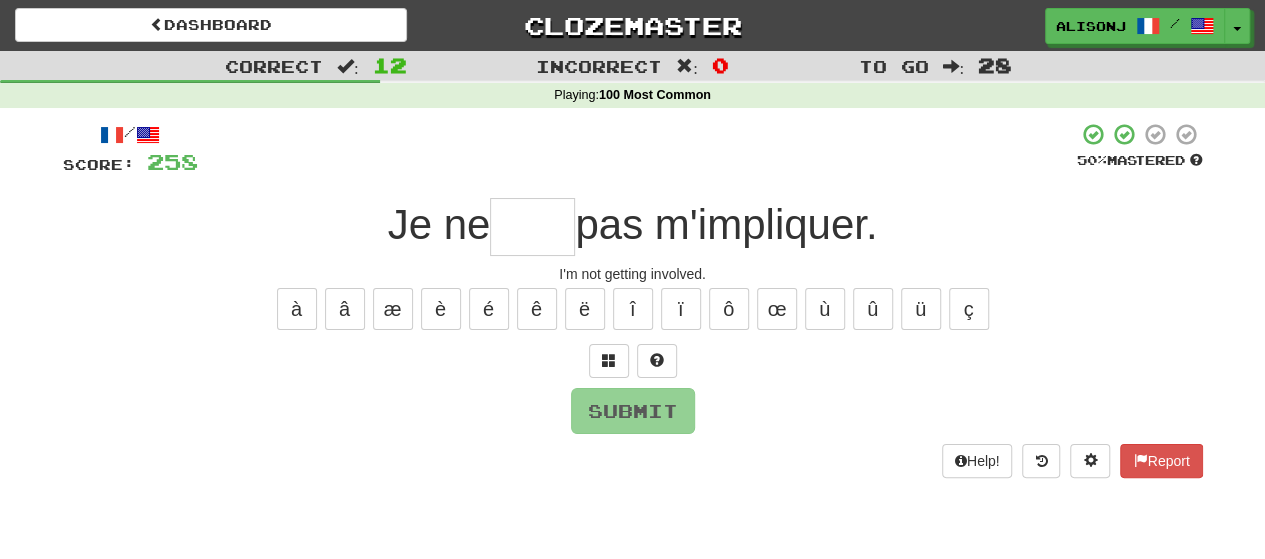 type on "*" 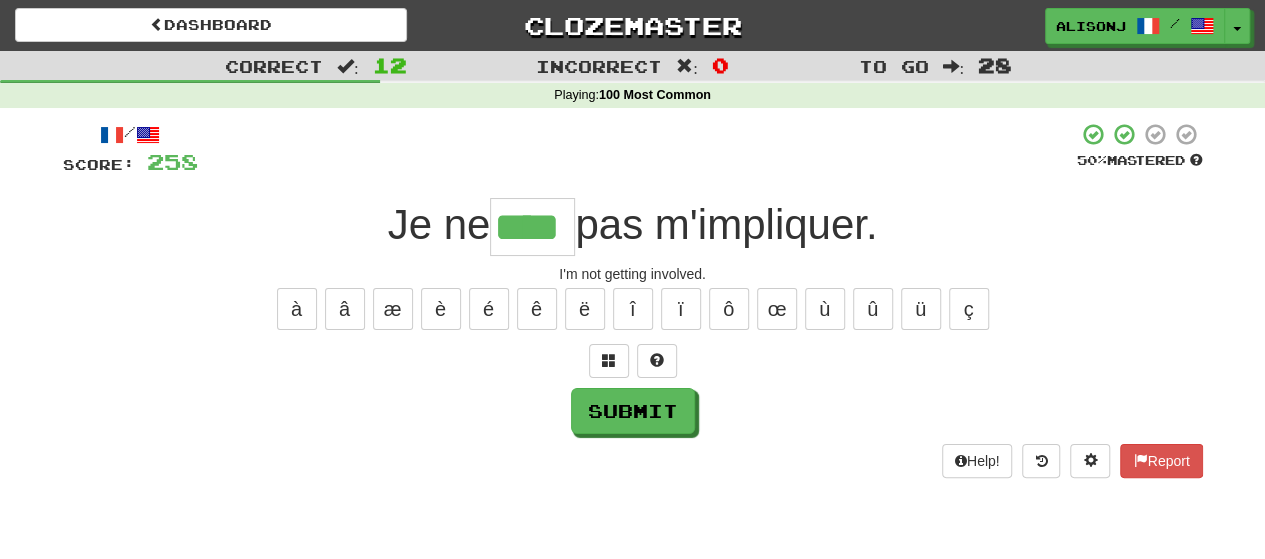type on "****" 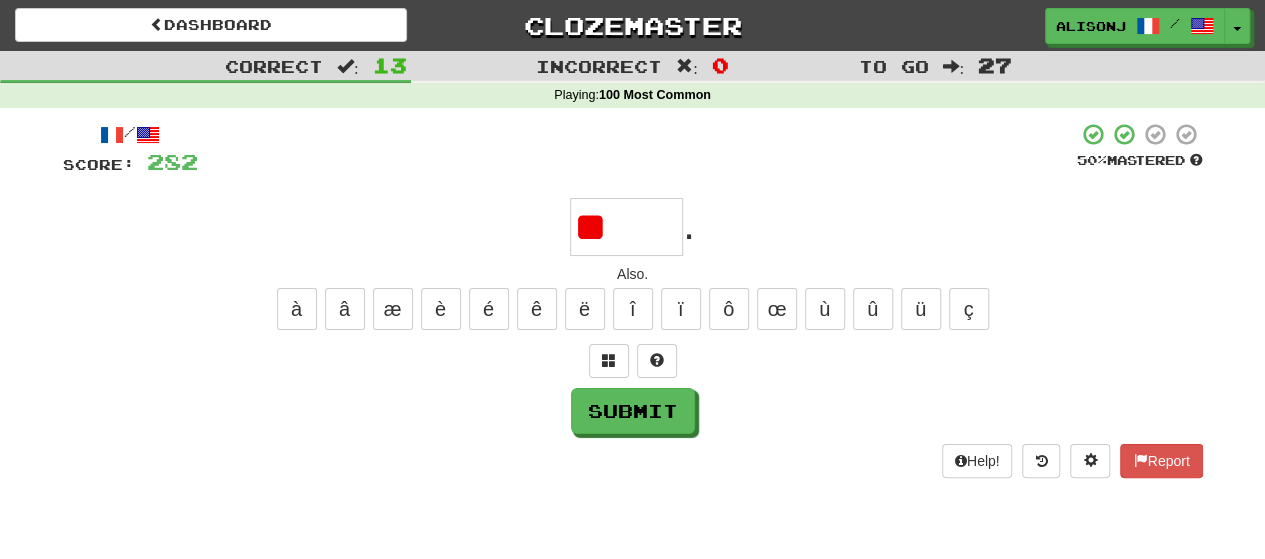 type on "*" 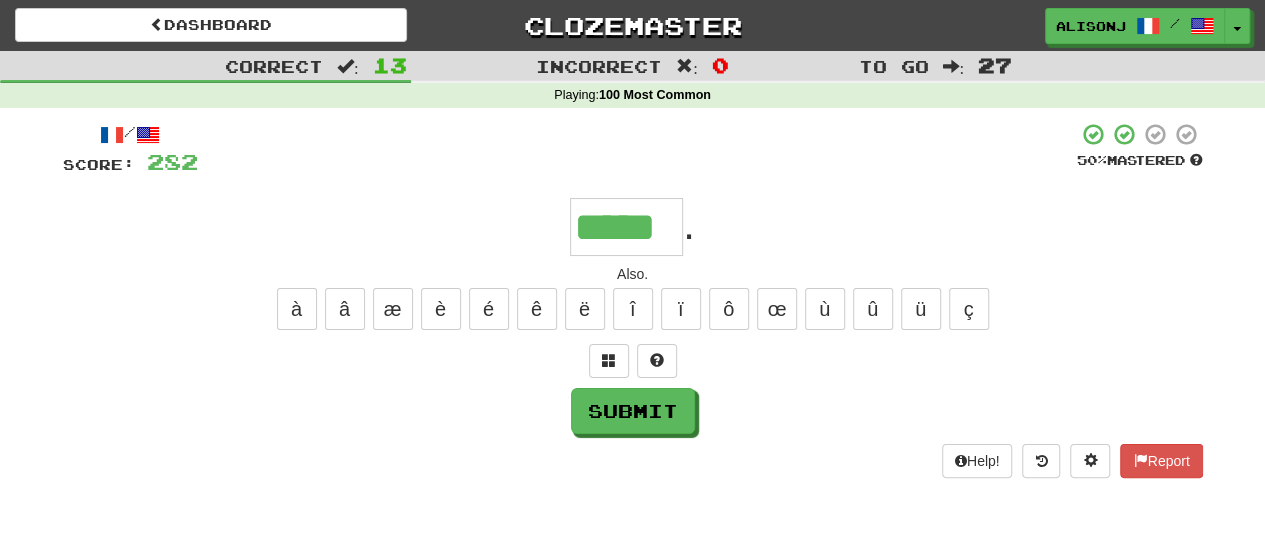 type on "*****" 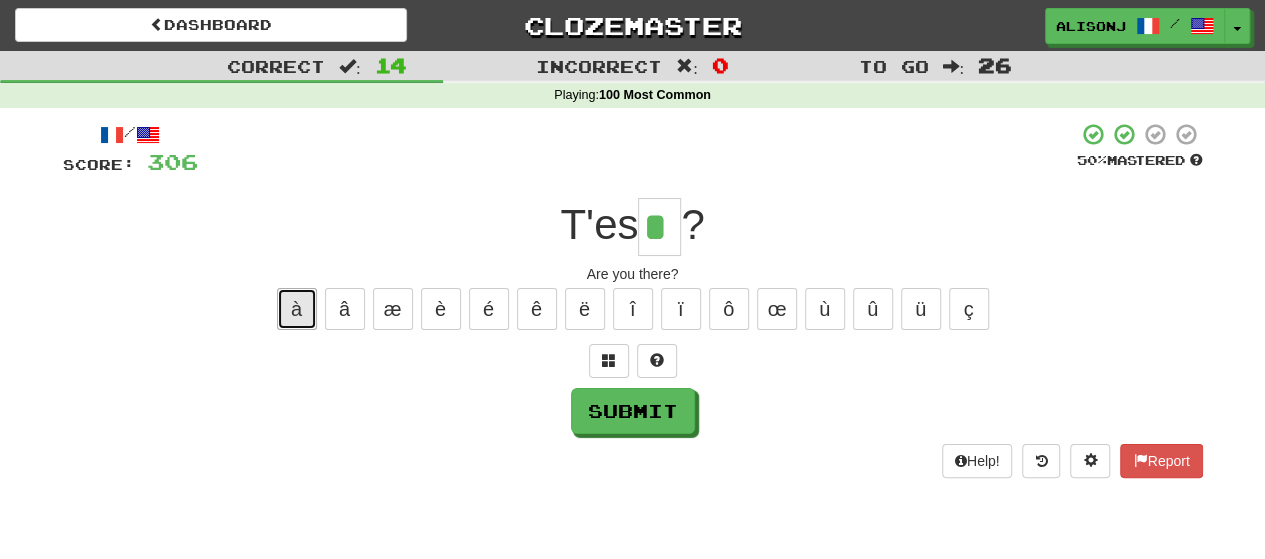 click on "à" at bounding box center [297, 309] 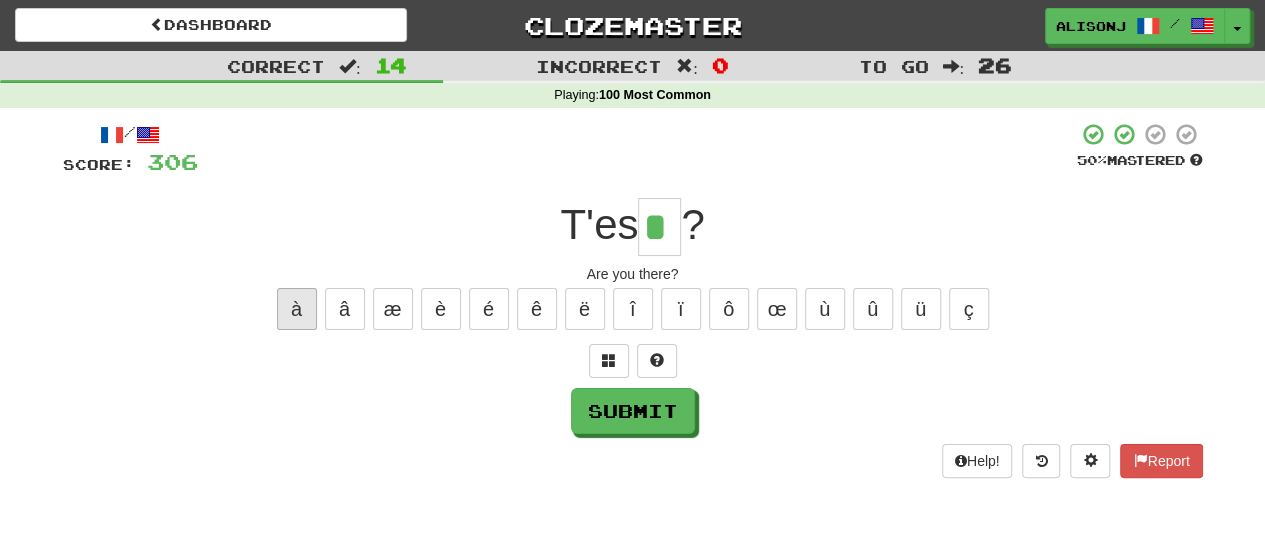 type on "**" 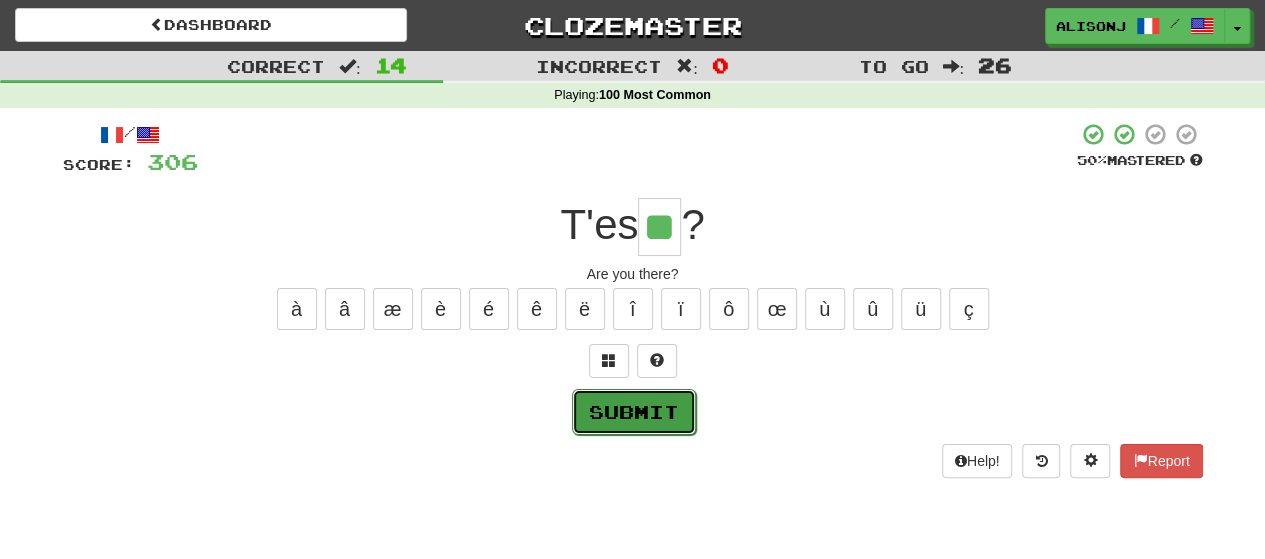 click on "Submit" at bounding box center (634, 412) 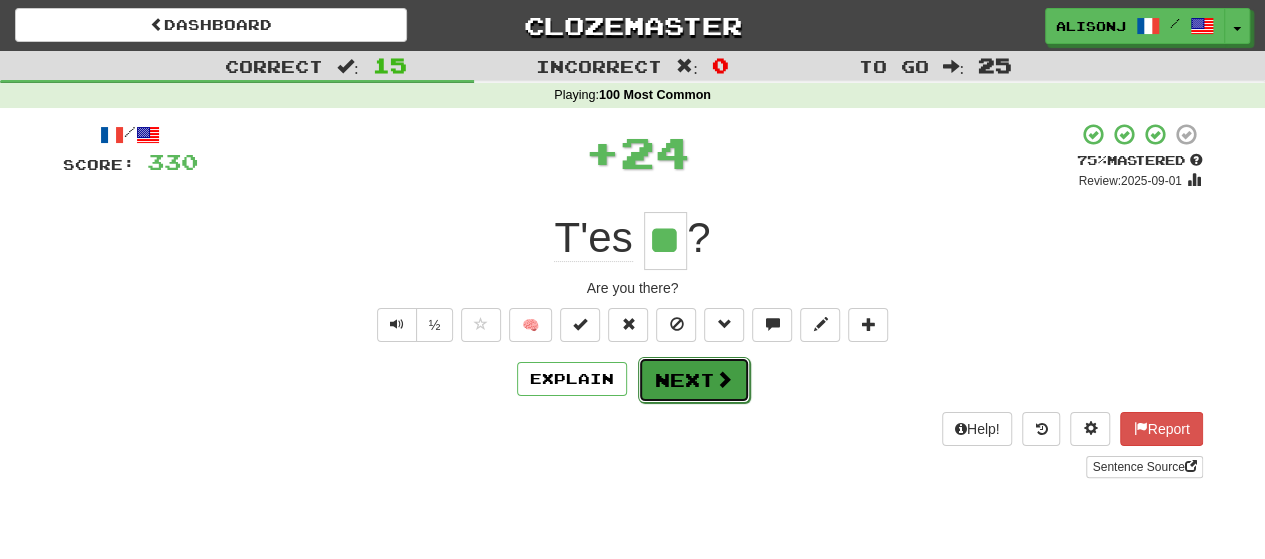 click on "Next" at bounding box center [694, 380] 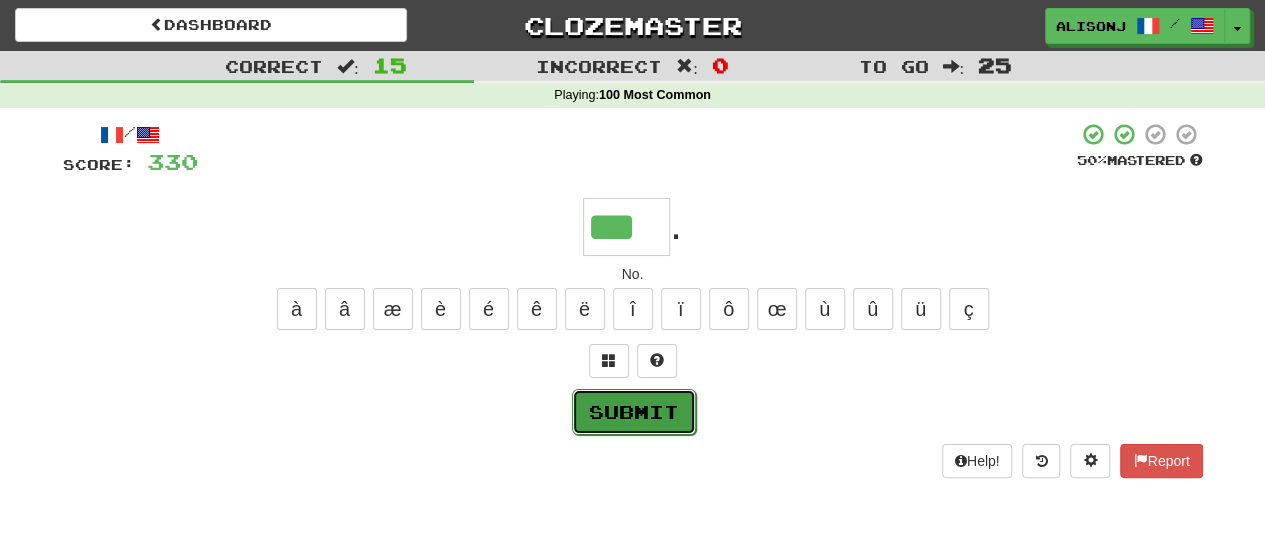click on "Submit" at bounding box center (634, 412) 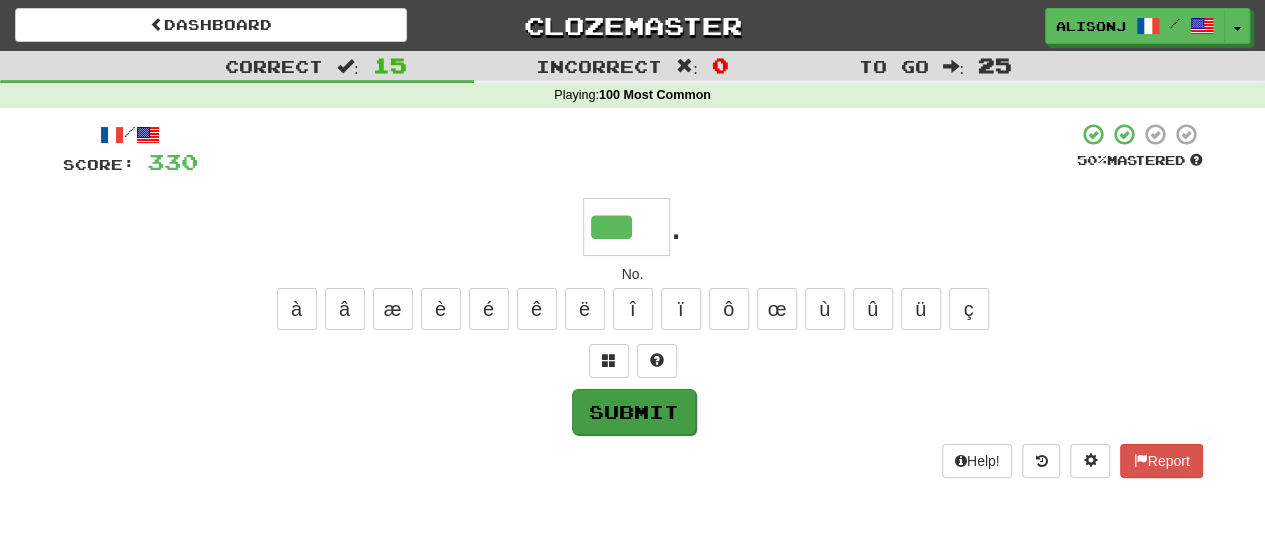 type on "***" 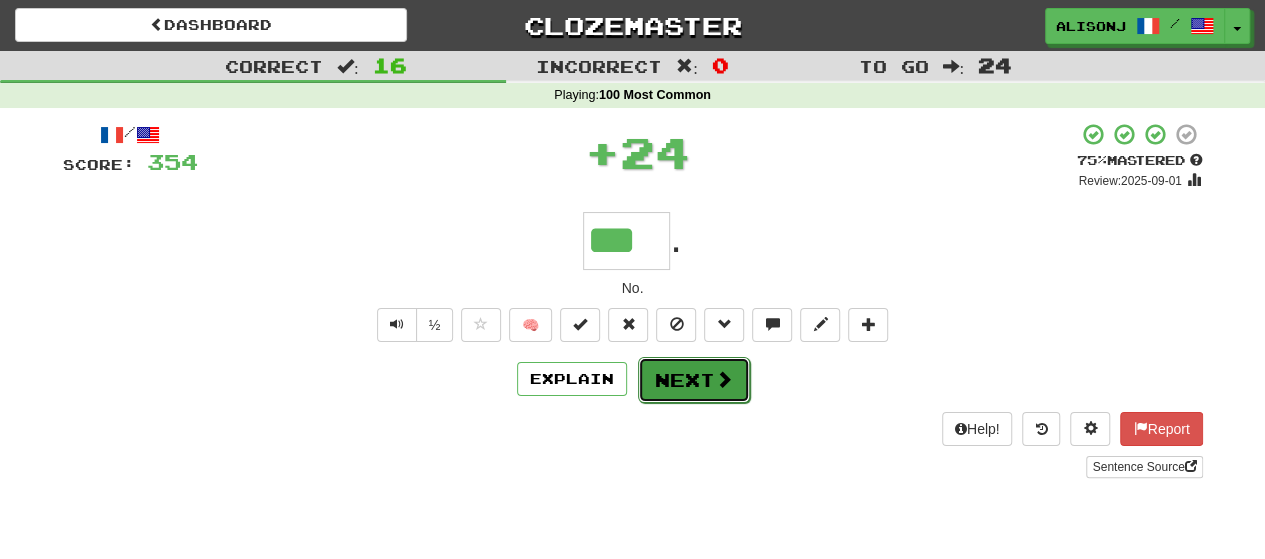 click on "Next" at bounding box center [694, 380] 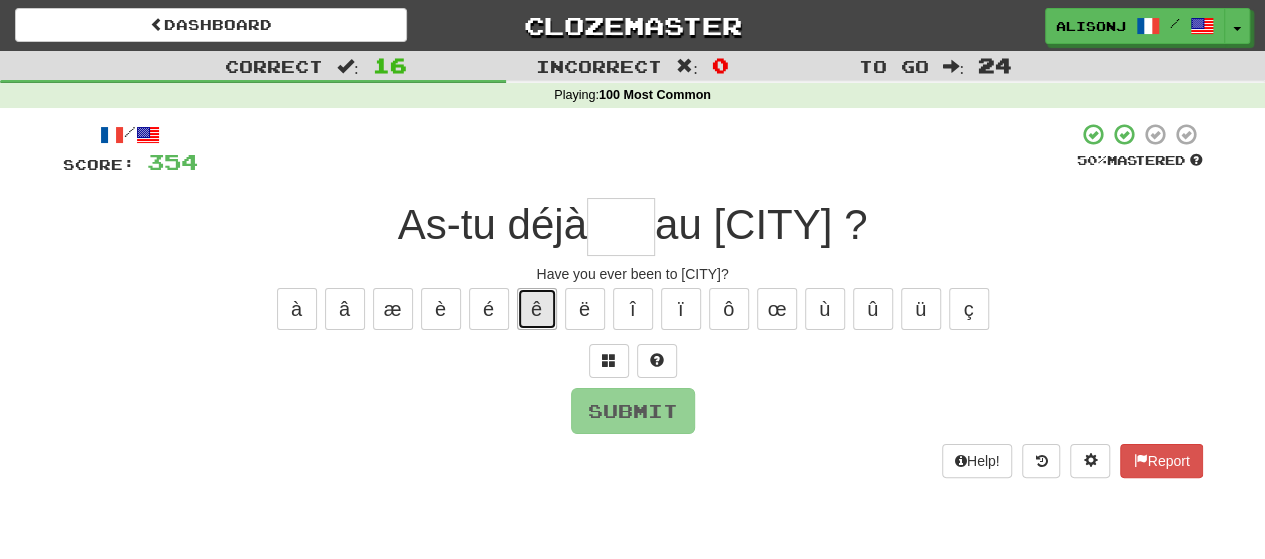 click on "ê" at bounding box center (537, 309) 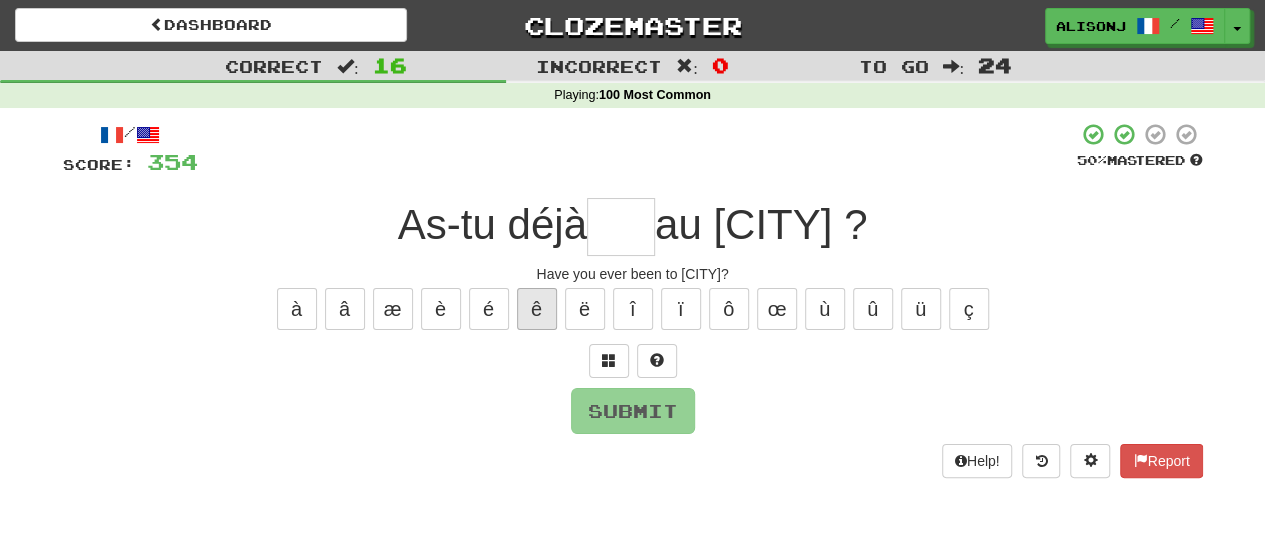 type on "*" 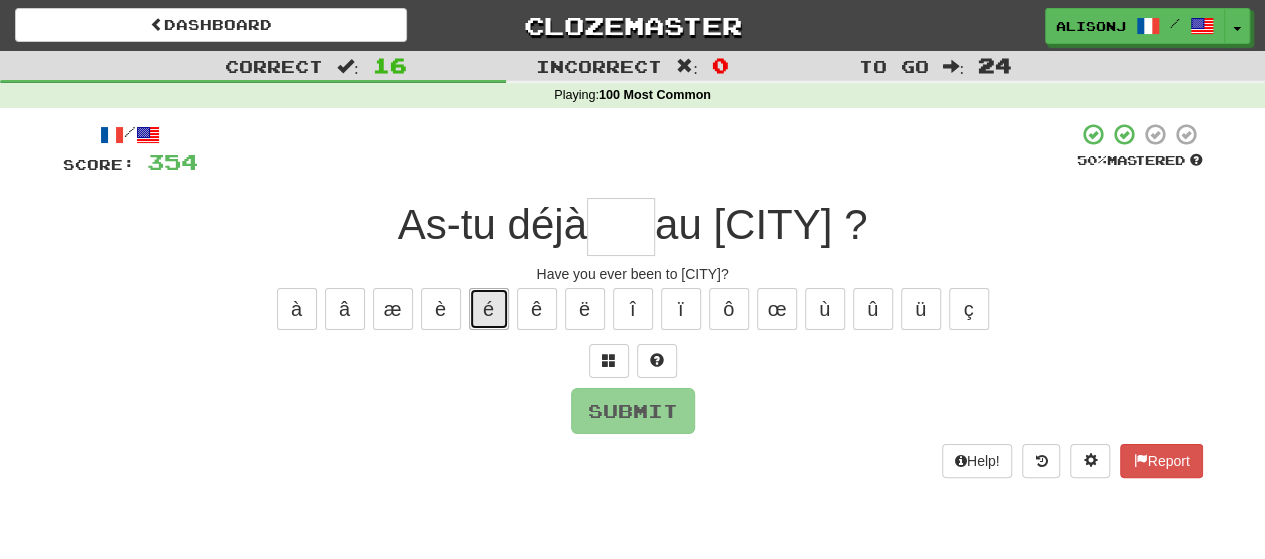 click on "é" at bounding box center (489, 309) 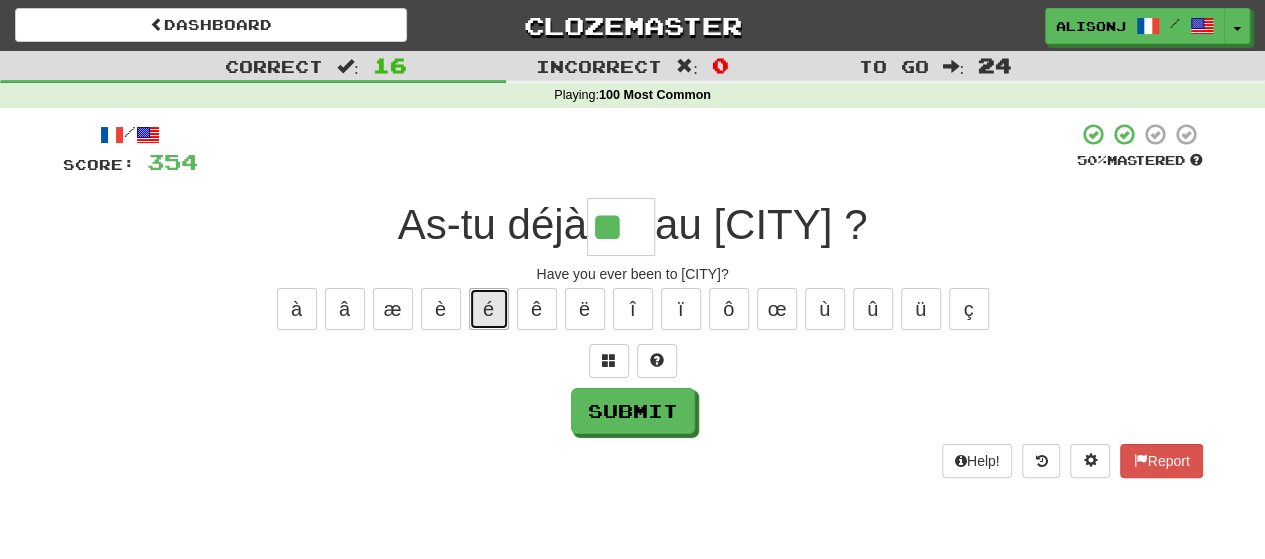 click on "é" at bounding box center (489, 309) 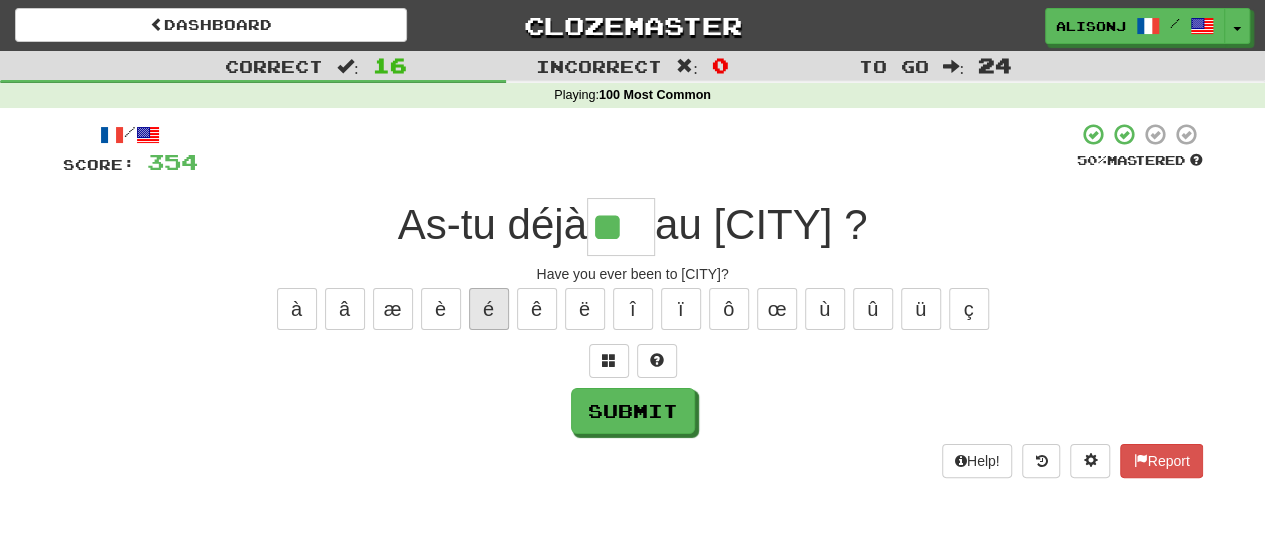 type on "***" 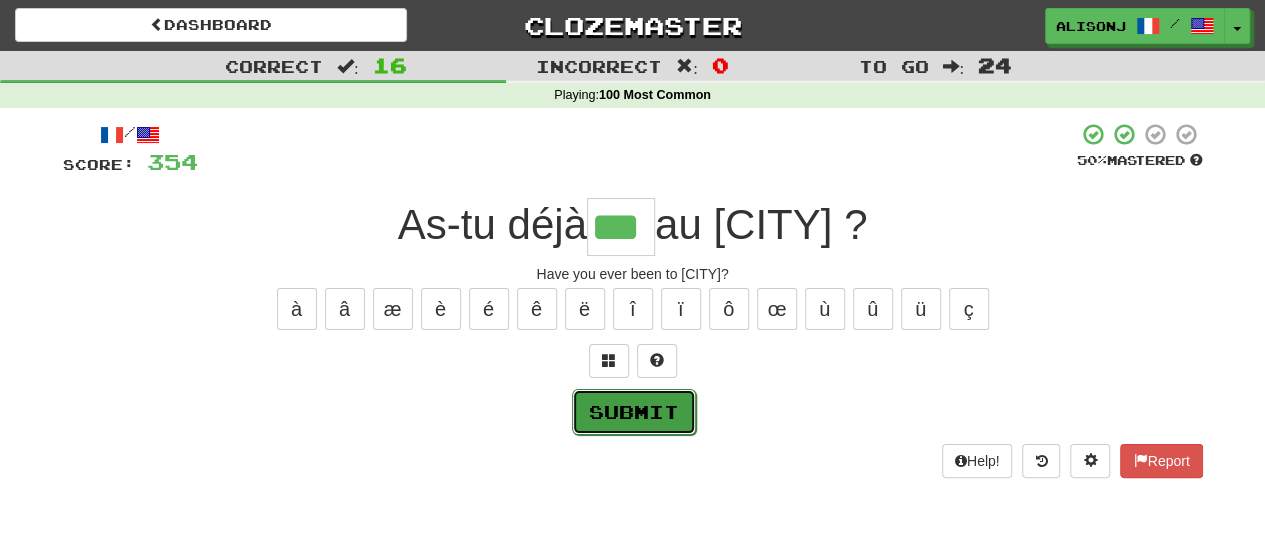 click on "Submit" at bounding box center (634, 412) 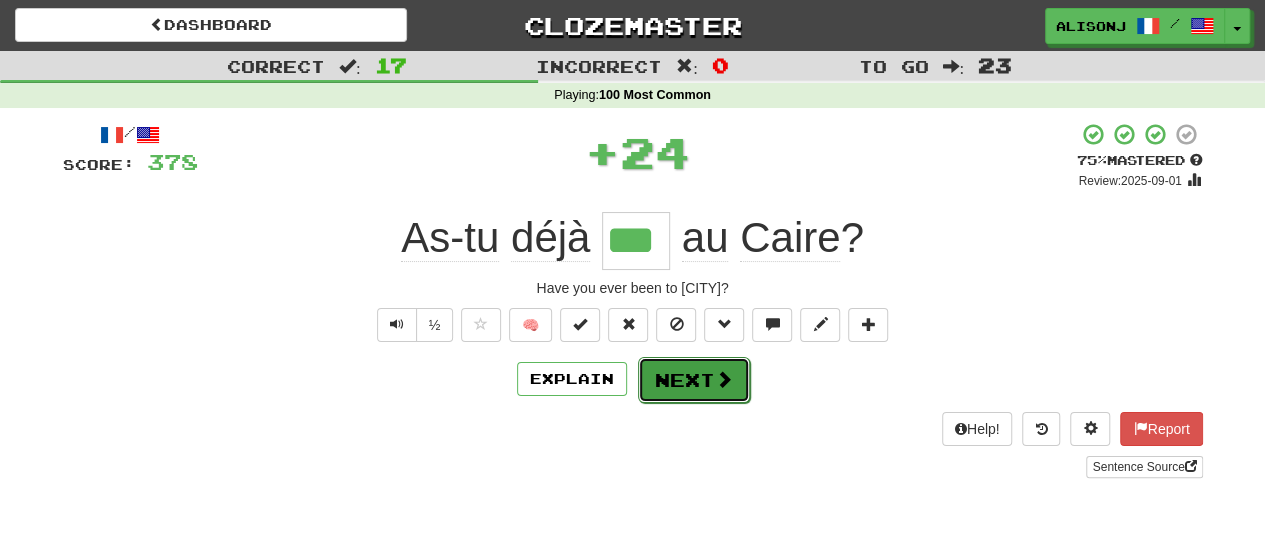 click on "Next" at bounding box center [694, 380] 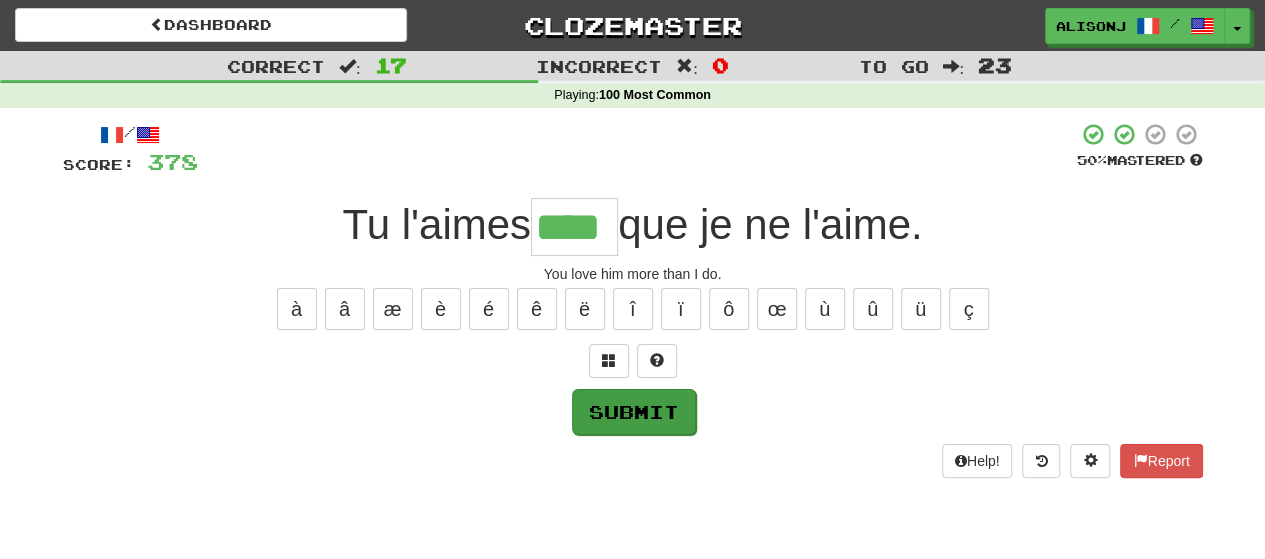 type on "****" 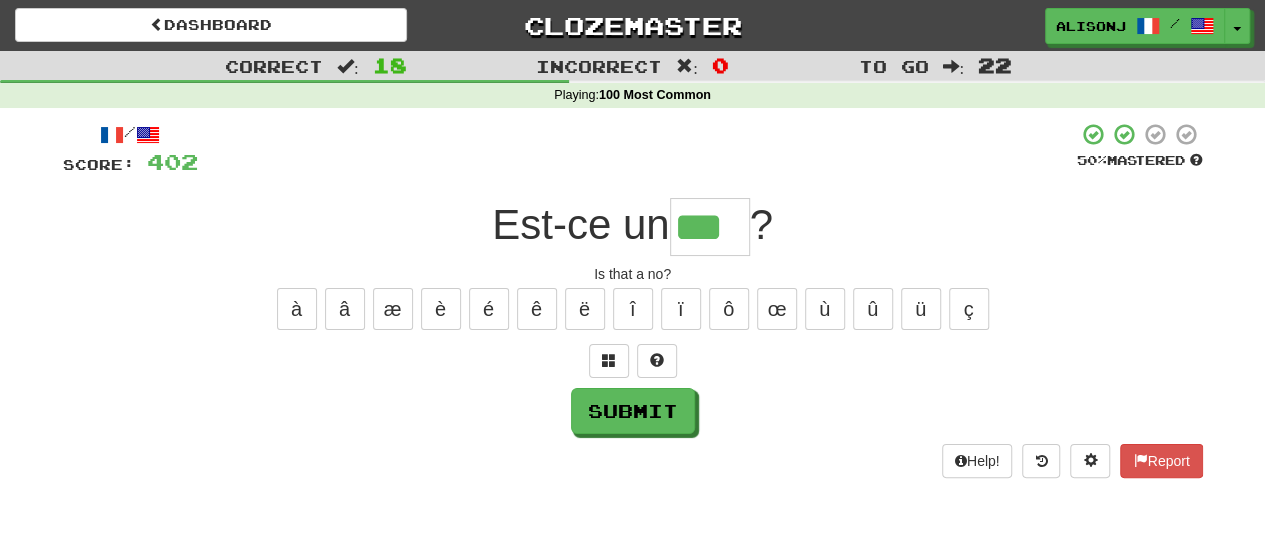 type on "***" 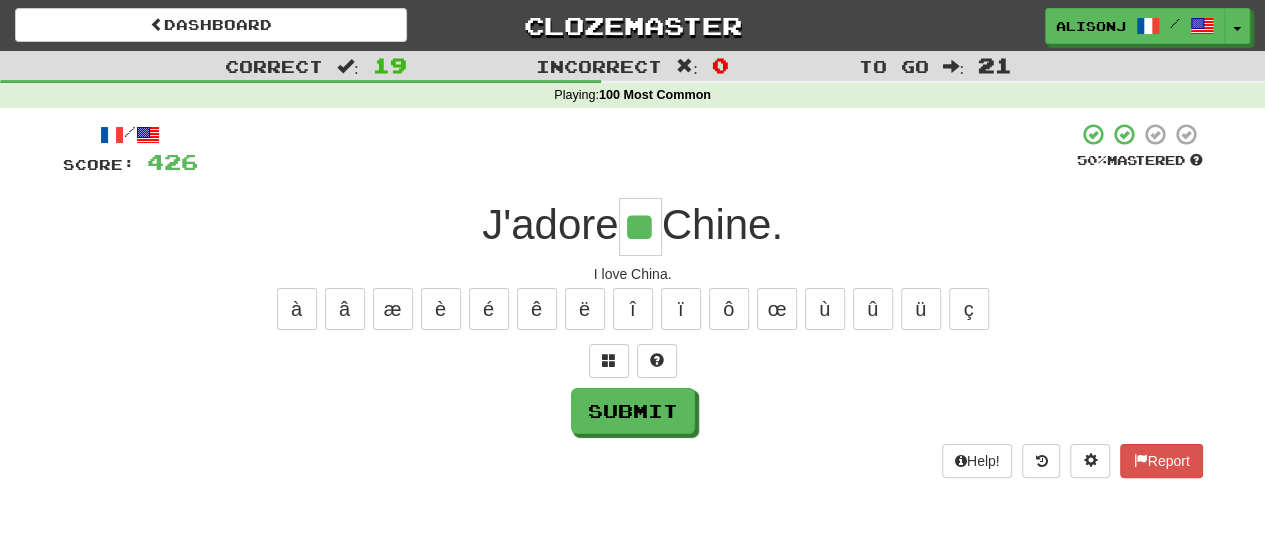 type on "**" 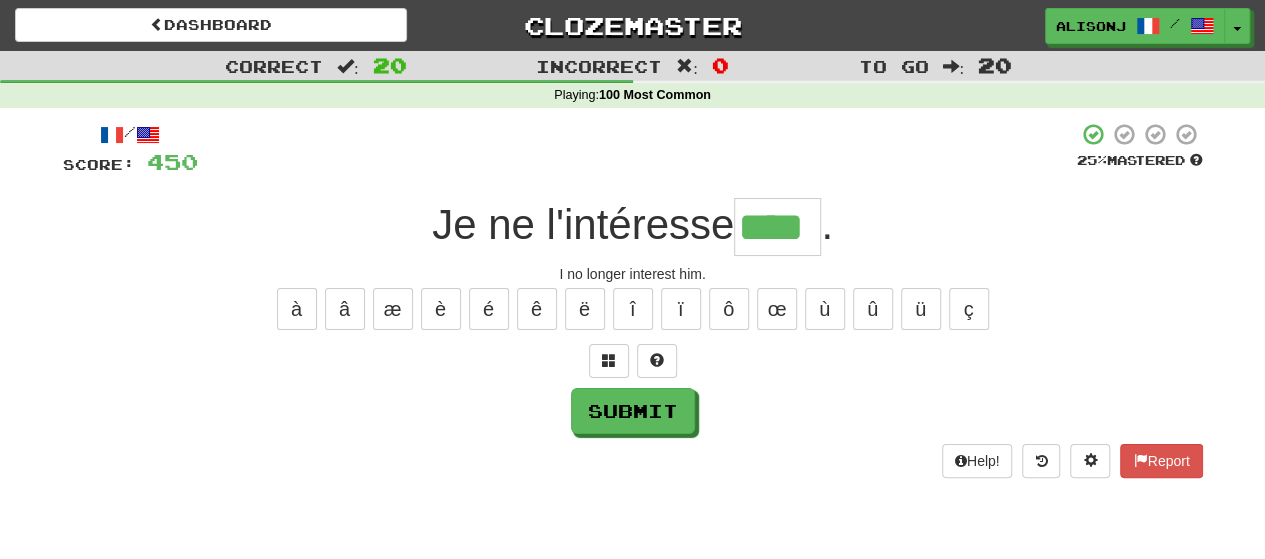 type on "****" 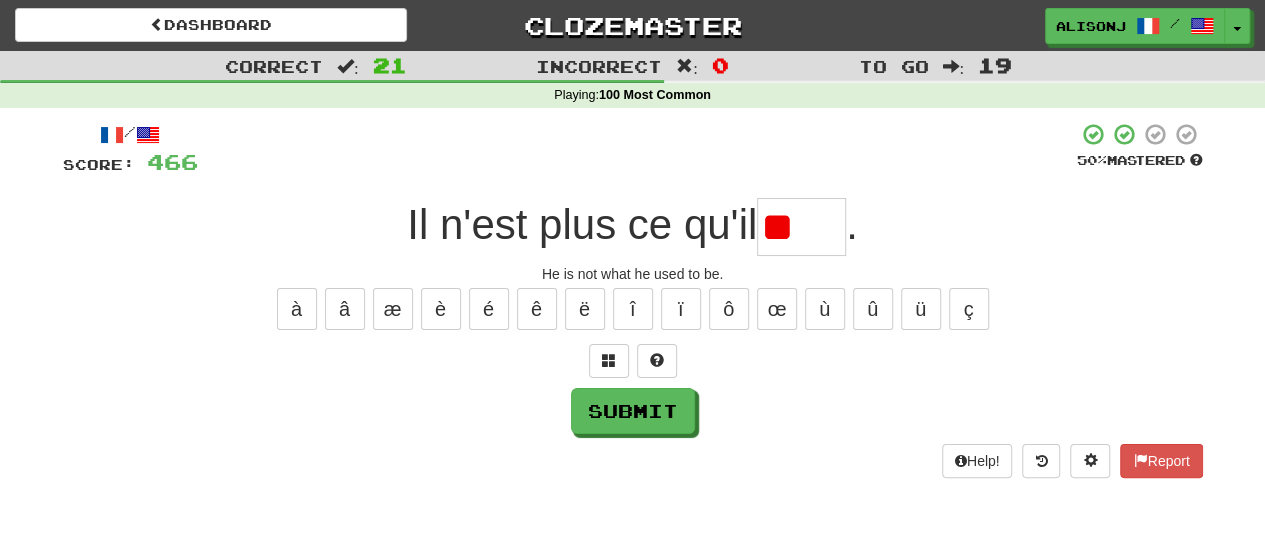 type on "*" 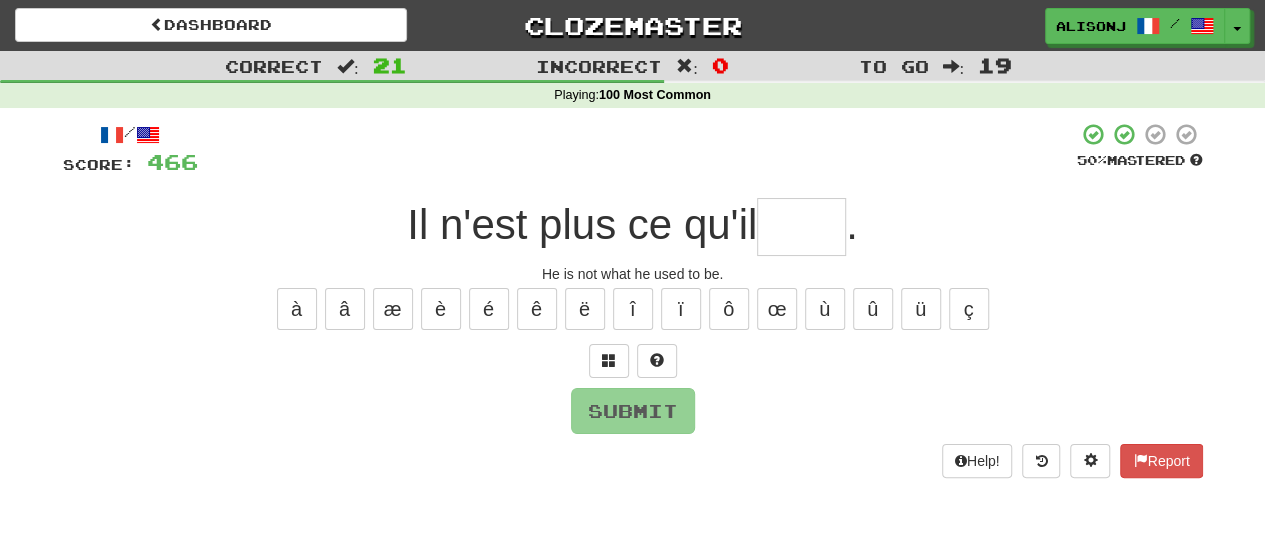 type on "*" 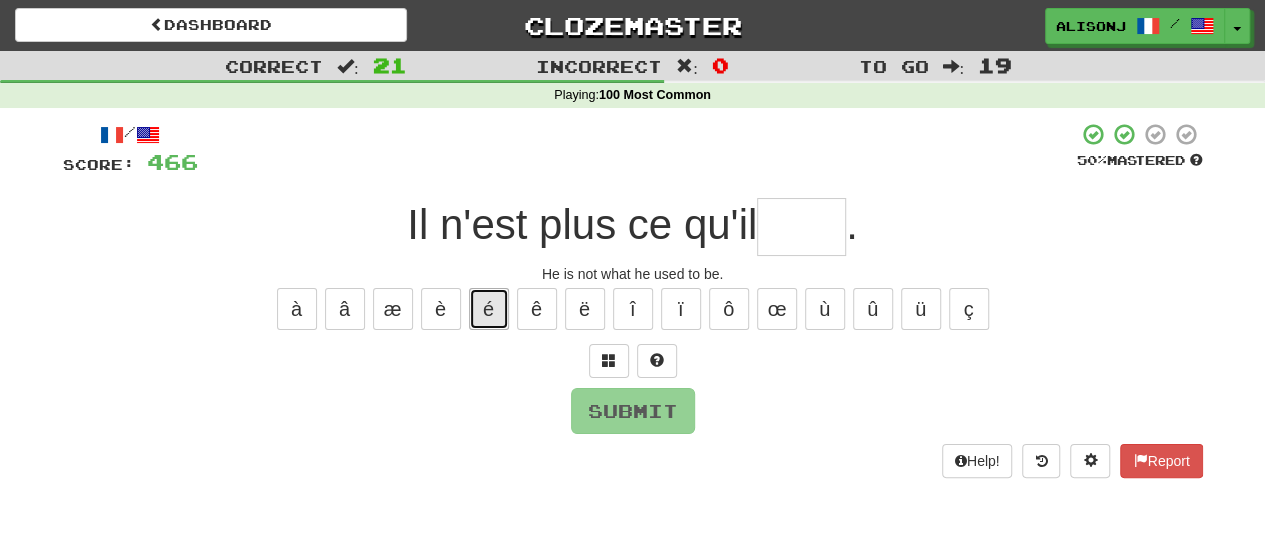 click on "é" at bounding box center (489, 309) 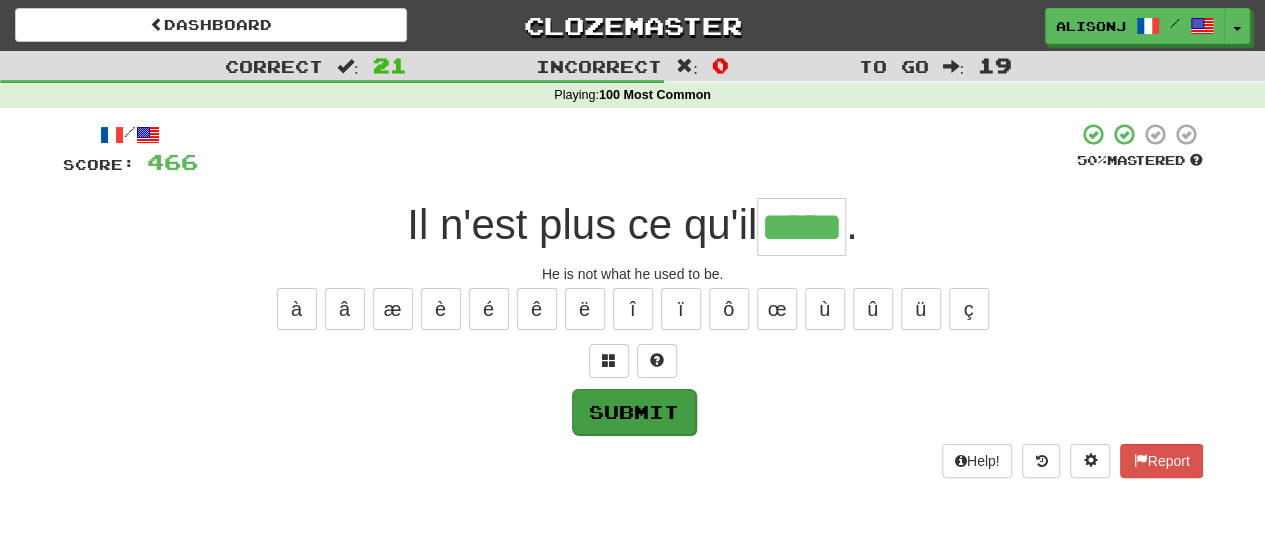 type on "*****" 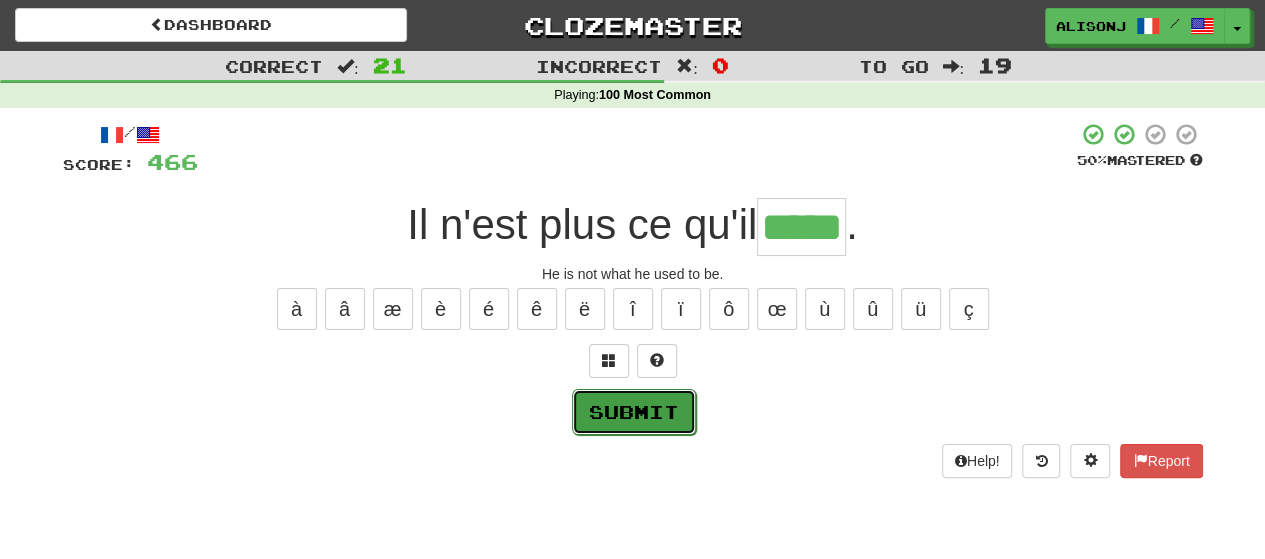 click on "Submit" at bounding box center [634, 412] 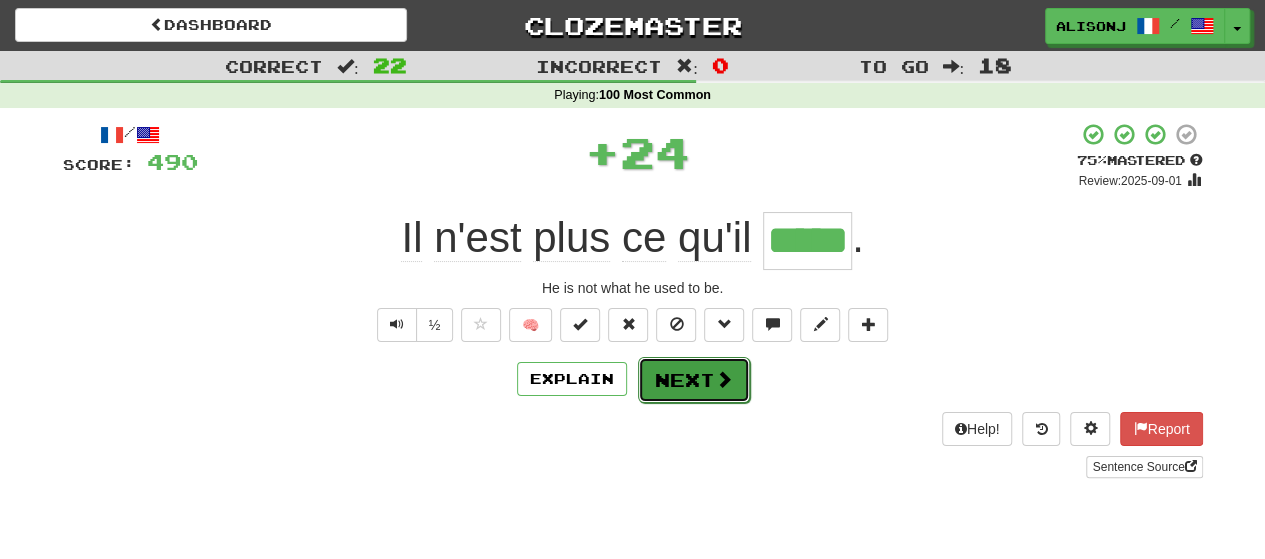 click on "Next" at bounding box center [694, 380] 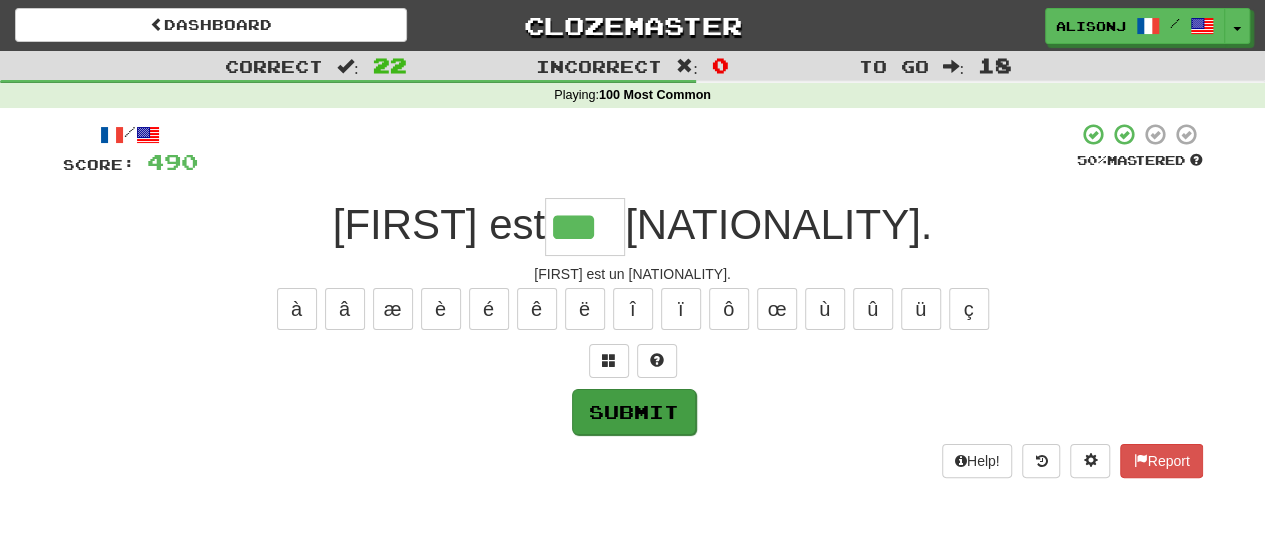 type on "***" 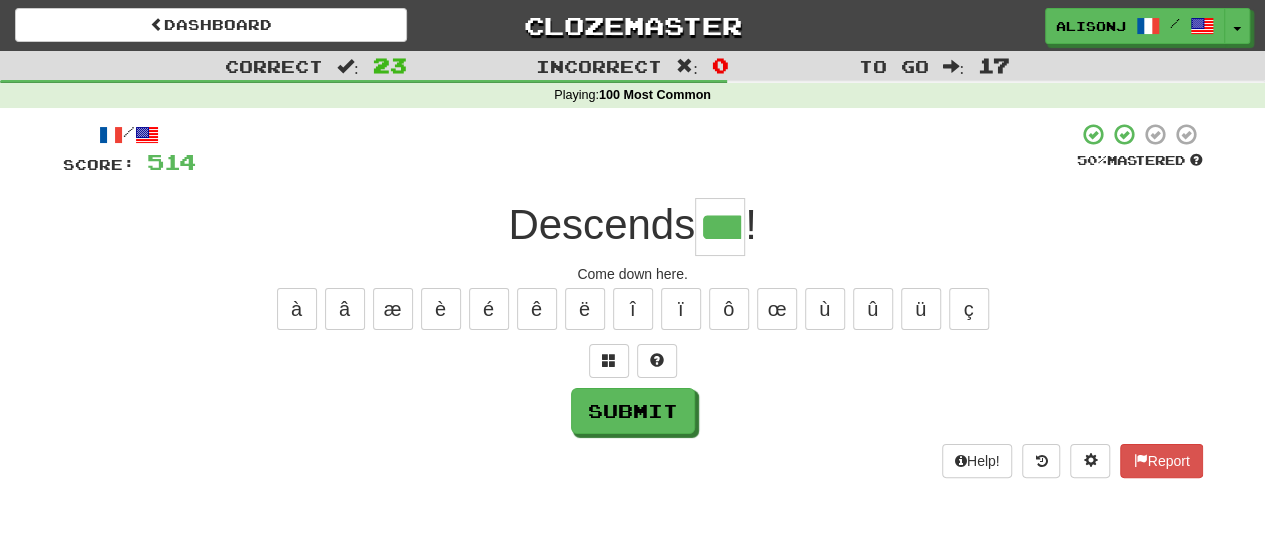 type on "***" 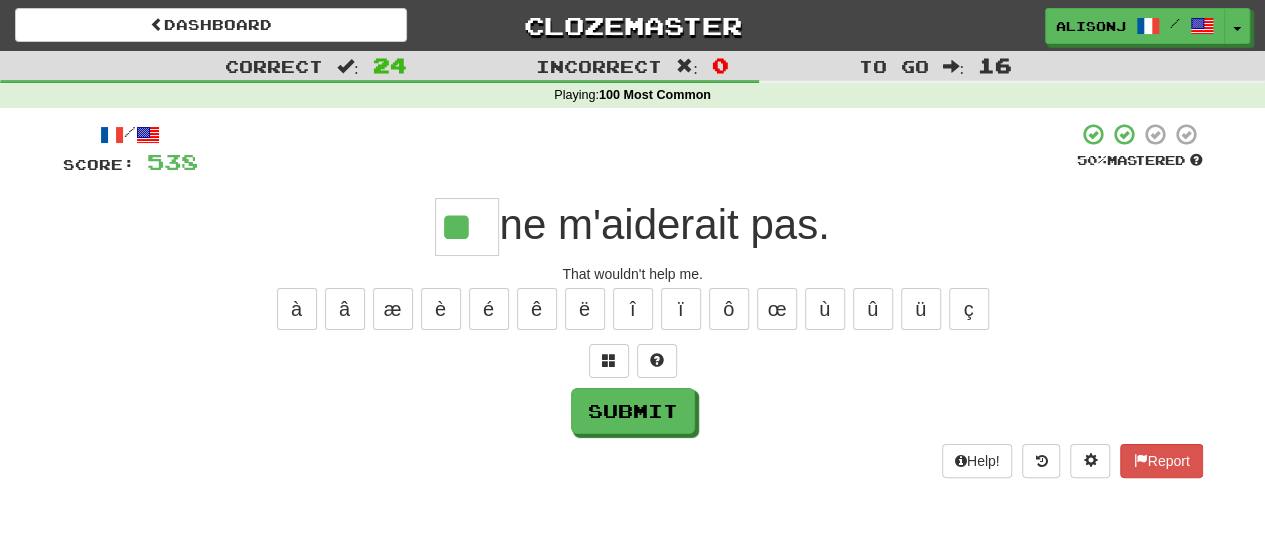 scroll, scrollTop: 0, scrollLeft: 0, axis: both 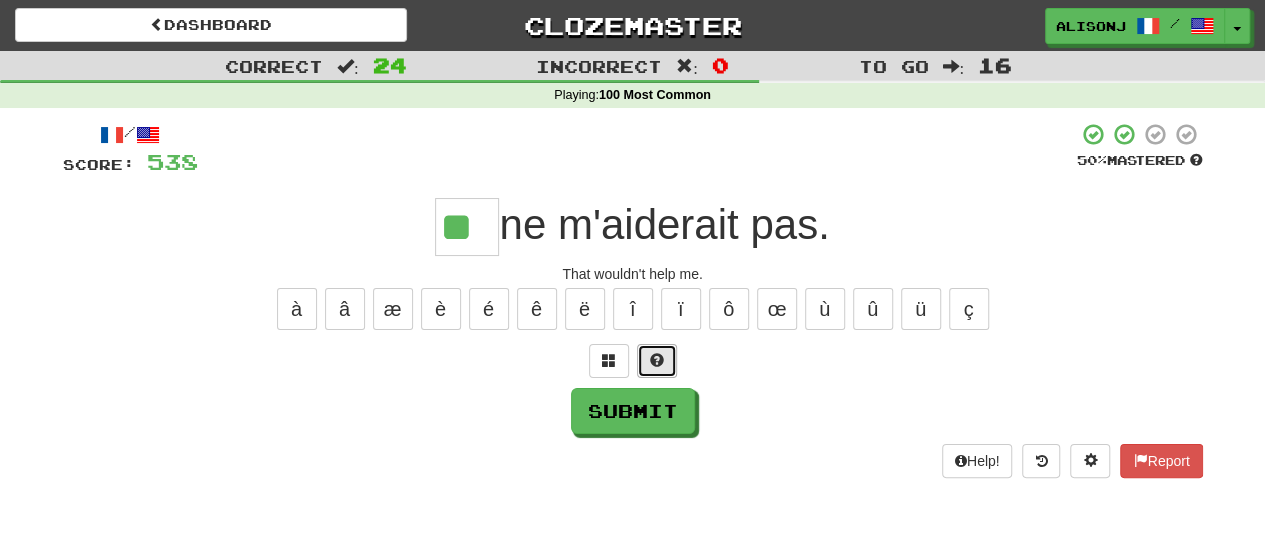 click at bounding box center (657, 360) 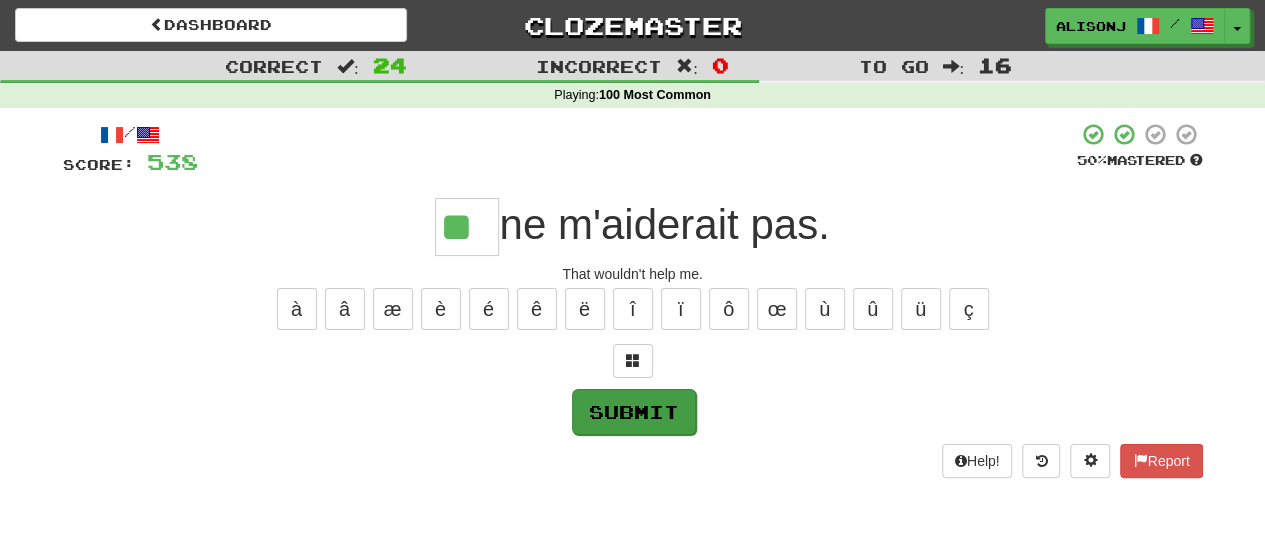 type on "**" 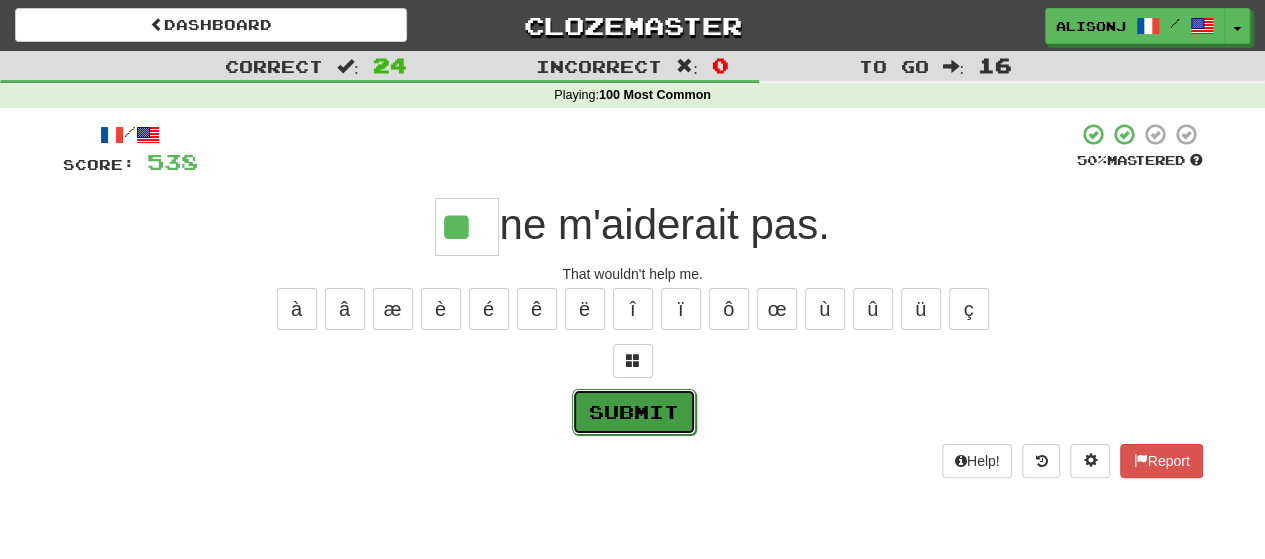 click on "Submit" at bounding box center (634, 412) 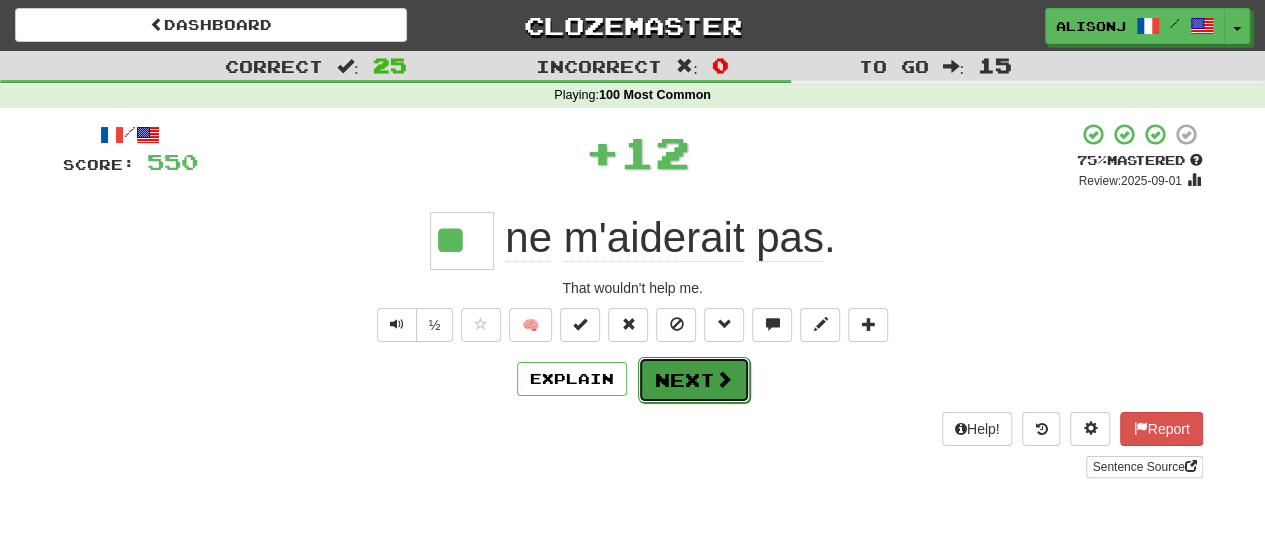 click on "Next" at bounding box center [694, 380] 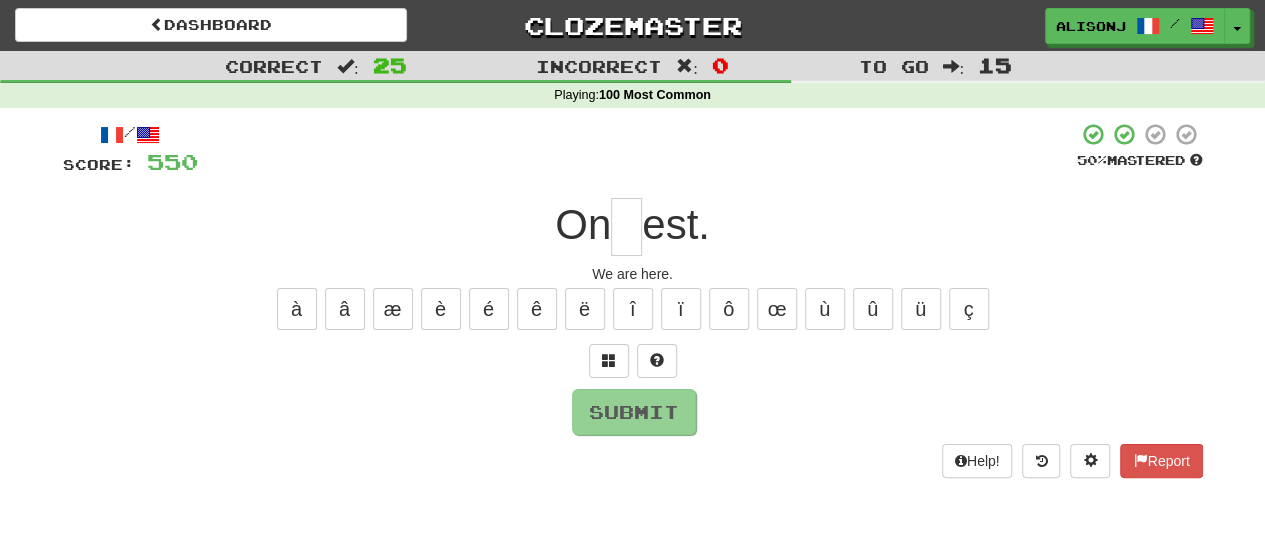 type on "*" 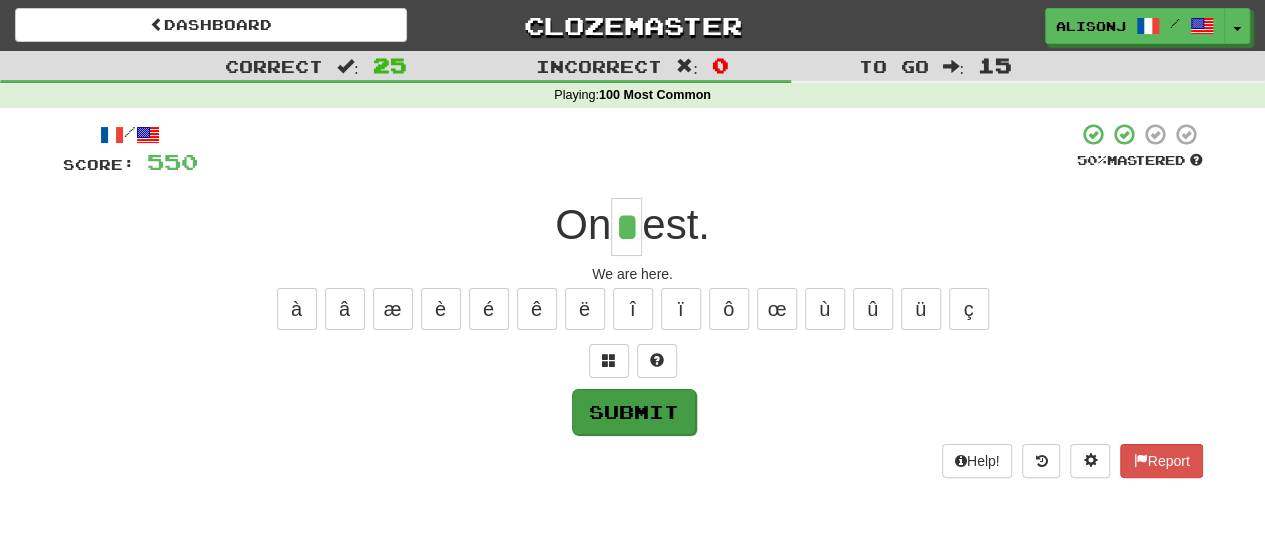 type on "*" 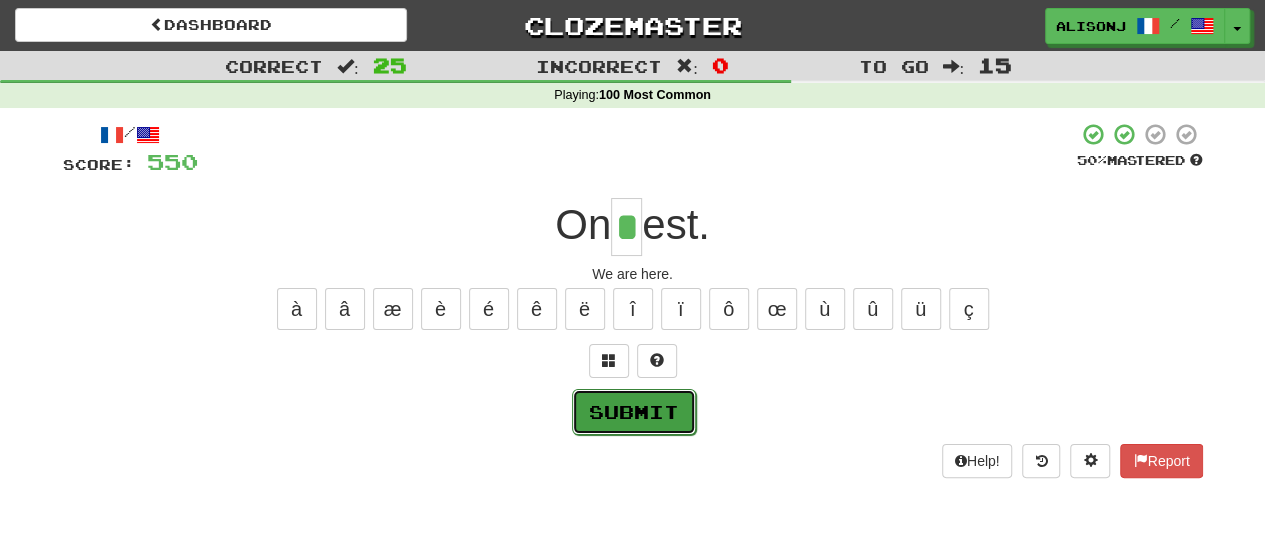 click on "Submit" at bounding box center [634, 412] 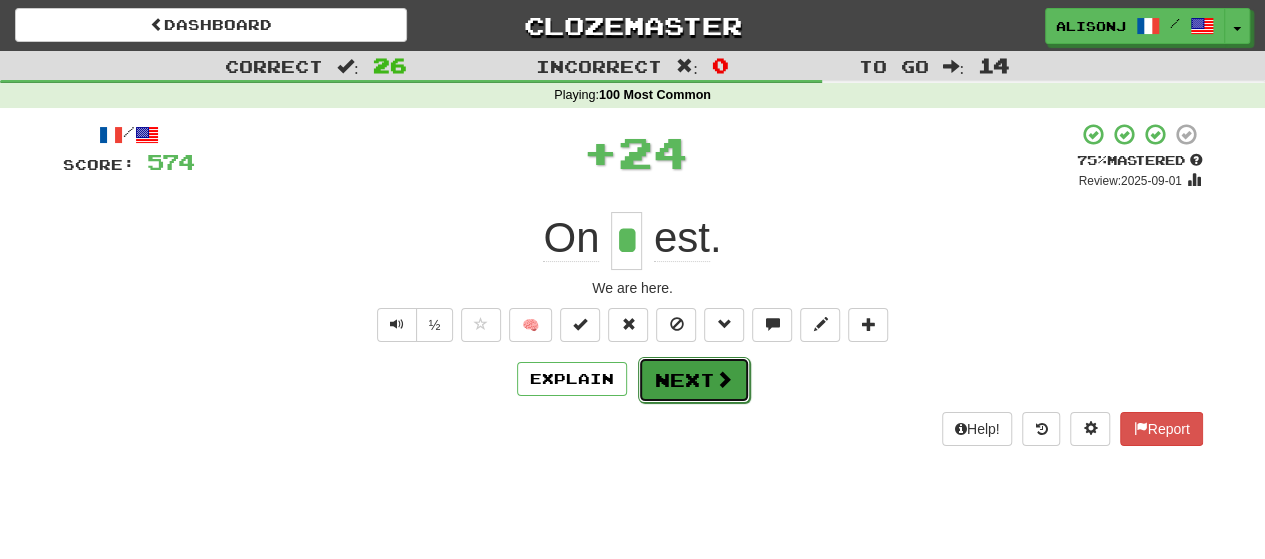 click on "Next" at bounding box center [694, 380] 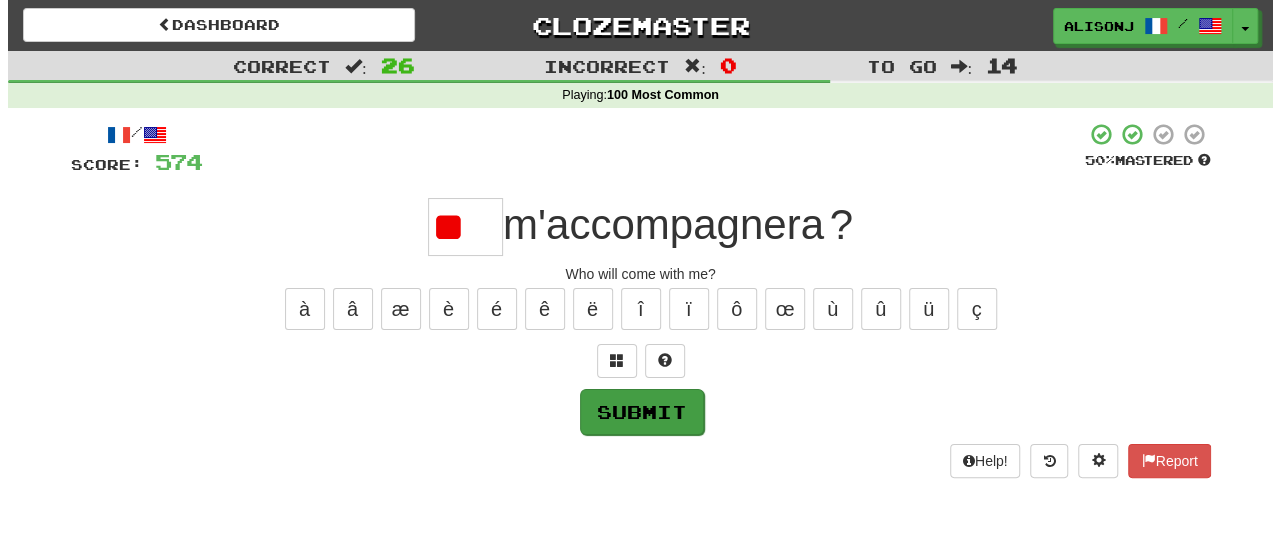 scroll, scrollTop: 0, scrollLeft: 0, axis: both 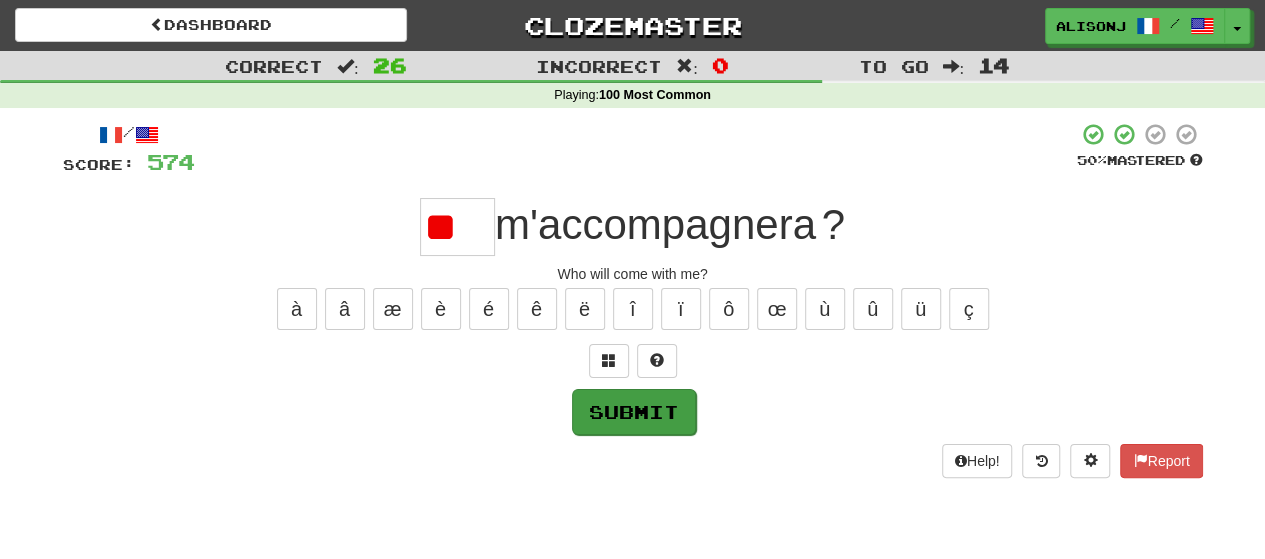 type on "*" 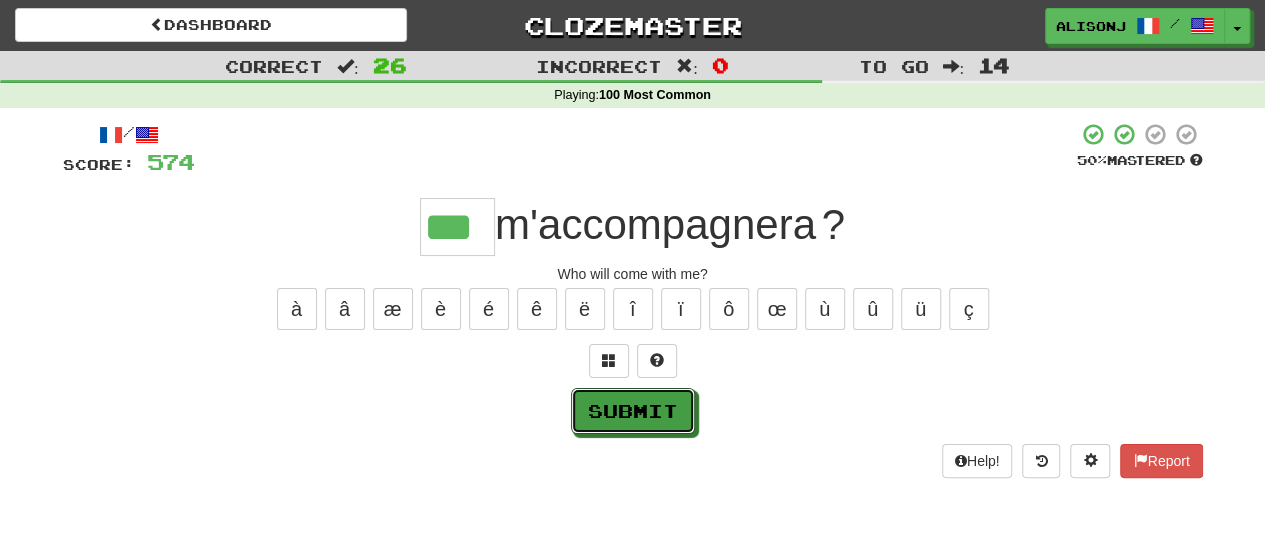 click on "Submit" at bounding box center [633, 411] 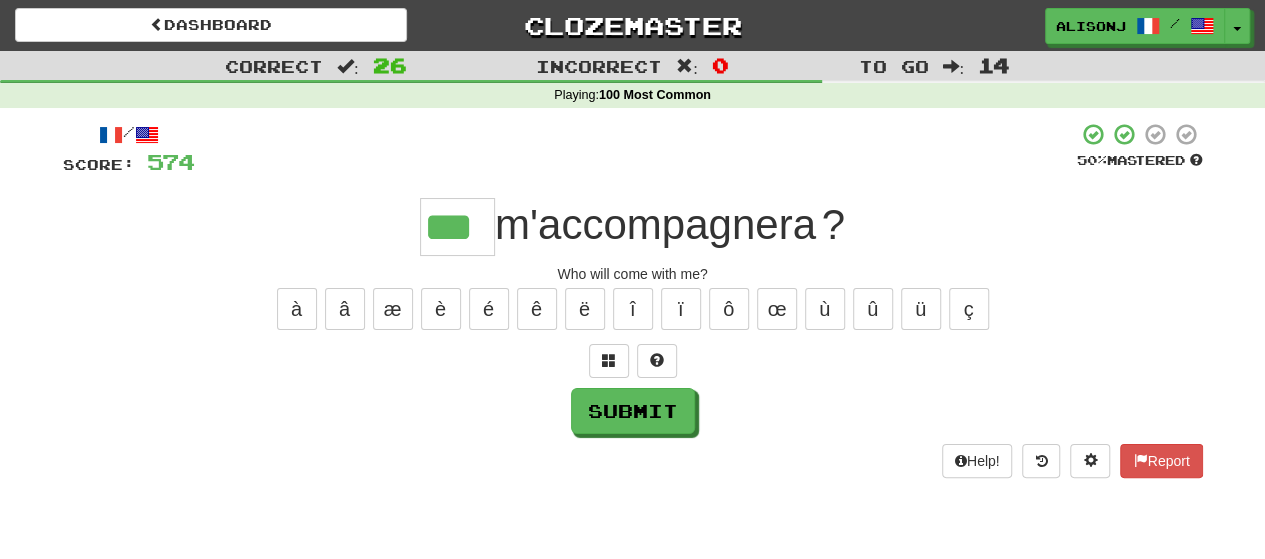 type on "***" 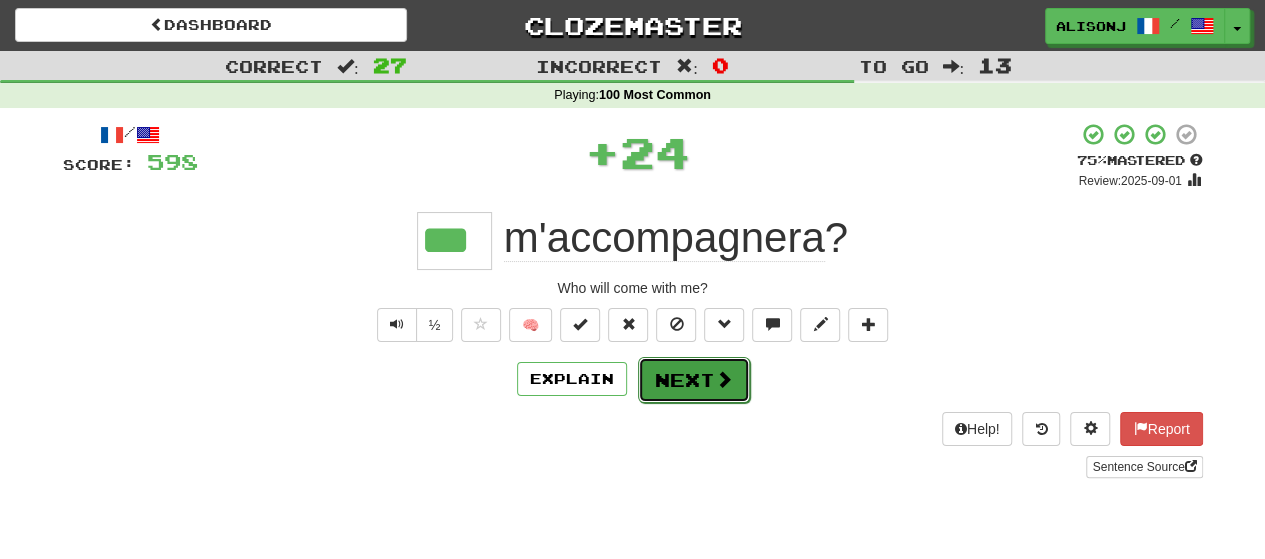 click on "Next" at bounding box center (694, 380) 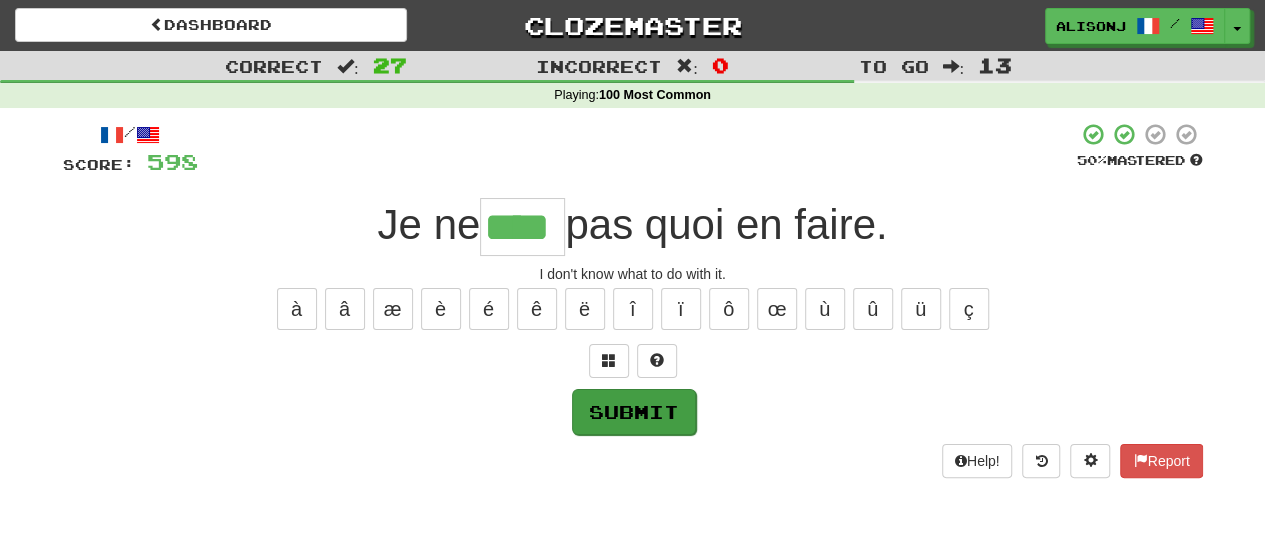 type on "****" 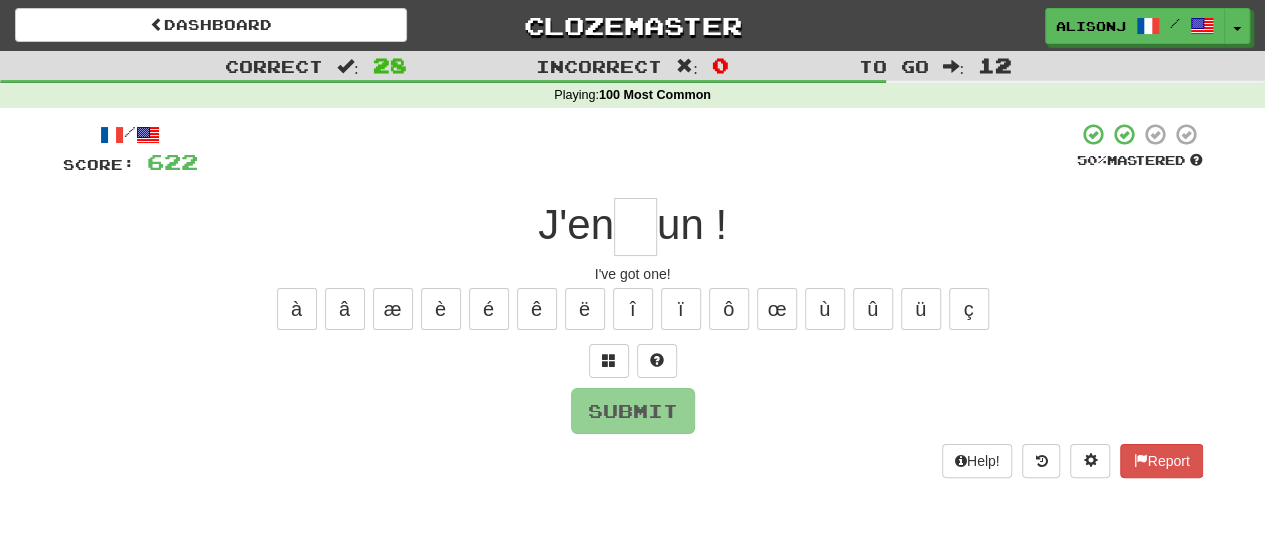 type on "*" 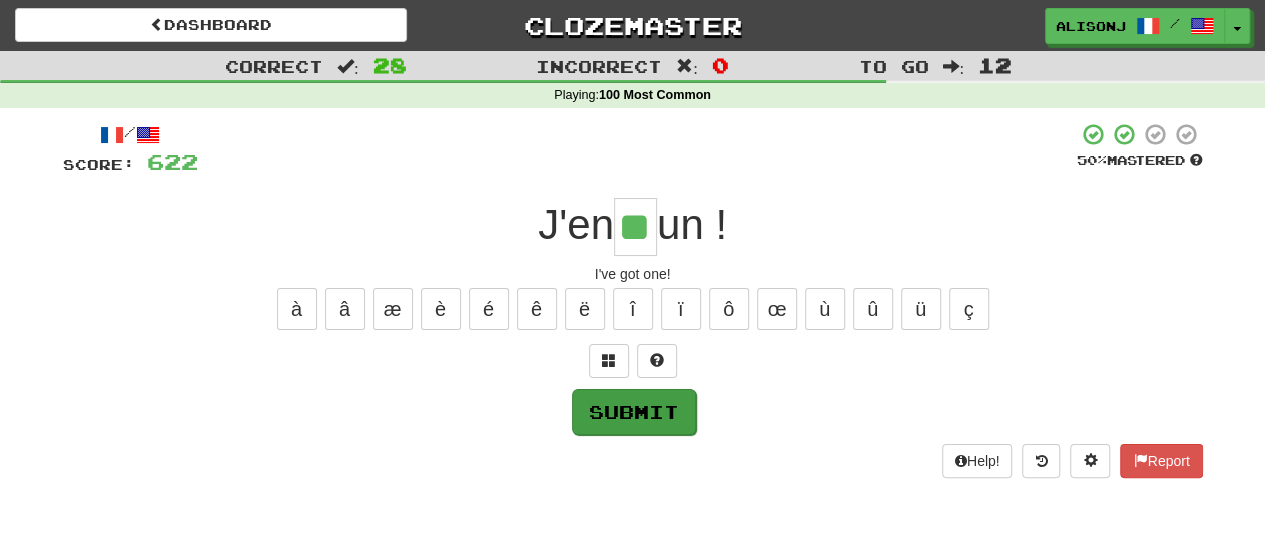 type on "**" 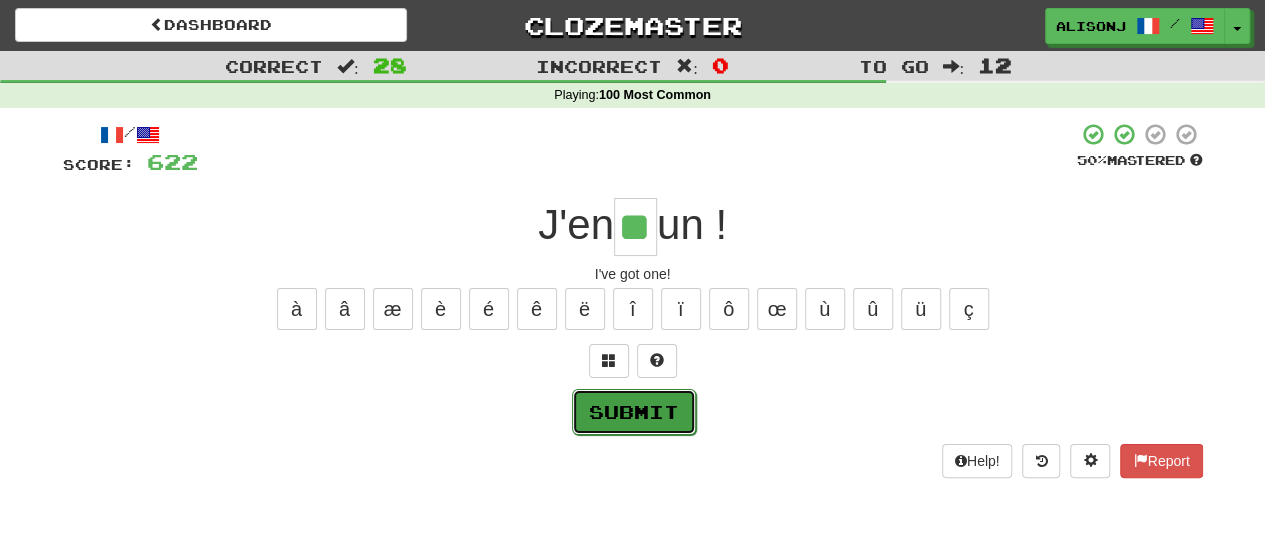 click on "Submit" at bounding box center (634, 412) 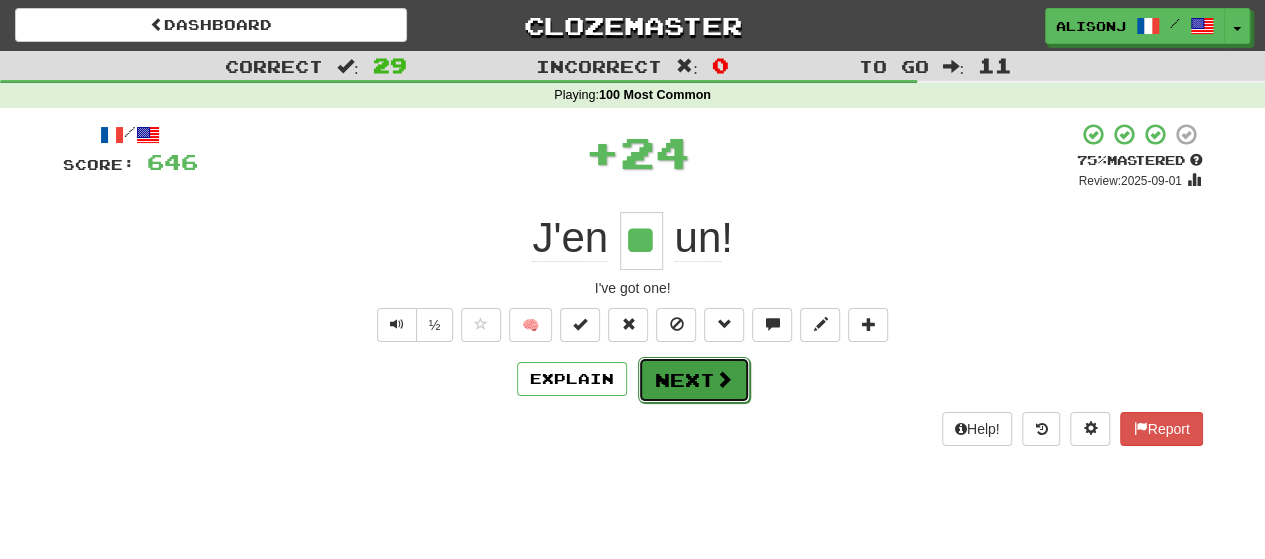 click on "Next" at bounding box center (694, 380) 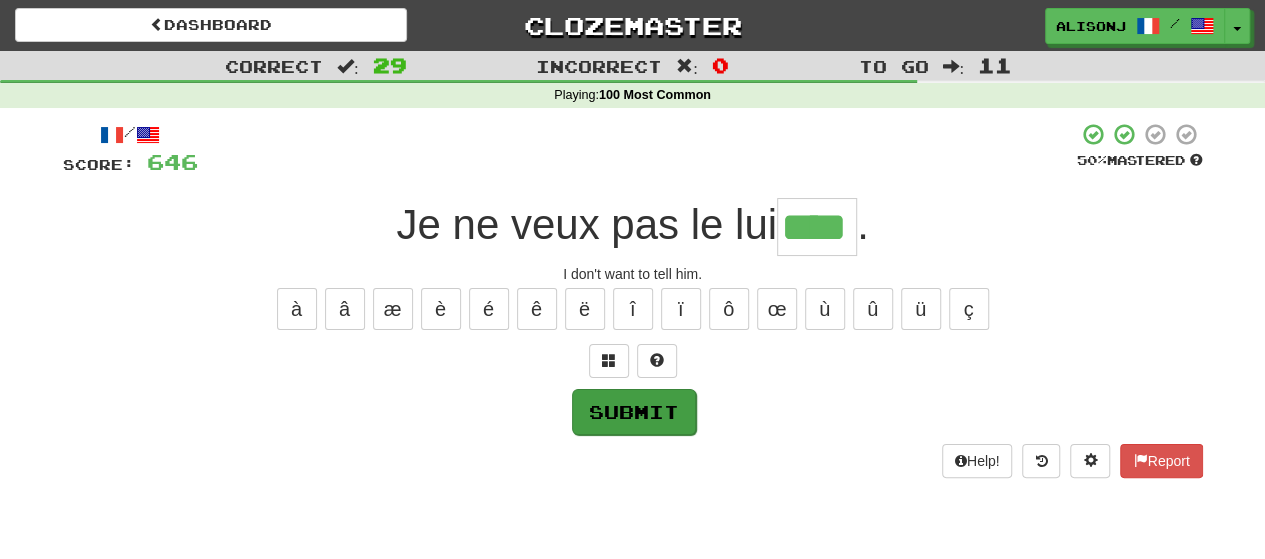 type on "****" 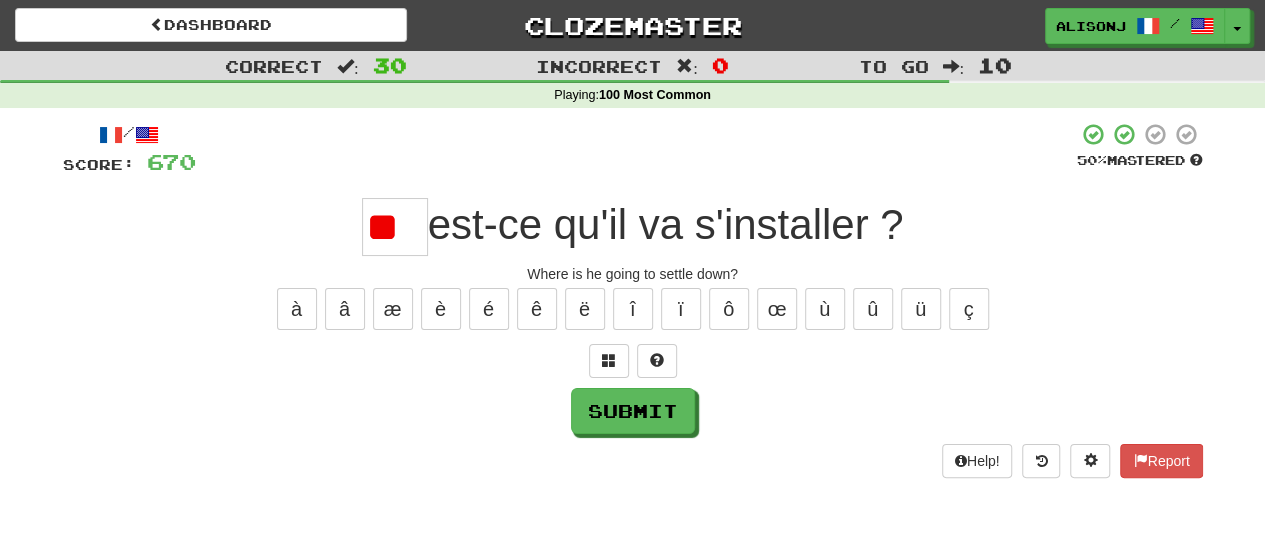 type on "*" 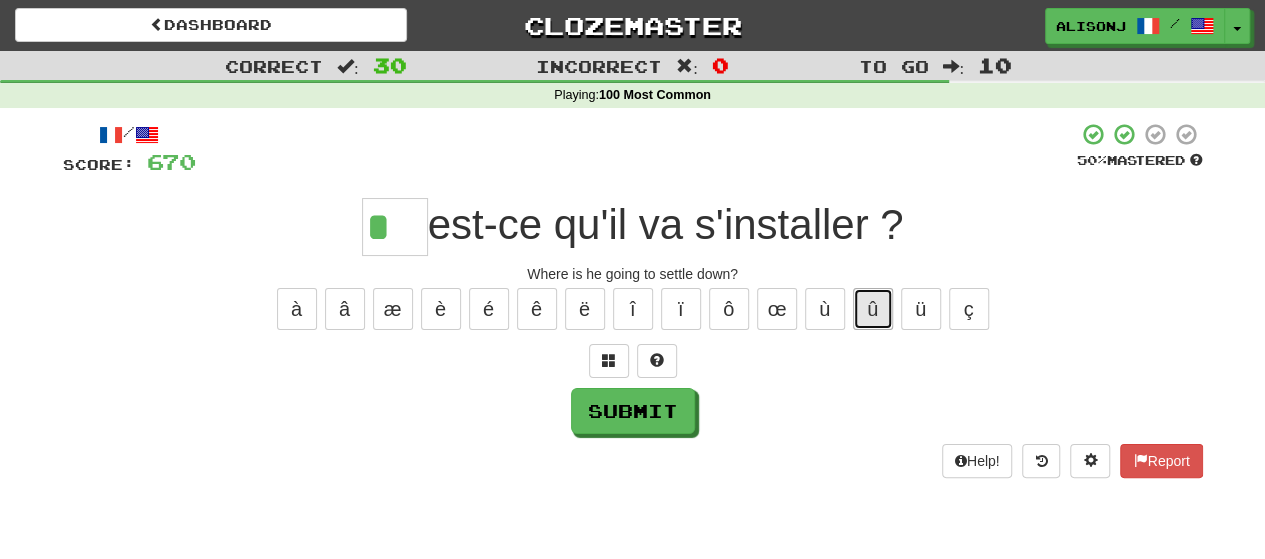 click on "û" at bounding box center [873, 309] 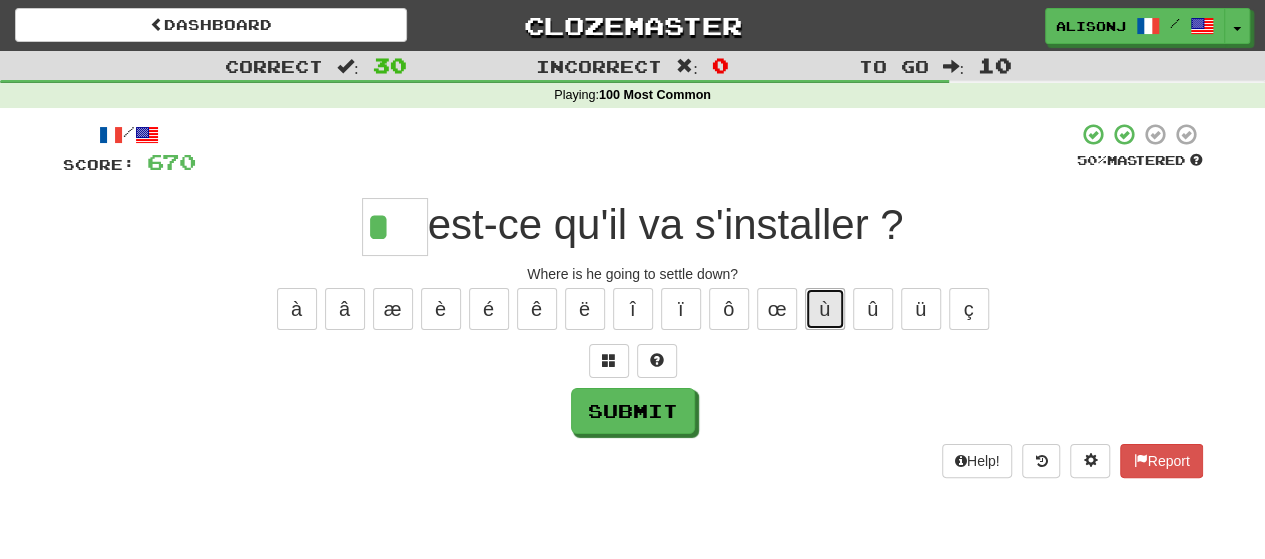 click on "ù" at bounding box center [825, 309] 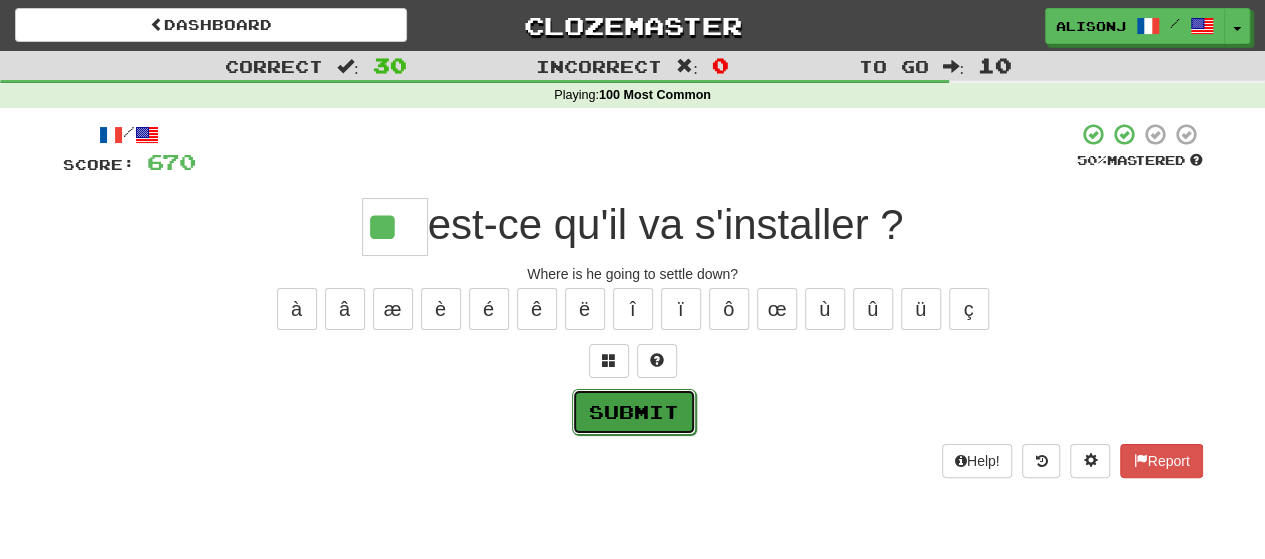 click on "Submit" at bounding box center (634, 412) 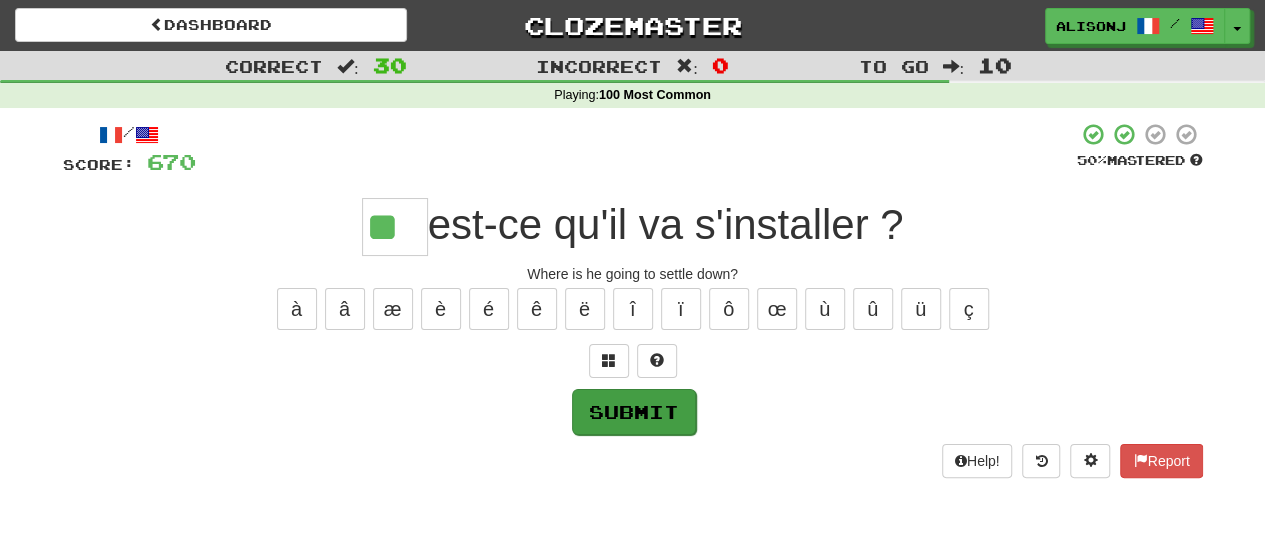 type on "**" 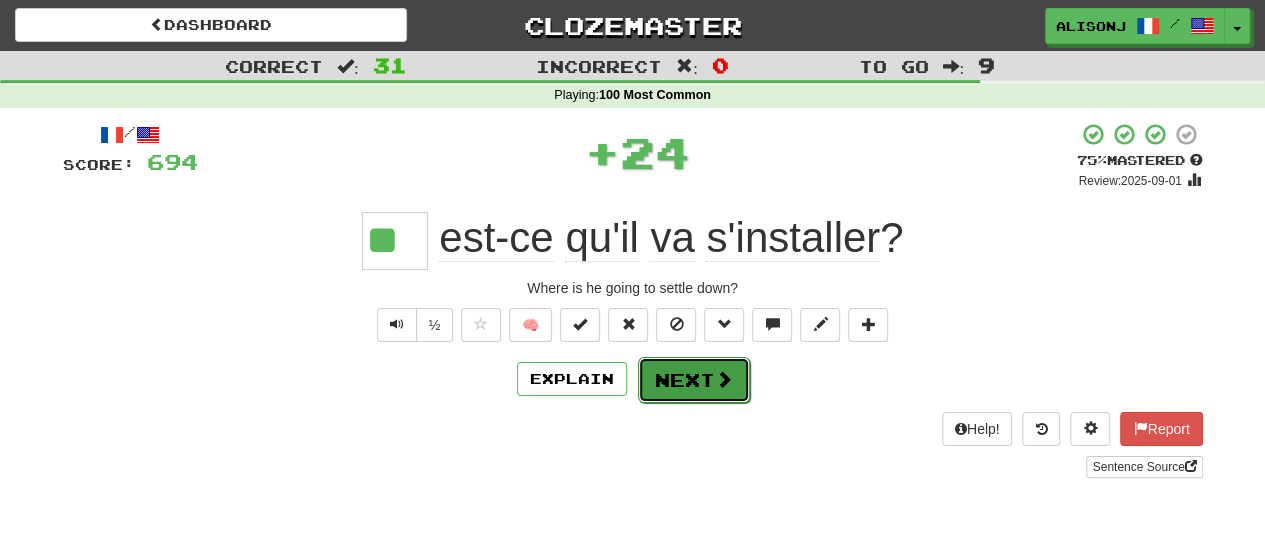 click on "Next" at bounding box center (694, 380) 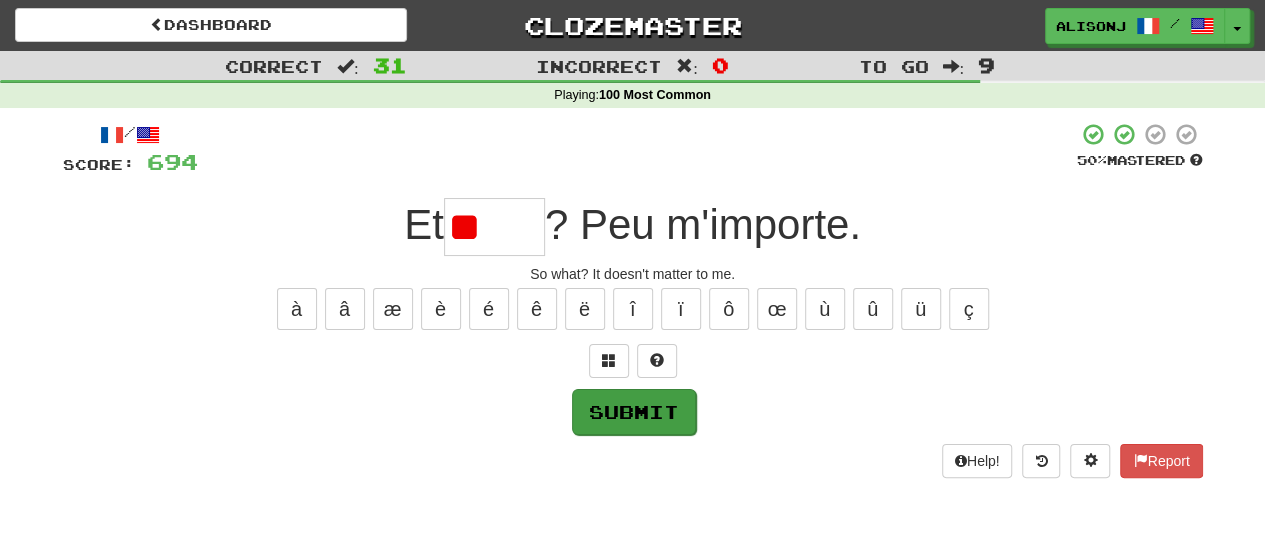 type on "*" 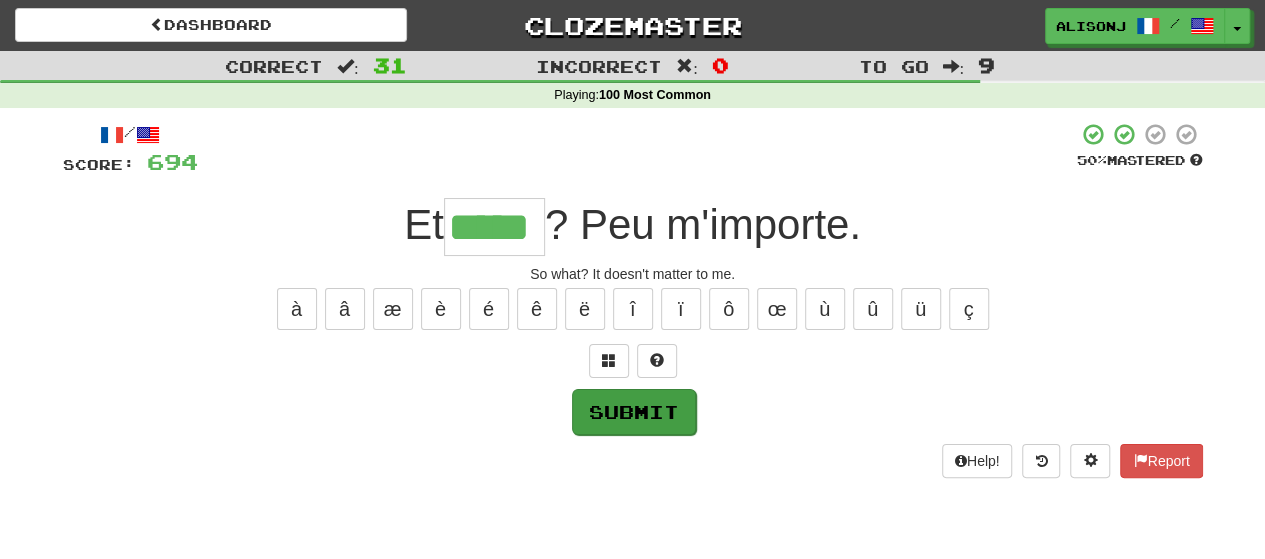type on "*****" 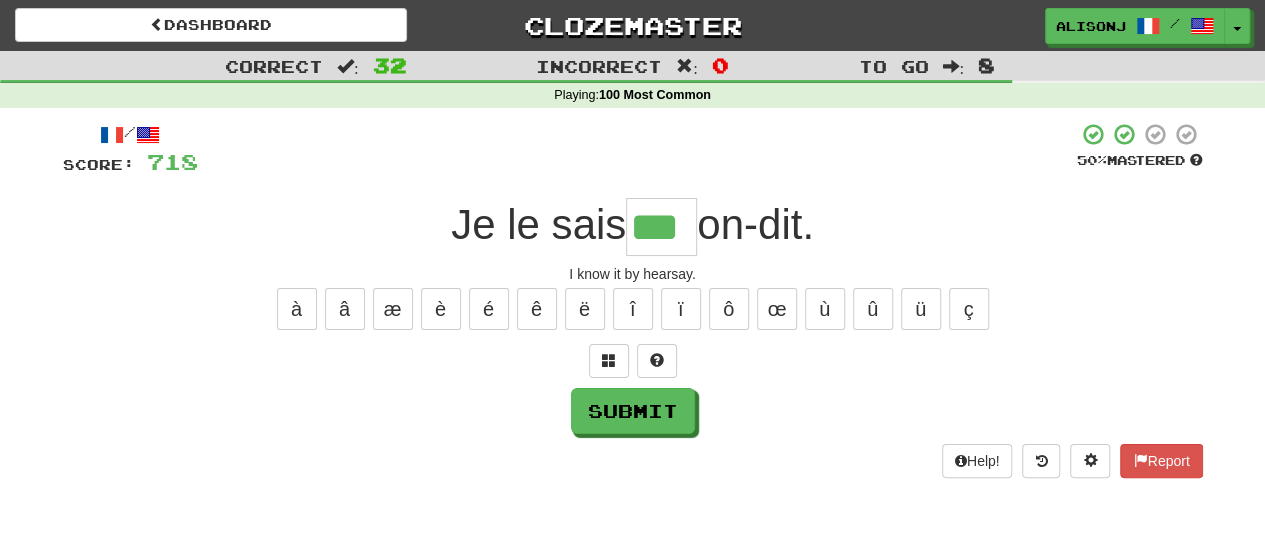 type on "***" 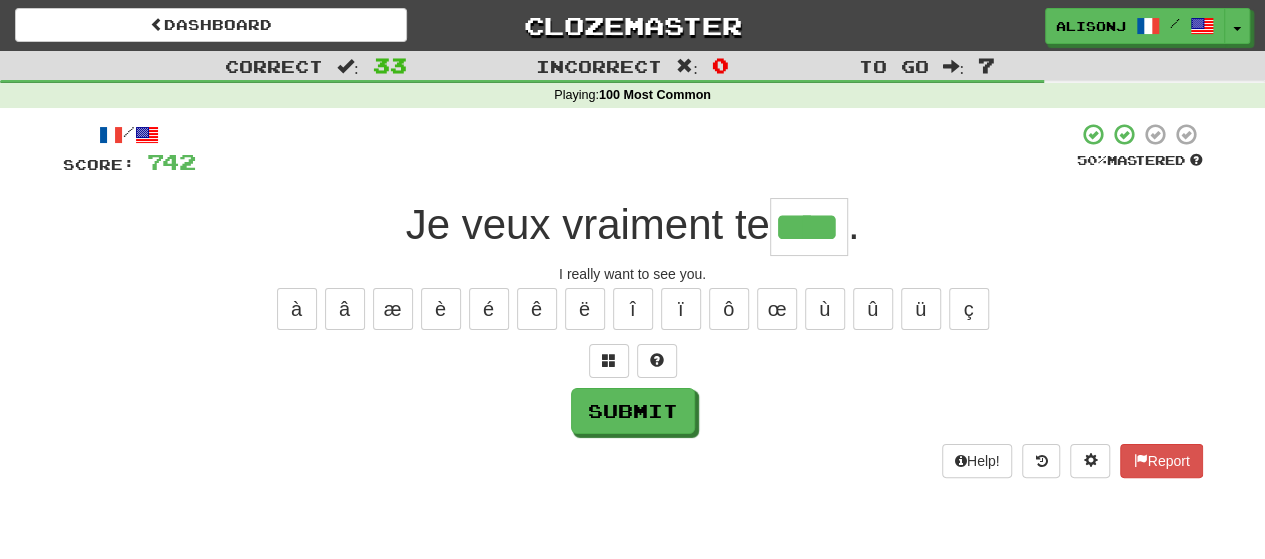 type on "****" 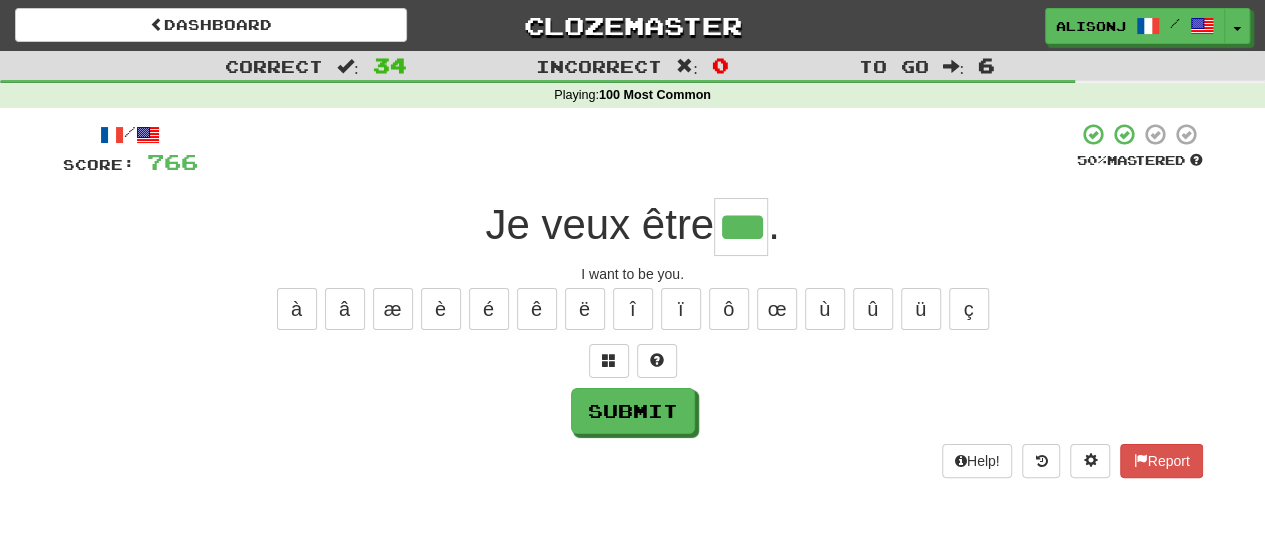 type on "***" 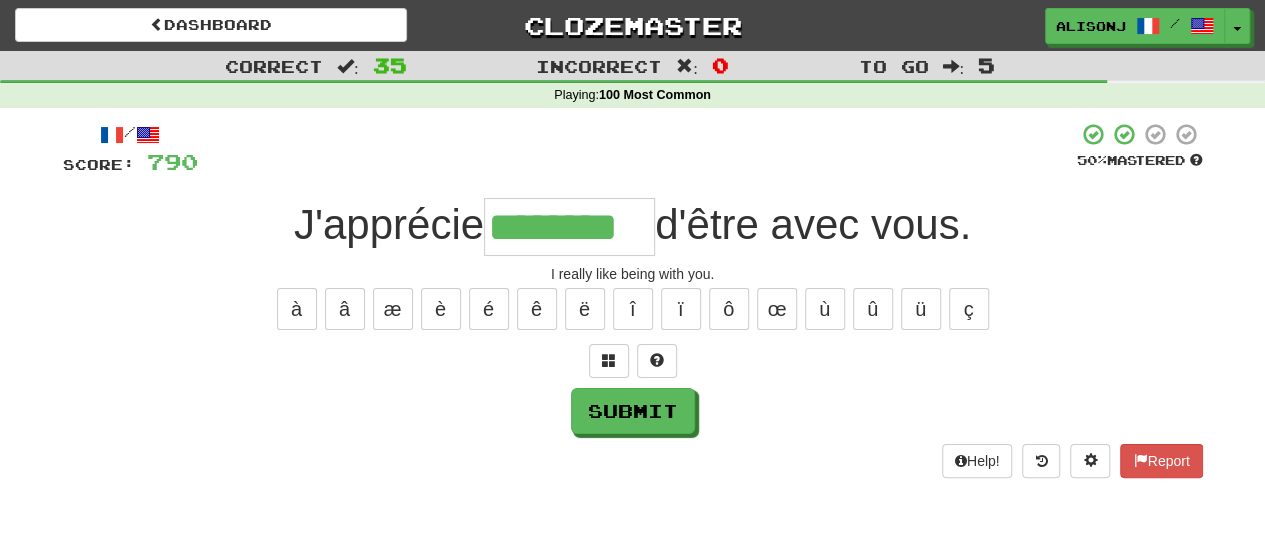 type on "********" 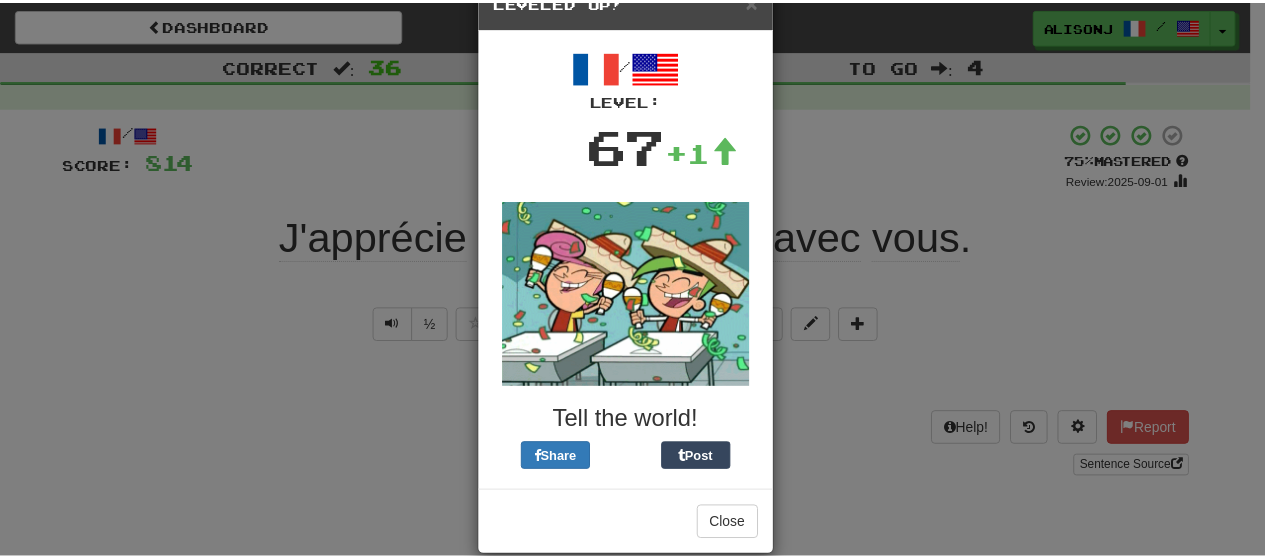 scroll, scrollTop: 80, scrollLeft: 0, axis: vertical 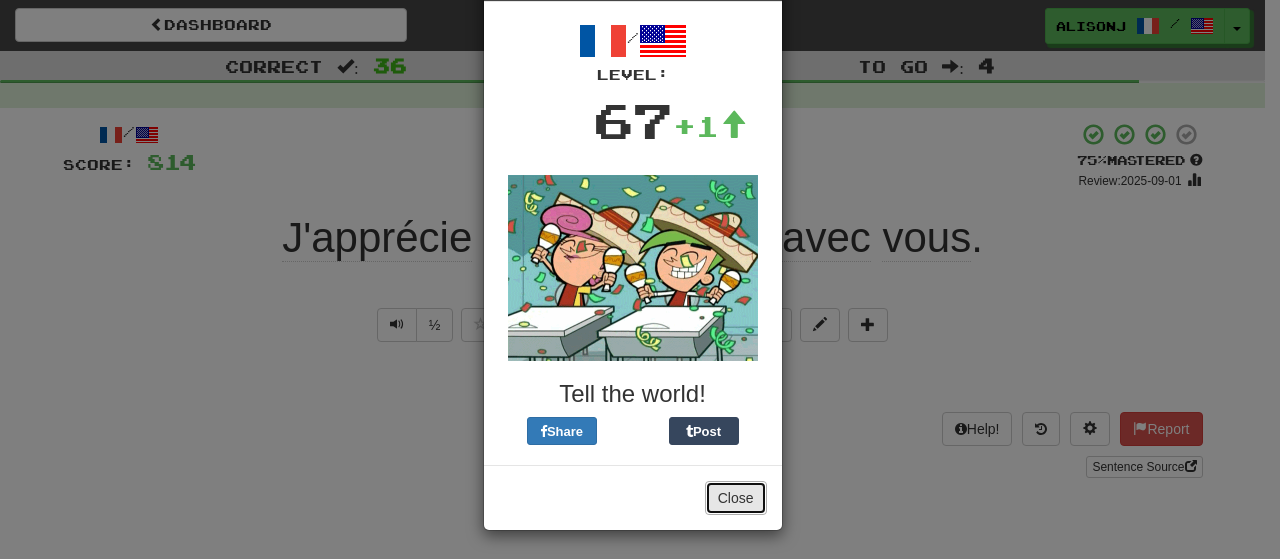 click on "Close" at bounding box center (736, 498) 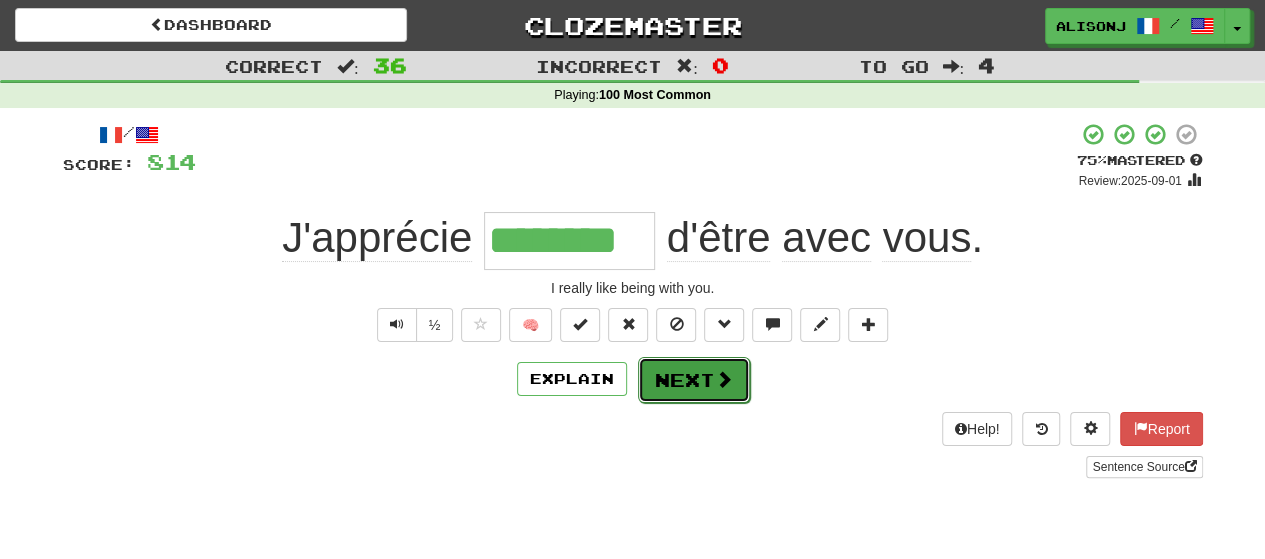 click on "Next" at bounding box center [694, 380] 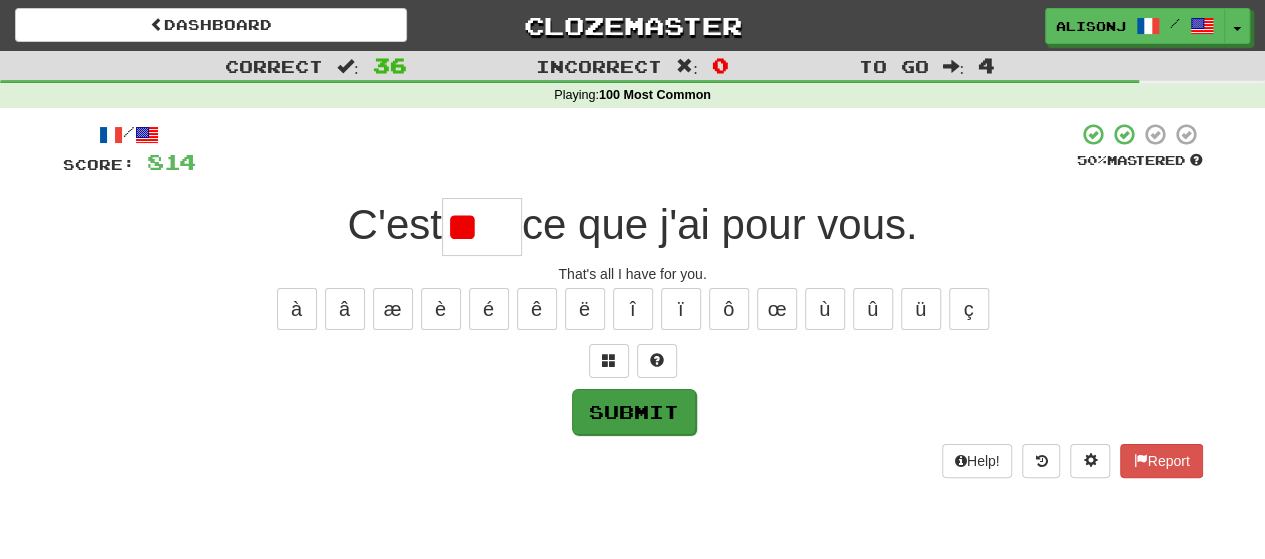 type on "*" 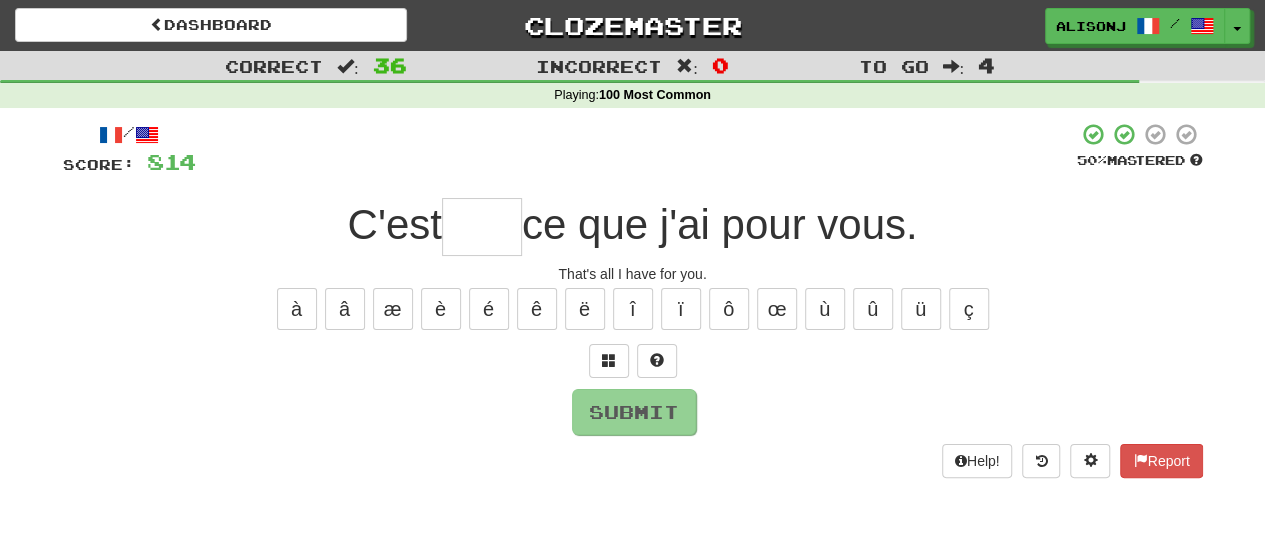 type on "*" 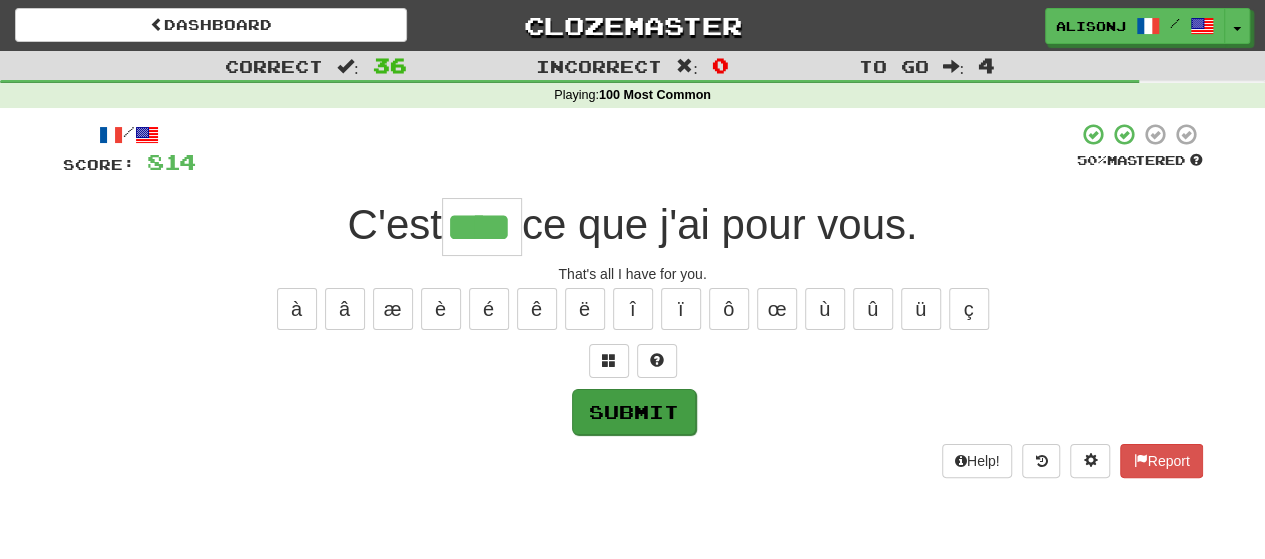 type on "****" 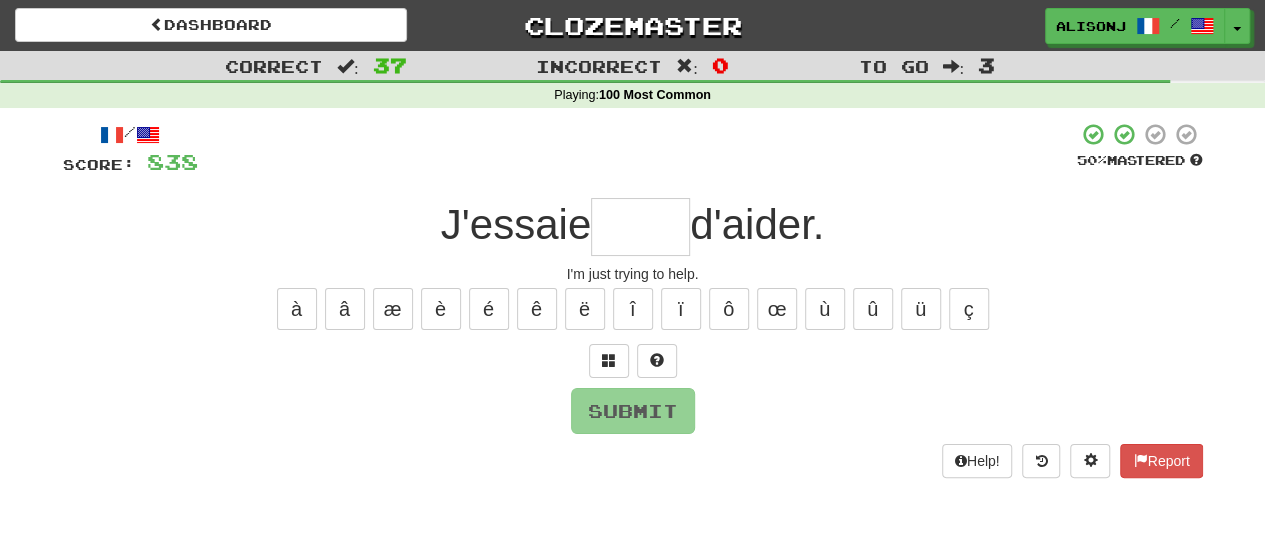 type on "*" 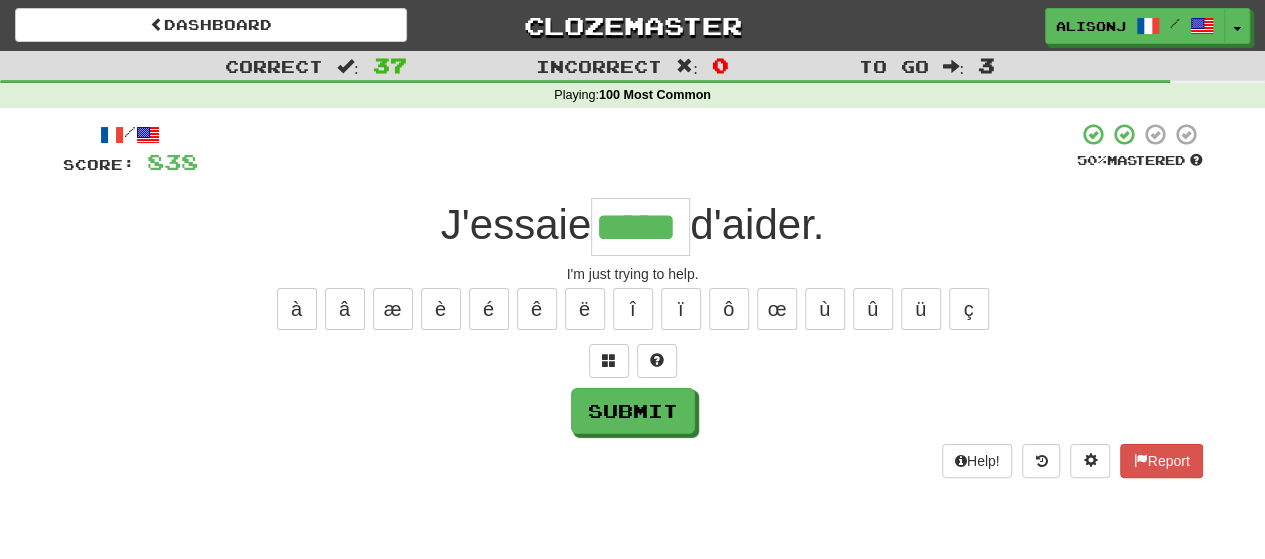 type on "*****" 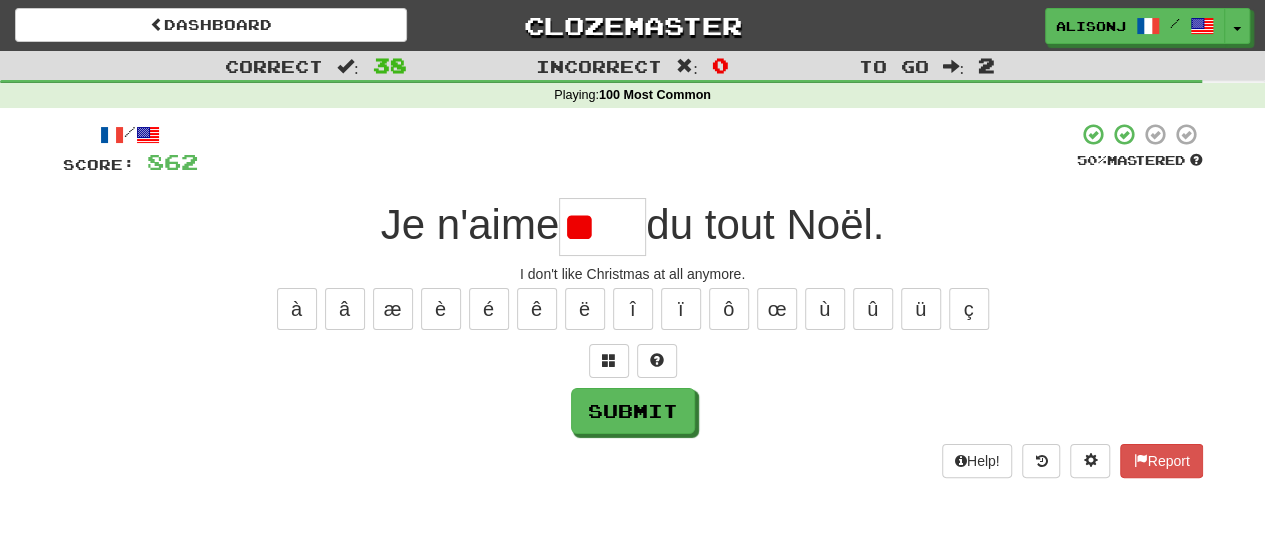type on "*" 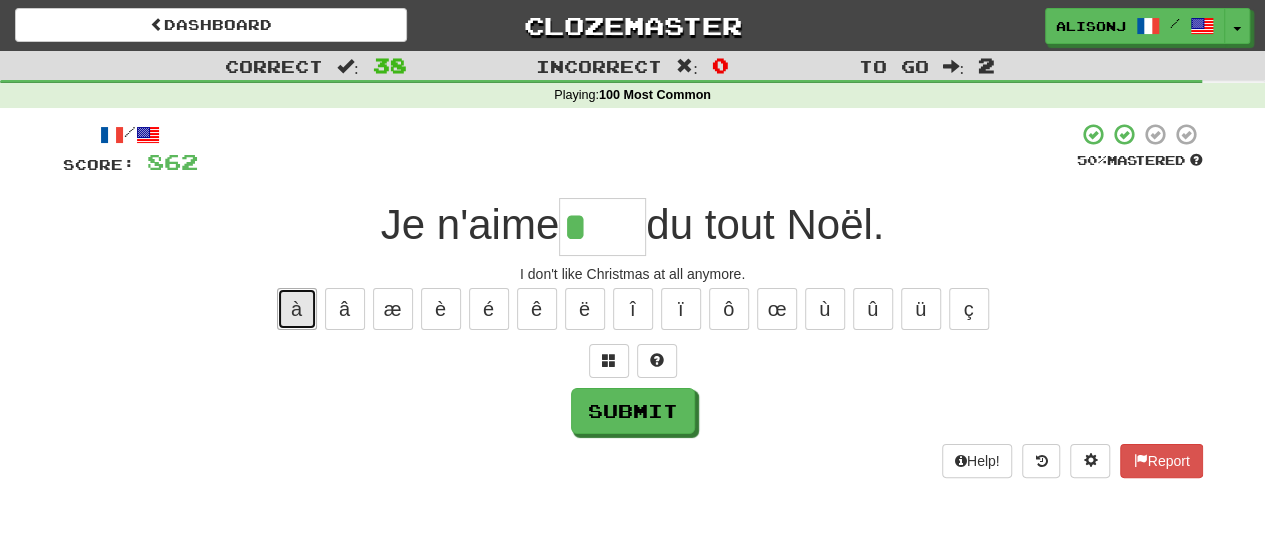 click on "à" at bounding box center [297, 309] 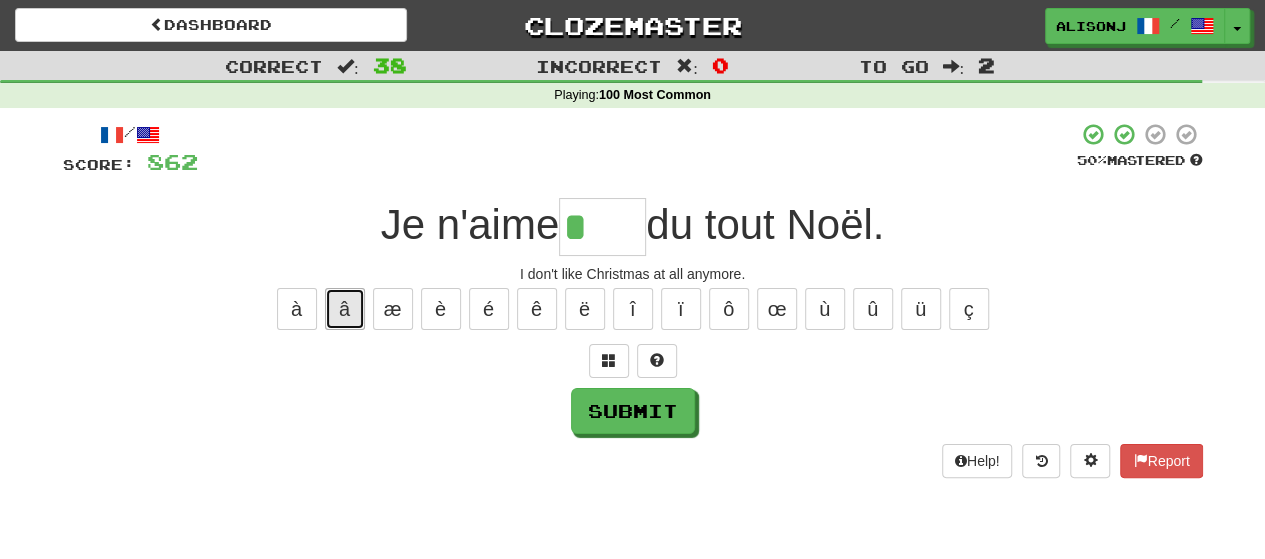 click on "â" at bounding box center (345, 309) 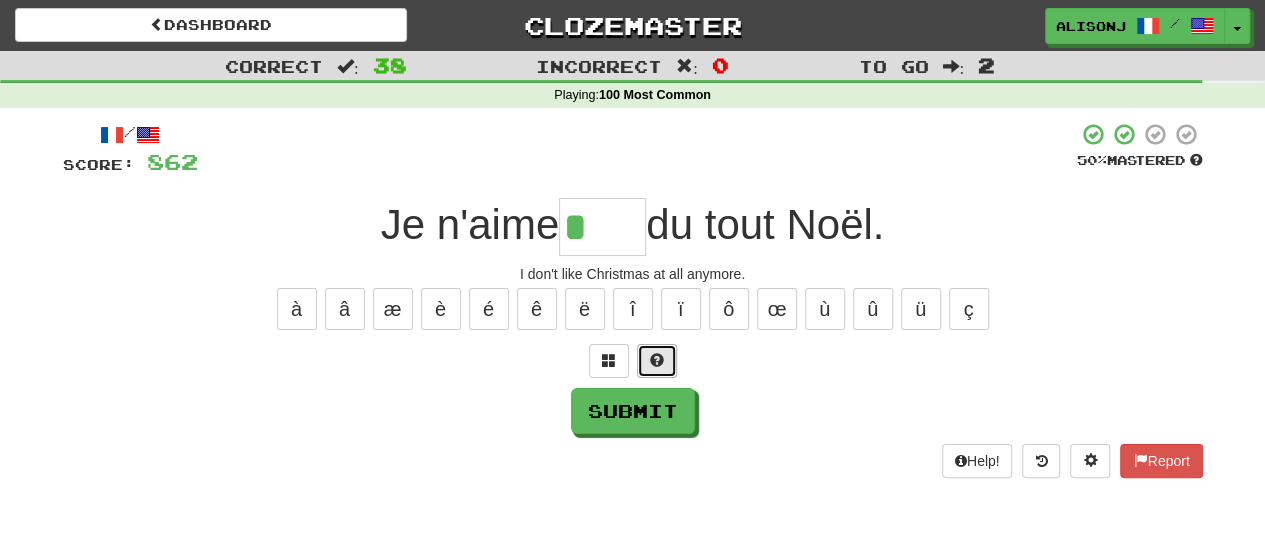 click at bounding box center (657, 360) 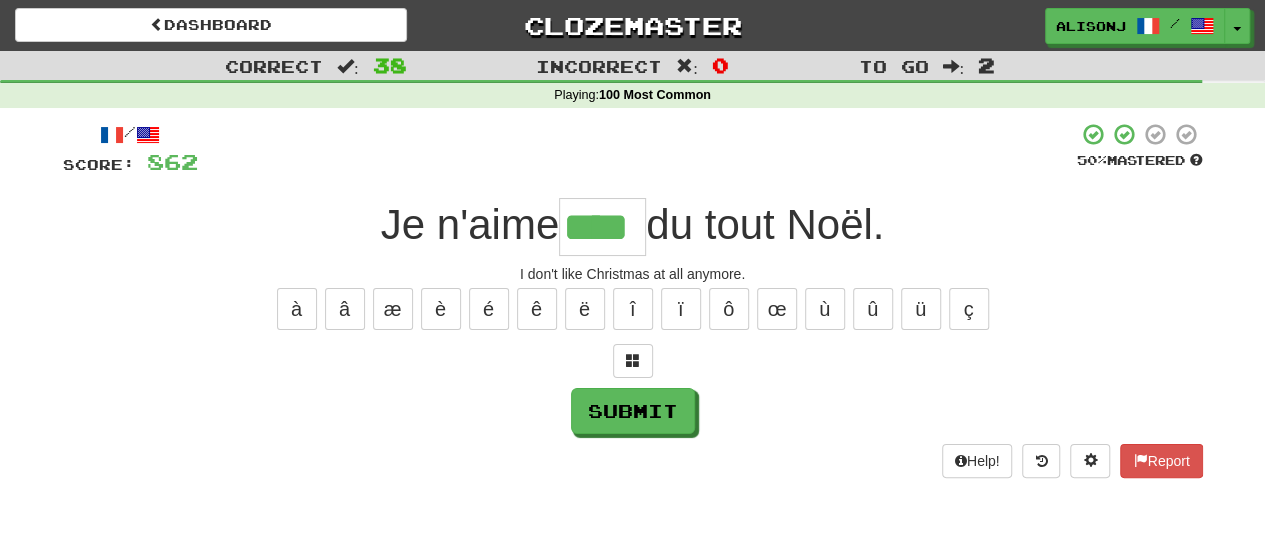 type on "****" 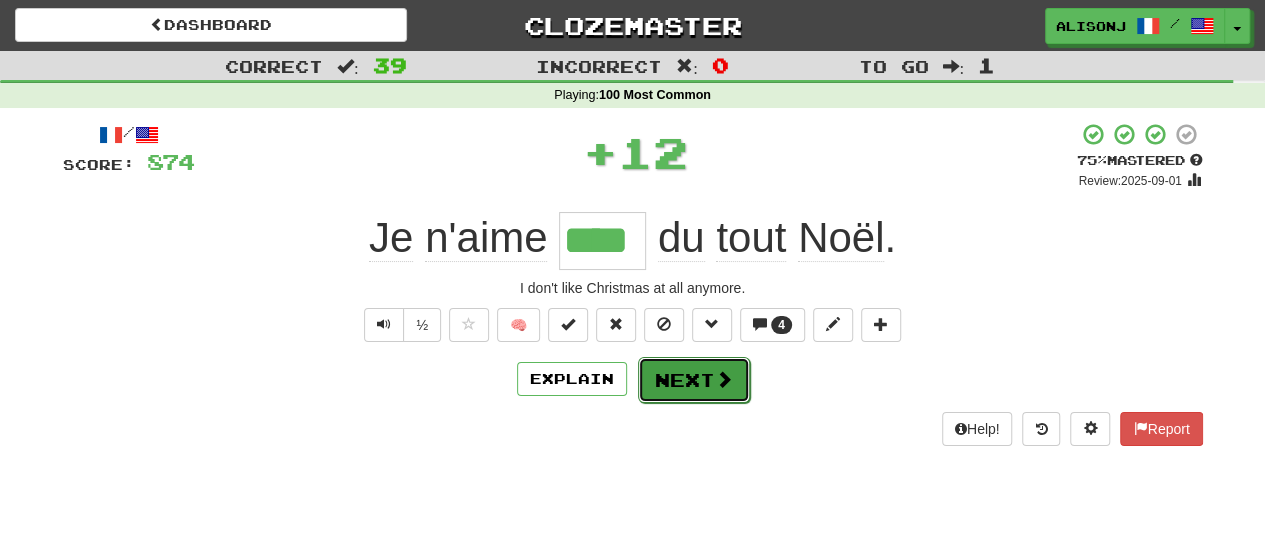 click on "Next" at bounding box center (694, 380) 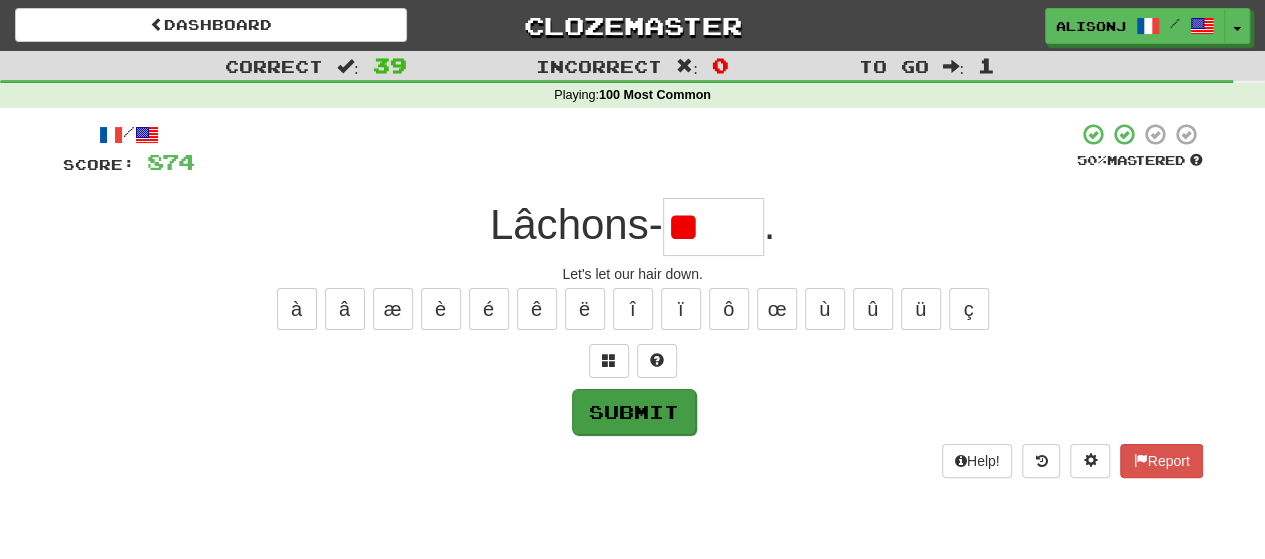 type on "*" 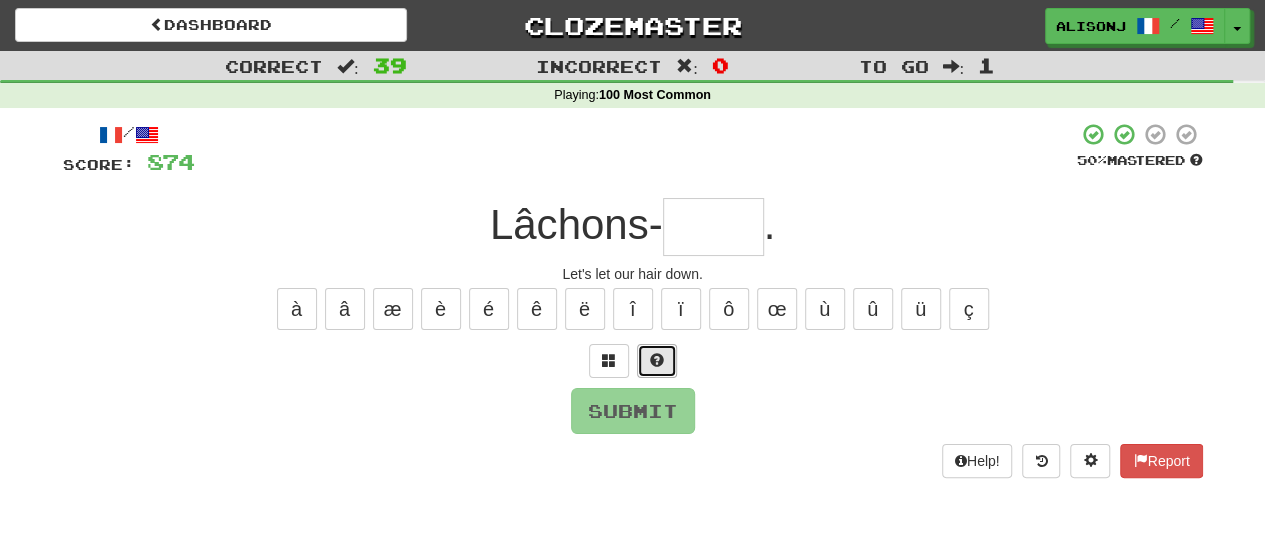 click at bounding box center (657, 361) 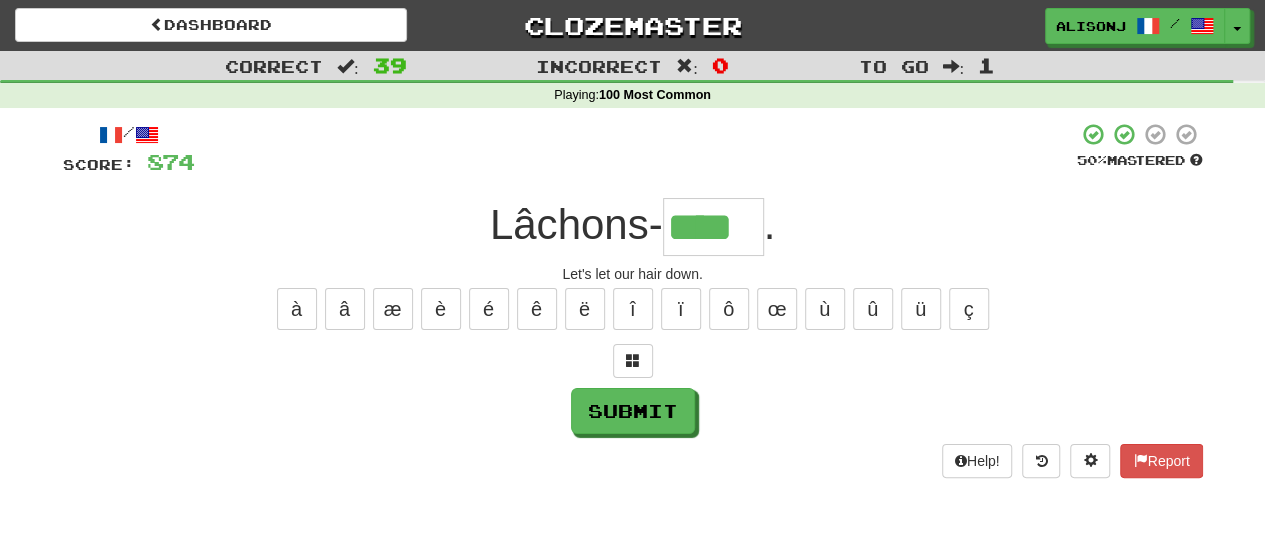 type on "****" 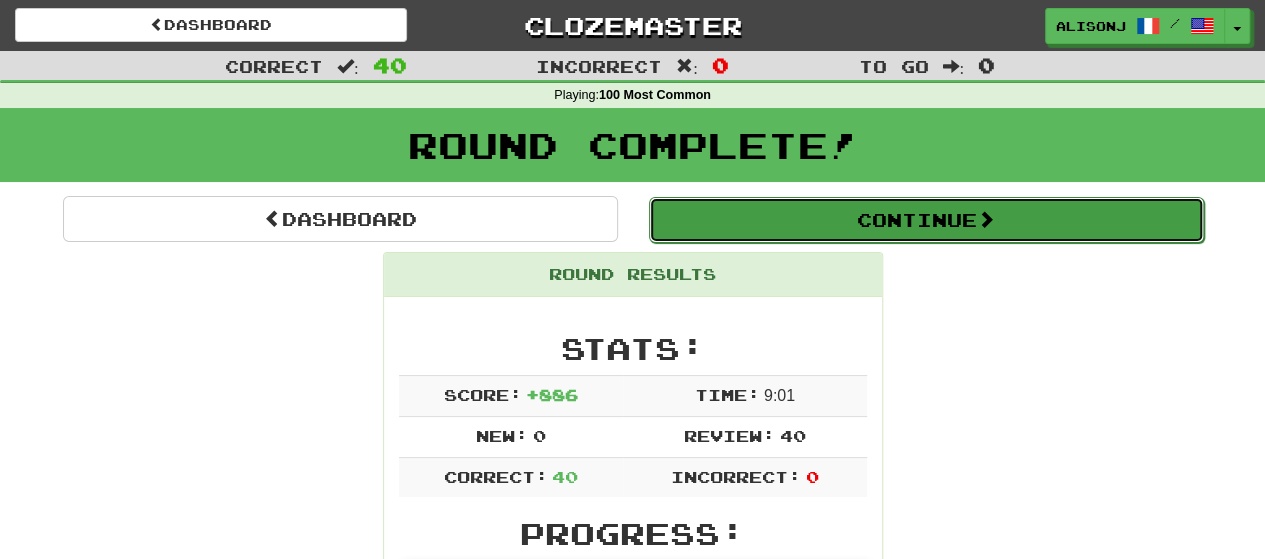 click on "Continue" at bounding box center [926, 220] 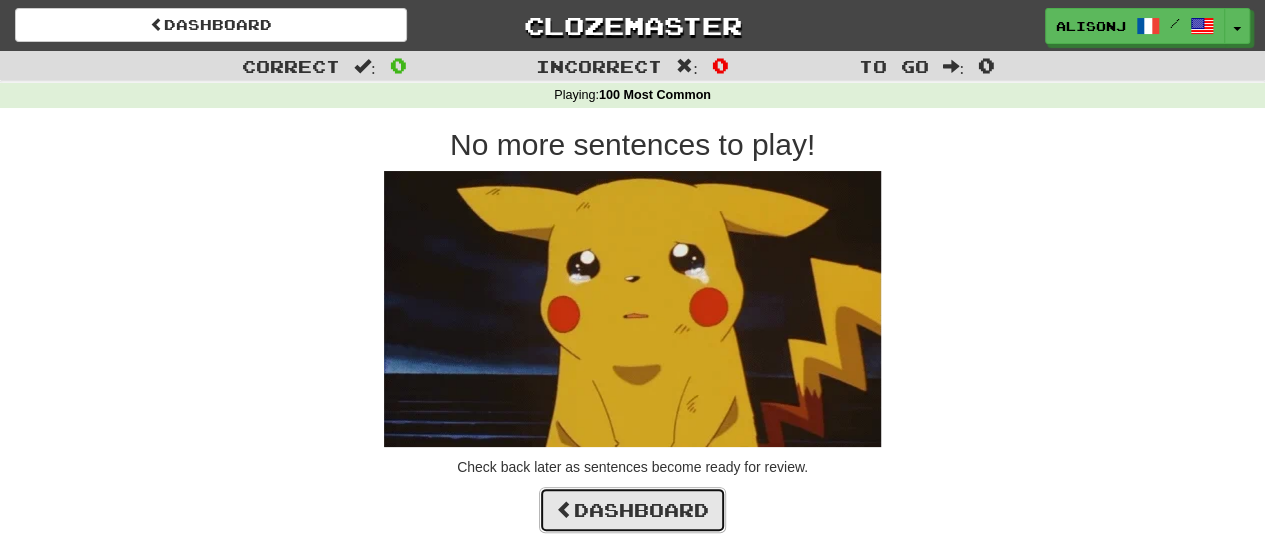 click on "Dashboard" at bounding box center (632, 510) 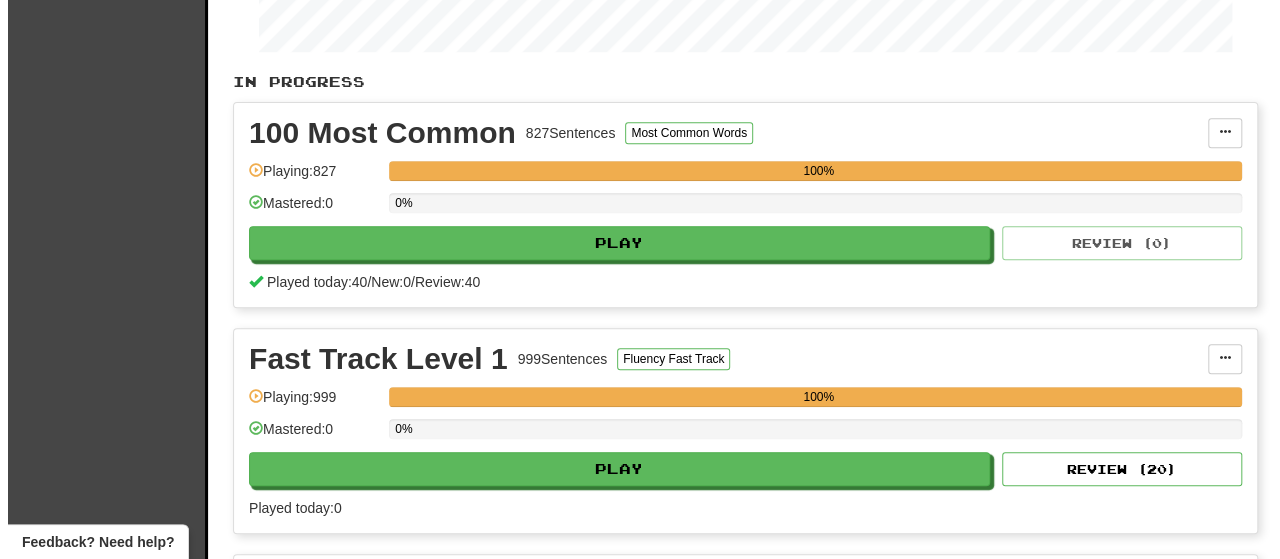 scroll, scrollTop: 400, scrollLeft: 0, axis: vertical 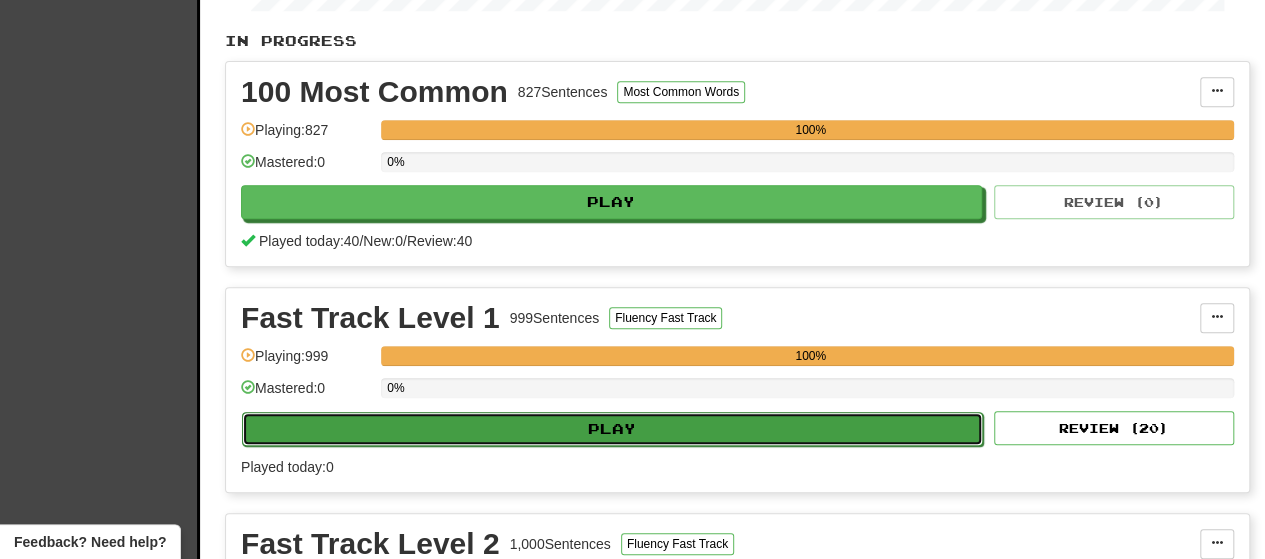 click on "Play" at bounding box center (612, 429) 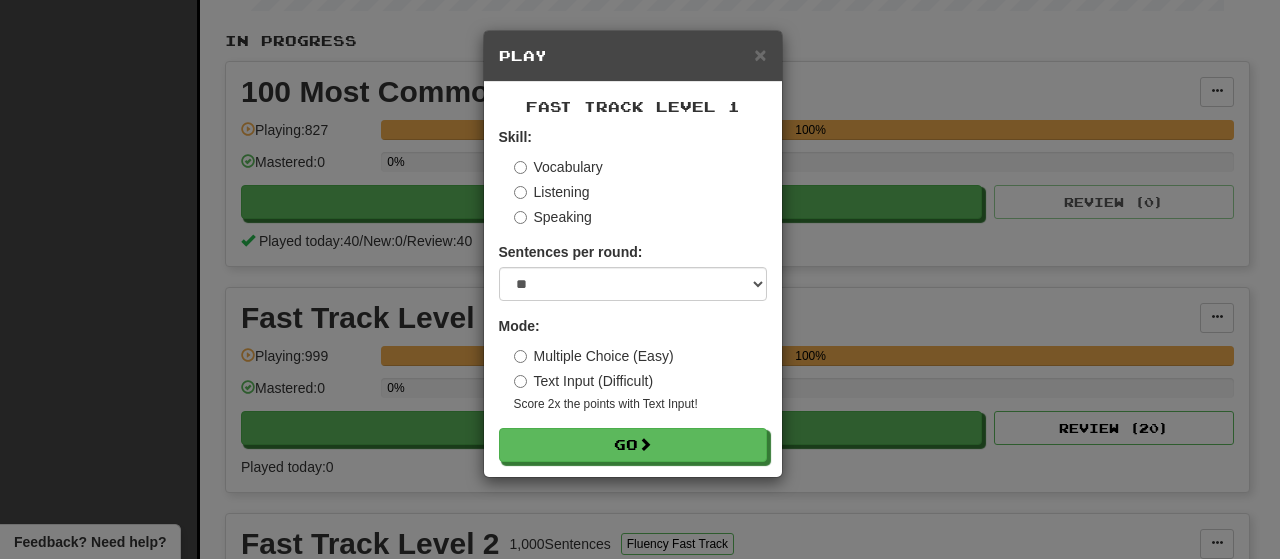 click on "Multiple Choice (Easy)" at bounding box center (594, 356) 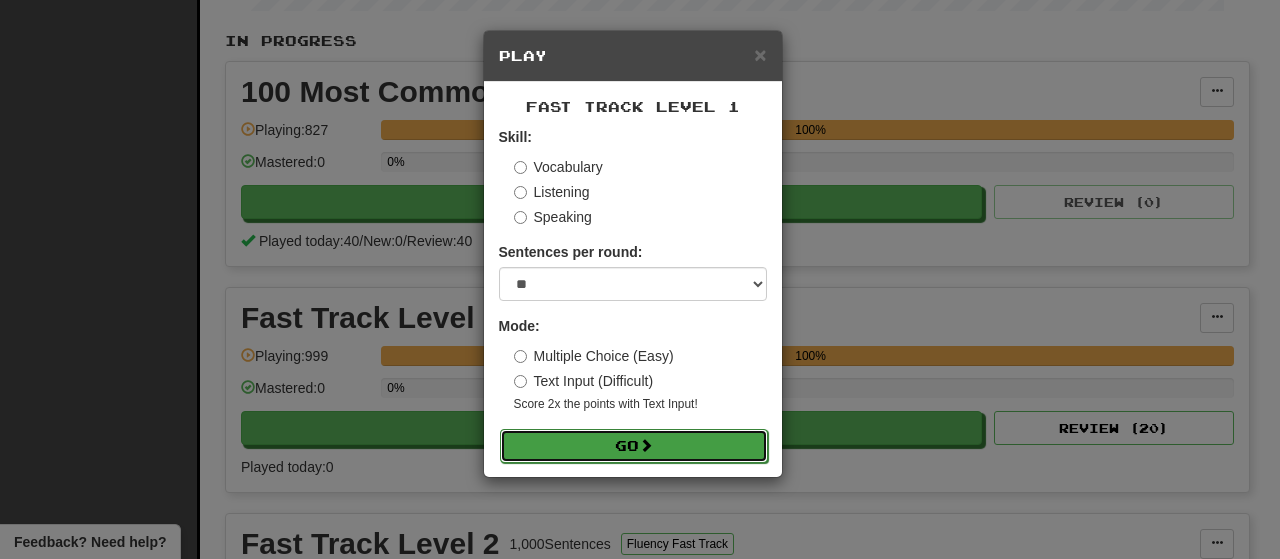 click on "Go" at bounding box center (634, 446) 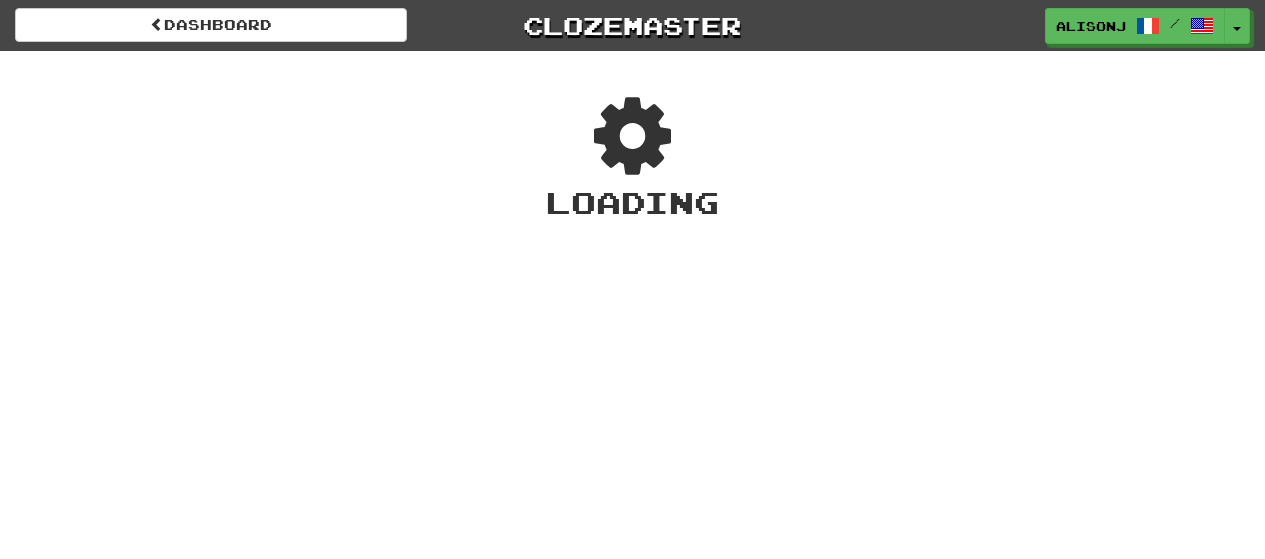 scroll, scrollTop: 0, scrollLeft: 0, axis: both 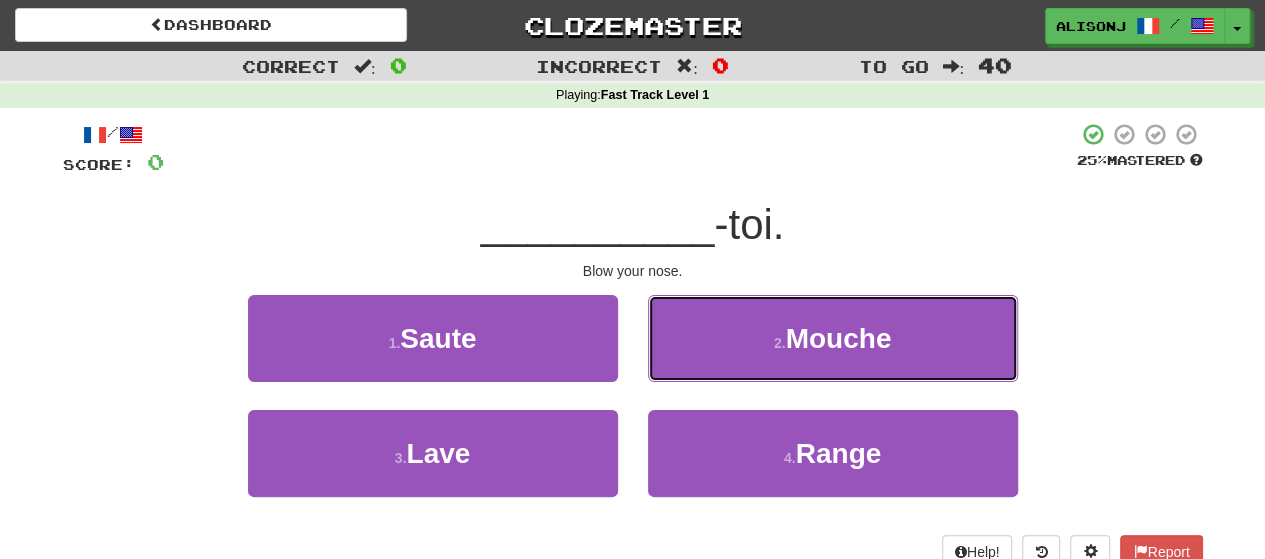 click on "2 .  Mouche" at bounding box center (833, 338) 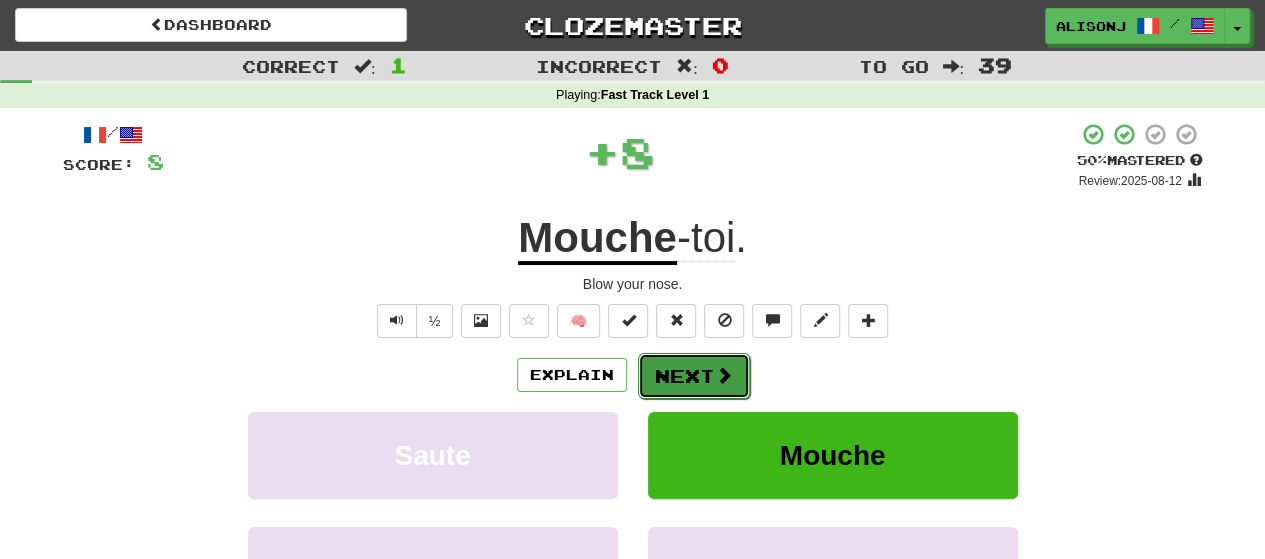 click at bounding box center [724, 375] 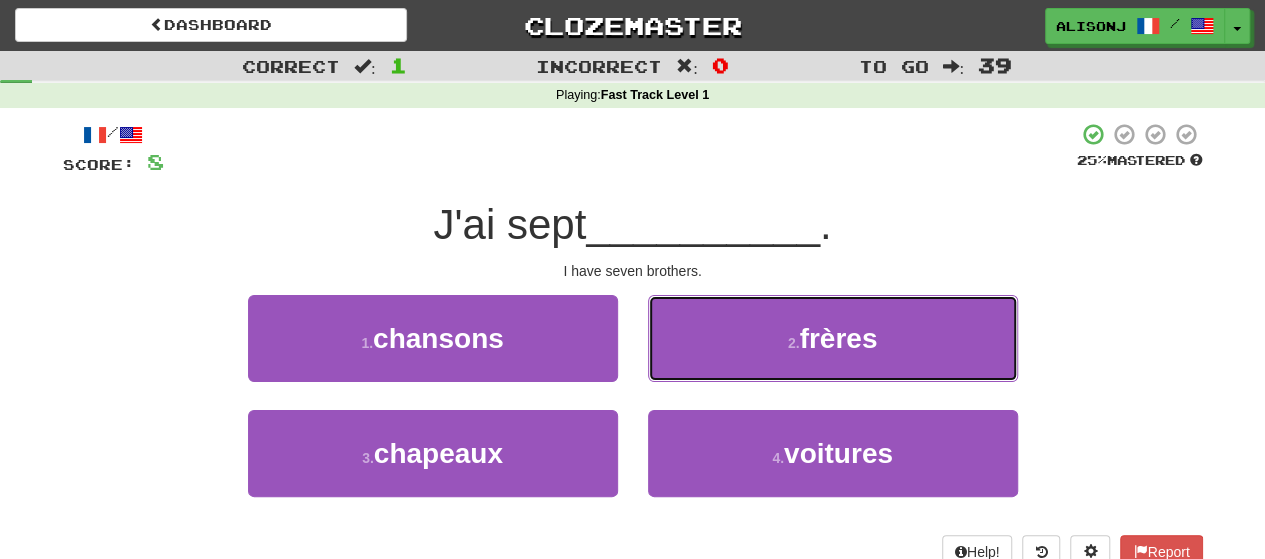 click on "2 .  frères" at bounding box center [833, 338] 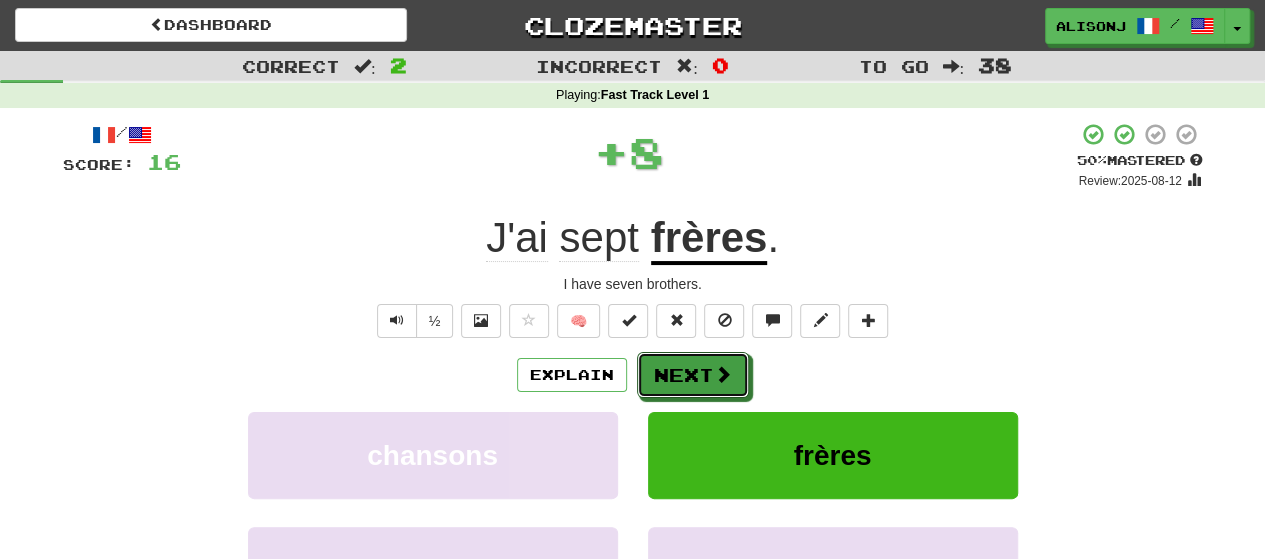 click at bounding box center (723, 374) 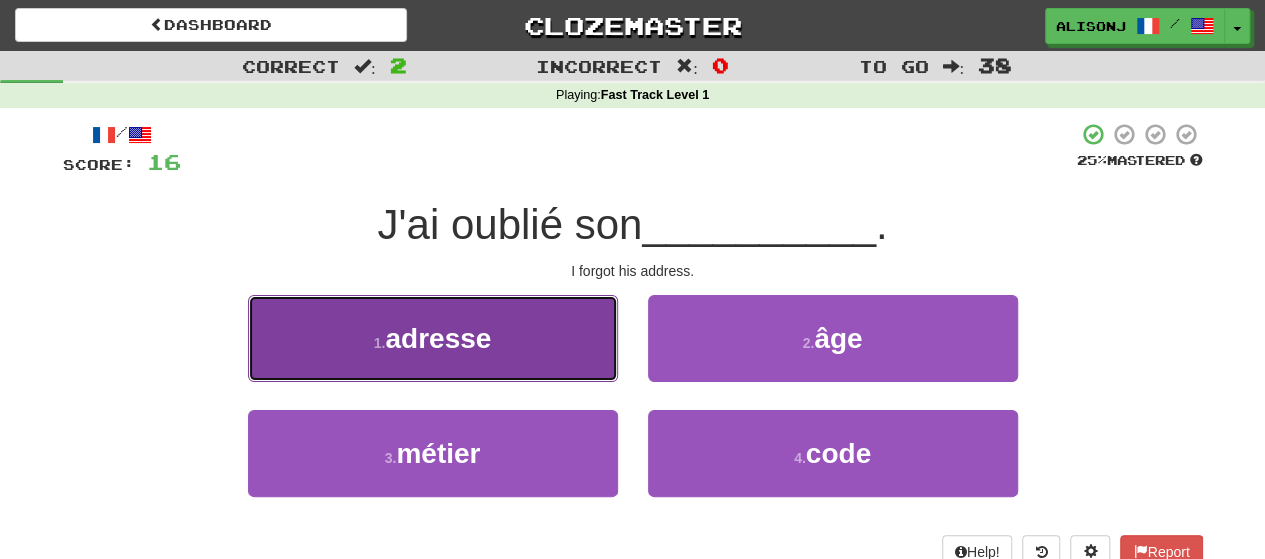 click on "1 .  adresse" at bounding box center (433, 338) 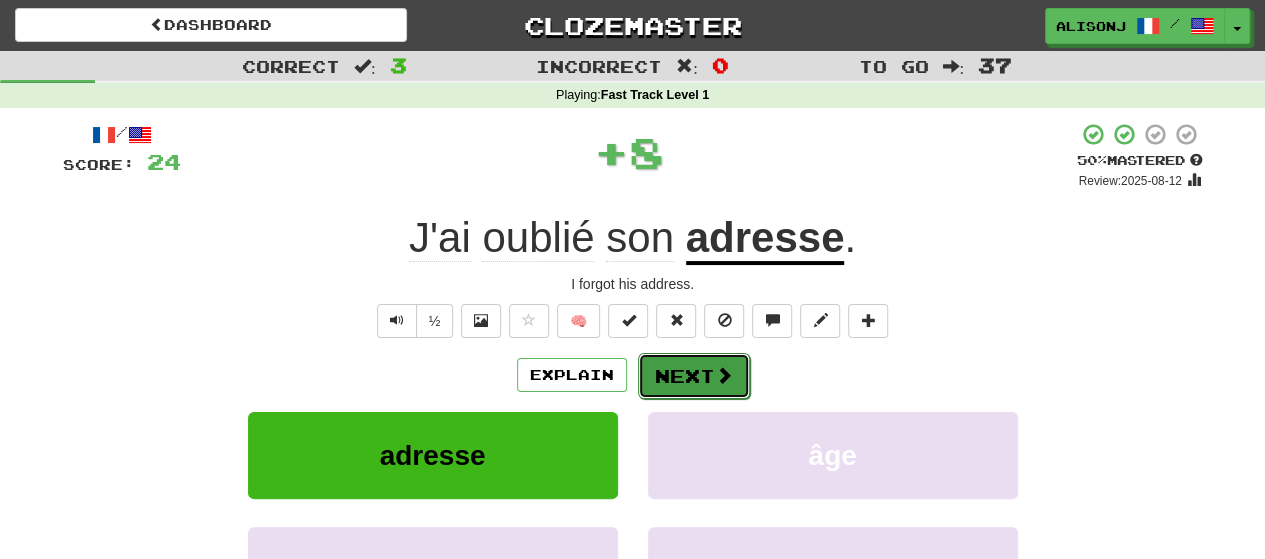 click on "Next" at bounding box center (694, 376) 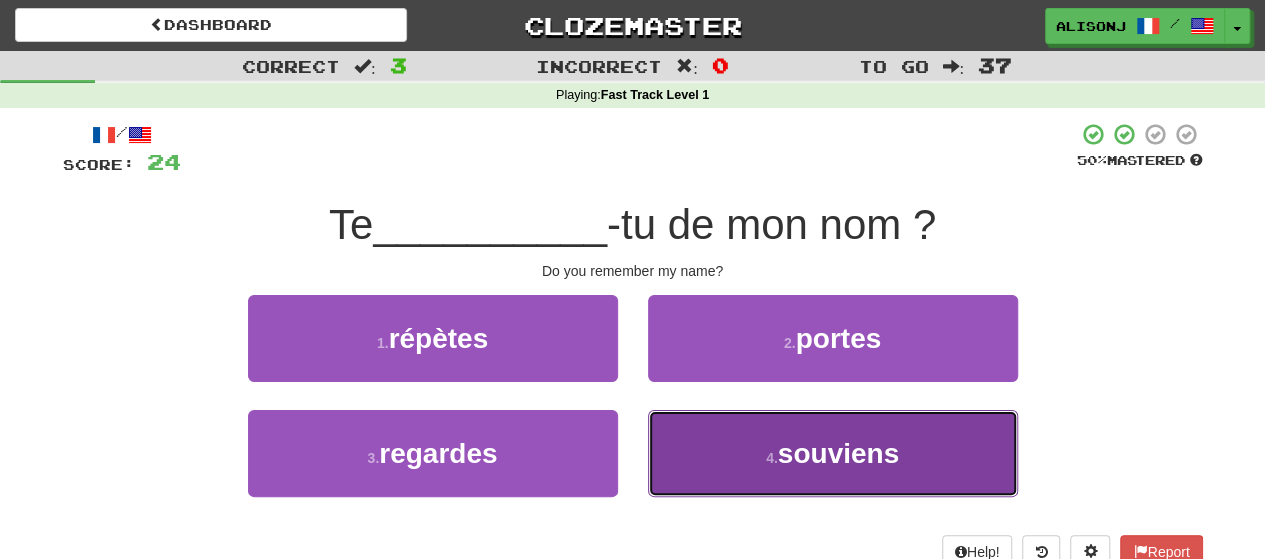 click on "4 .  souviens" at bounding box center [833, 453] 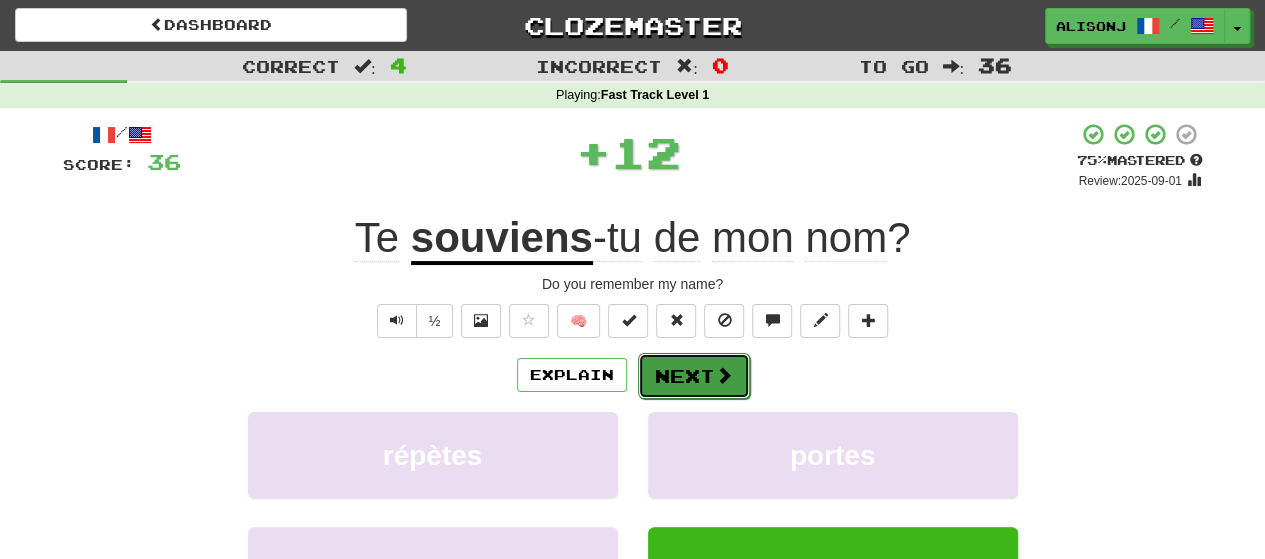 click on "Next" at bounding box center (694, 376) 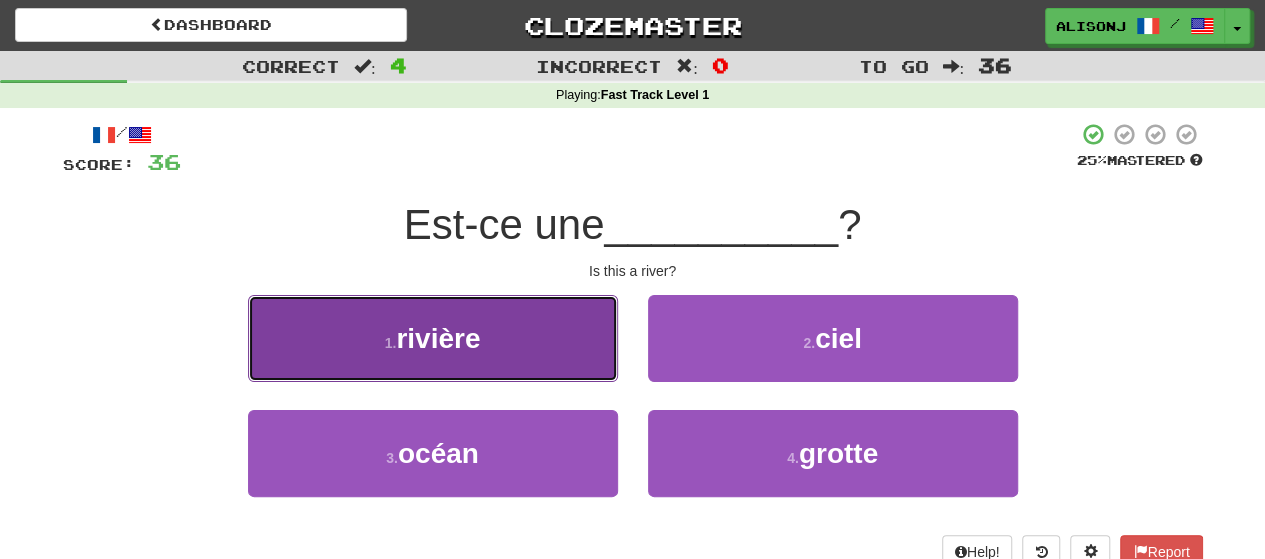 click on "1 .  rivière" at bounding box center (433, 338) 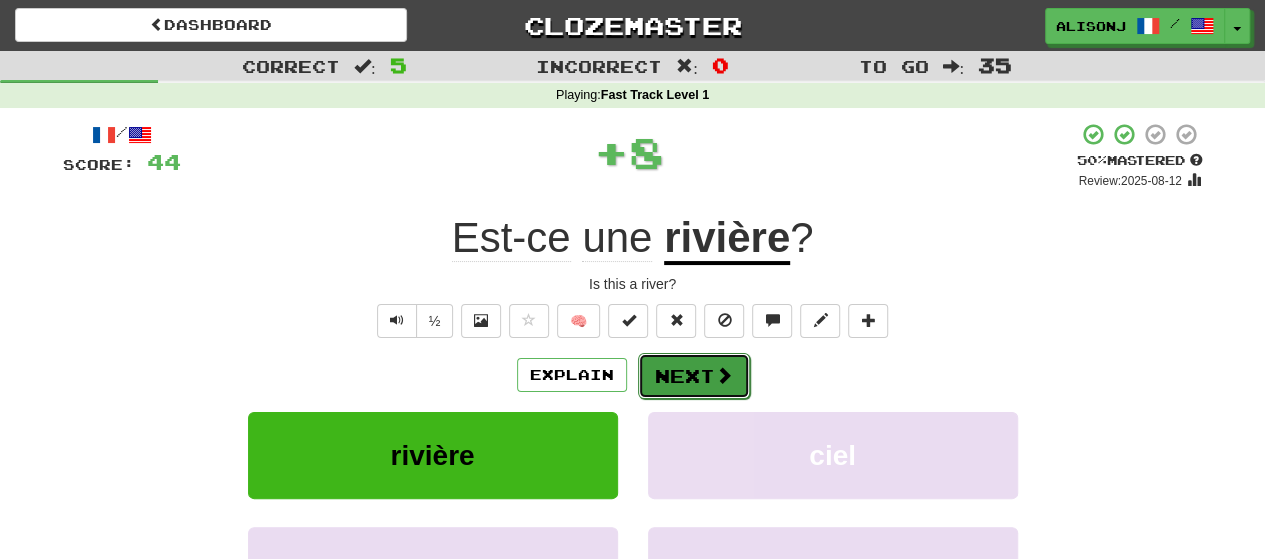 click on "Next" at bounding box center [694, 376] 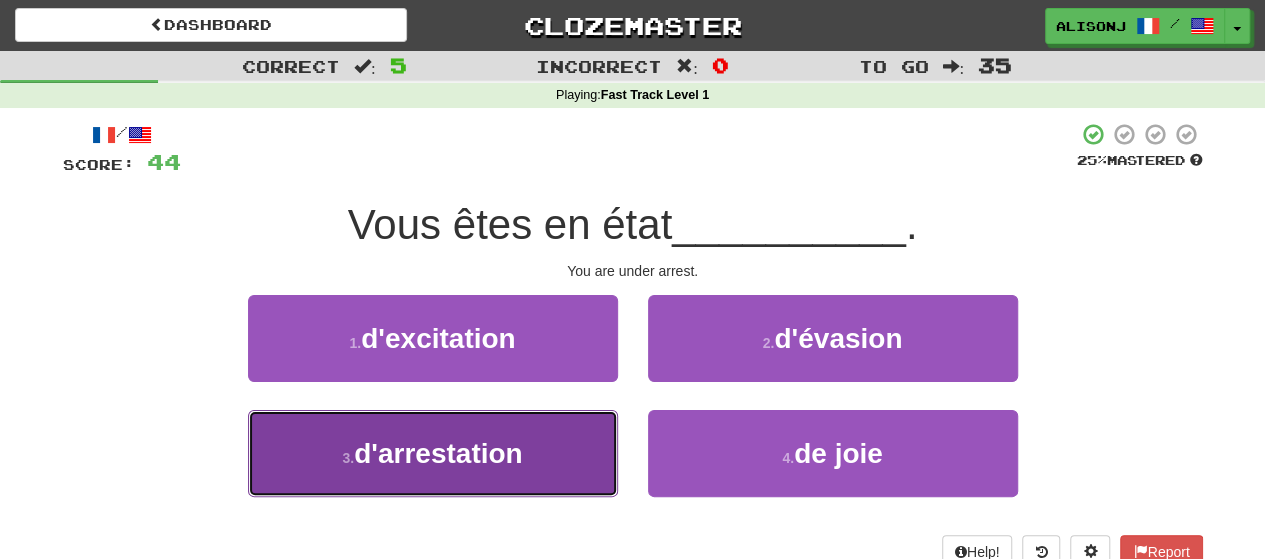 click on "3 .  d'arrestation" at bounding box center (433, 453) 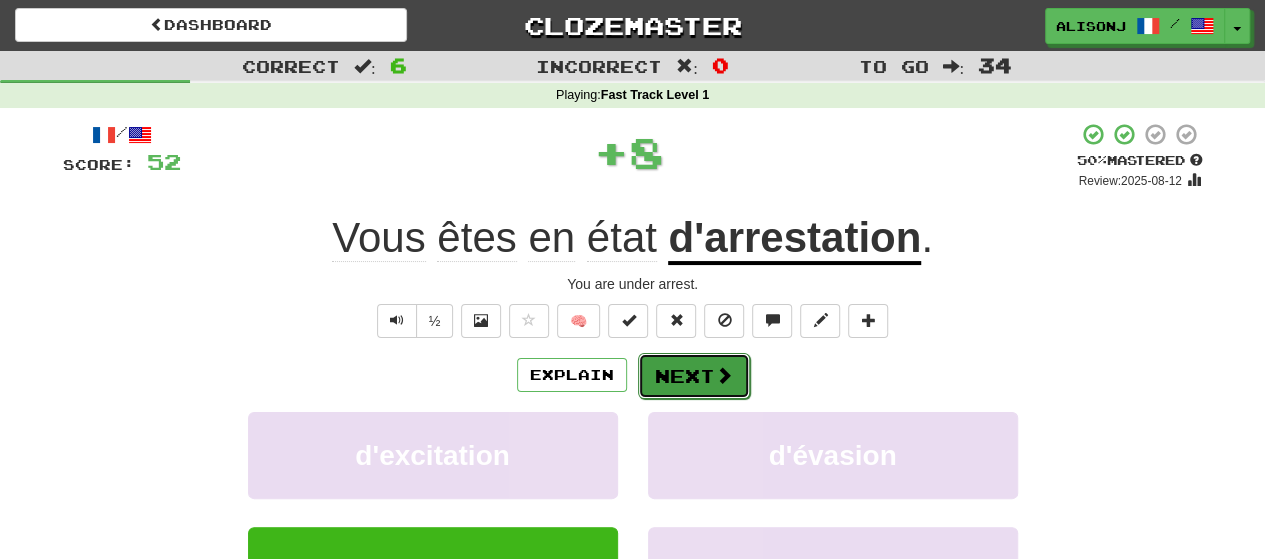 click on "Next" at bounding box center [694, 376] 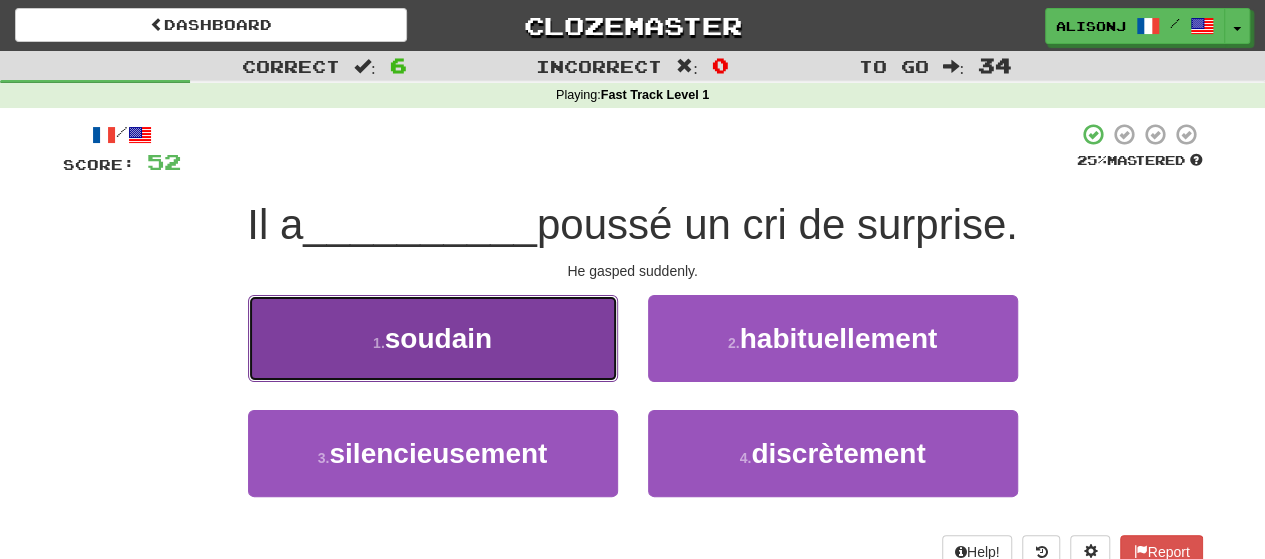click on "1 .  soudain" at bounding box center (433, 338) 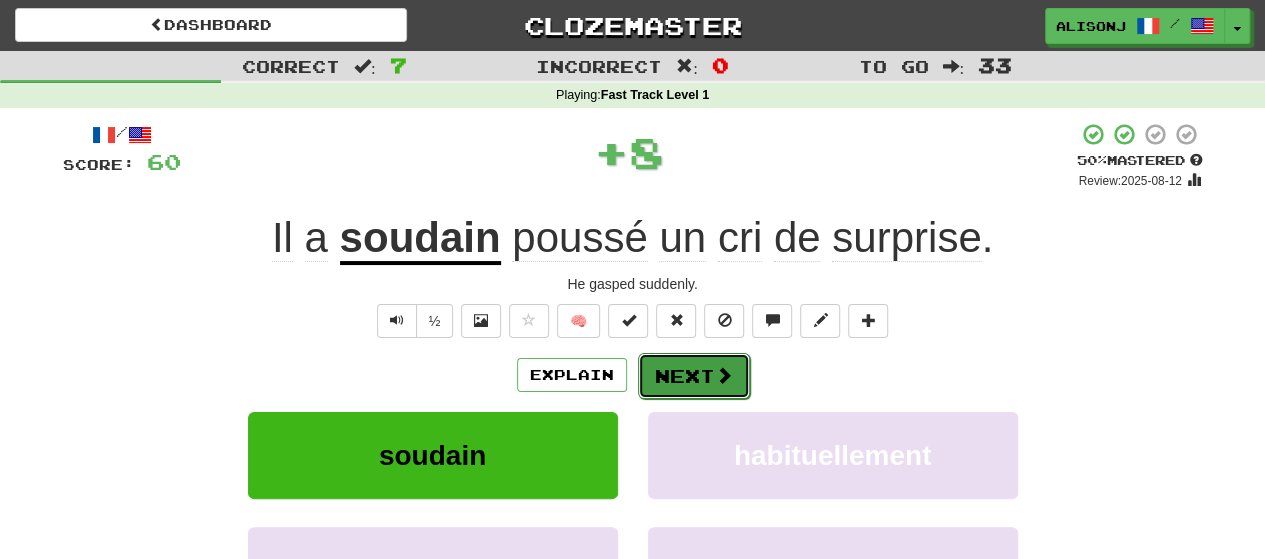 click at bounding box center (724, 375) 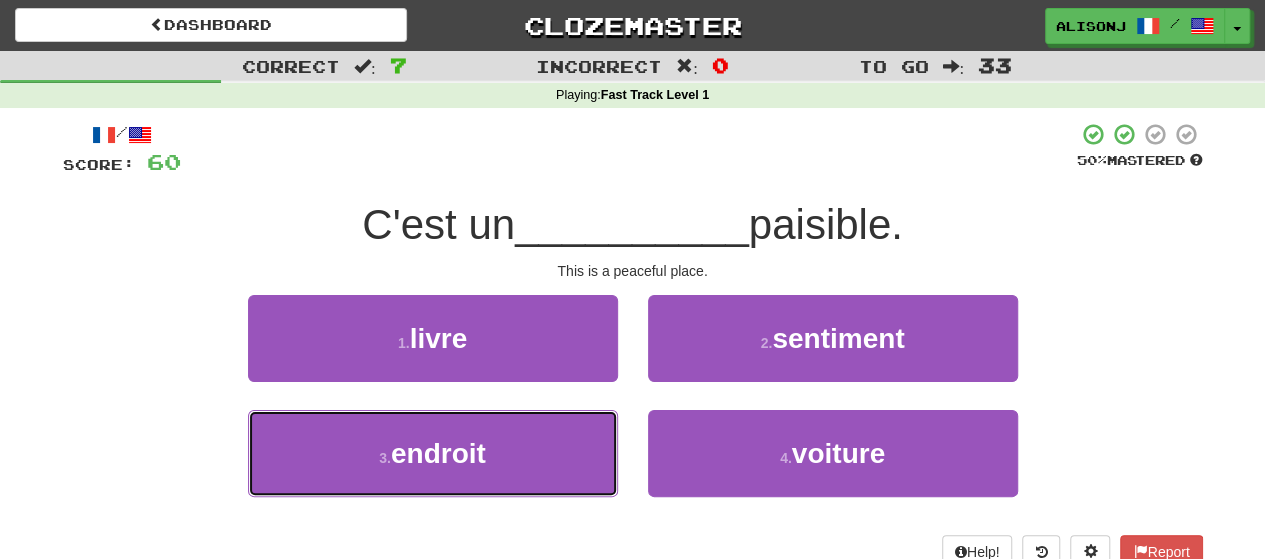 drag, startPoint x: 582, startPoint y: 445, endPoint x: 642, endPoint y: 397, distance: 76.837494 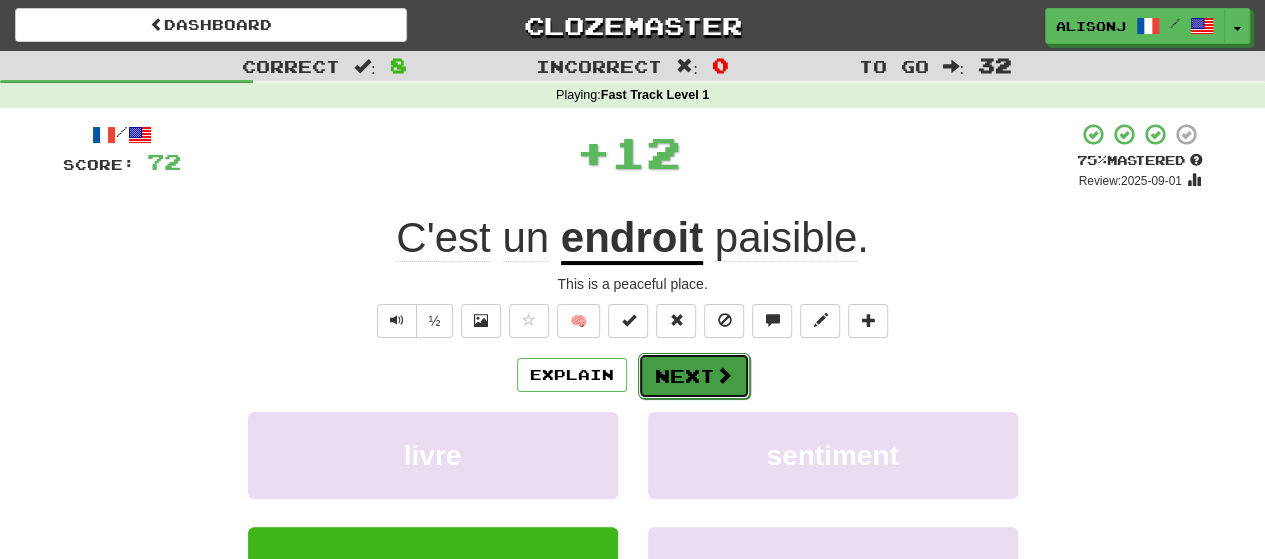 click on "Next" at bounding box center (694, 376) 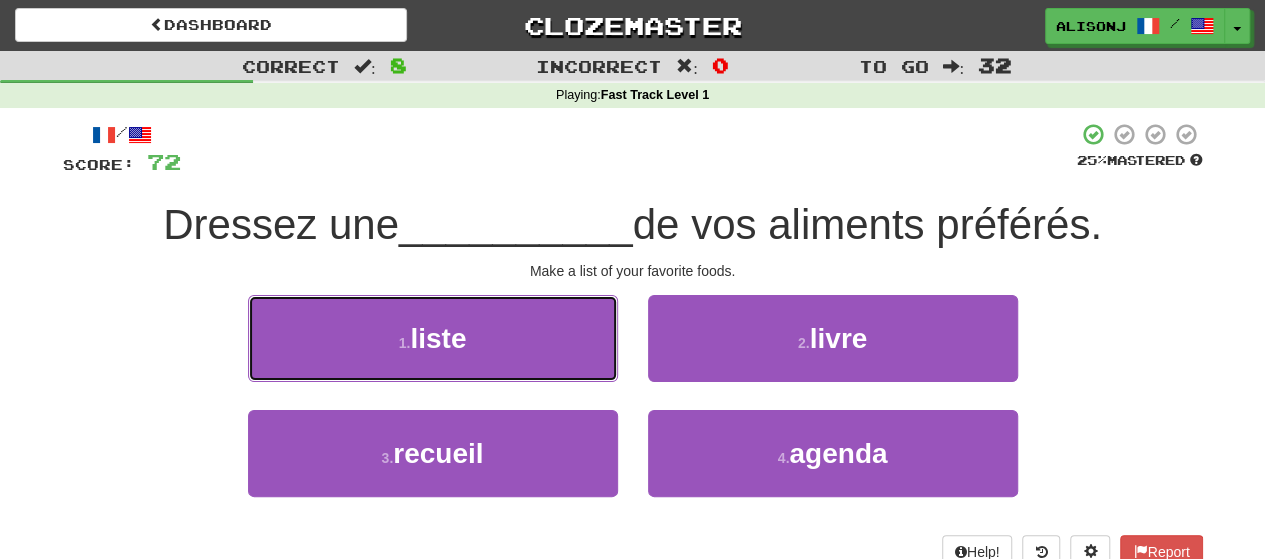click on "1 .  liste" at bounding box center (433, 338) 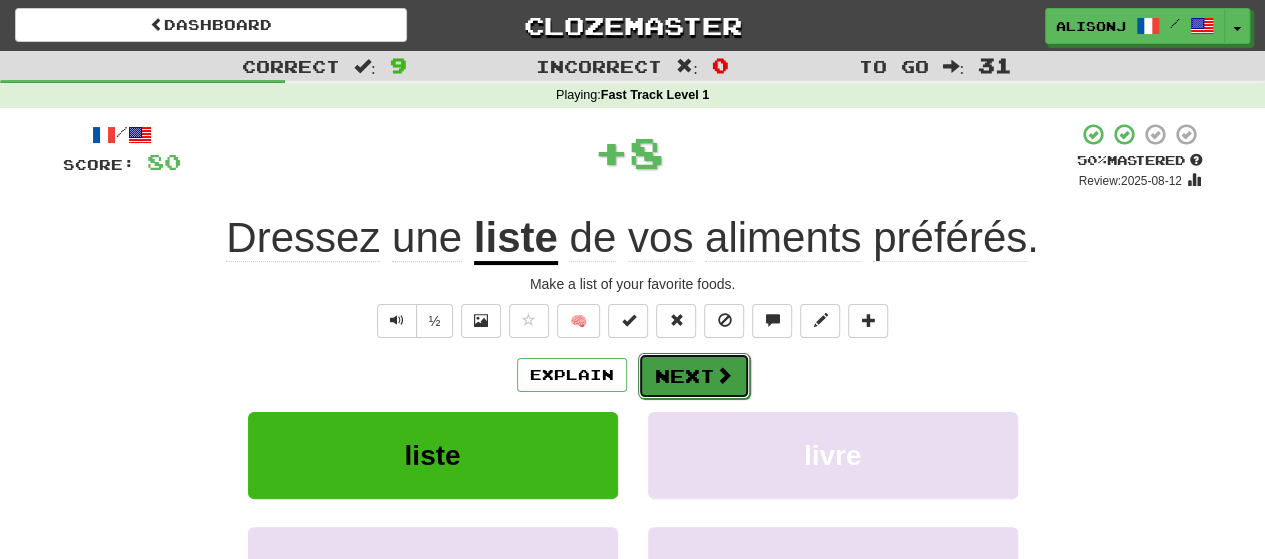 click at bounding box center [724, 375] 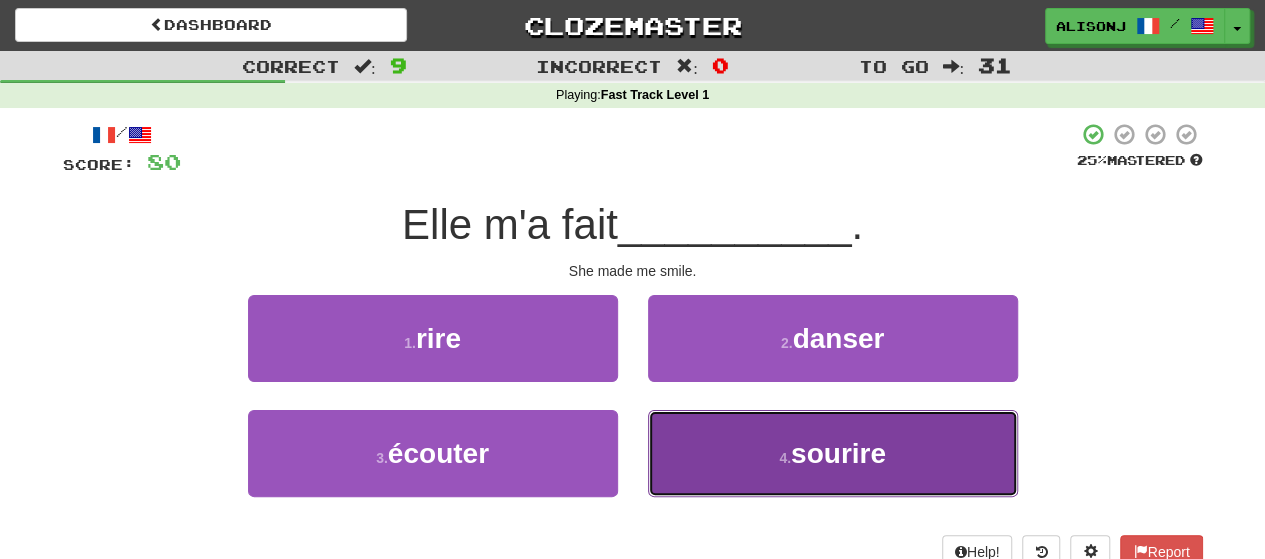 click on "4 .  sourire" at bounding box center (833, 453) 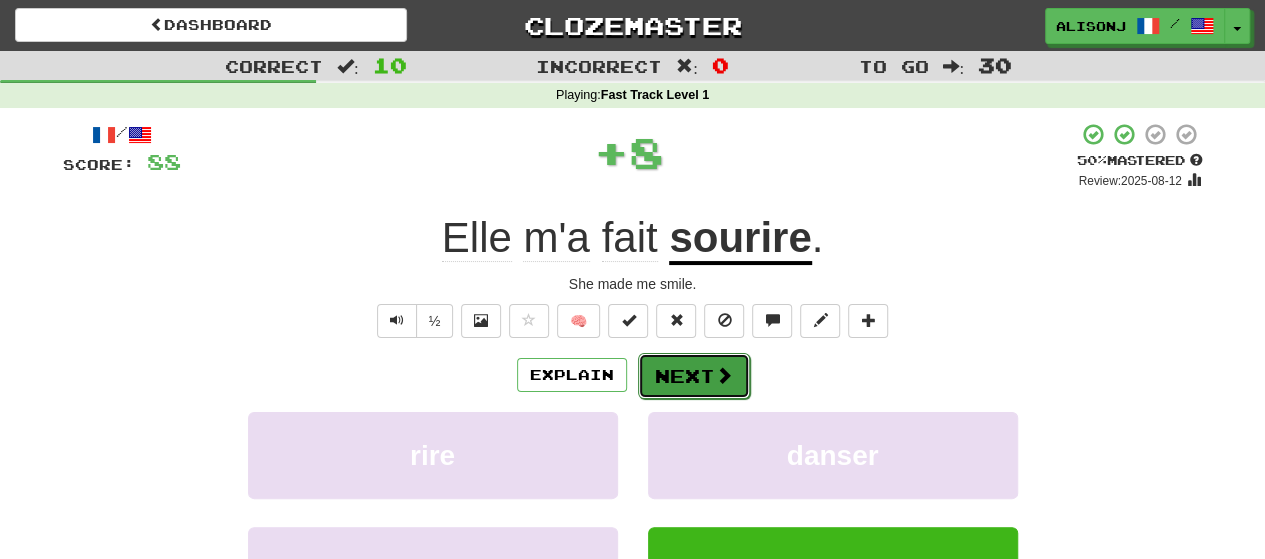 click on "Next" at bounding box center [694, 376] 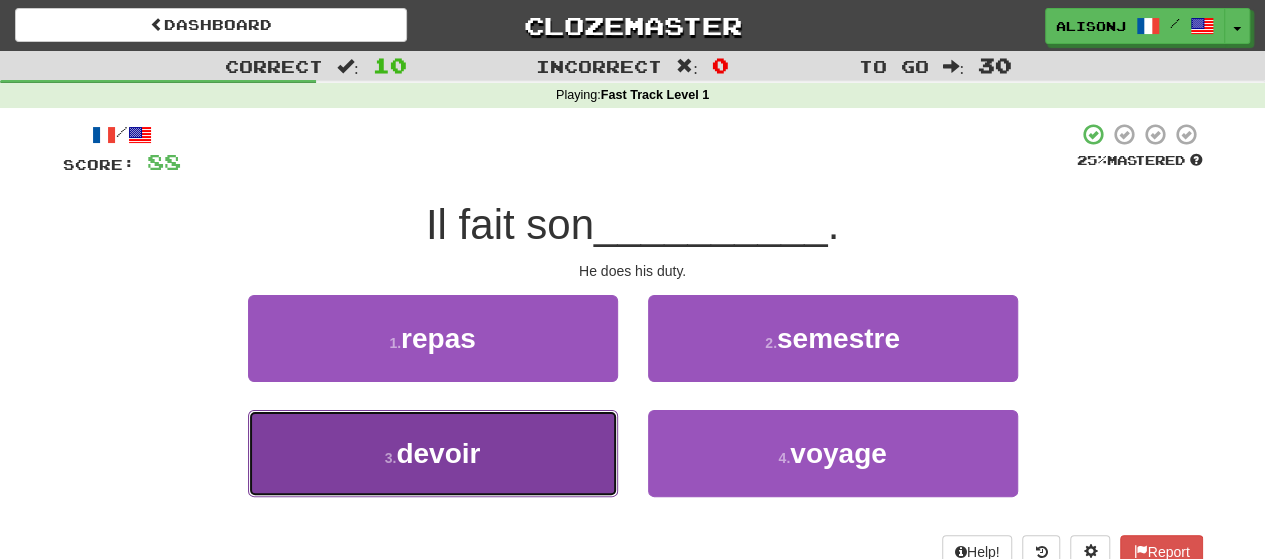 click on "3 .  devoir" at bounding box center (433, 453) 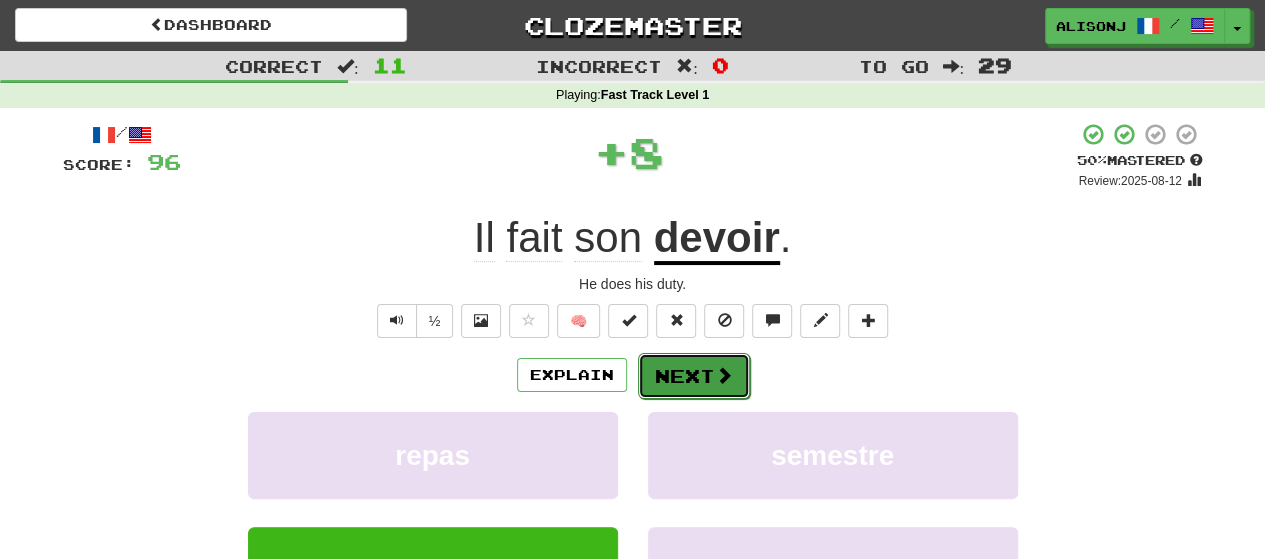 click on "Next" at bounding box center [694, 376] 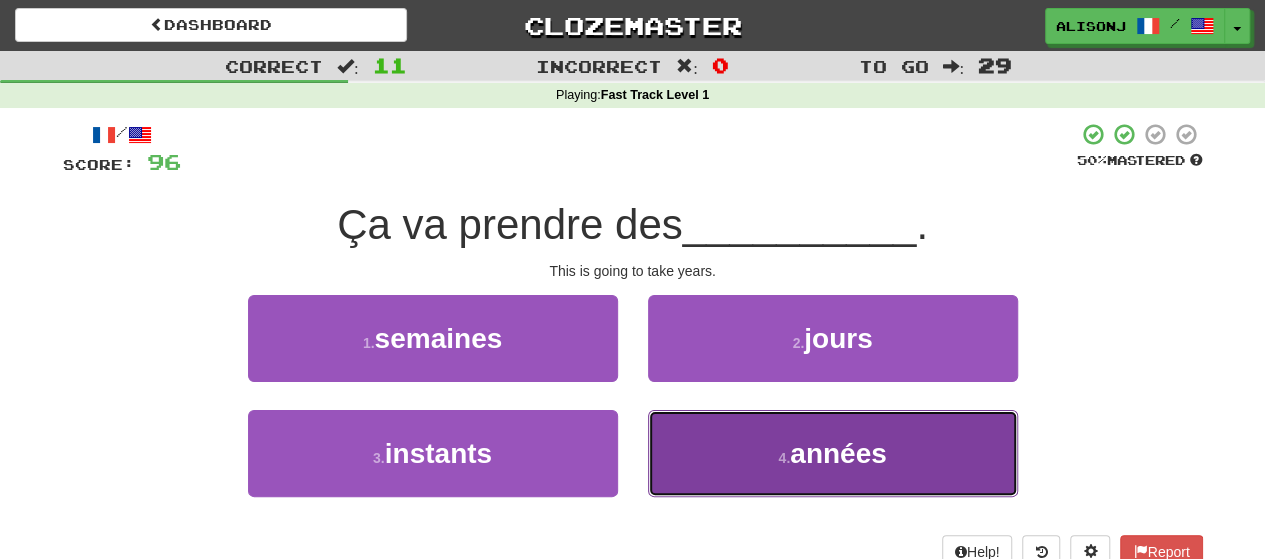 click on "4 .  années" at bounding box center [833, 453] 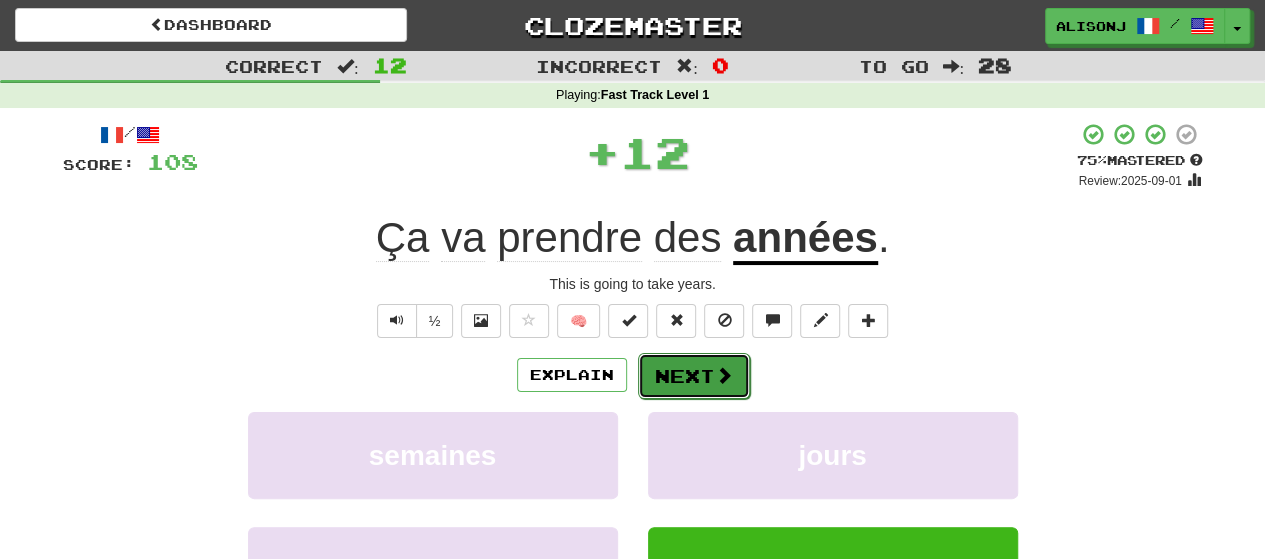 click on "Next" at bounding box center [694, 376] 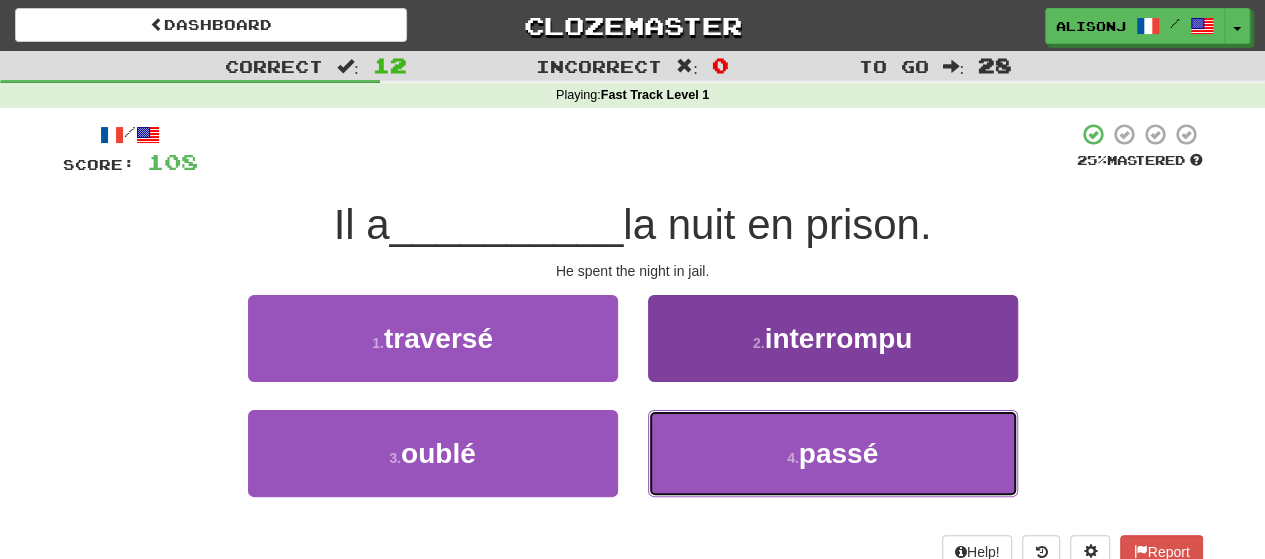 click on "4 .  passé" at bounding box center (833, 453) 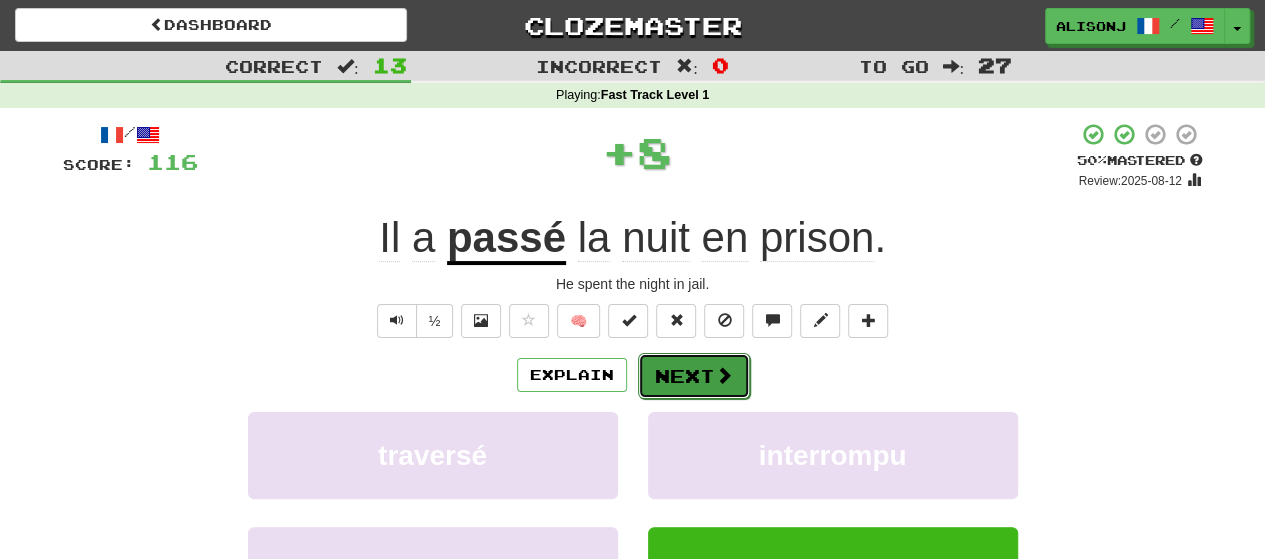 click on "Next" at bounding box center [694, 376] 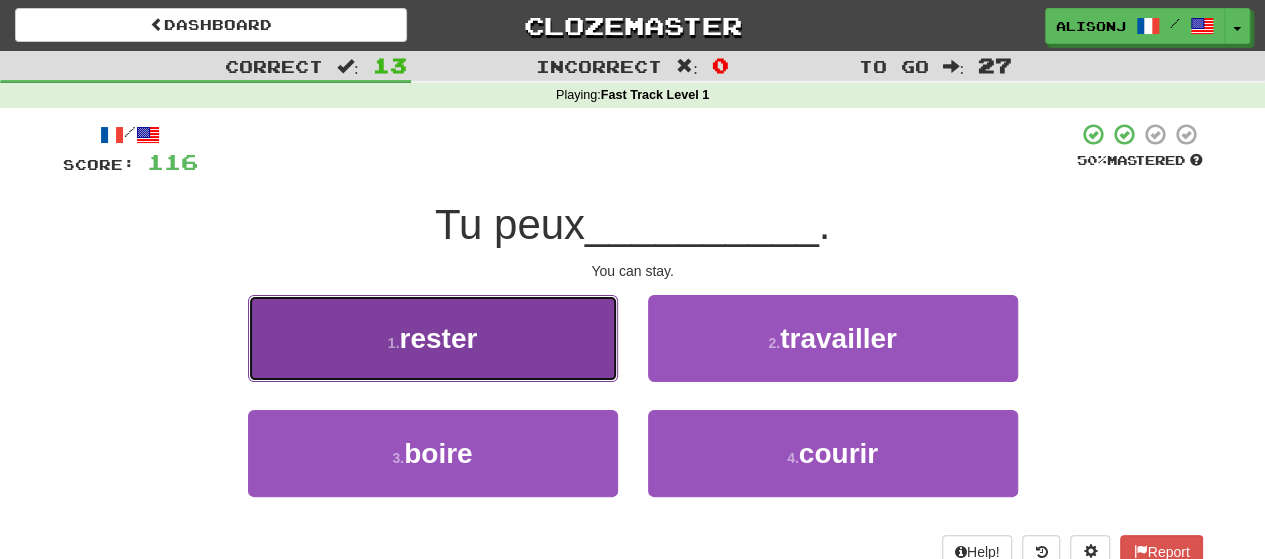 click on "1 .  rester" at bounding box center [433, 338] 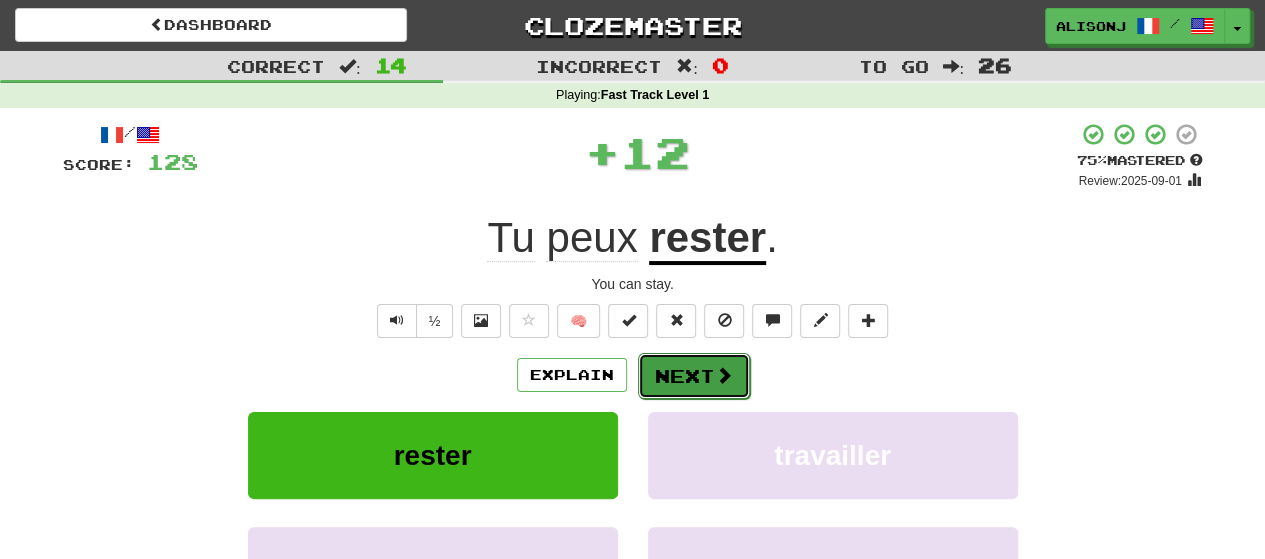 click at bounding box center (724, 375) 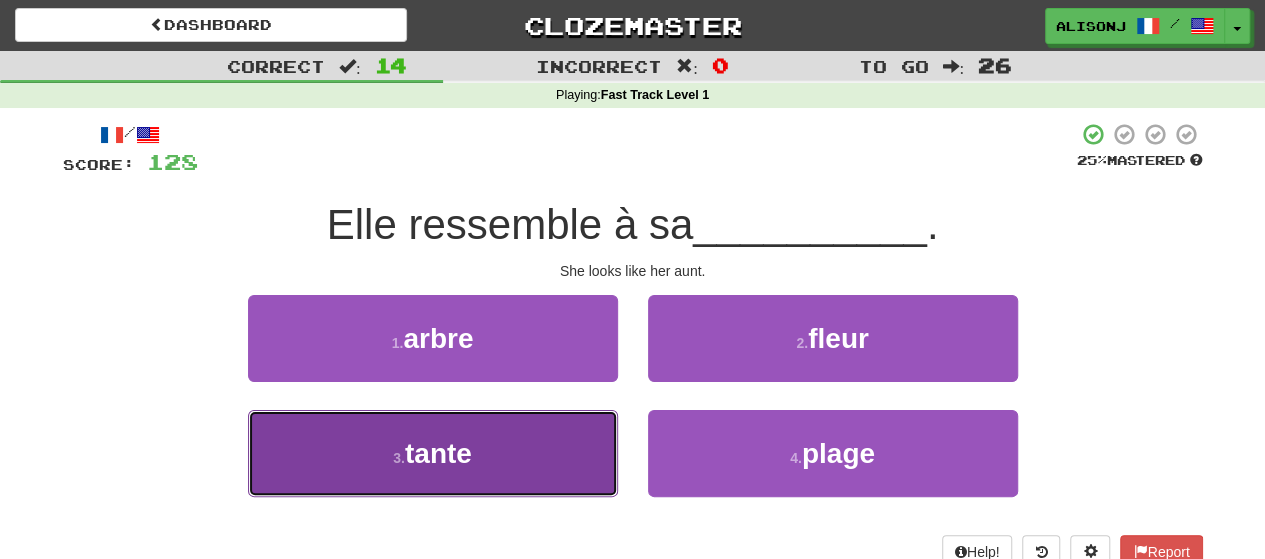 click on "3 .  tante" at bounding box center (433, 453) 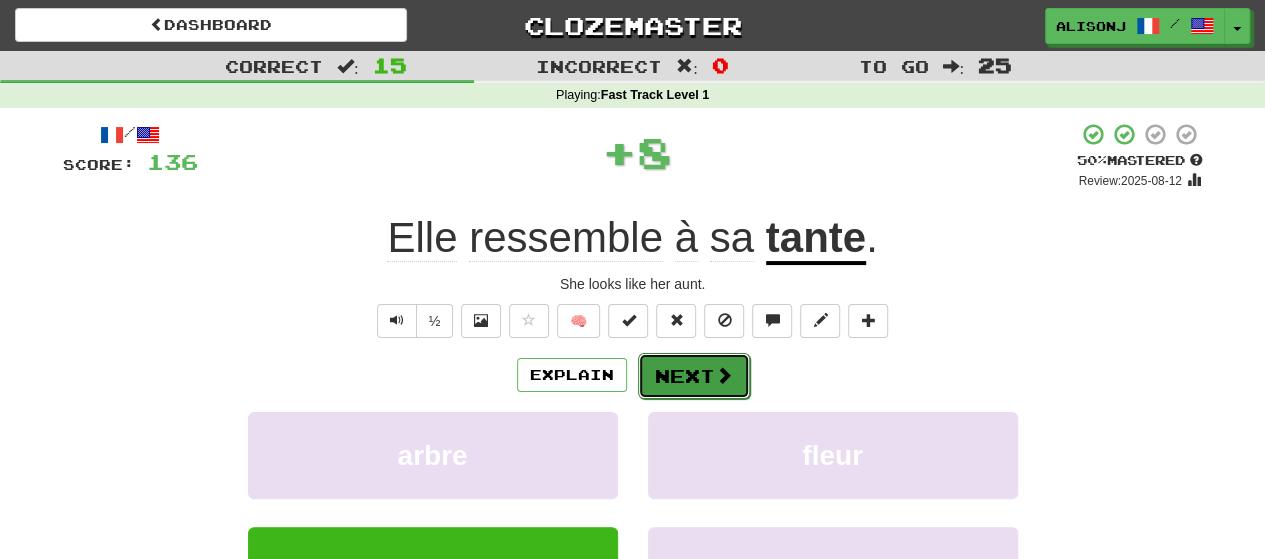 click on "Next" at bounding box center [694, 376] 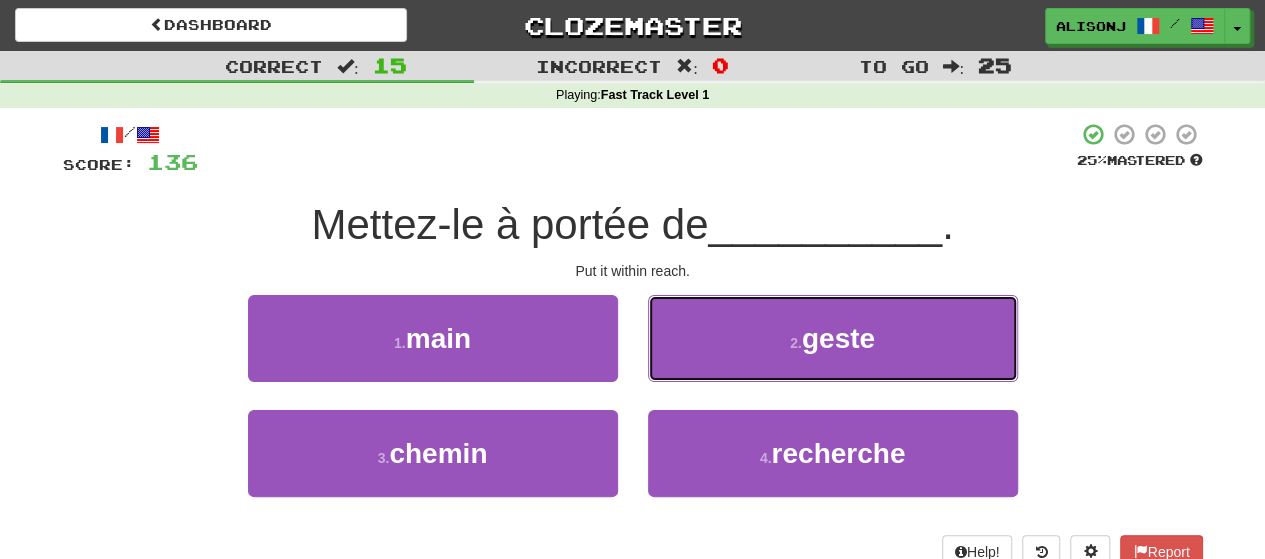click on "2 .  geste" at bounding box center (833, 338) 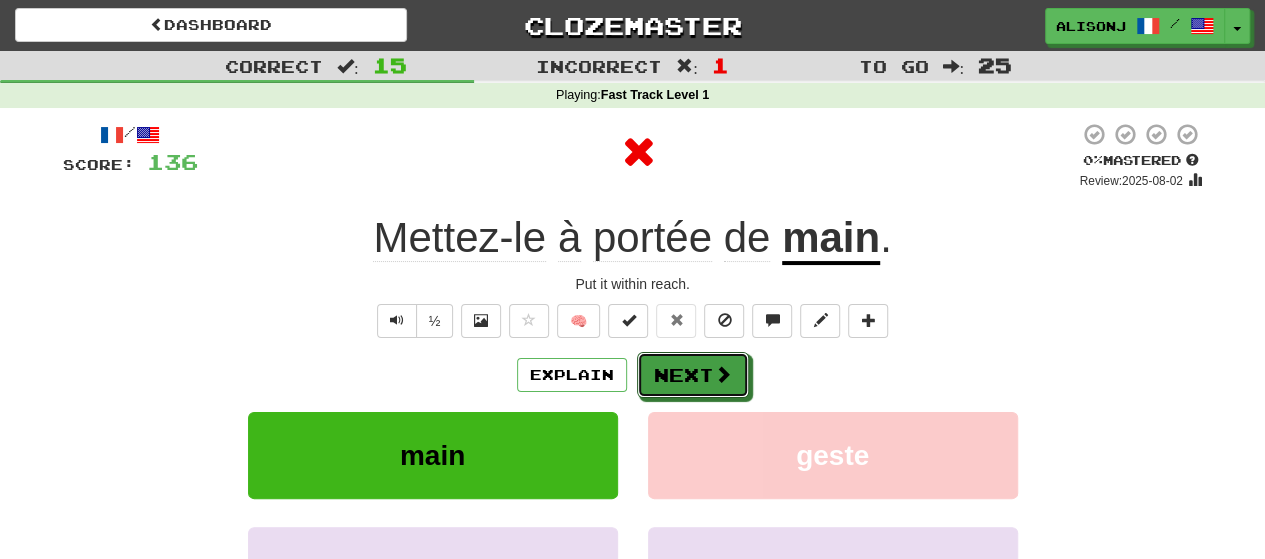 click on "Next" at bounding box center (693, 375) 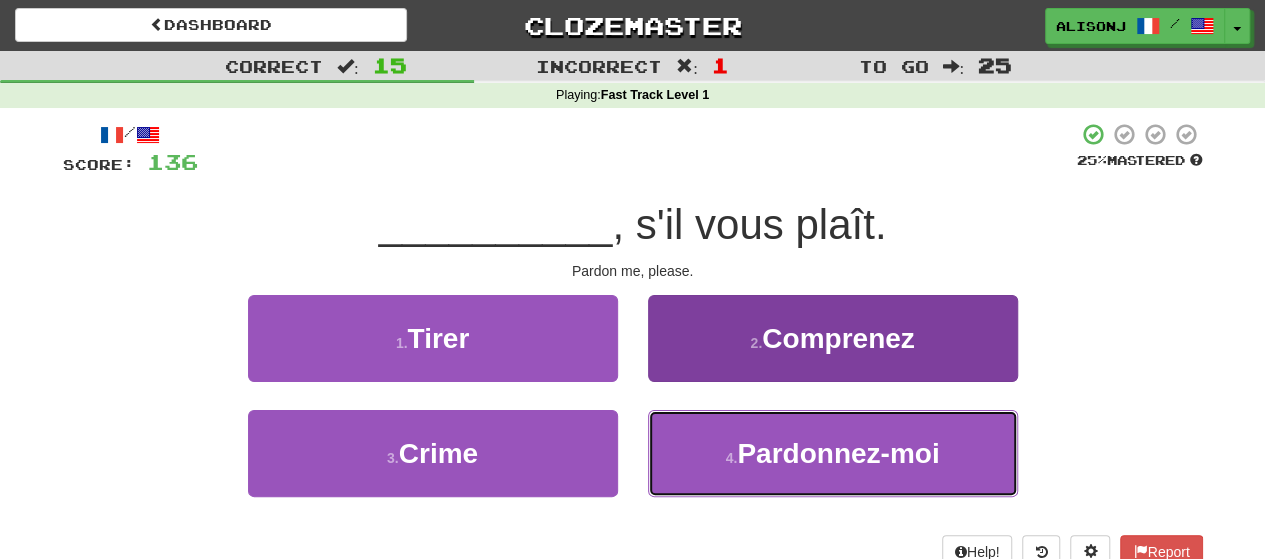 drag, startPoint x: 722, startPoint y: 471, endPoint x: 734, endPoint y: 433, distance: 39.849716 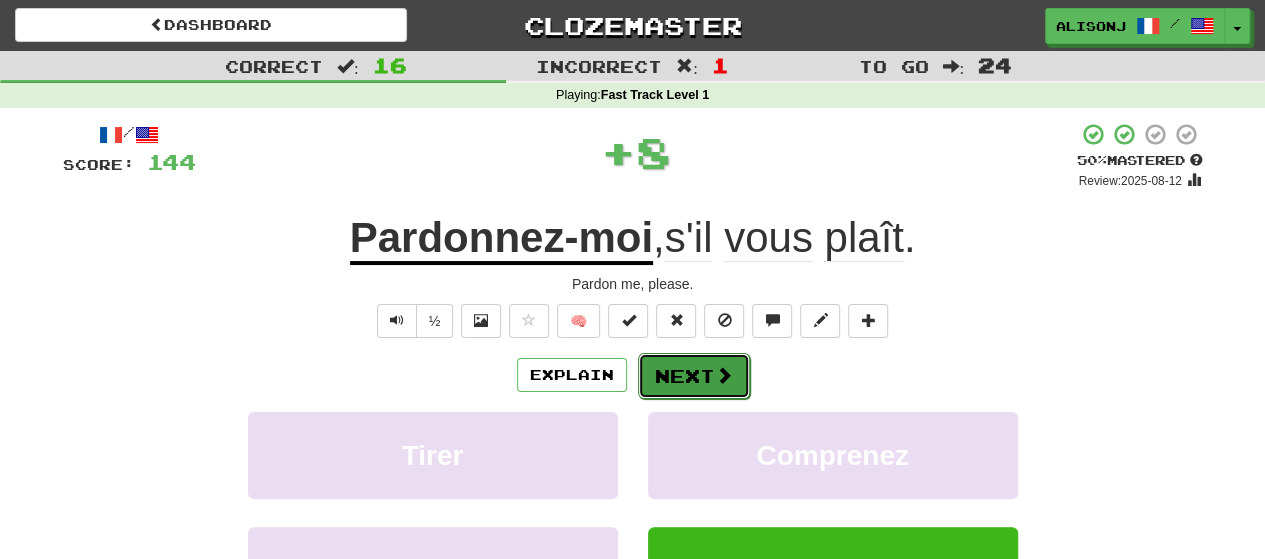 click on "Next" at bounding box center (694, 376) 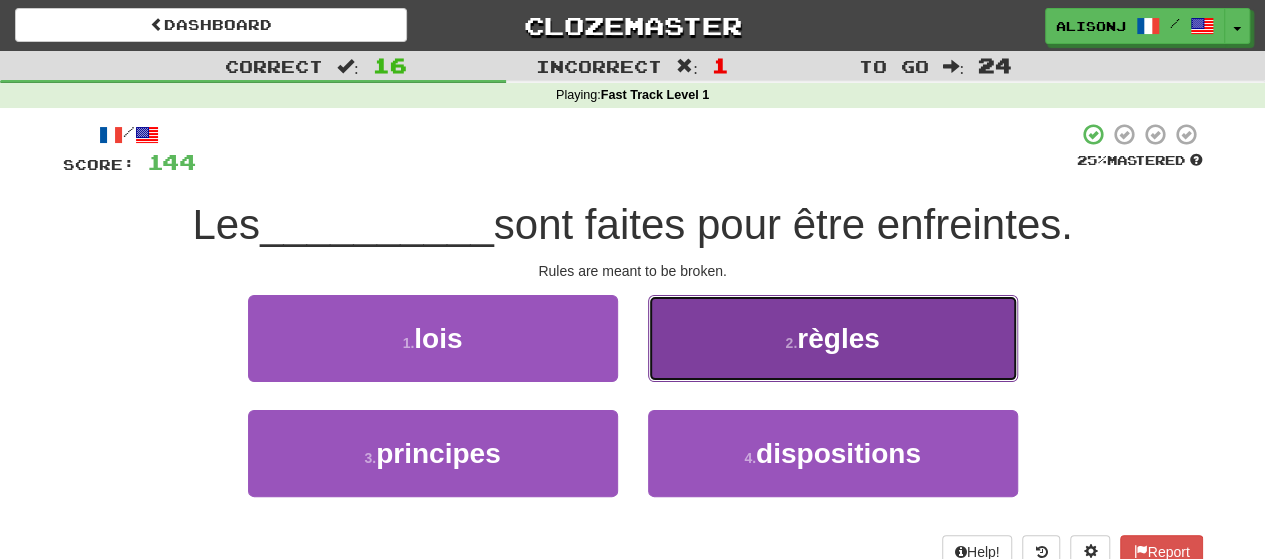 click on "2 .  règles" at bounding box center (833, 338) 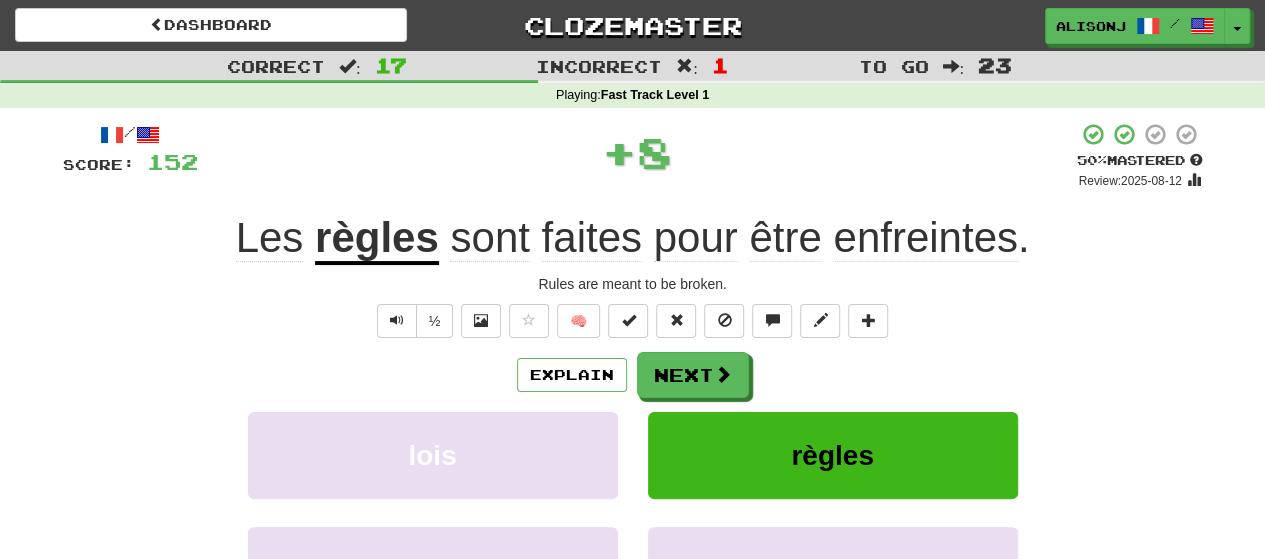 click on "Explain Next" at bounding box center [633, 375] 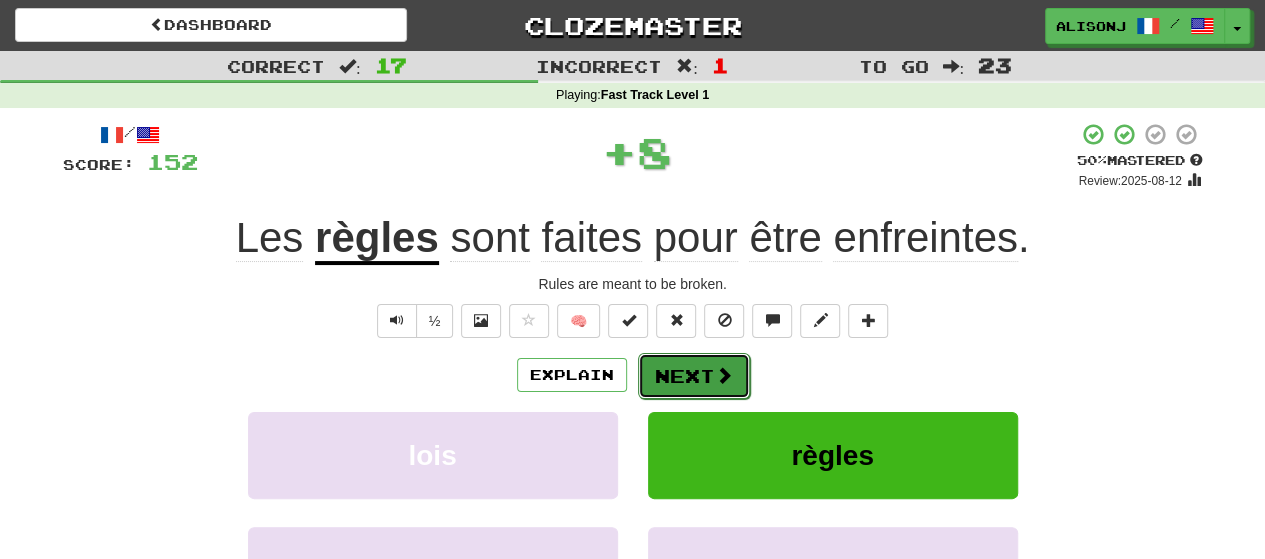 click at bounding box center (724, 375) 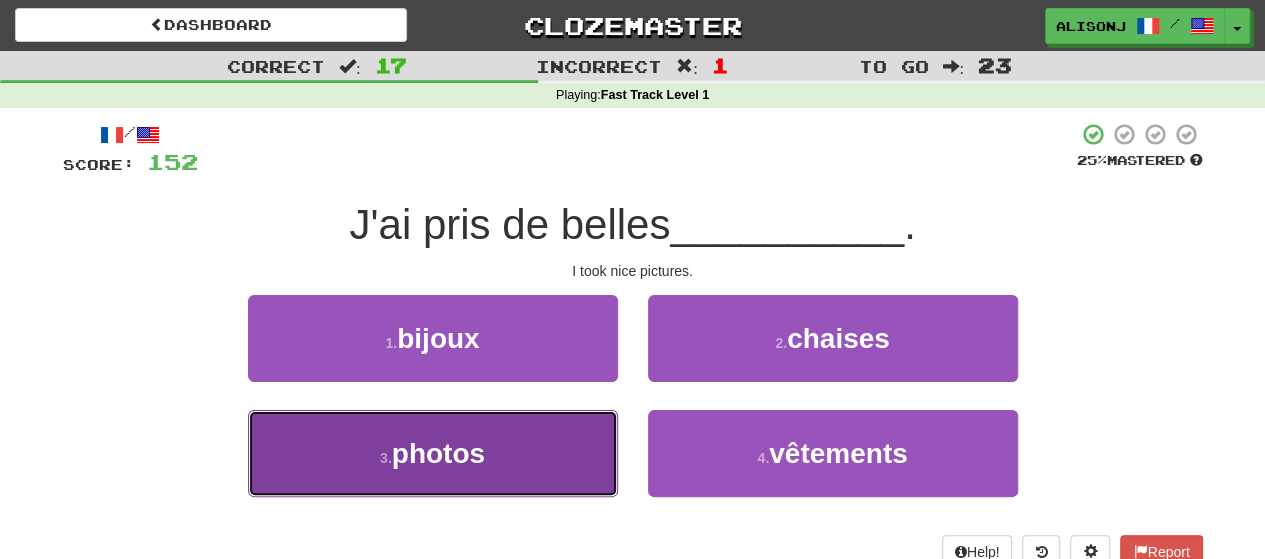 click on "3 .  photos" at bounding box center [433, 453] 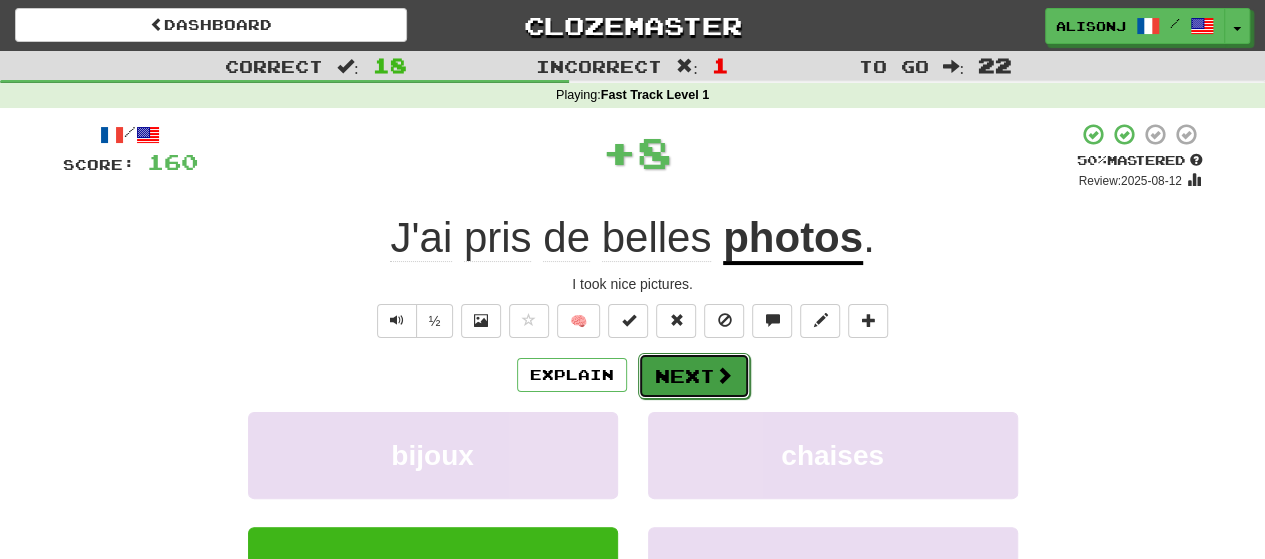 click on "Next" at bounding box center (694, 376) 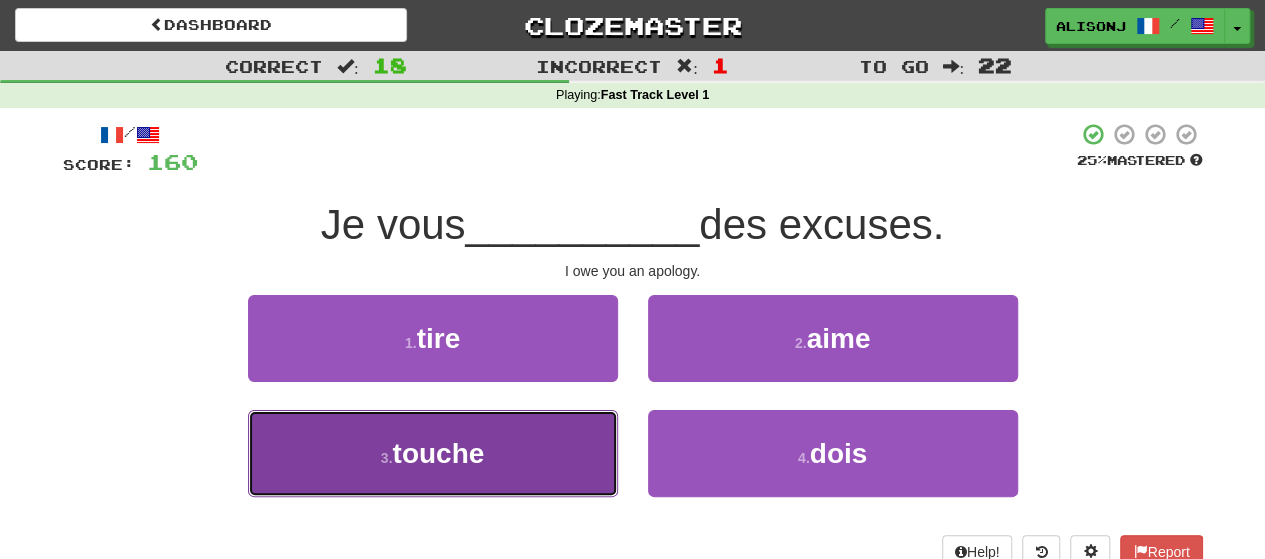 click on "3 .  touche" at bounding box center [433, 453] 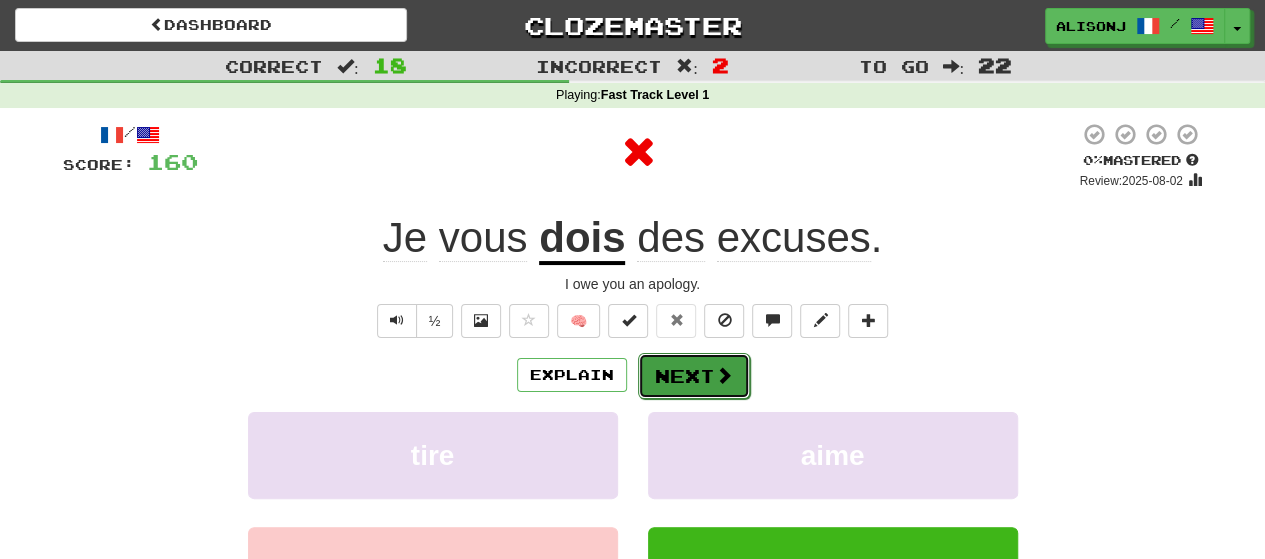 click at bounding box center [724, 375] 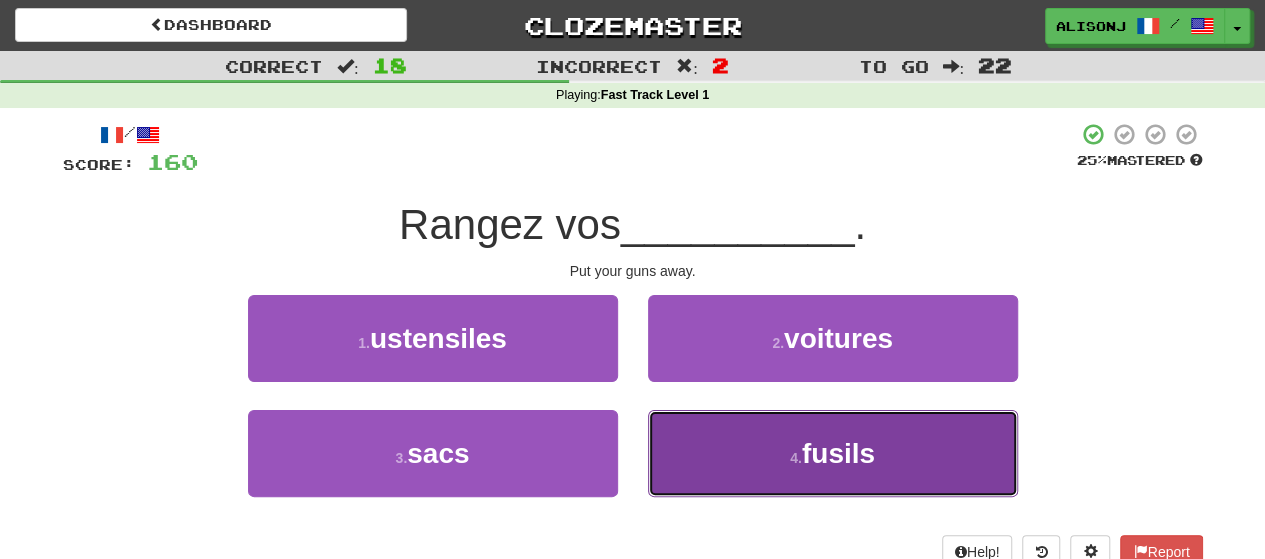 click on "4 .  fusils" at bounding box center [833, 453] 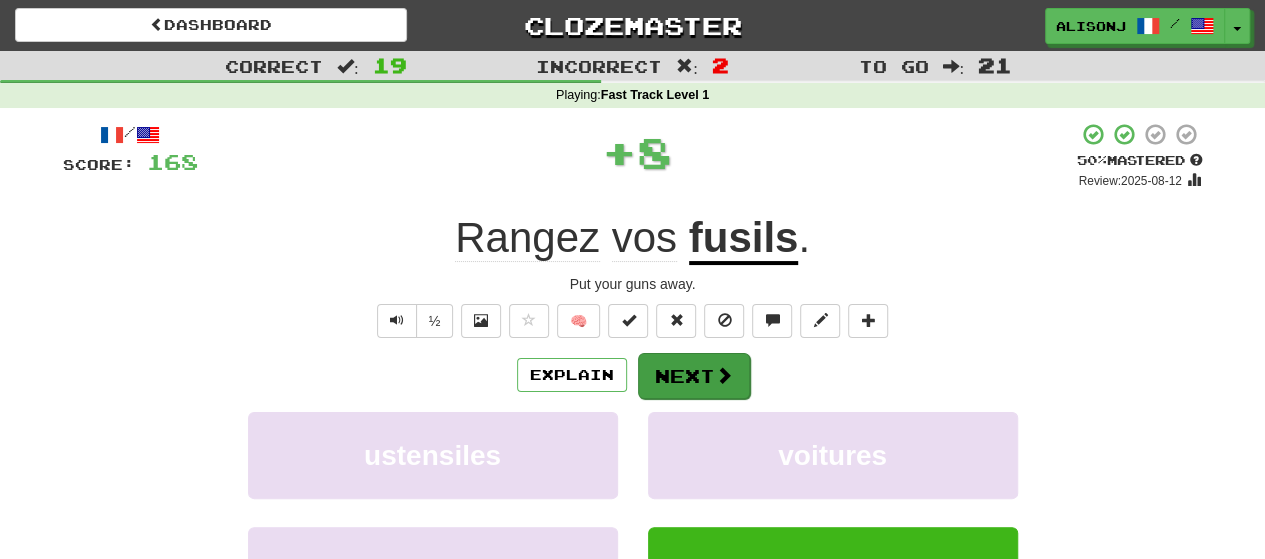 click on "Explain Next" at bounding box center [633, 375] 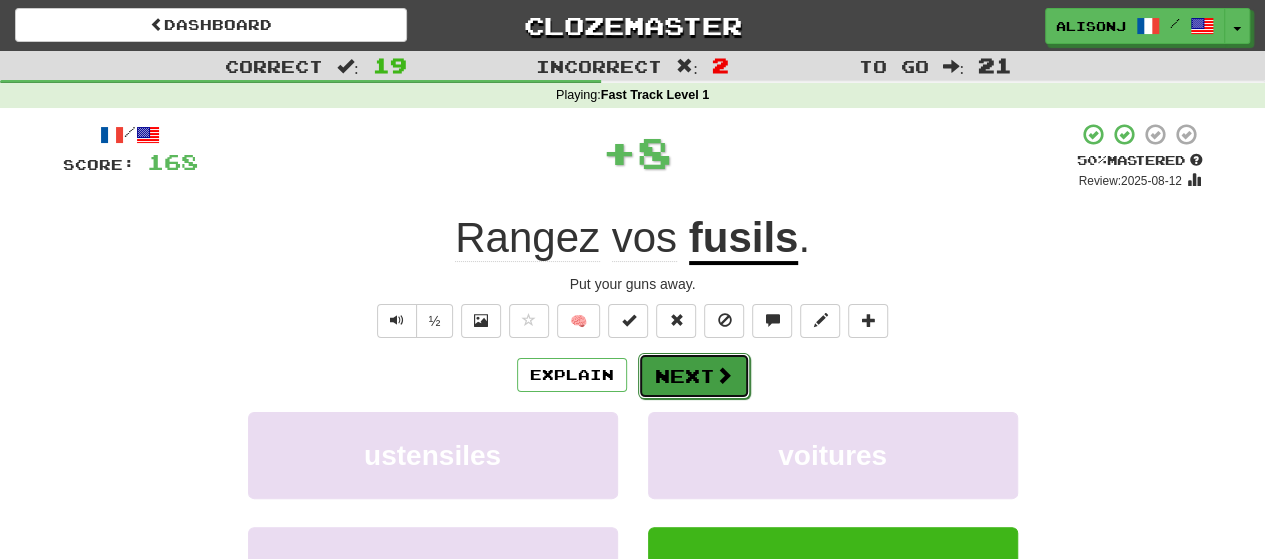 click on "Next" at bounding box center [694, 376] 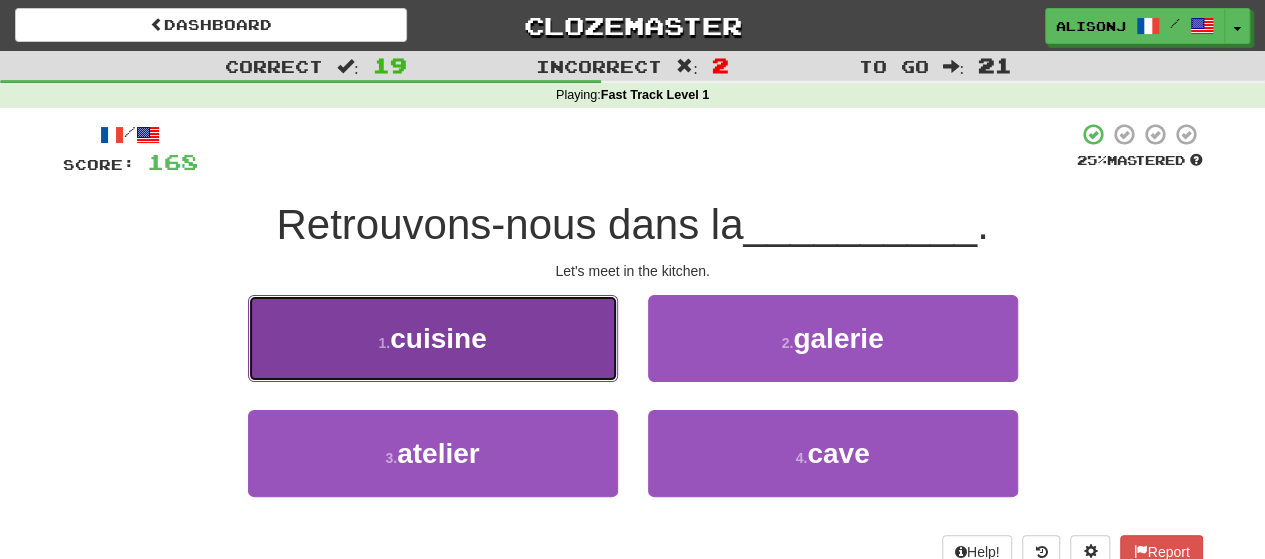 click on "1 .  cuisine" at bounding box center [433, 338] 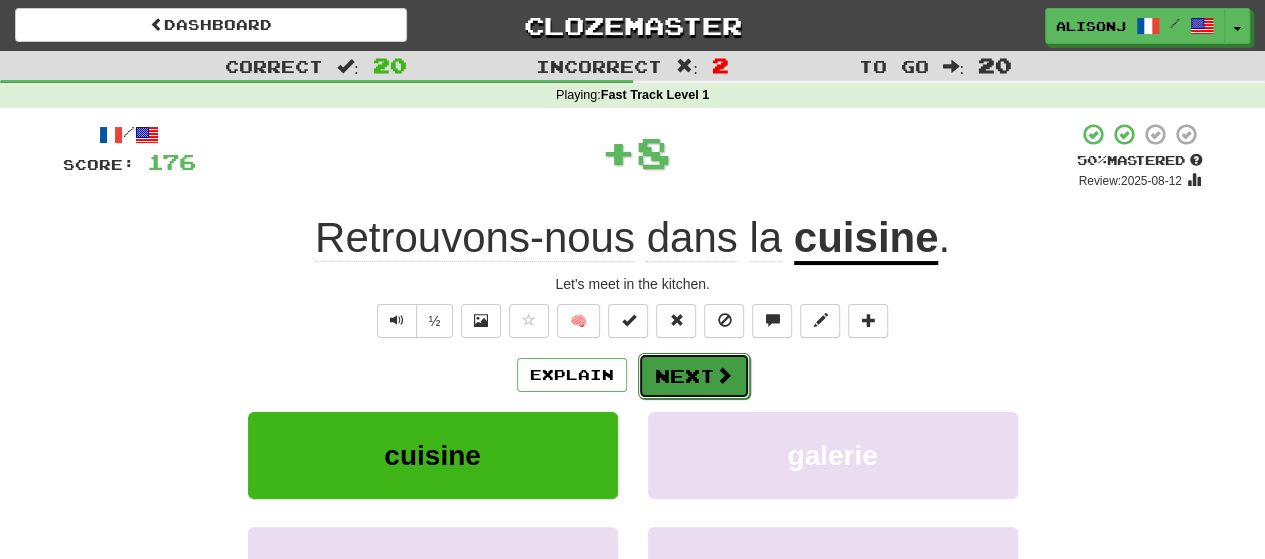 click on "Next" at bounding box center [694, 376] 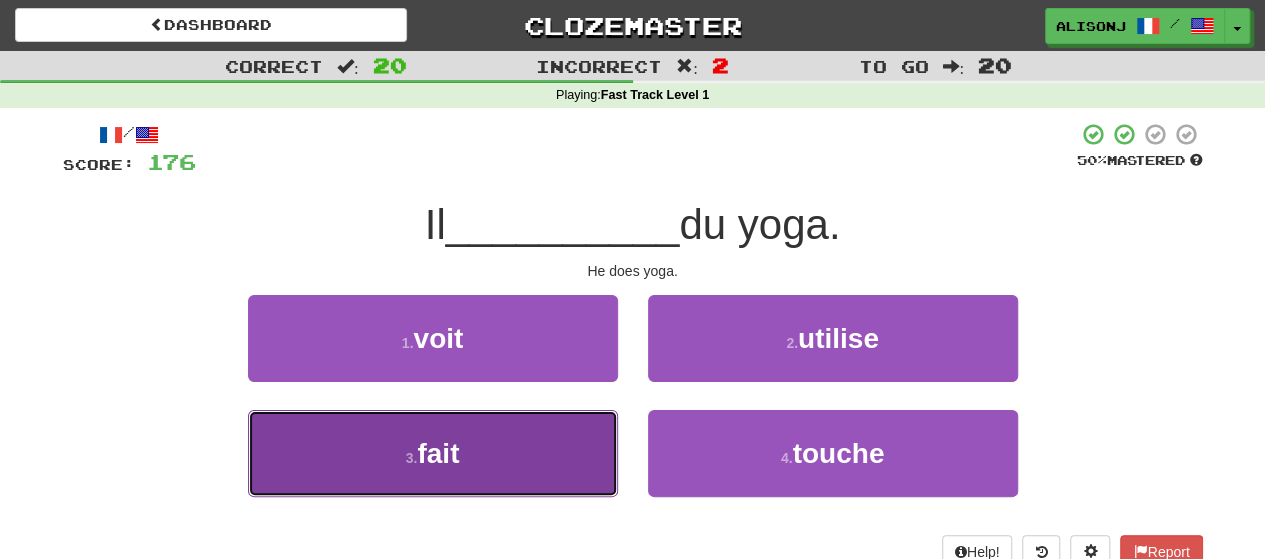 click on "3 .  fait" at bounding box center [433, 453] 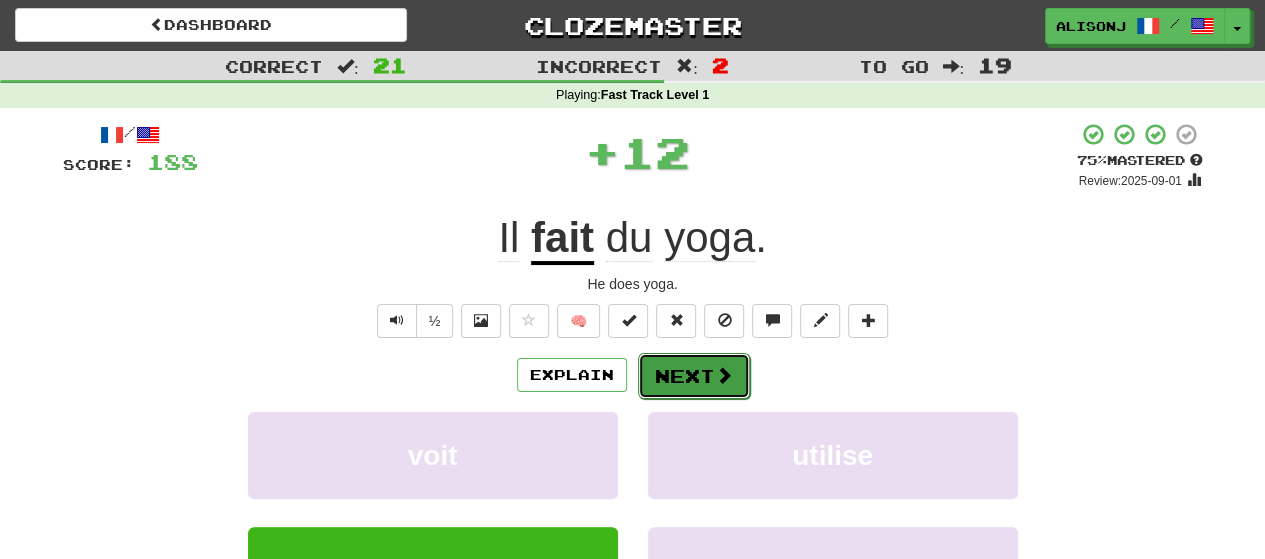 click on "Next" at bounding box center [694, 376] 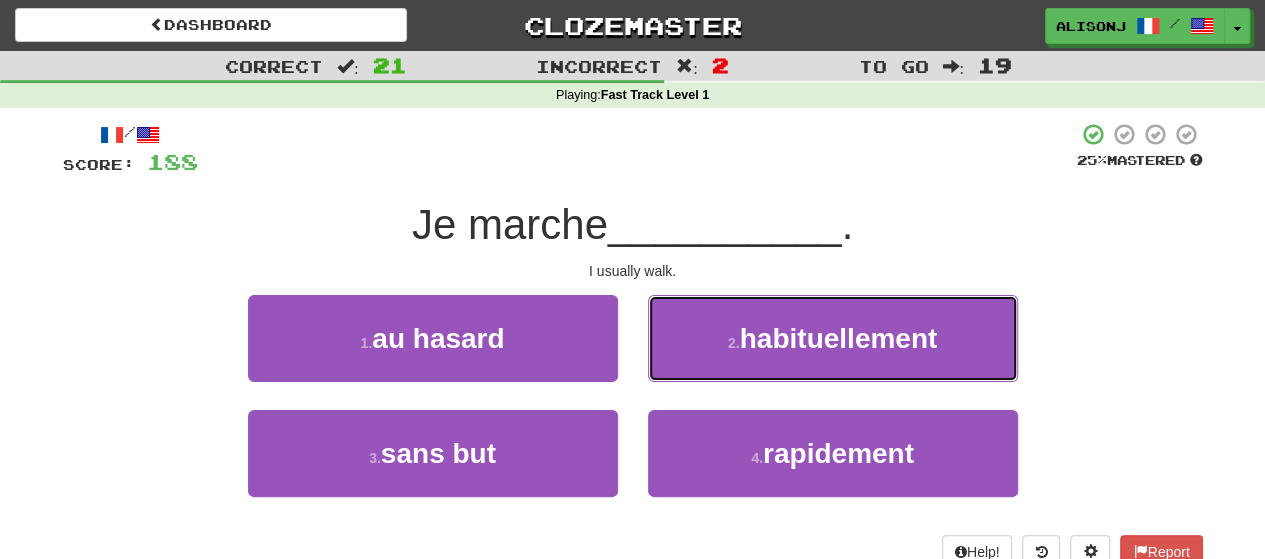click on "2 .  habituellement" at bounding box center (833, 338) 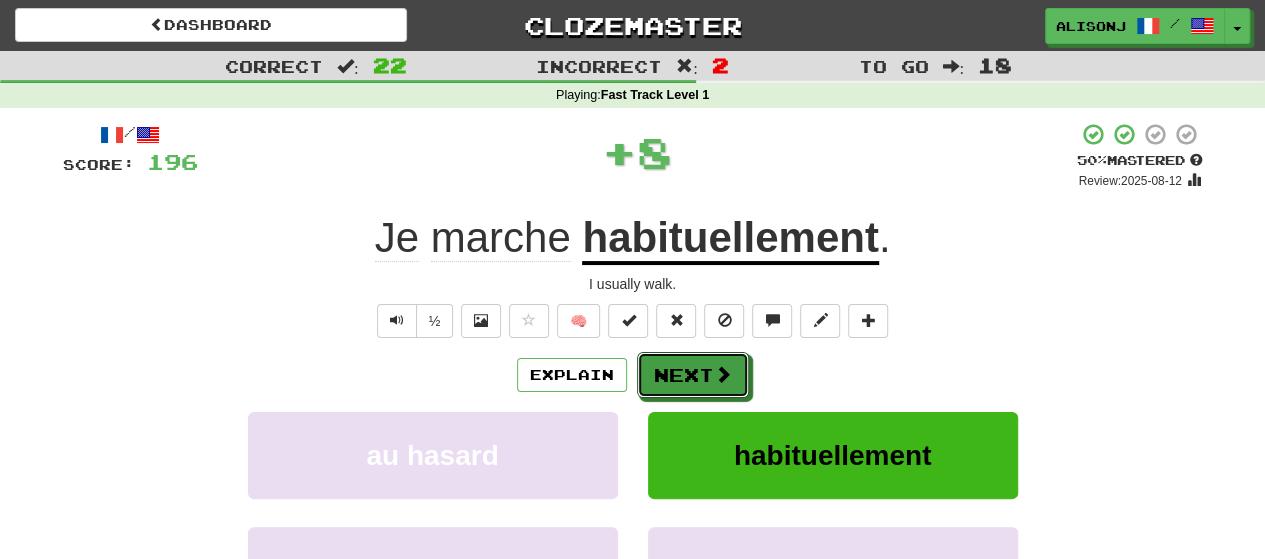 click on "Next" at bounding box center (693, 375) 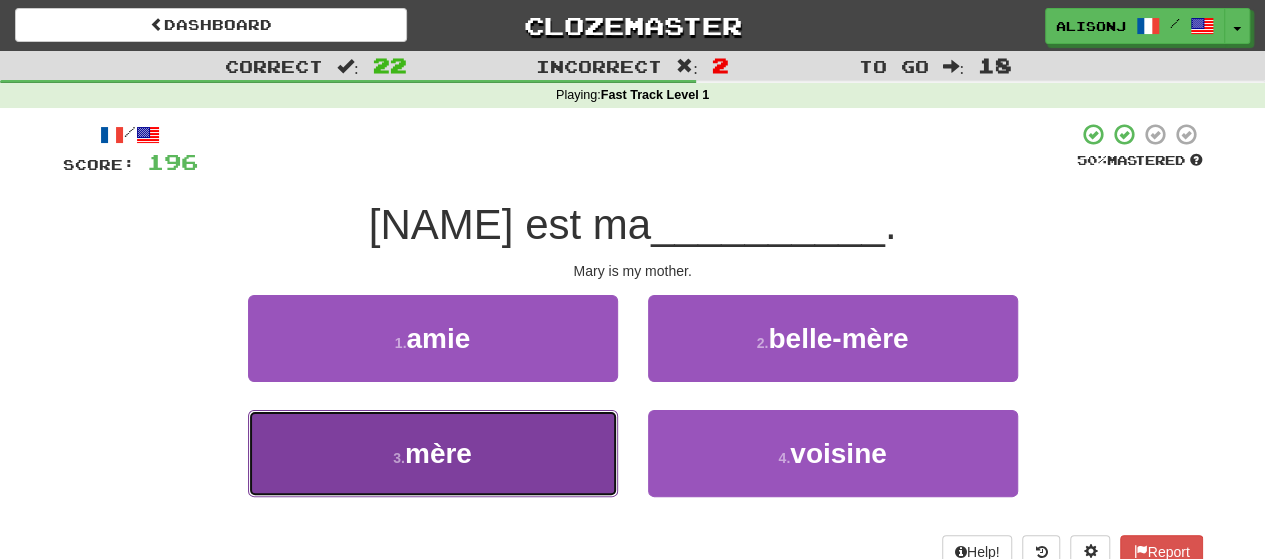 click on "3 .  mère" at bounding box center [433, 453] 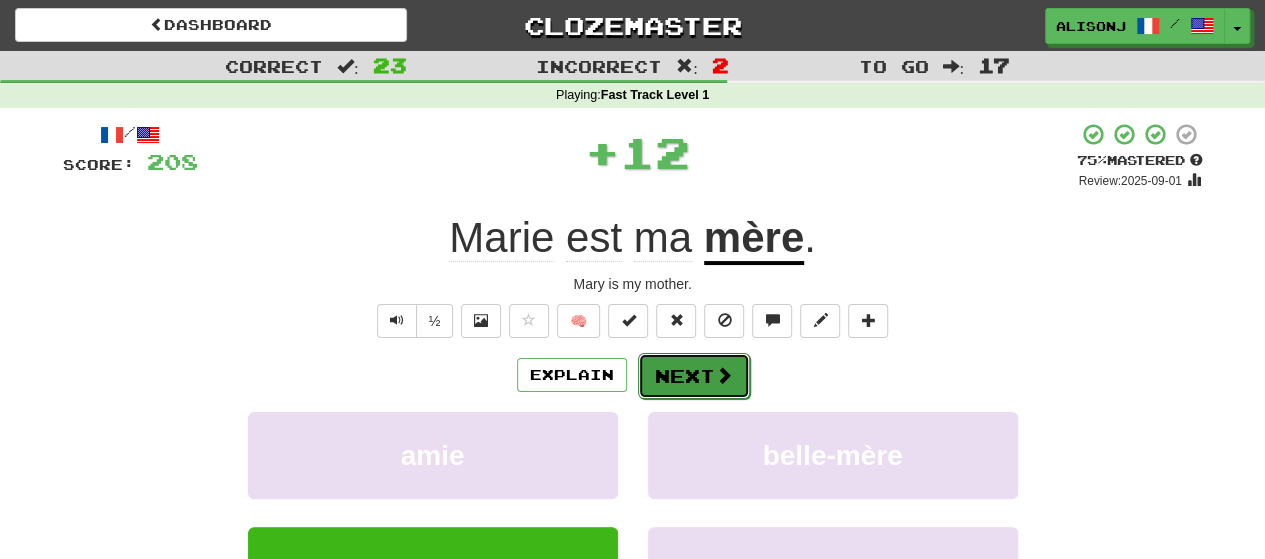 click on "Next" at bounding box center [694, 376] 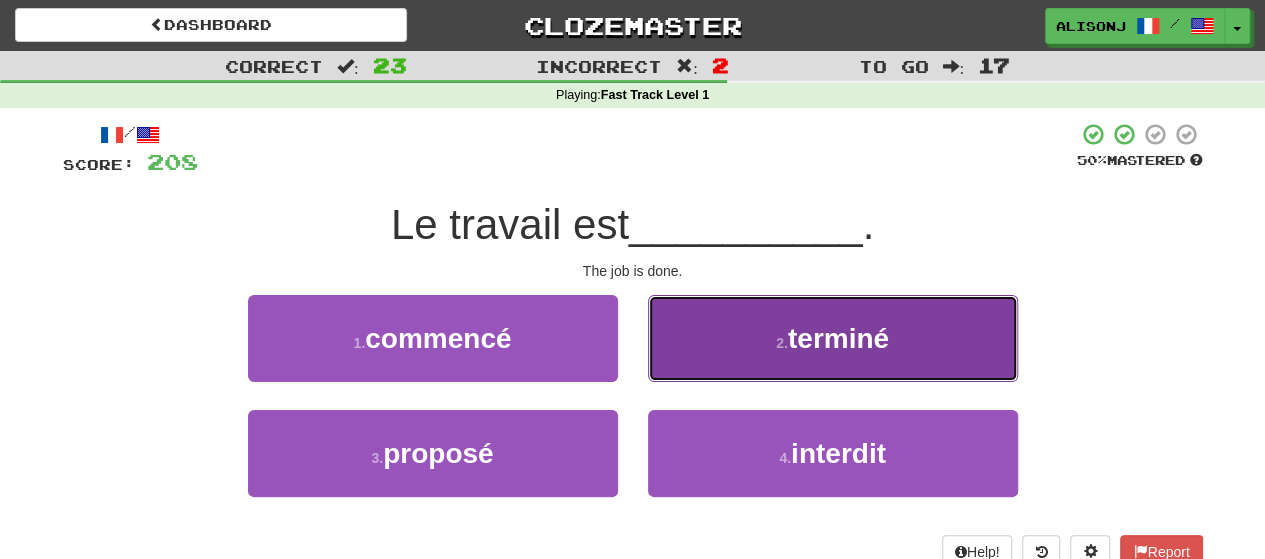 click on "2 ." at bounding box center (782, 343) 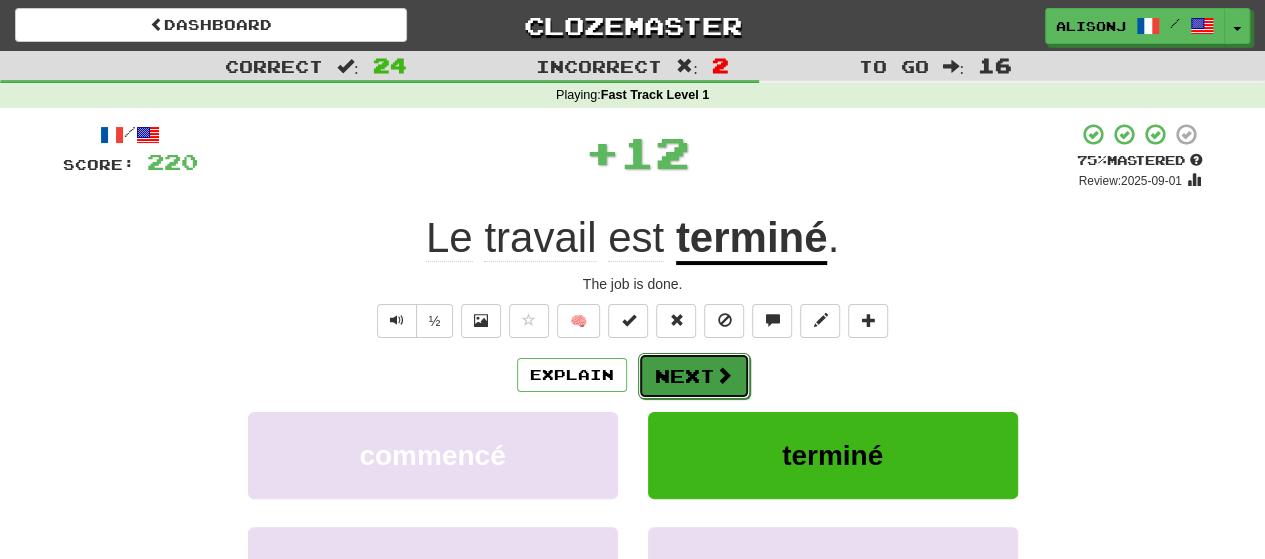 click on "Next" at bounding box center (694, 376) 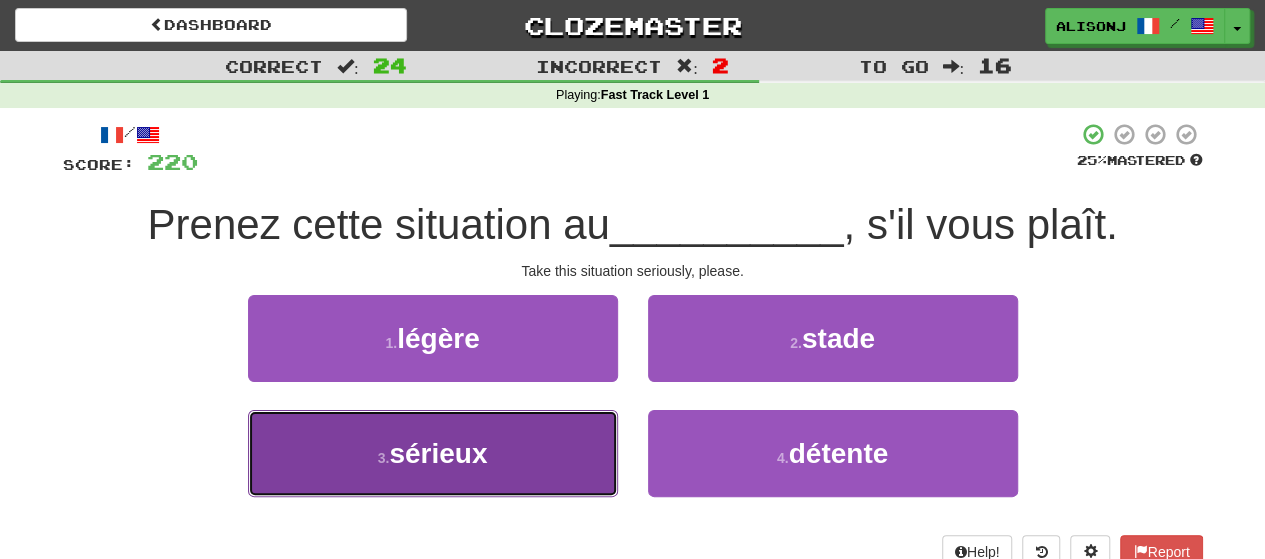 click on "3 .  sérieux" at bounding box center [433, 453] 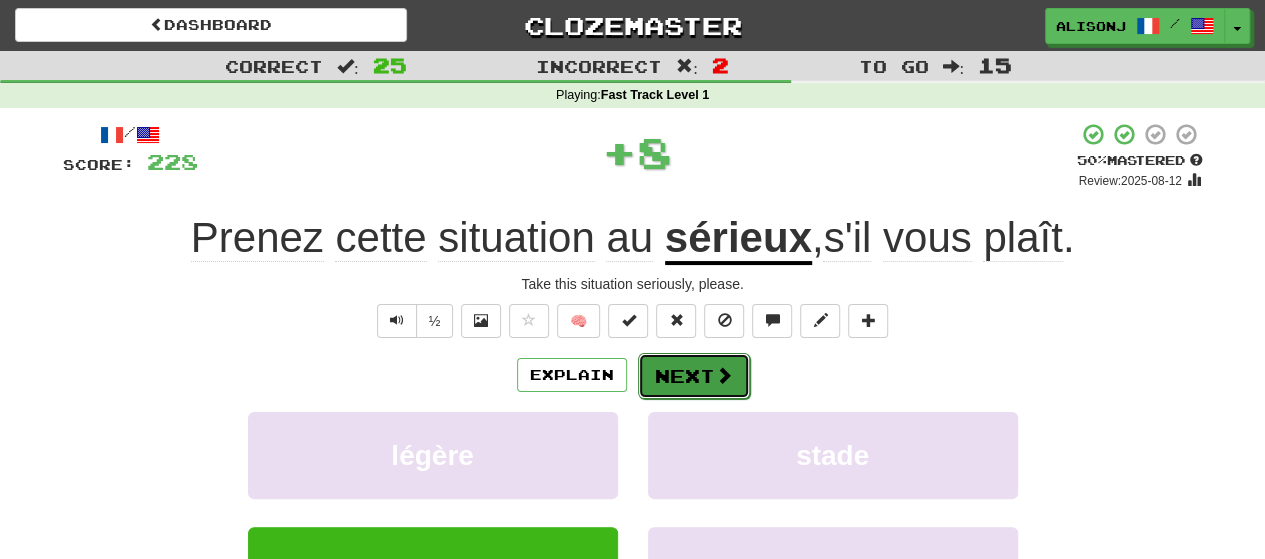 click on "Next" at bounding box center [694, 376] 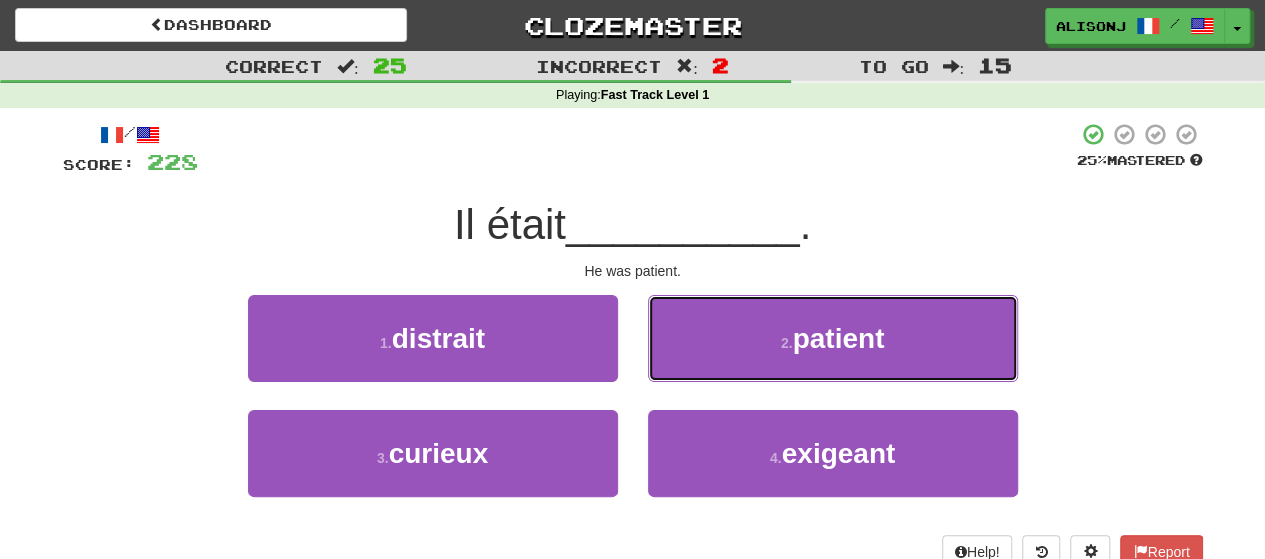click on "2 .  patient" at bounding box center (833, 338) 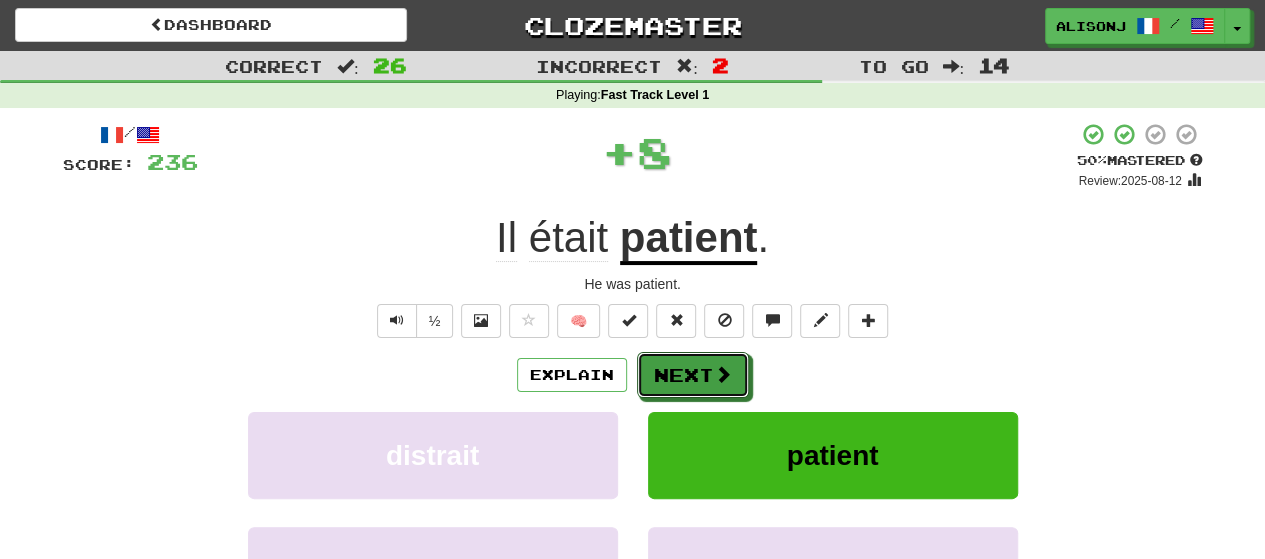 click on "Next" at bounding box center [693, 375] 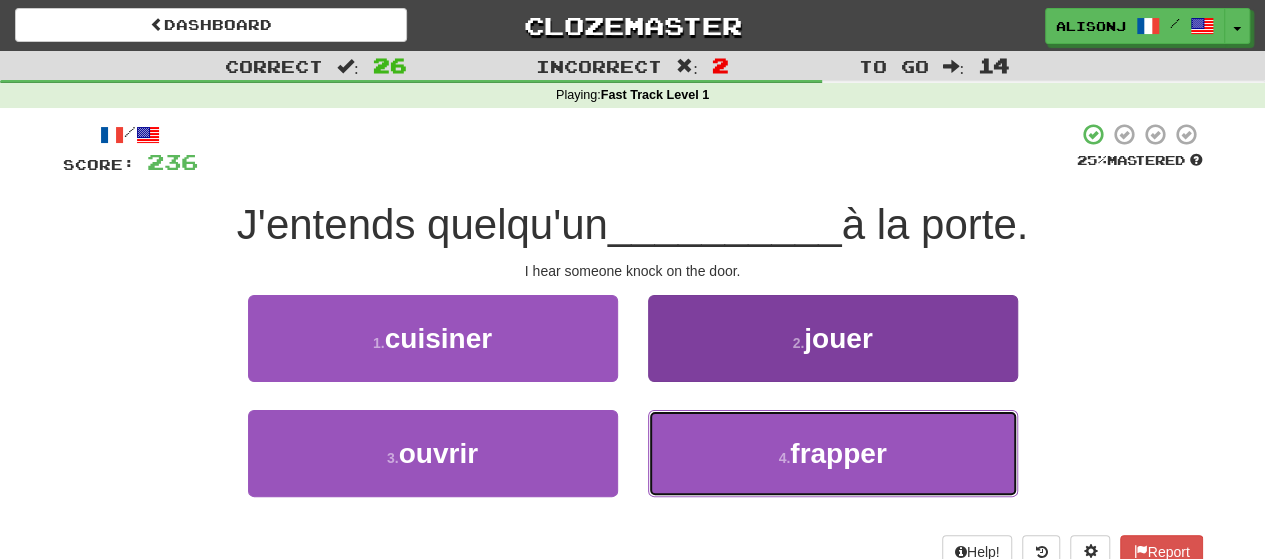 click on "4 .  frapper" at bounding box center [833, 453] 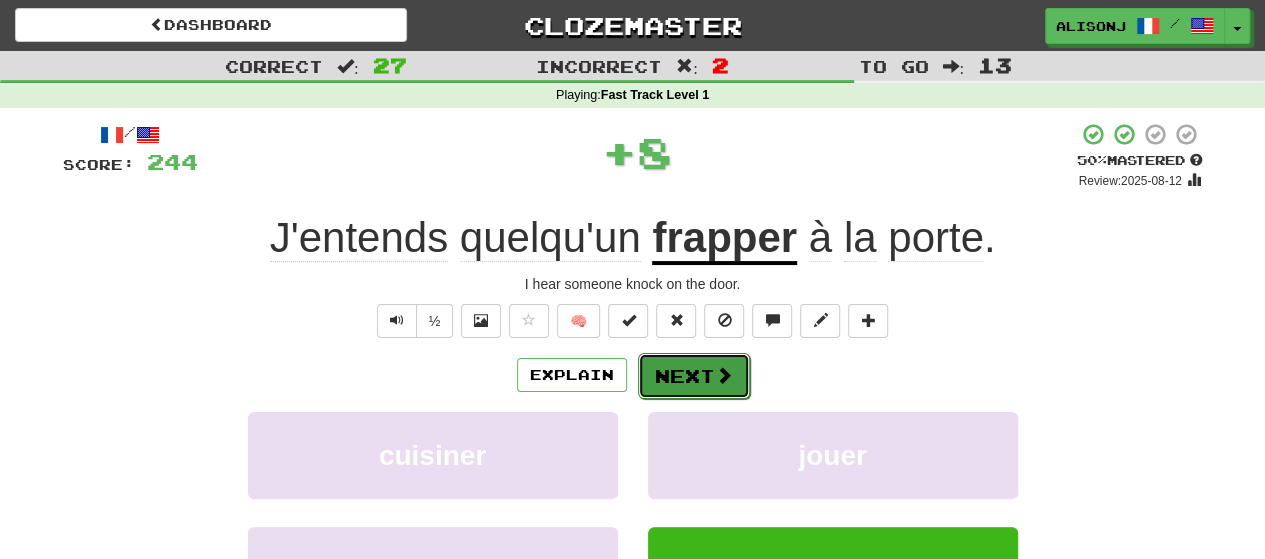 click on "Next" at bounding box center (694, 376) 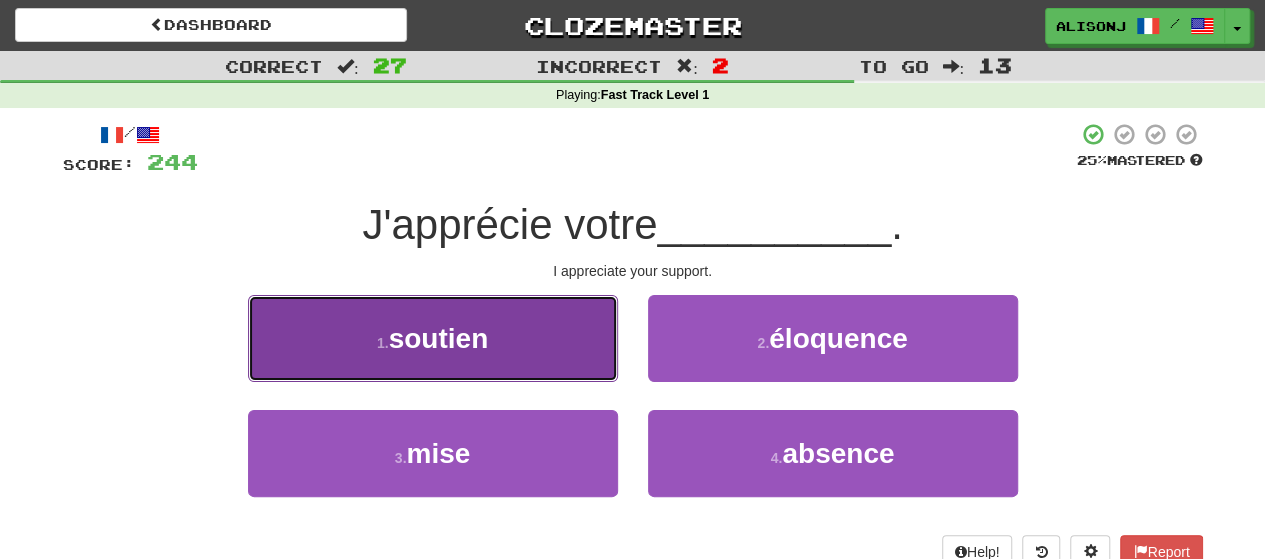 click on "1 .  soutien" at bounding box center [433, 338] 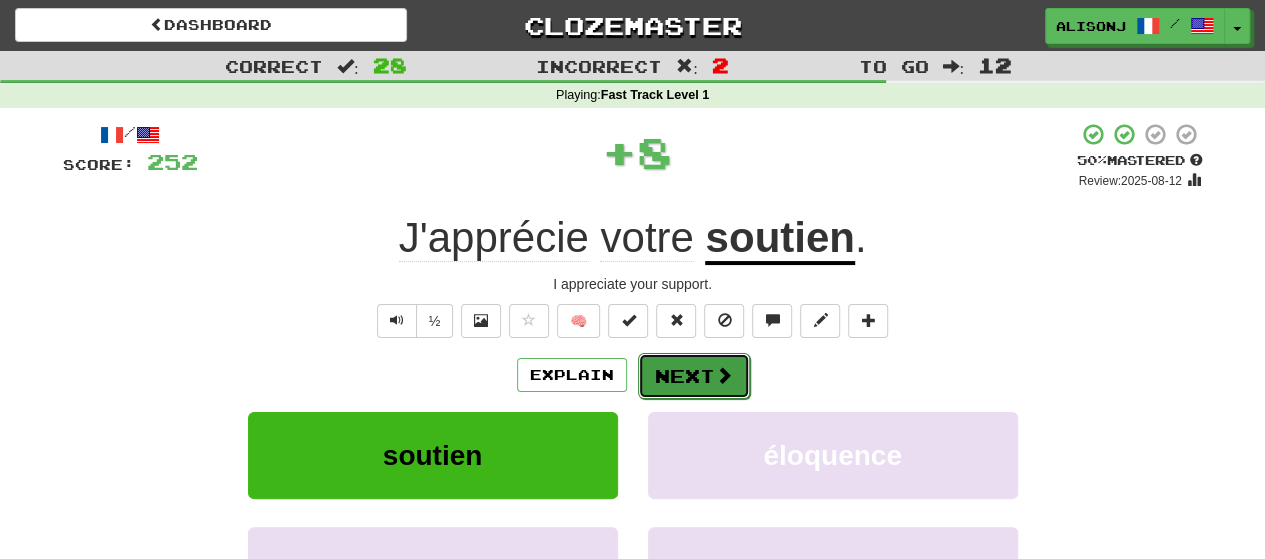 click on "Next" at bounding box center [694, 376] 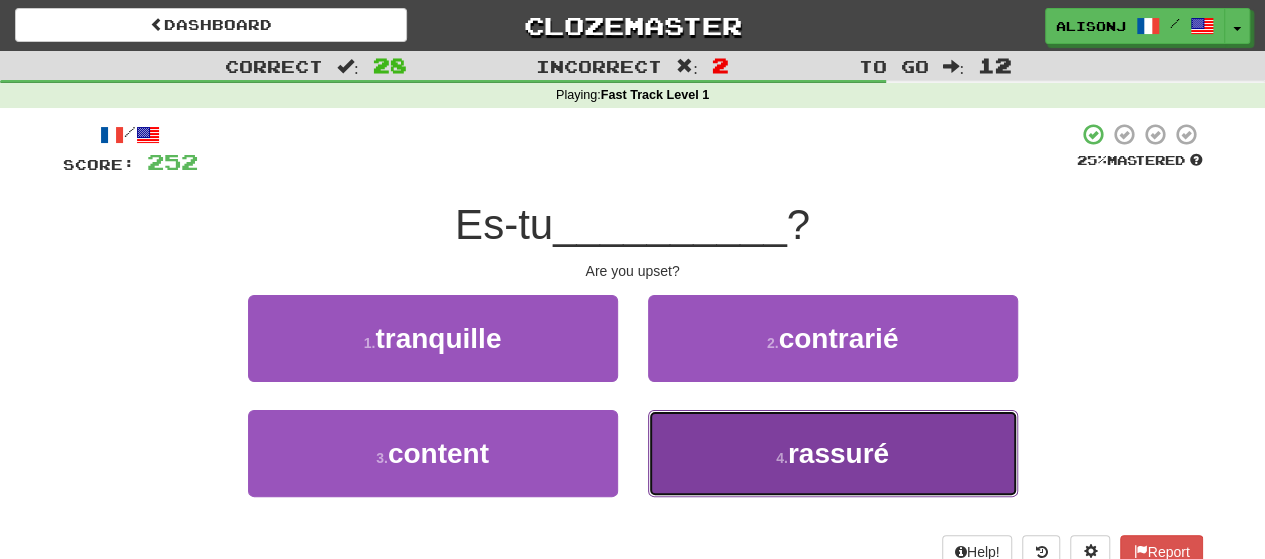 click on "4 .  rassuré" at bounding box center [833, 453] 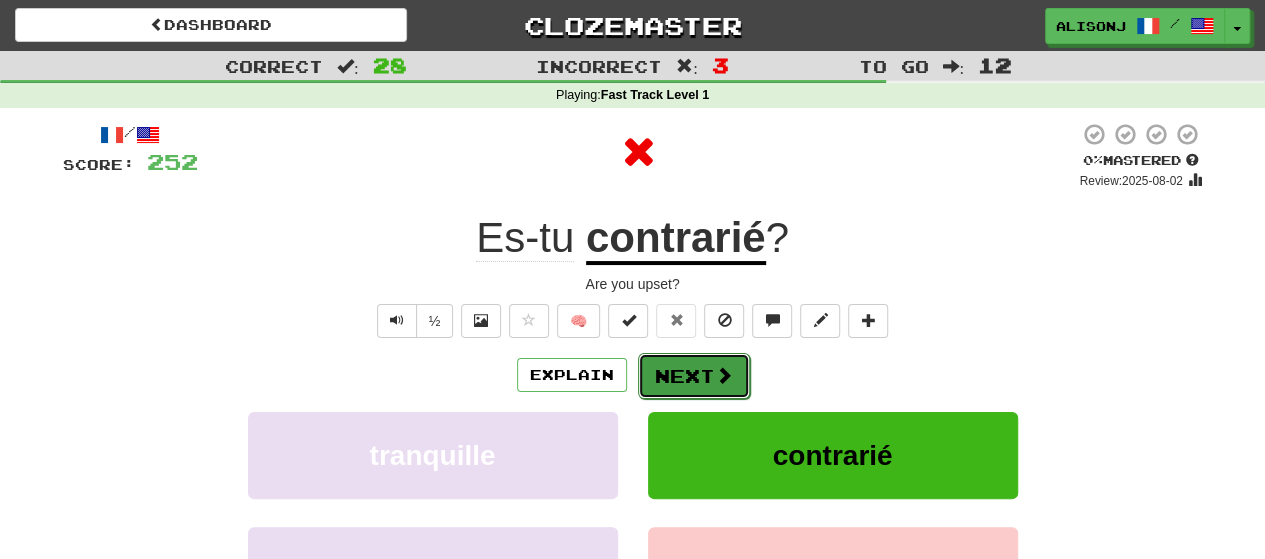 click on "Next" at bounding box center (694, 376) 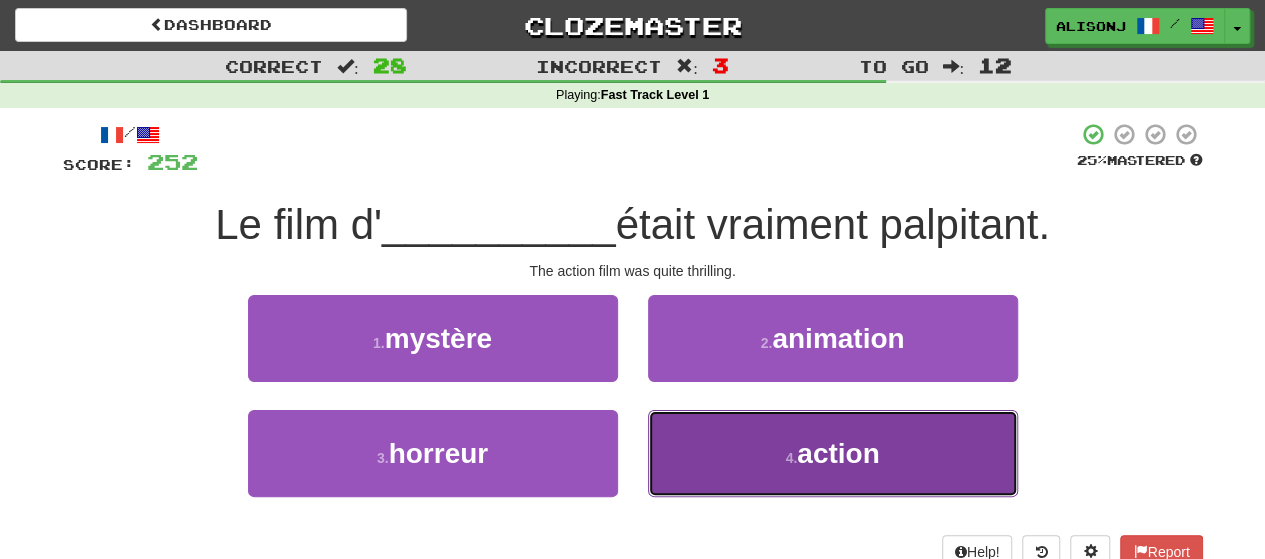 click on "4 .  action" at bounding box center (833, 453) 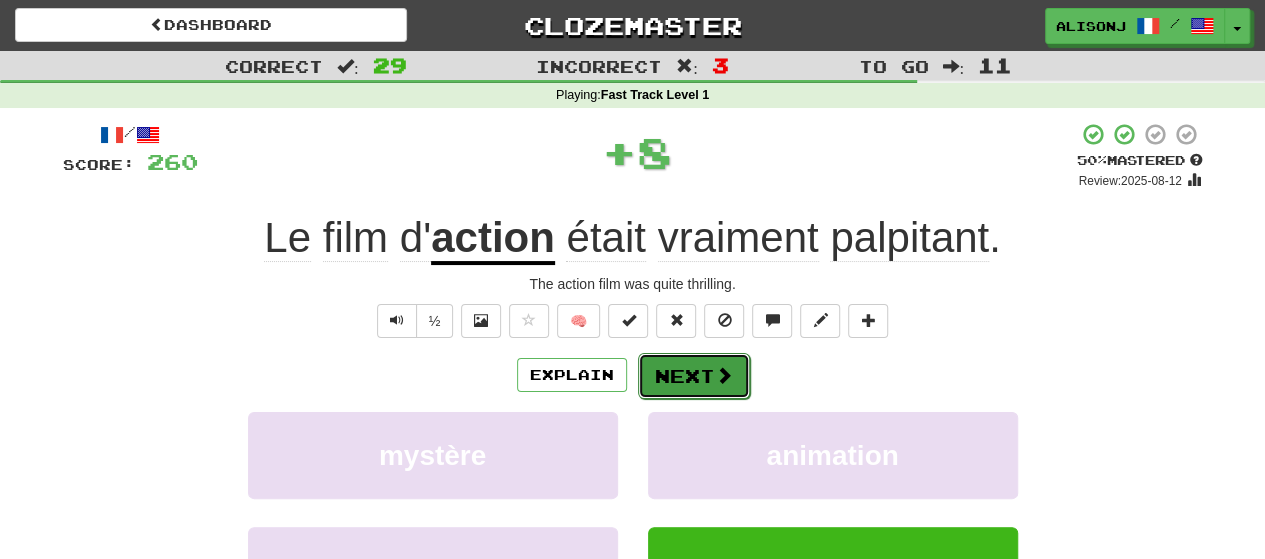 click on "Next" at bounding box center [694, 376] 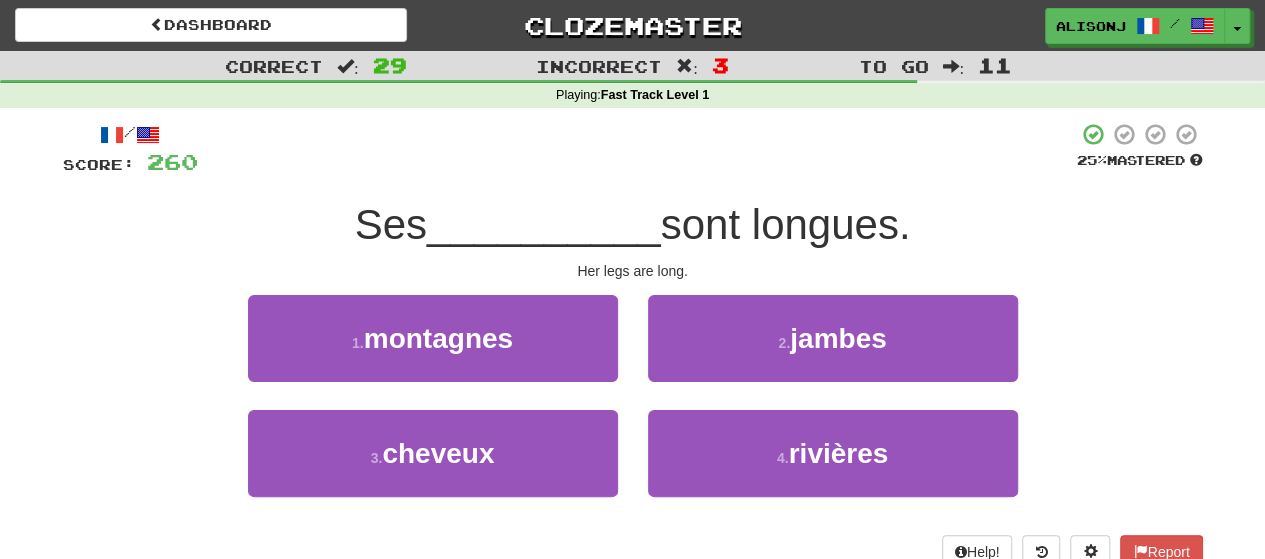 click on "2 .  jambes" at bounding box center [833, 352] 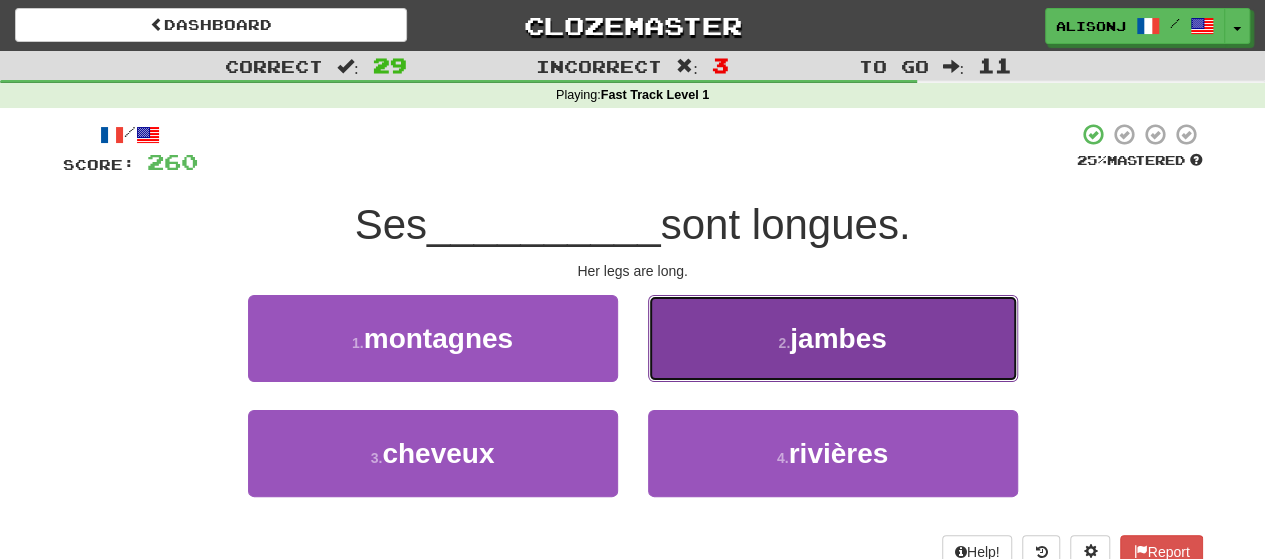 click on "2 .  jambes" at bounding box center [833, 338] 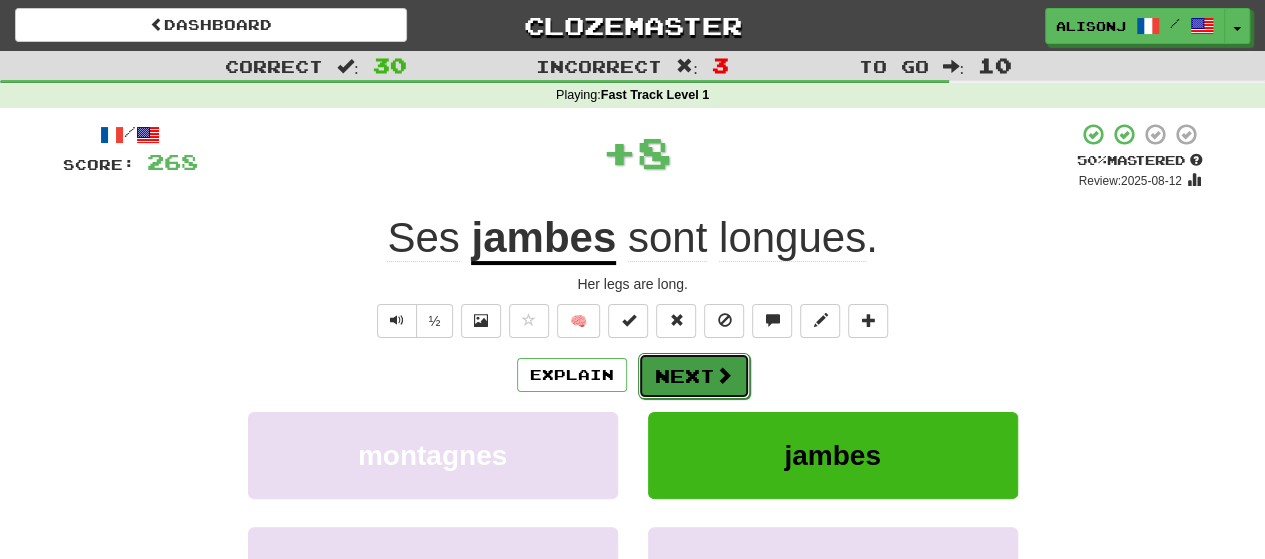 click on "Next" at bounding box center [694, 376] 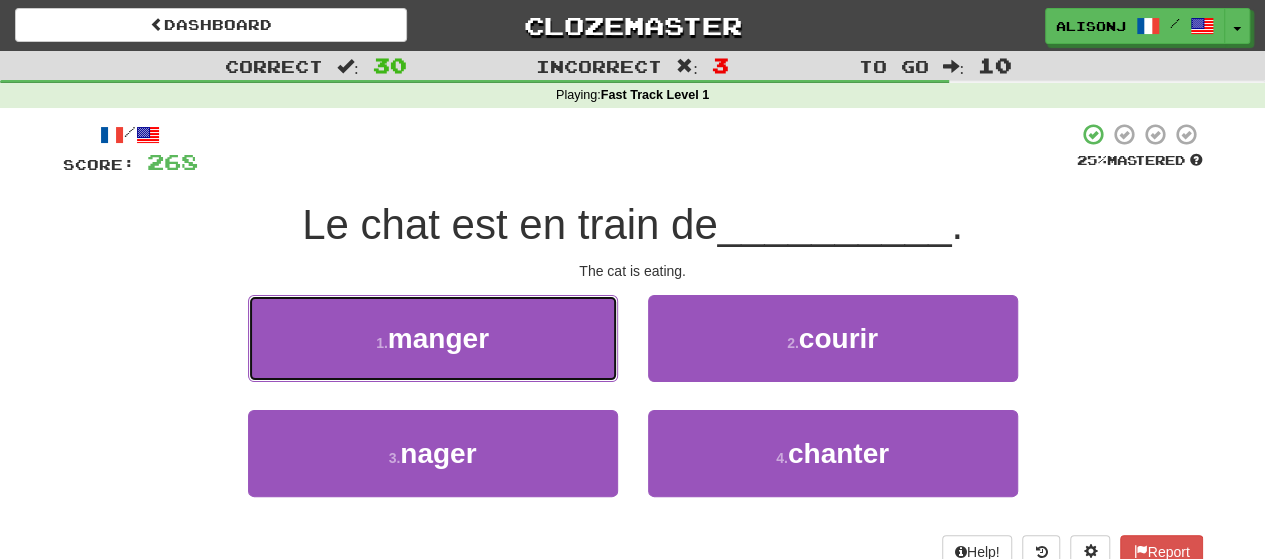 click on "1 .  manger" at bounding box center [433, 338] 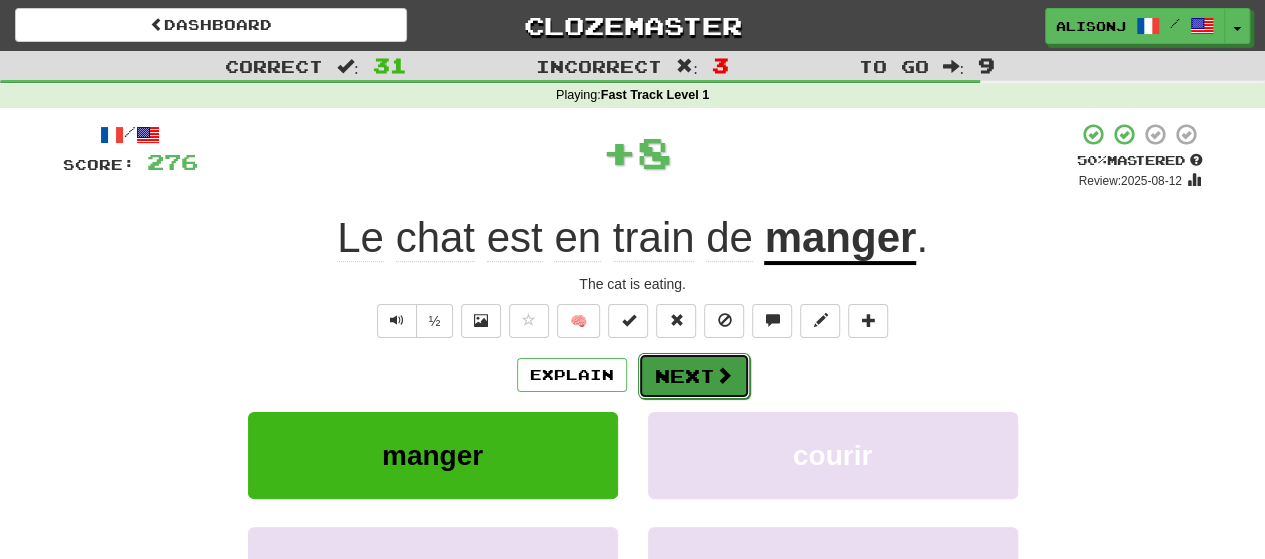 click at bounding box center (724, 375) 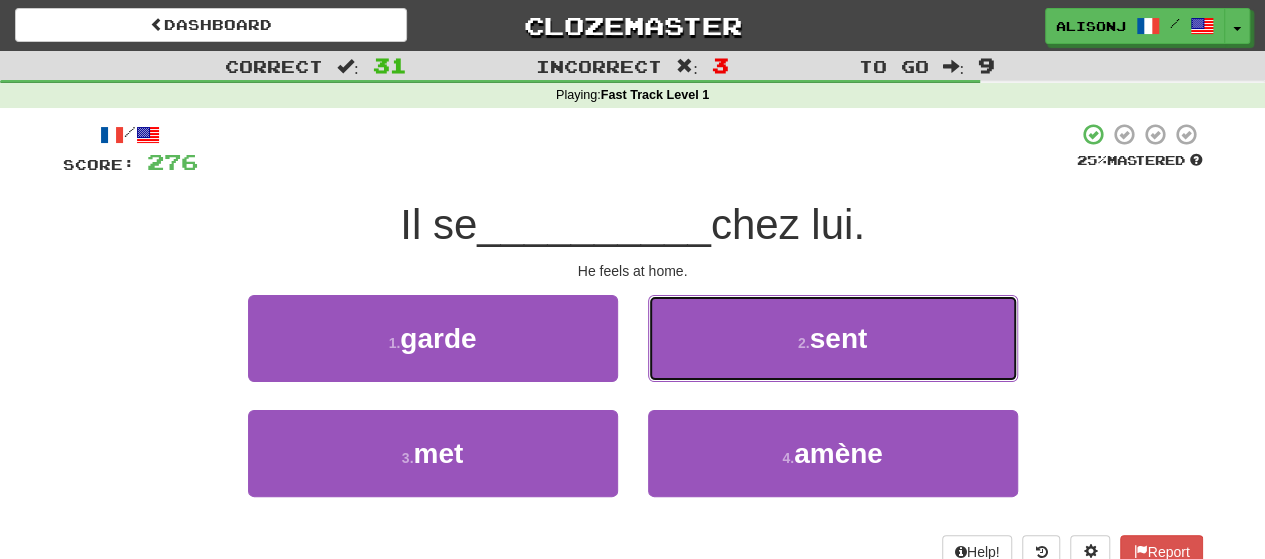 click on "2 .  sent" at bounding box center (833, 338) 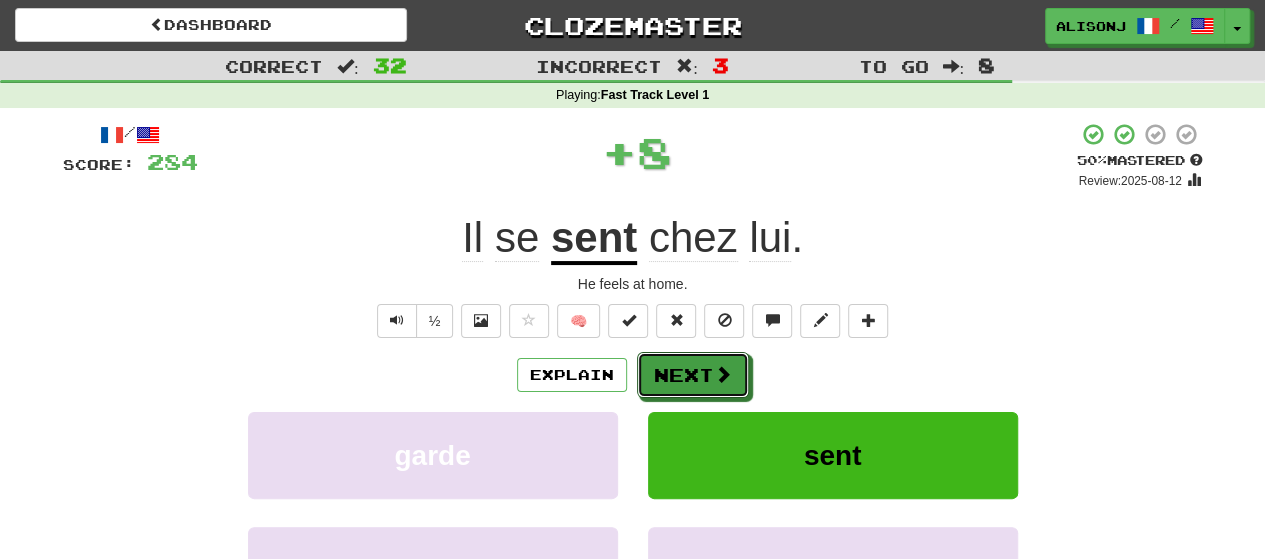 click at bounding box center [723, 374] 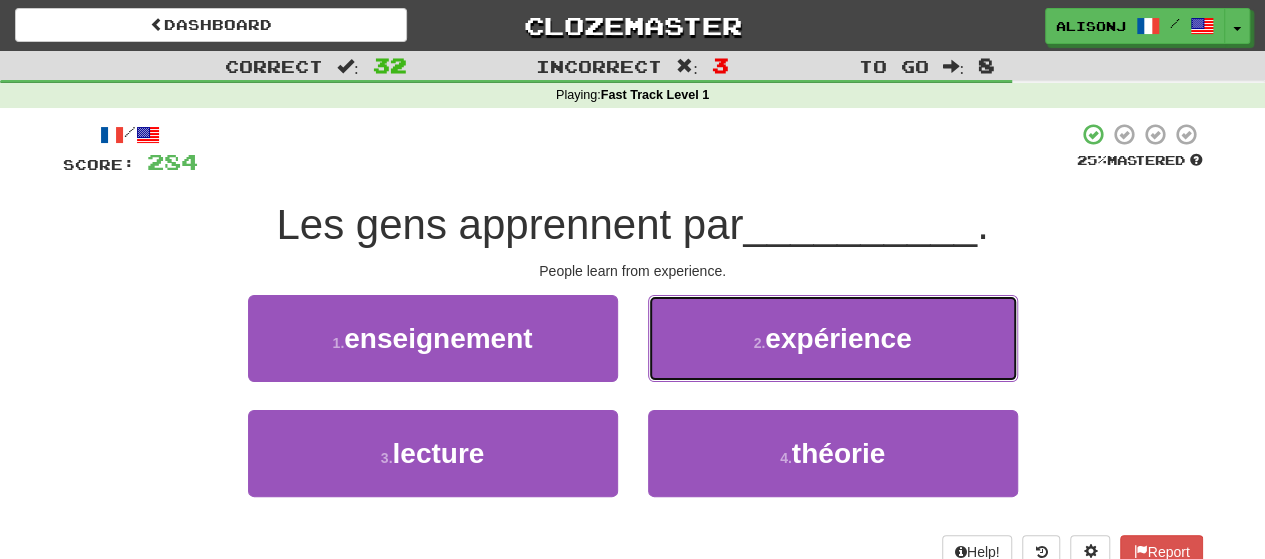 click on "2 .  expérience" at bounding box center (833, 338) 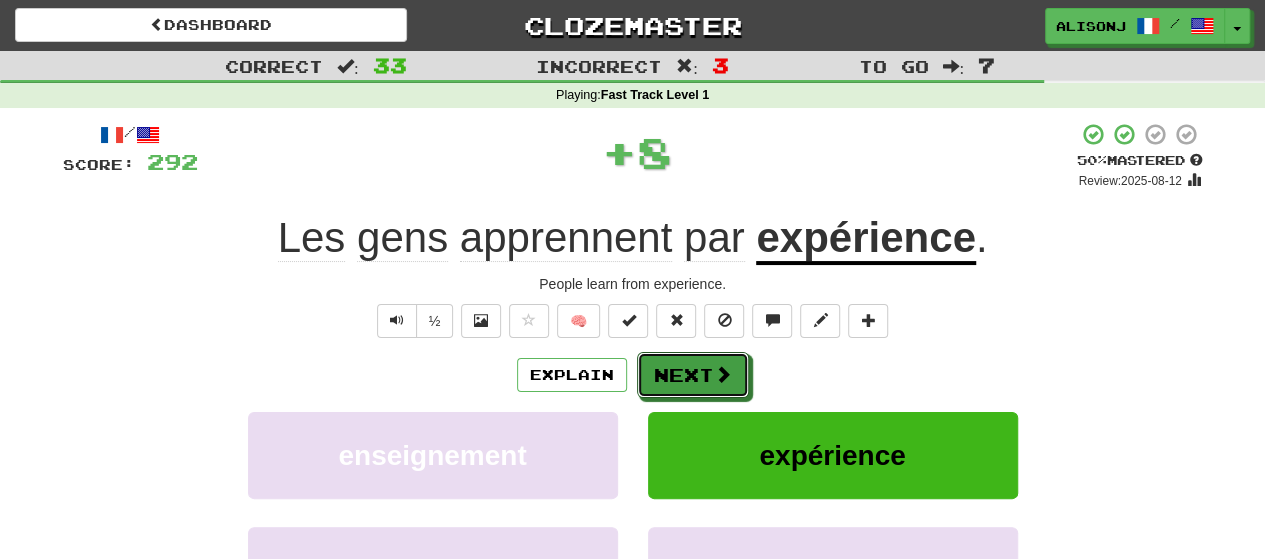 click at bounding box center (723, 374) 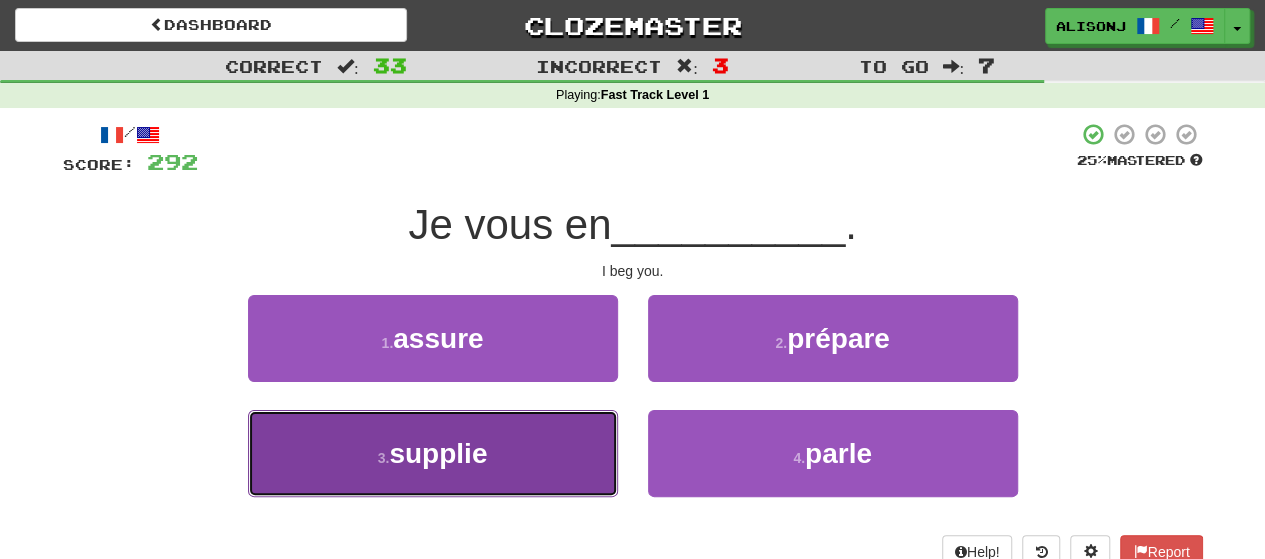 click on "3 .  supplie" at bounding box center (433, 453) 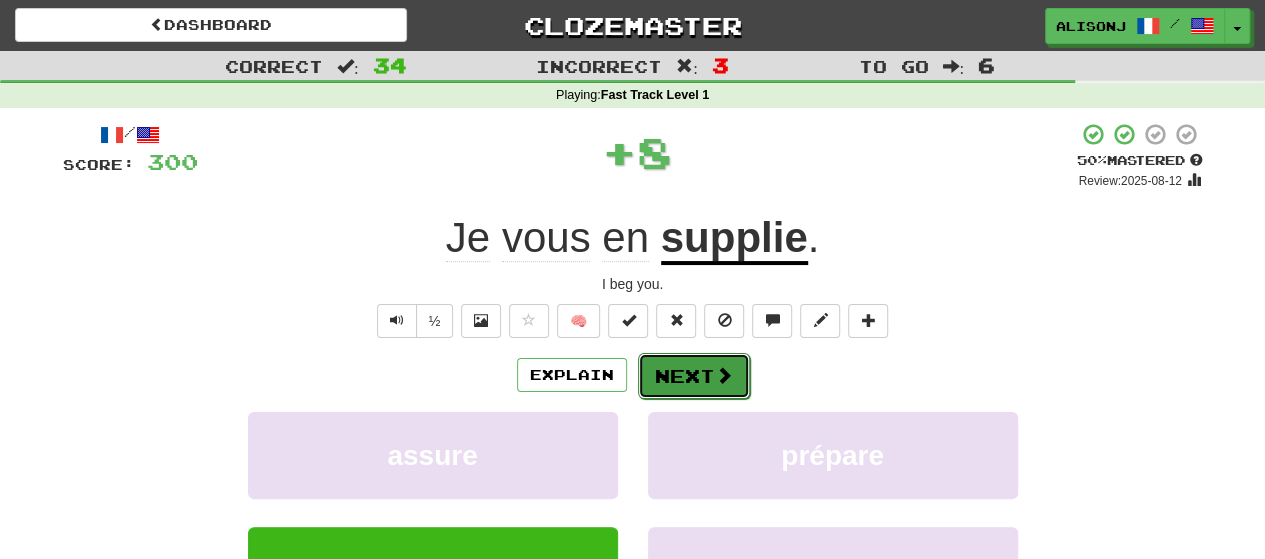 click on "Next" at bounding box center [694, 376] 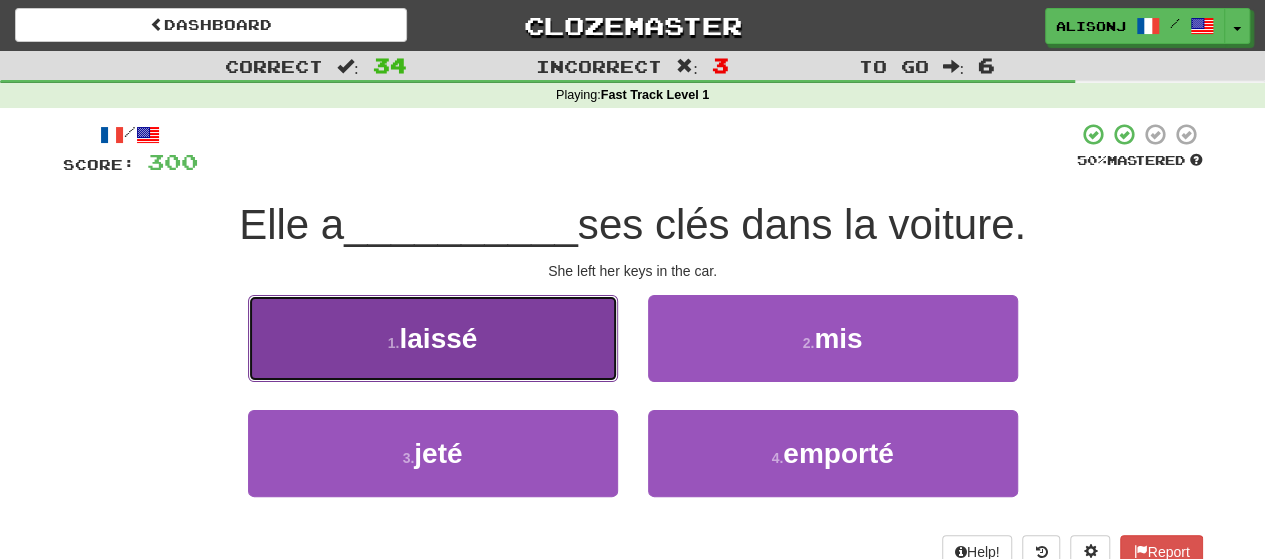 click on "1 .  laissé" at bounding box center [433, 338] 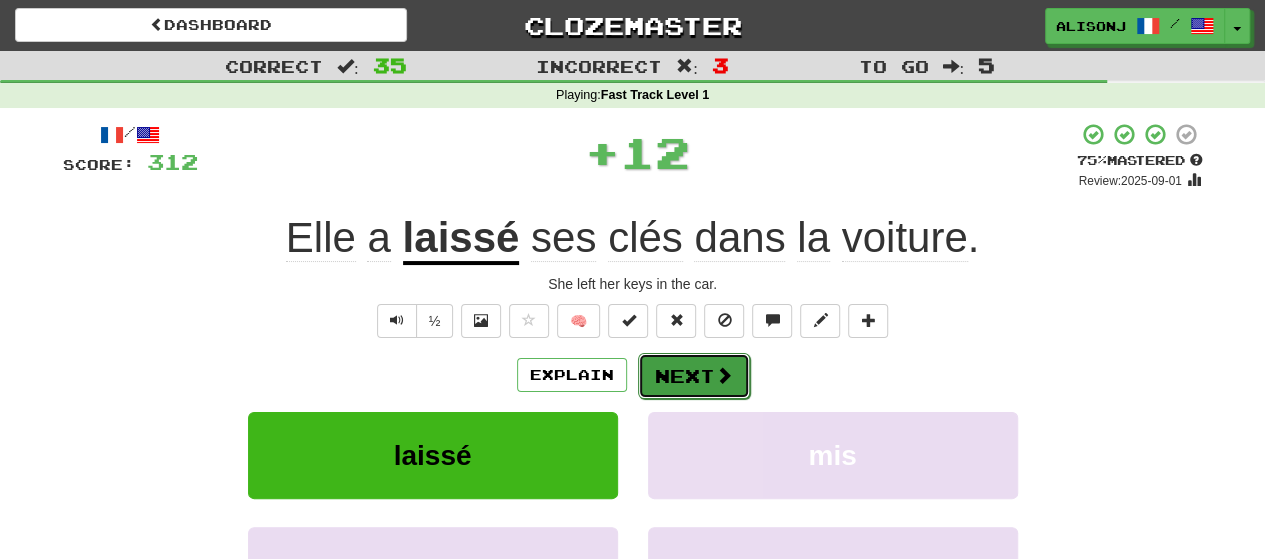 click on "Next" at bounding box center [694, 376] 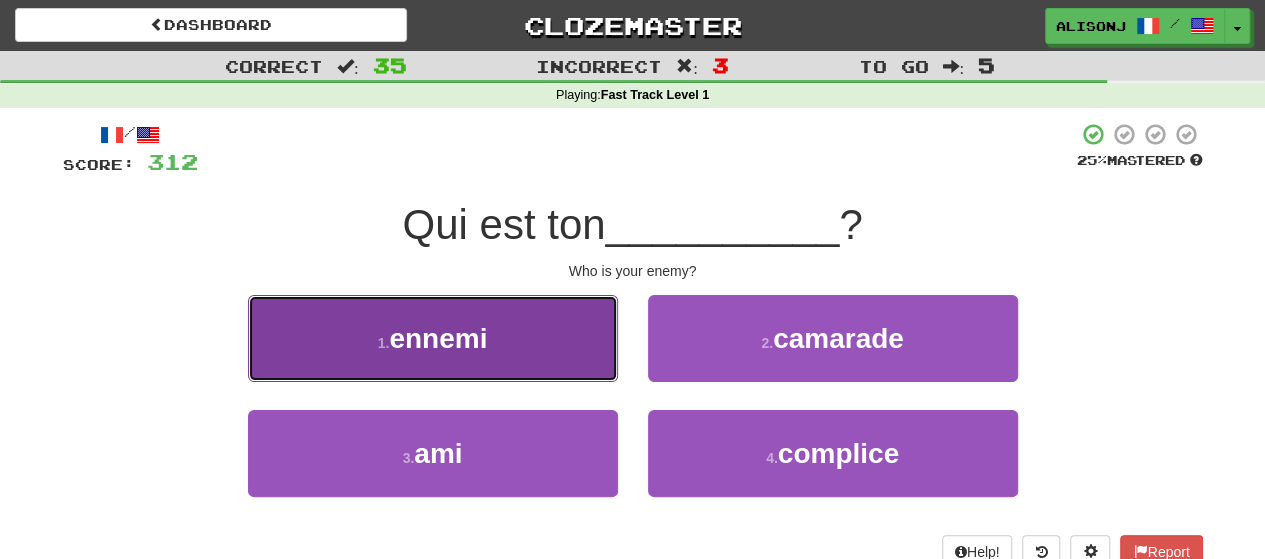 click on "1 .  ennemi" at bounding box center (433, 338) 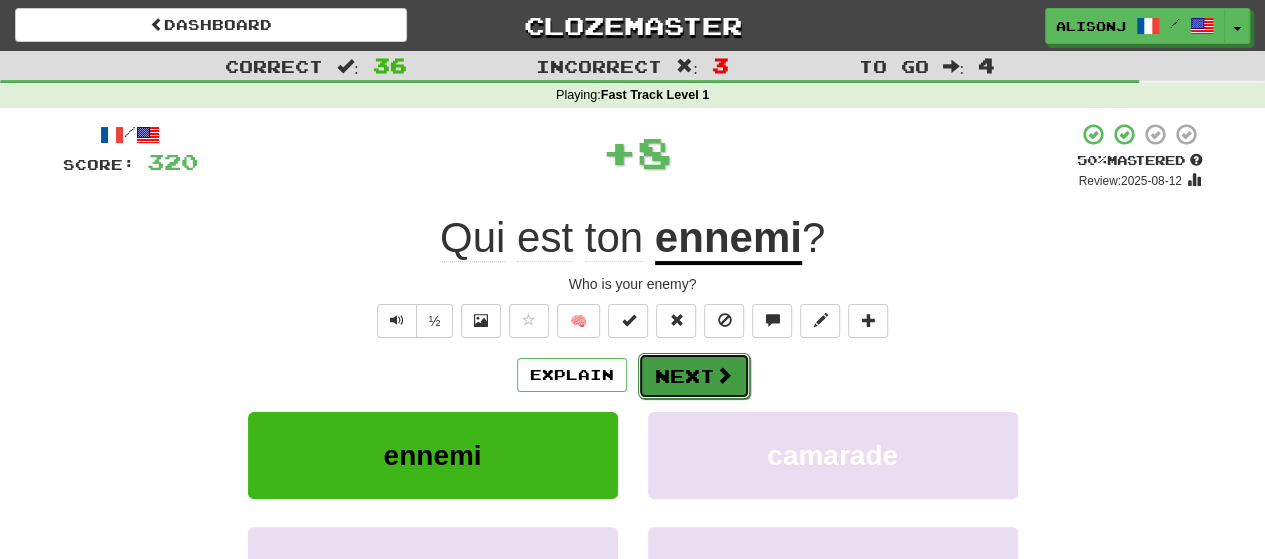 click on "Next" at bounding box center (694, 376) 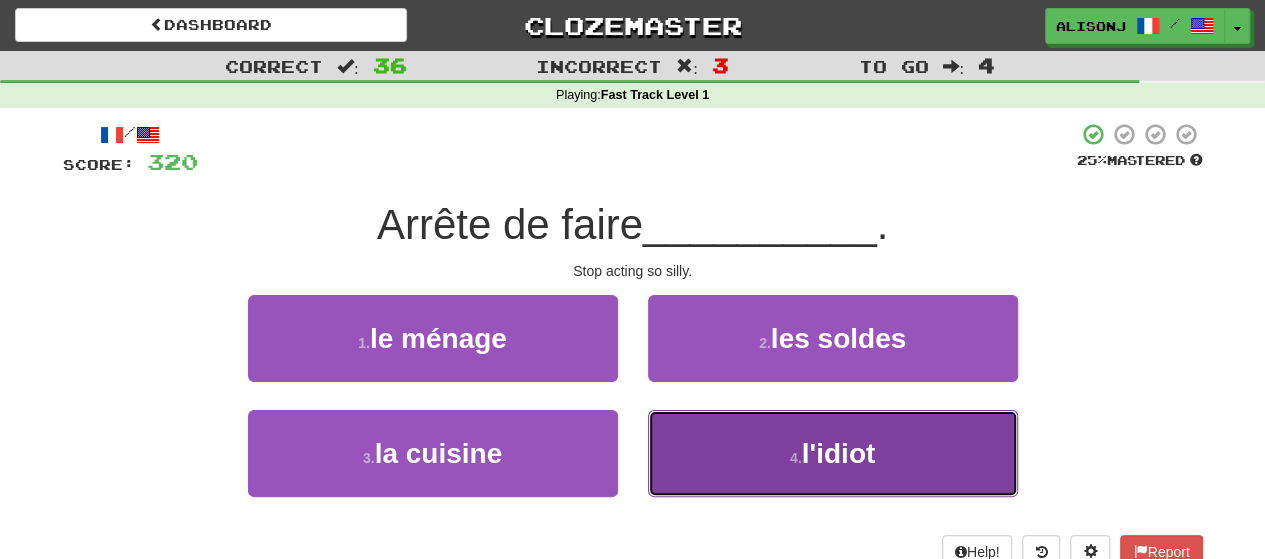 click on "4 .  l'idiot" at bounding box center [833, 453] 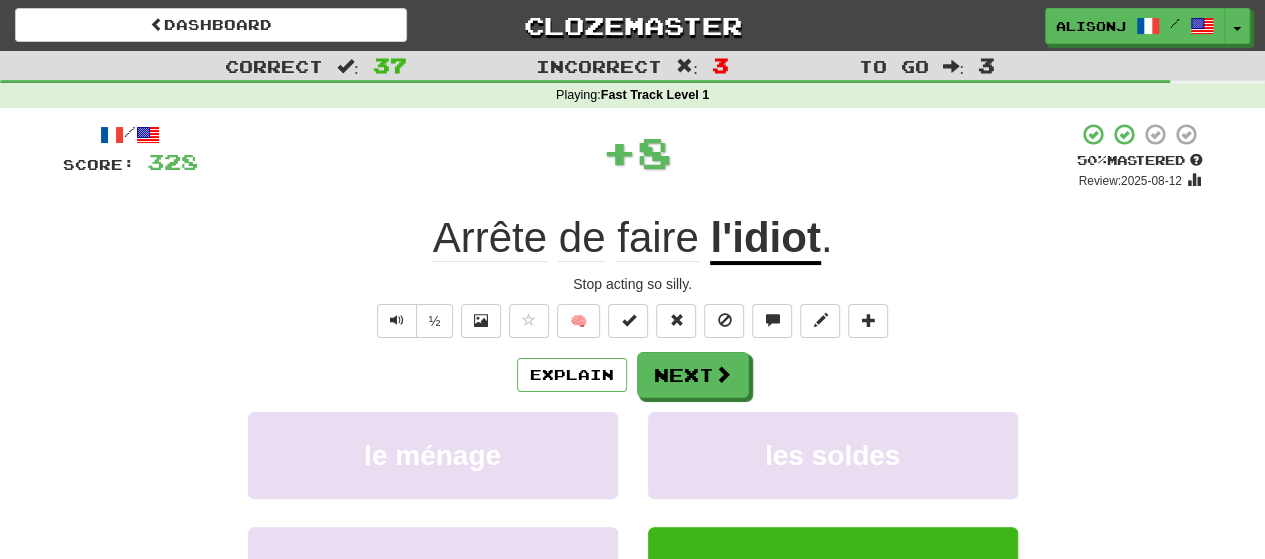 click on "/  Score:   328 + 8 50 %  Mastered Review:  2025-08-12 Arrête   de   faire   l'idiot . Stop acting so silly. ½ 🧠 Explain Next le ménage les soldes la cuisine l'idiot Learn more: le ménage les soldes la cuisine l'idiot  Help!  Report" at bounding box center [633, 419] 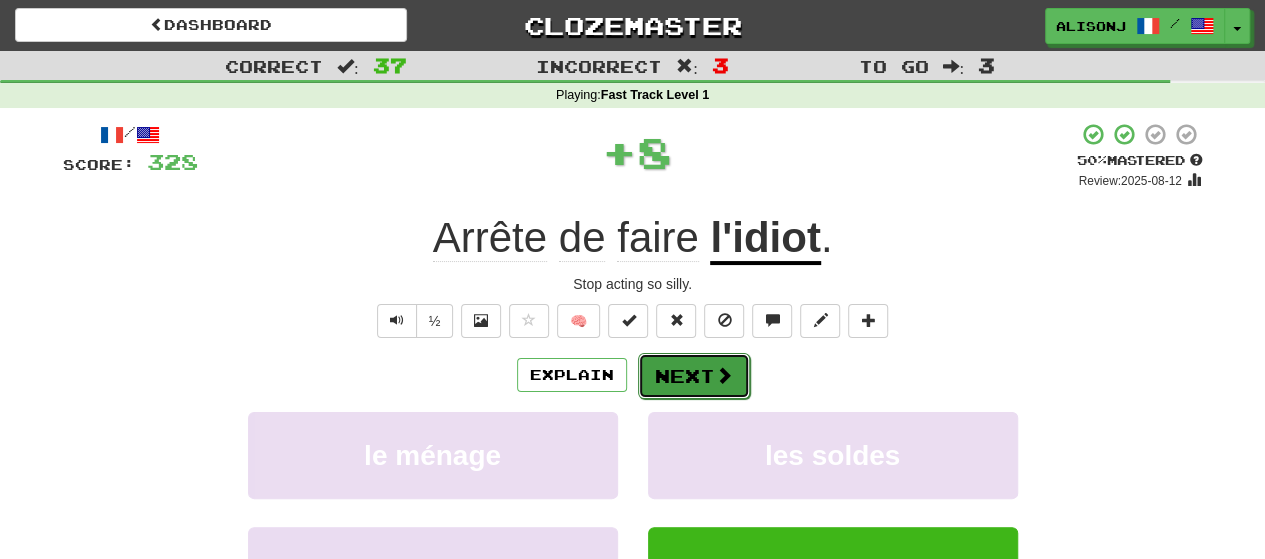 click on "Next" at bounding box center (694, 376) 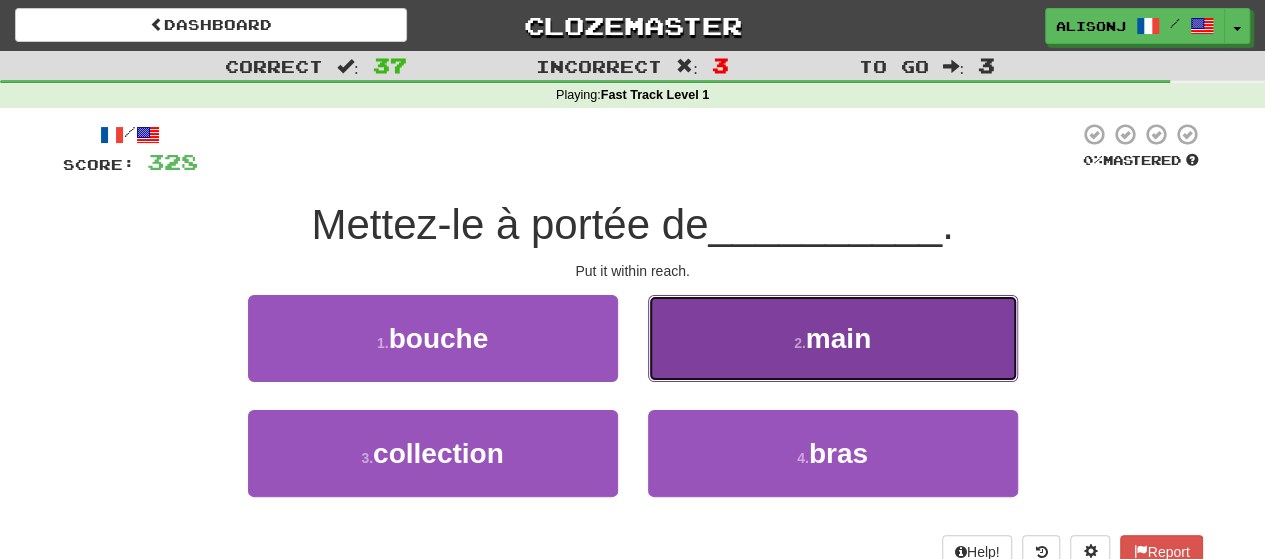 click on "2 .  main" at bounding box center (833, 338) 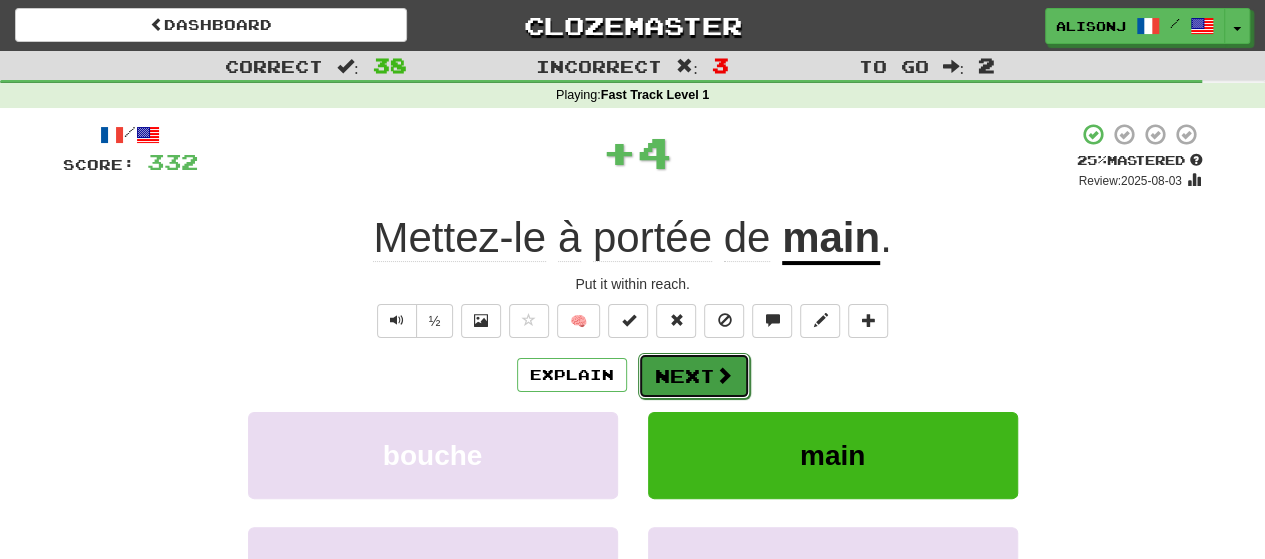 click at bounding box center (724, 375) 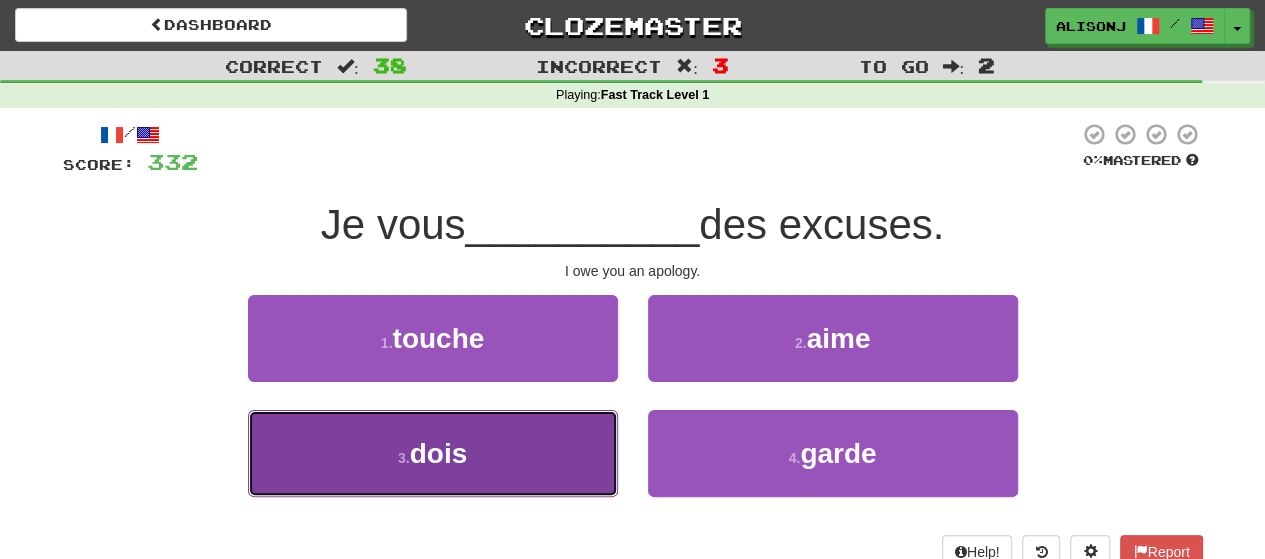 click on "3 .  dois" at bounding box center (433, 453) 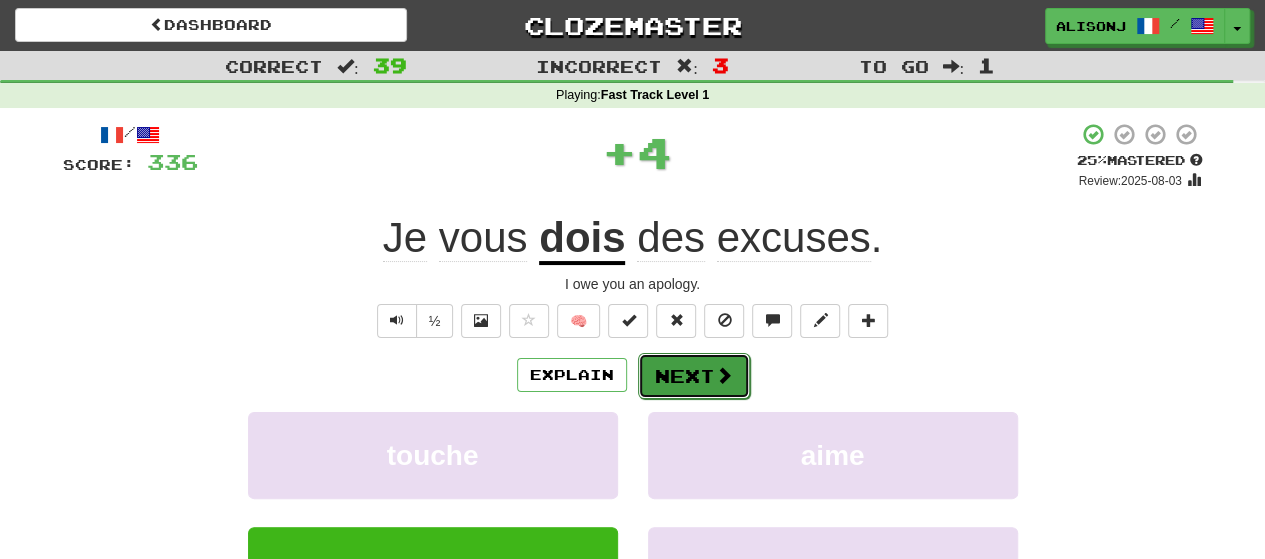 click at bounding box center (724, 375) 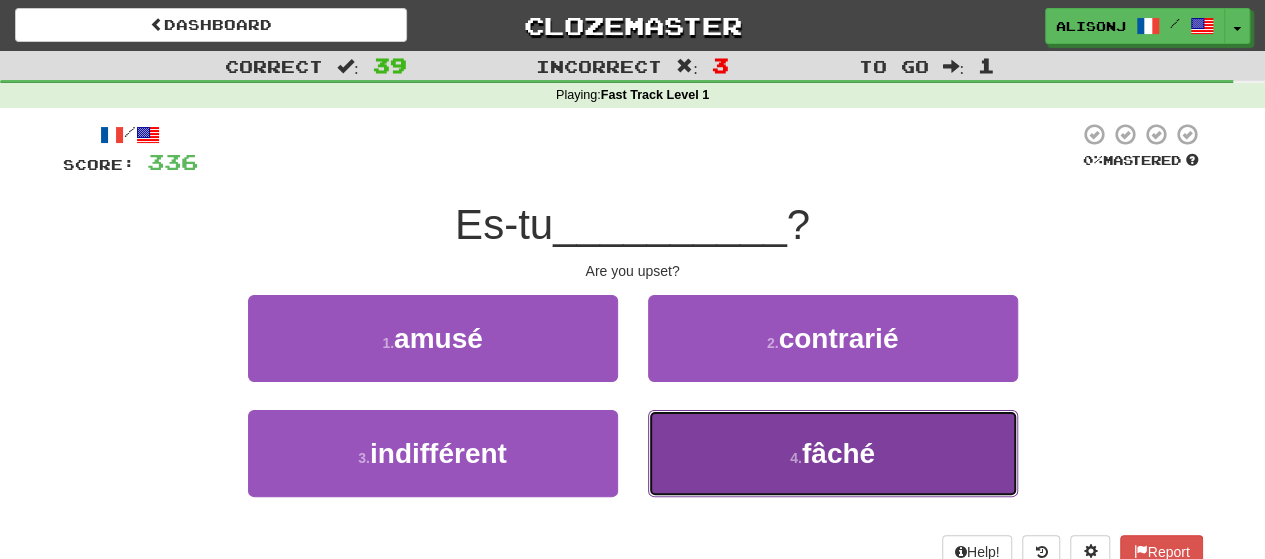 click on "4 .  fâché" at bounding box center (833, 453) 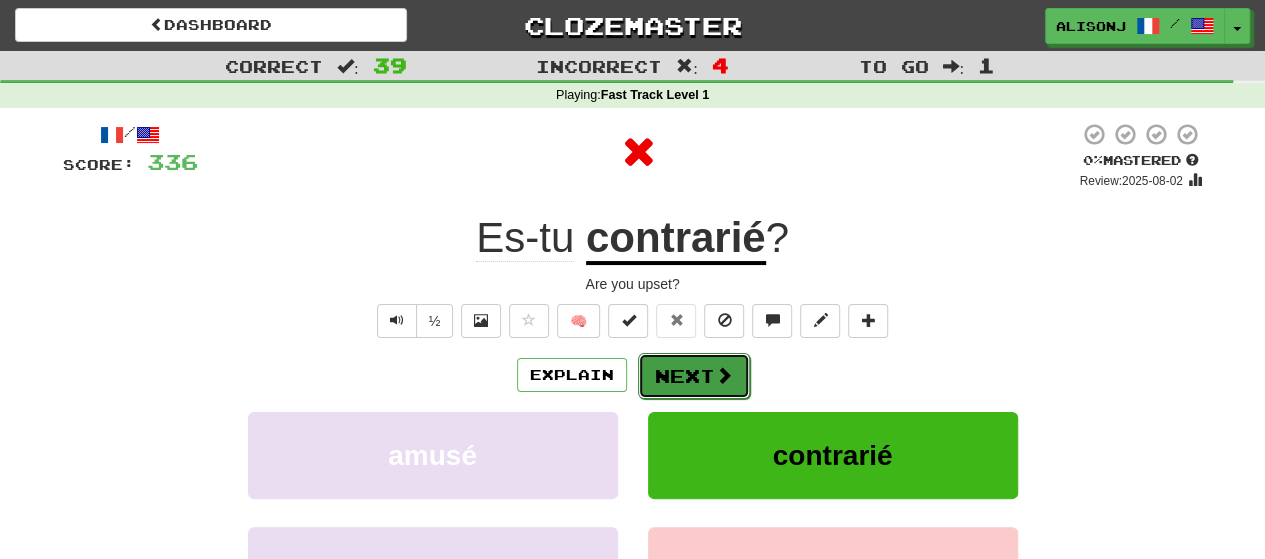 click on "Next" at bounding box center [694, 376] 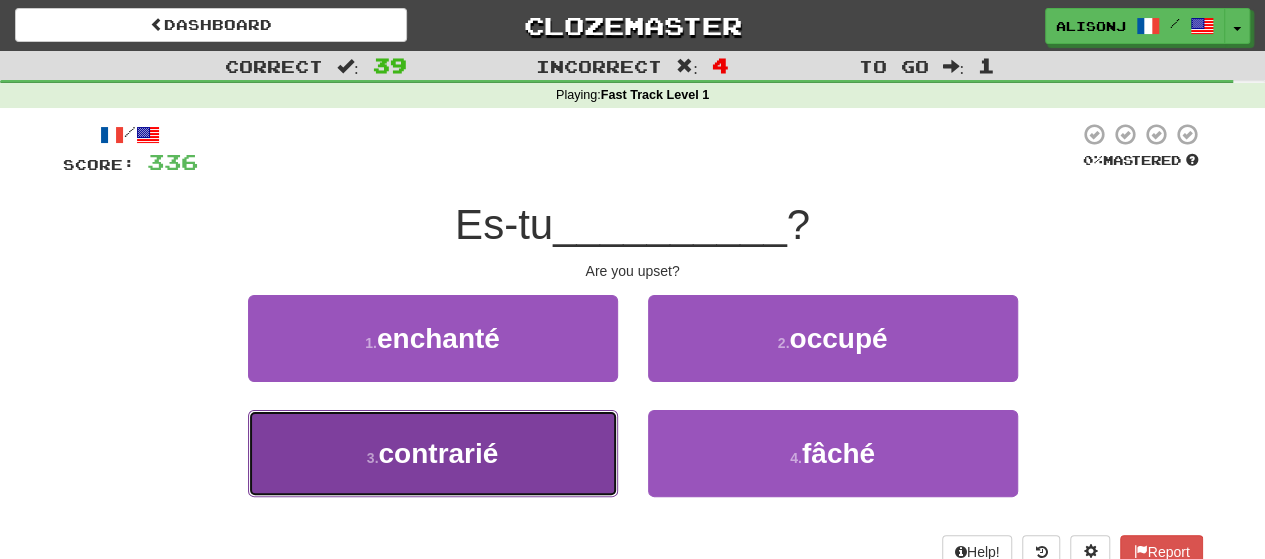 click on "3 .  contrarié" at bounding box center [433, 453] 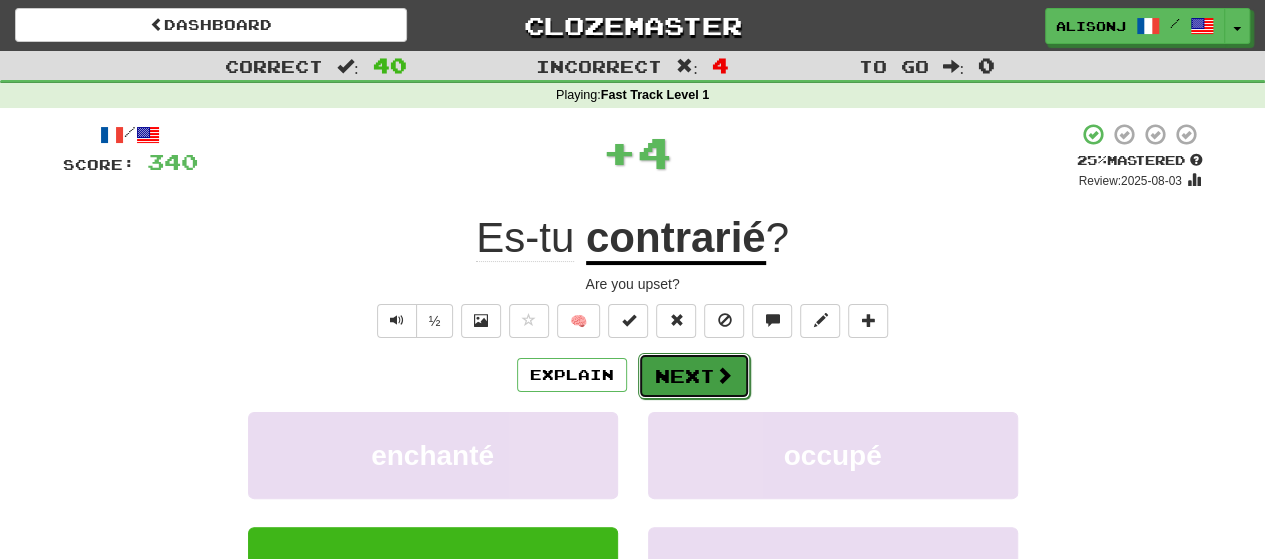 click on "Next" at bounding box center (694, 376) 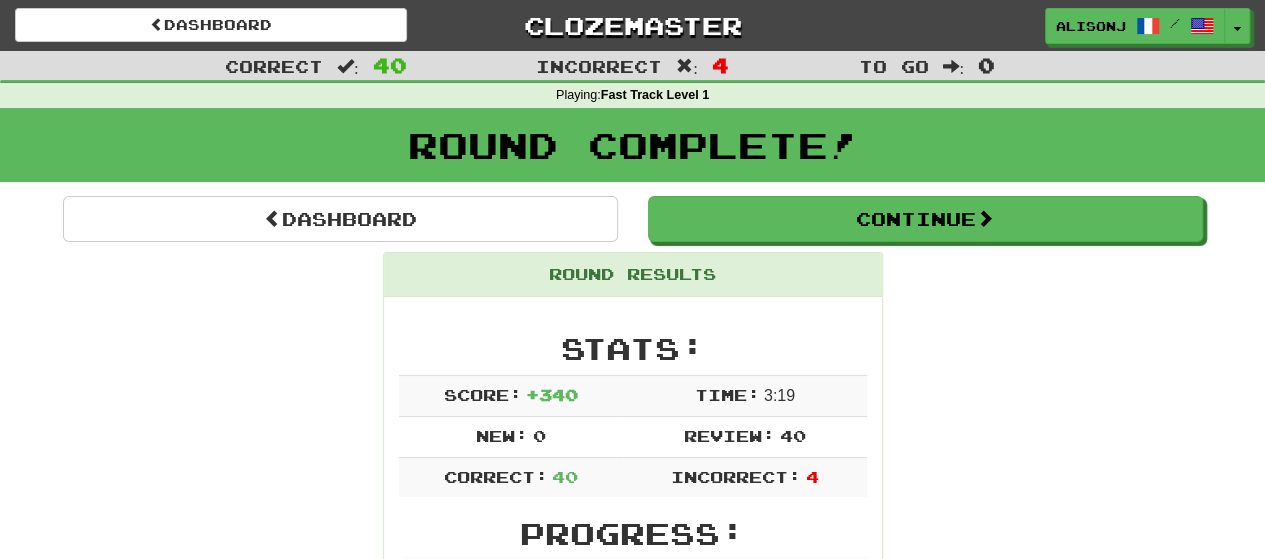 click on "Continue" at bounding box center [925, 219] 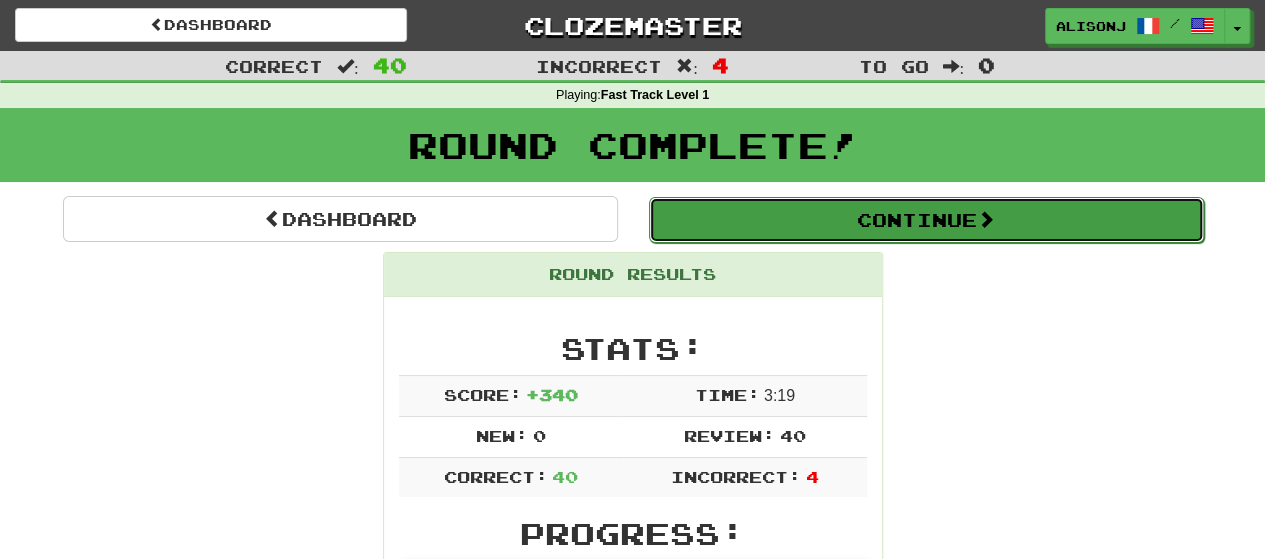 click on "Continue" at bounding box center [926, 220] 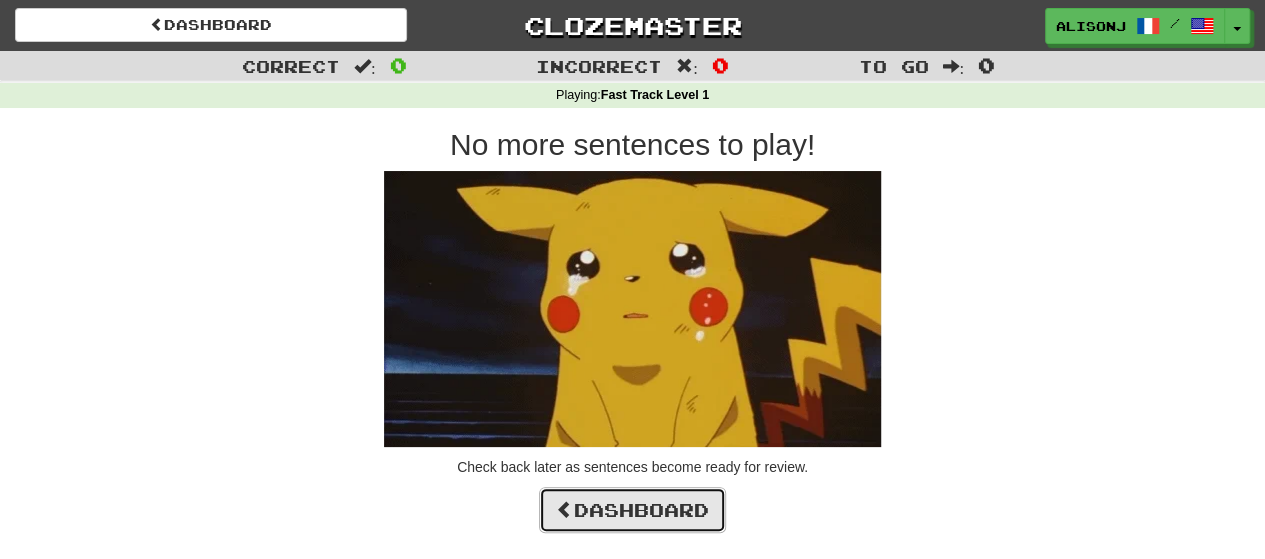 click on "Dashboard" at bounding box center (632, 510) 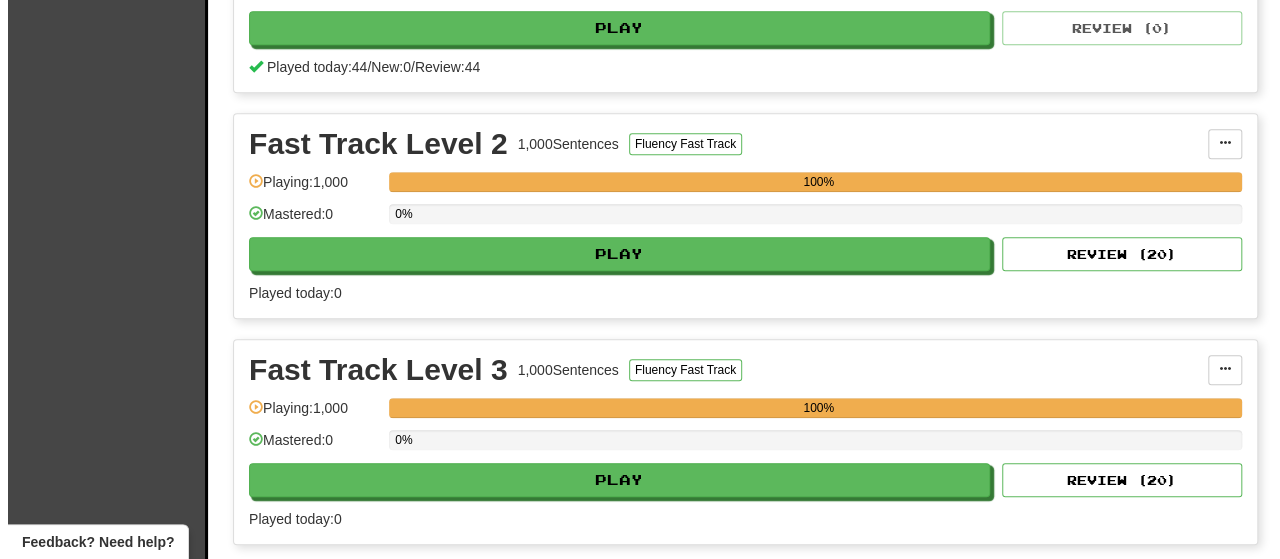 scroll, scrollTop: 900, scrollLeft: 0, axis: vertical 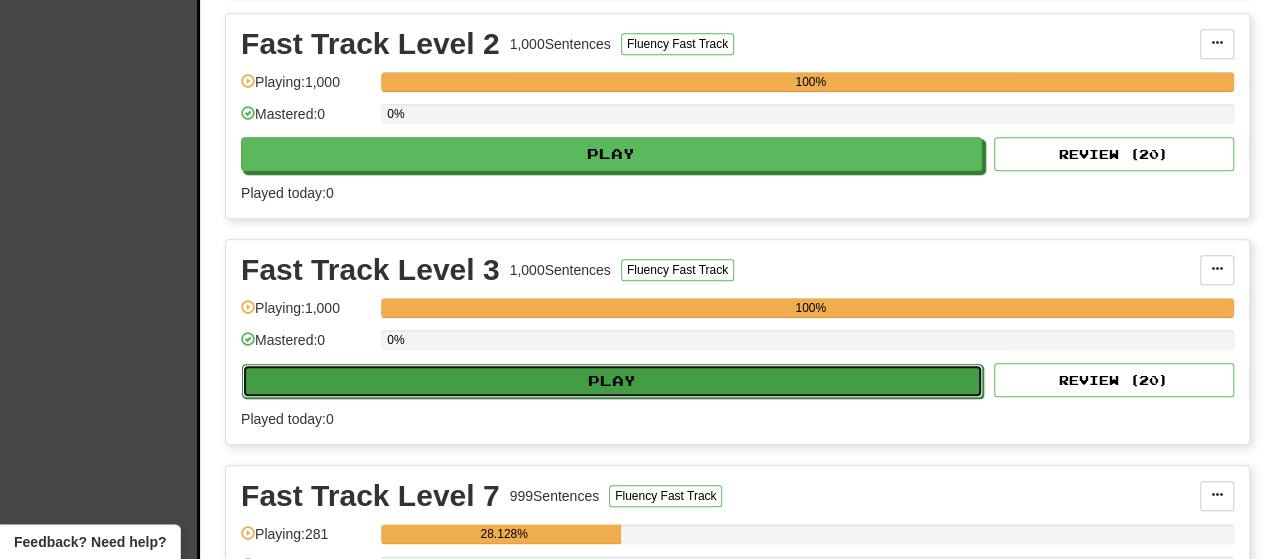 click on "Play" at bounding box center [612, 381] 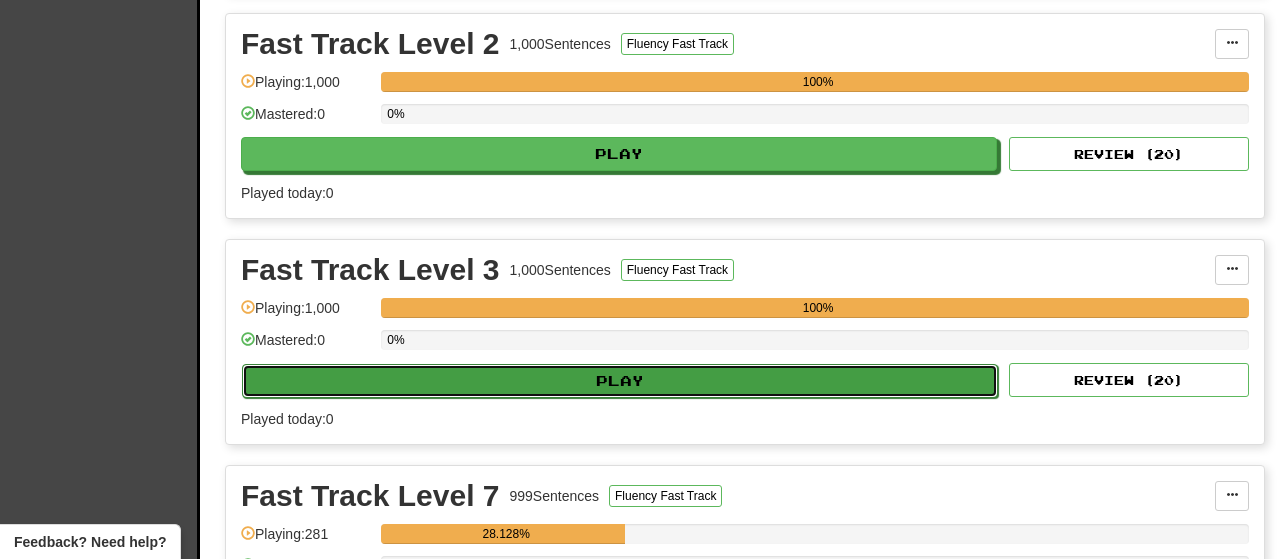 select on "**" 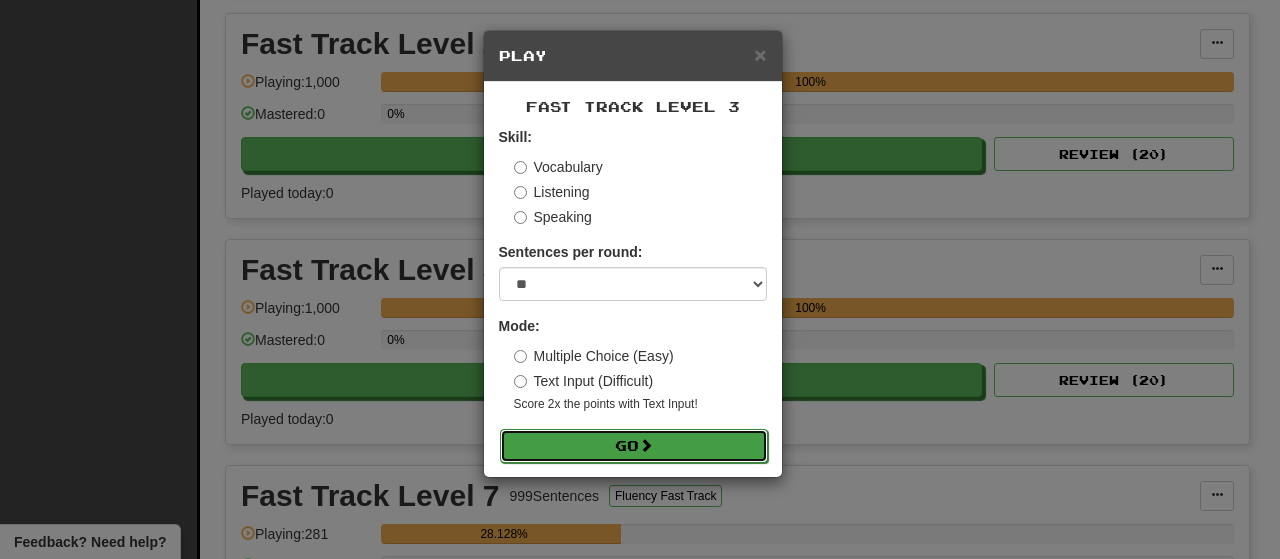 click on "Go" at bounding box center [634, 446] 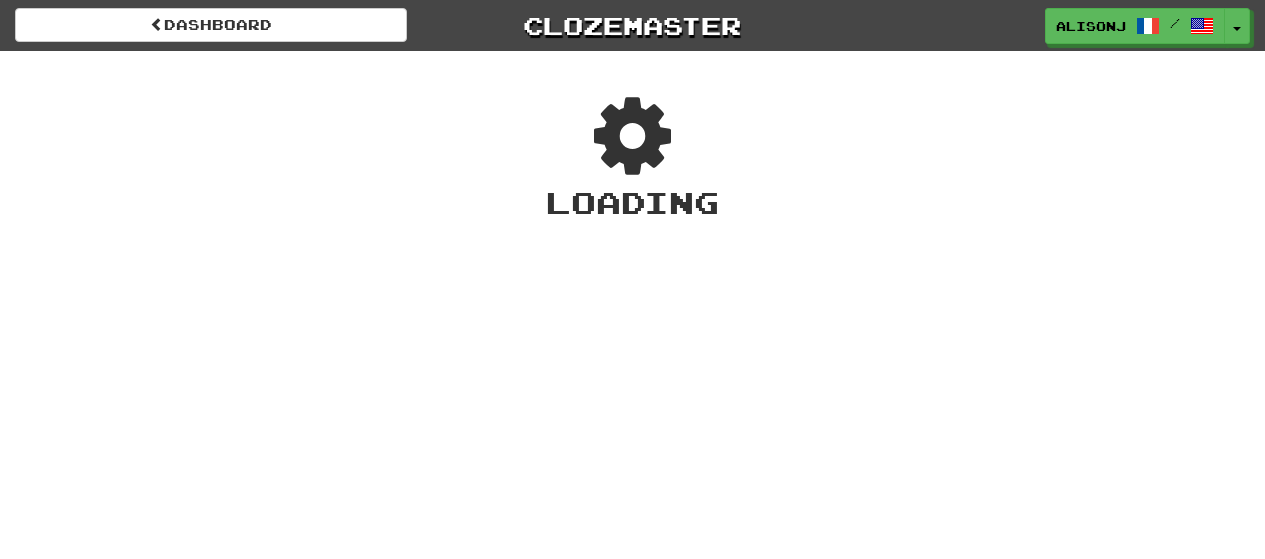 scroll, scrollTop: 0, scrollLeft: 0, axis: both 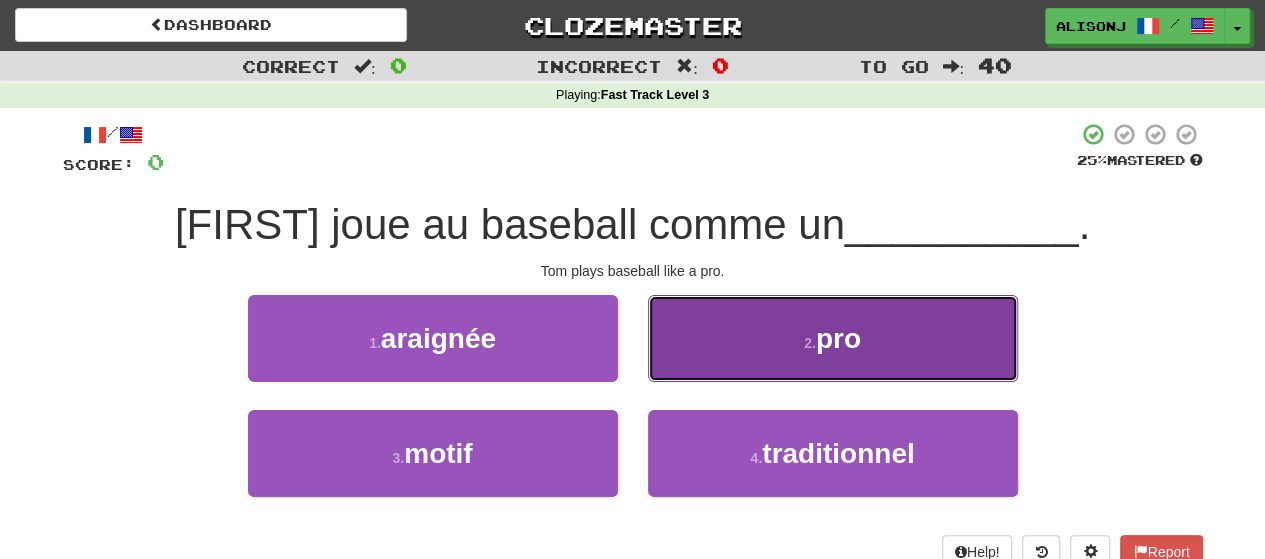 click on "2 .  pro" at bounding box center (833, 338) 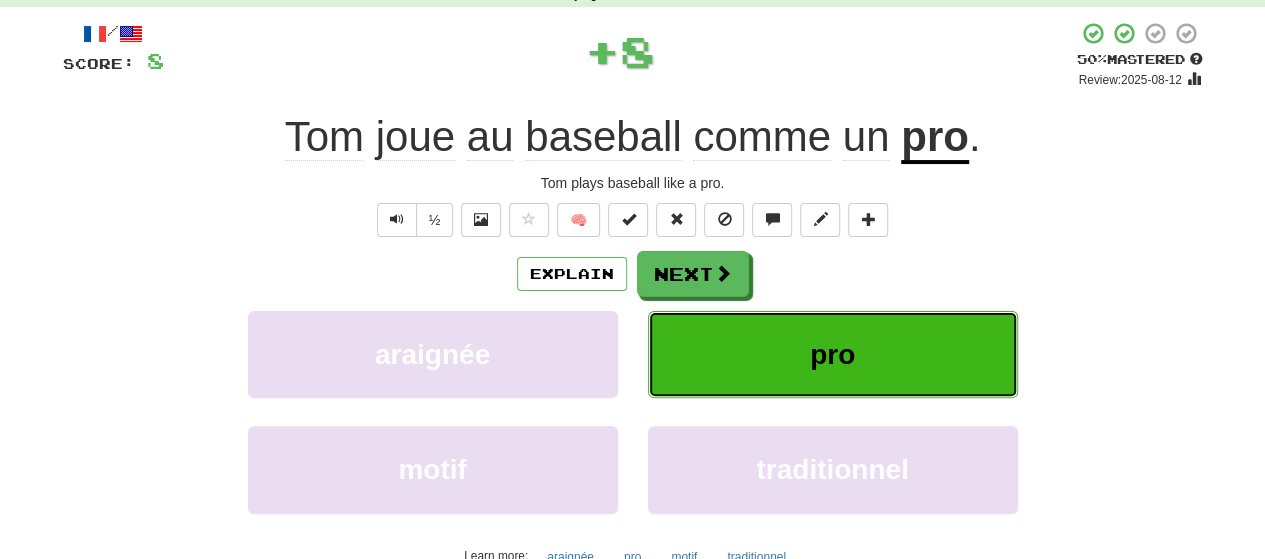 scroll, scrollTop: 200, scrollLeft: 0, axis: vertical 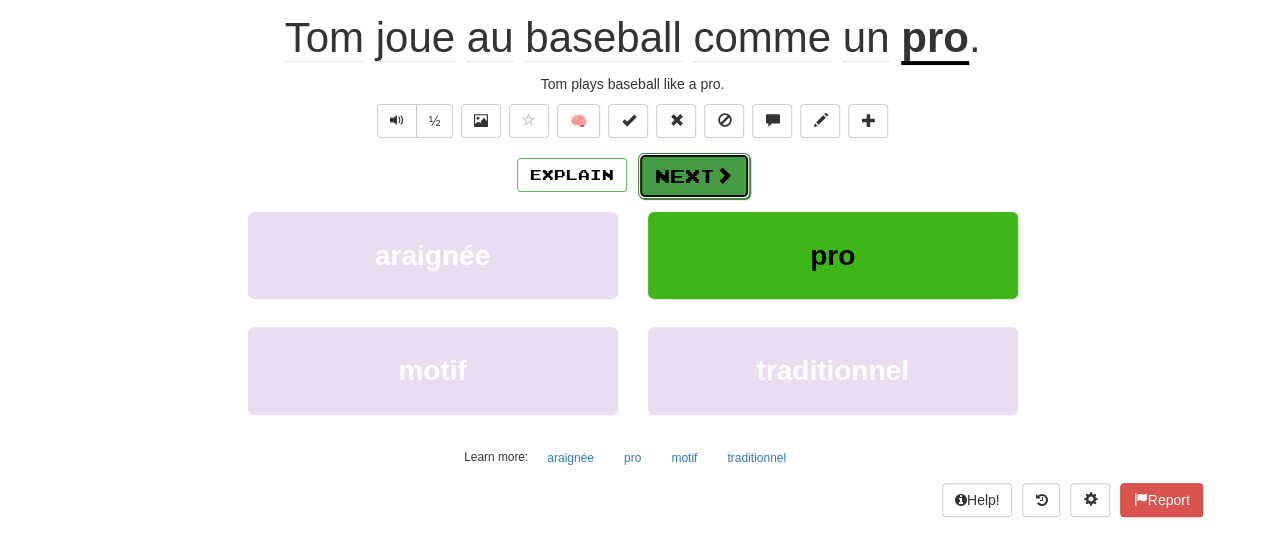 click on "Next" at bounding box center [694, 176] 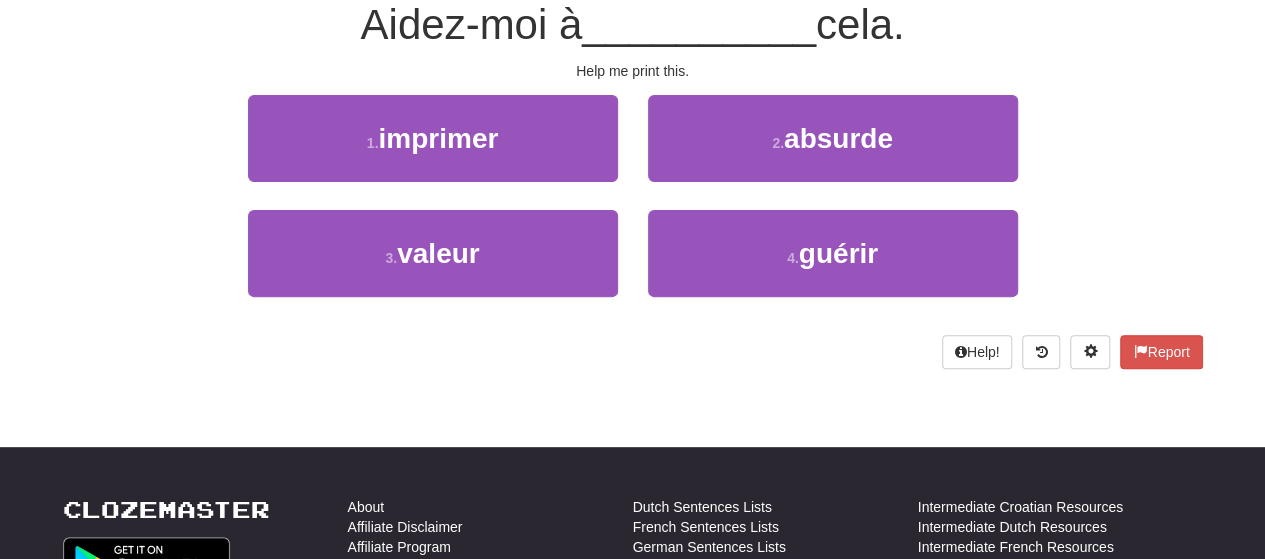 scroll, scrollTop: 187, scrollLeft: 0, axis: vertical 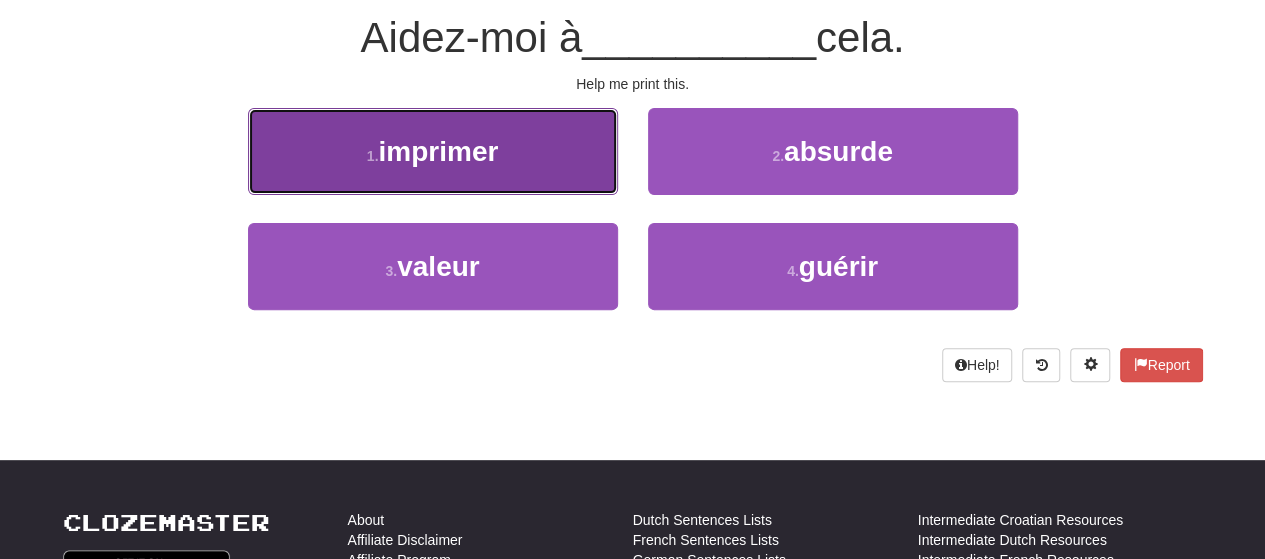 click on "imprimer" at bounding box center (438, 151) 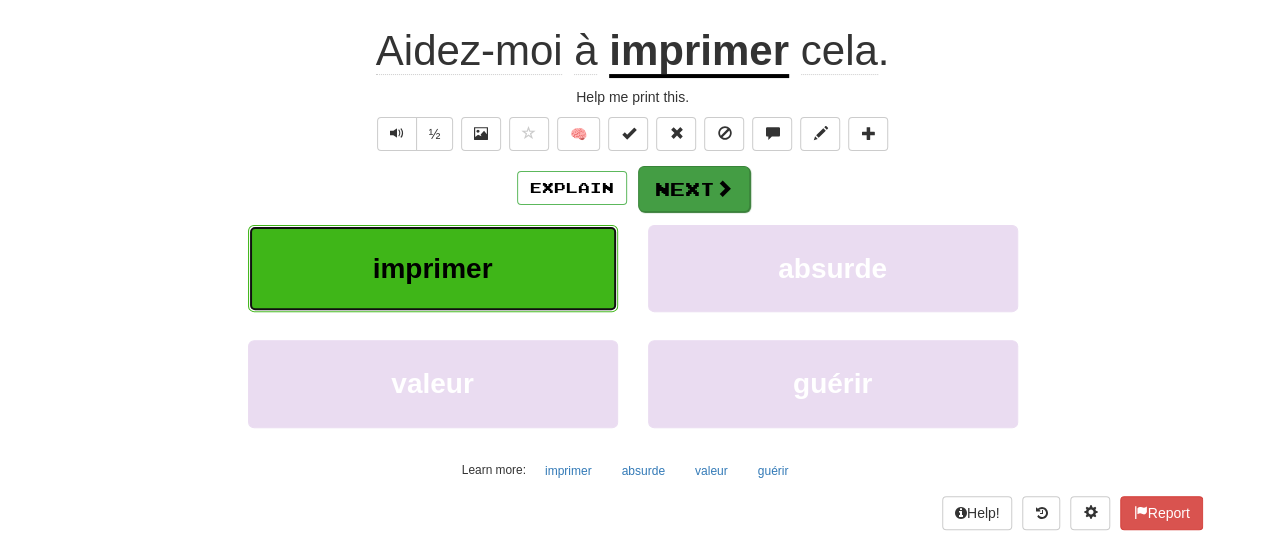 scroll, scrollTop: 200, scrollLeft: 0, axis: vertical 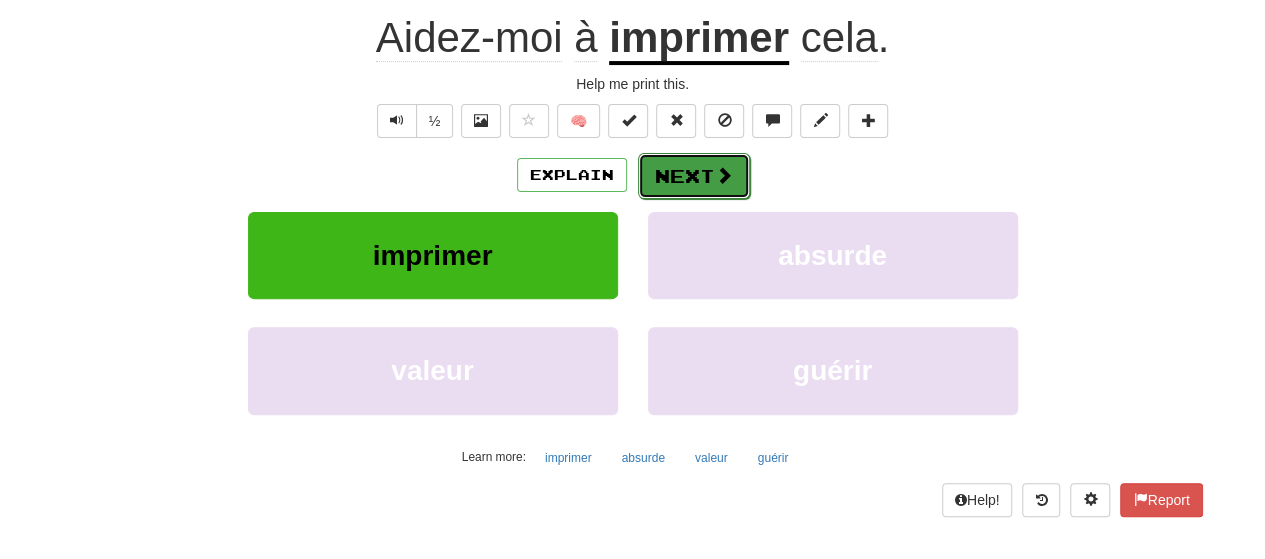 click on "Next" at bounding box center (694, 176) 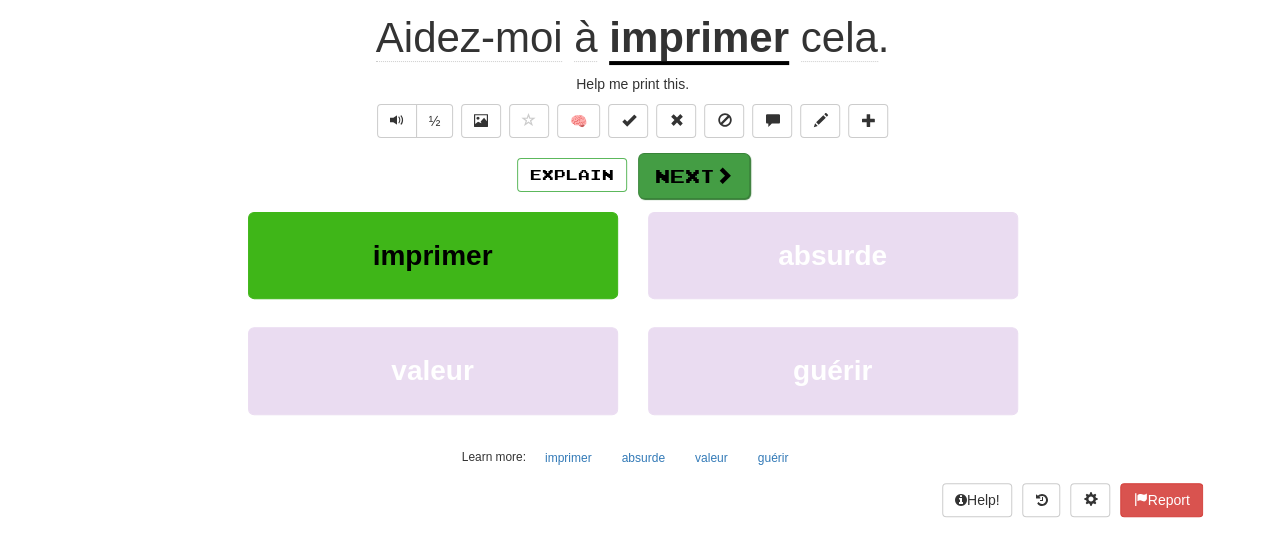 scroll, scrollTop: 187, scrollLeft: 0, axis: vertical 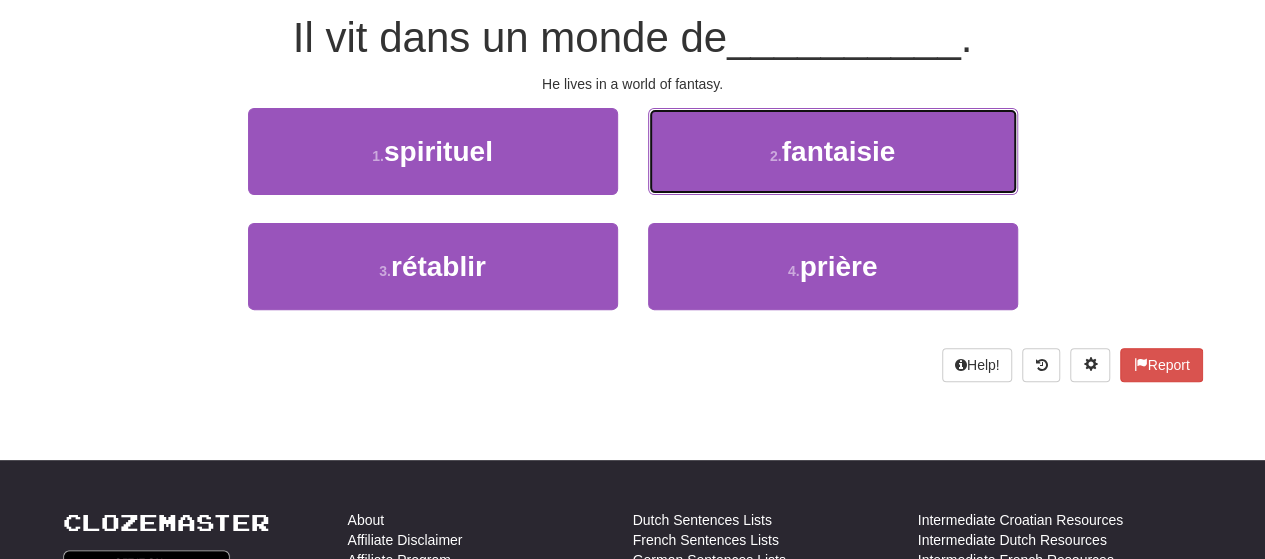 click on "2 .  fantaisie" at bounding box center (833, 151) 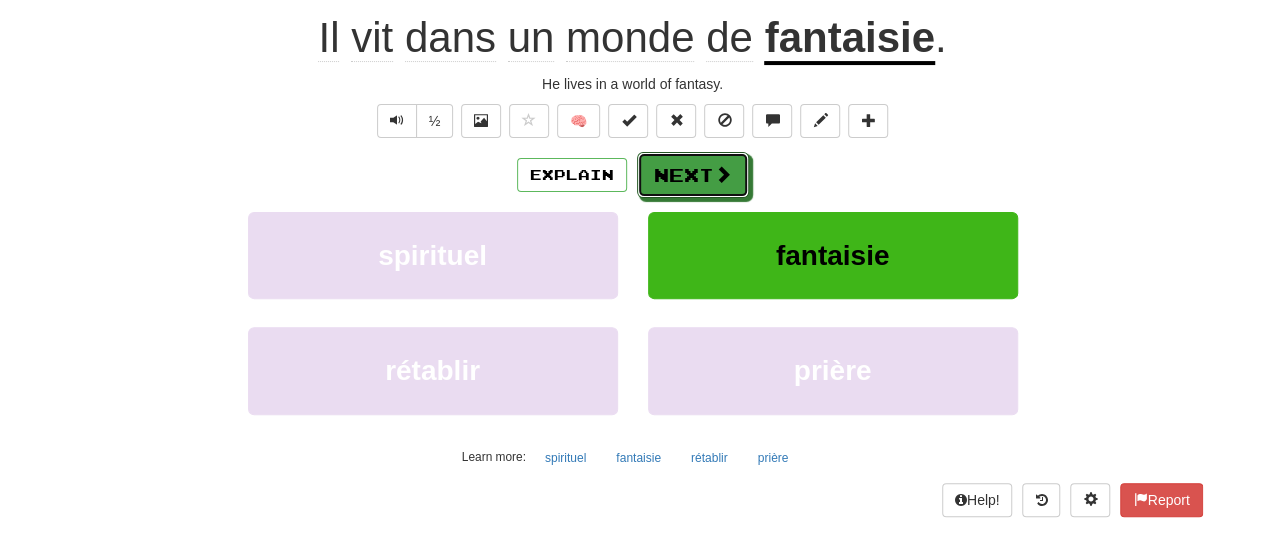 click on "Next" at bounding box center [693, 175] 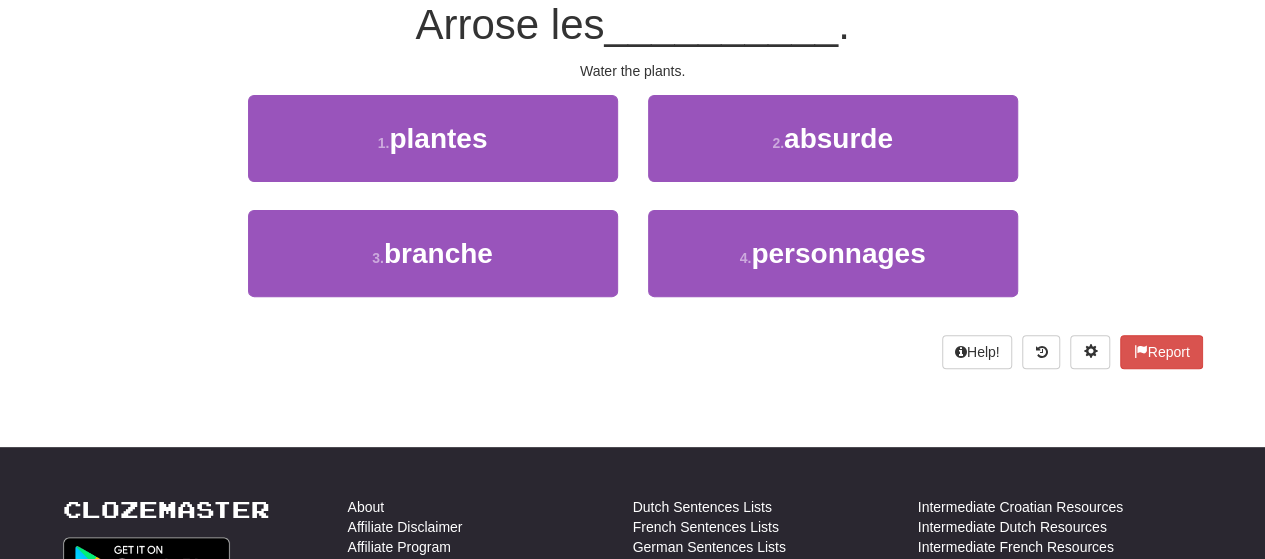 scroll, scrollTop: 187, scrollLeft: 0, axis: vertical 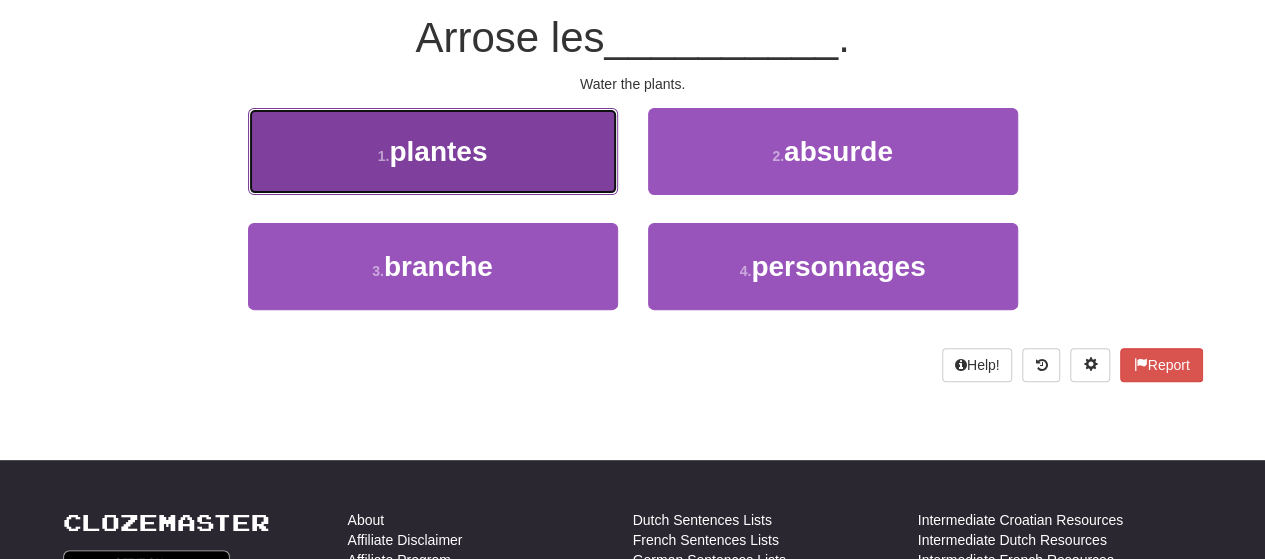 click on "1 . plantes" at bounding box center (433, 151) 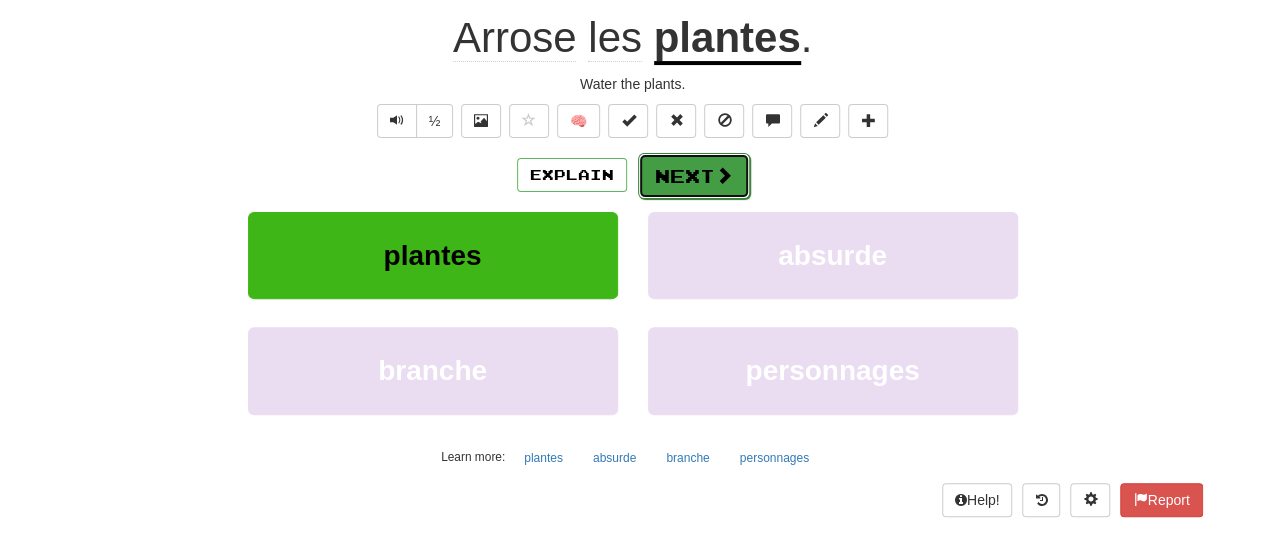 click on "Next" at bounding box center (694, 176) 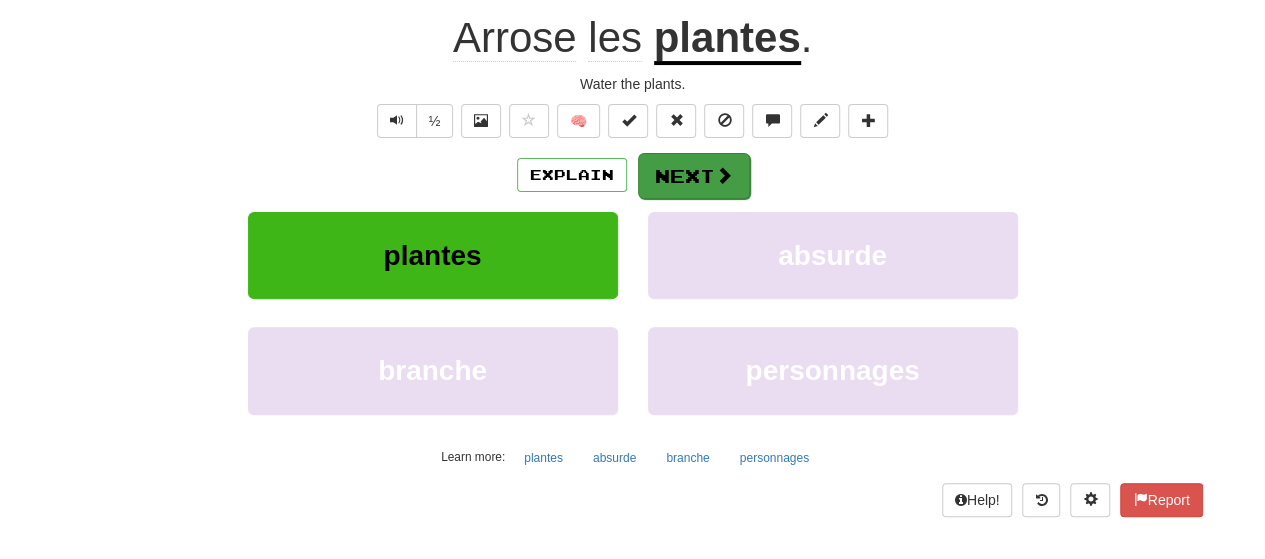 scroll, scrollTop: 187, scrollLeft: 0, axis: vertical 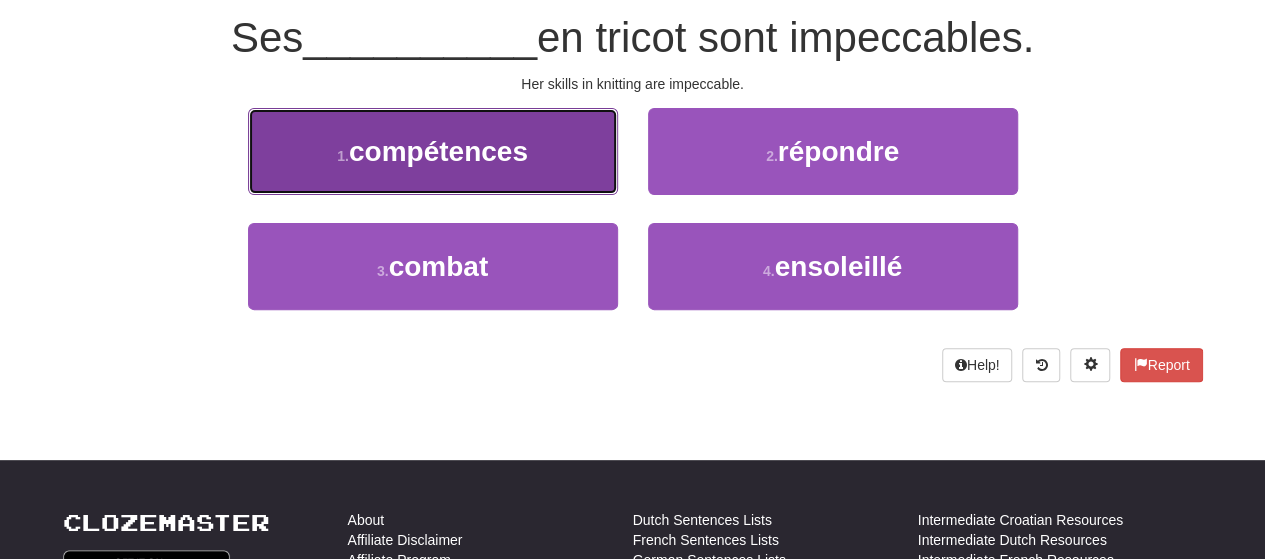 click on "1 .  compétences" at bounding box center (433, 151) 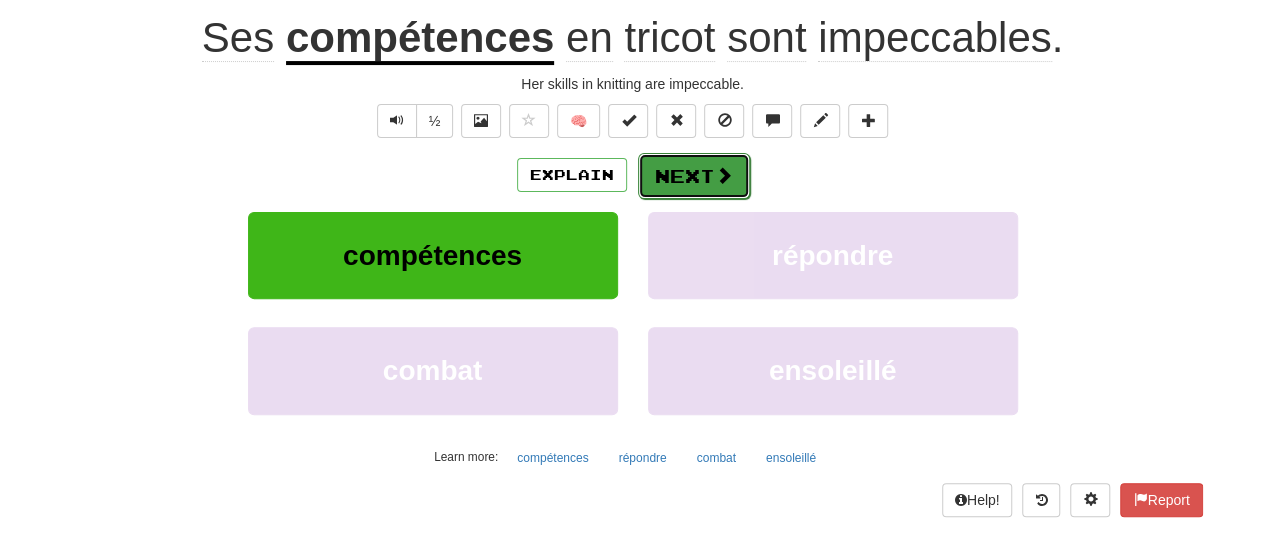 click on "Next" at bounding box center (694, 176) 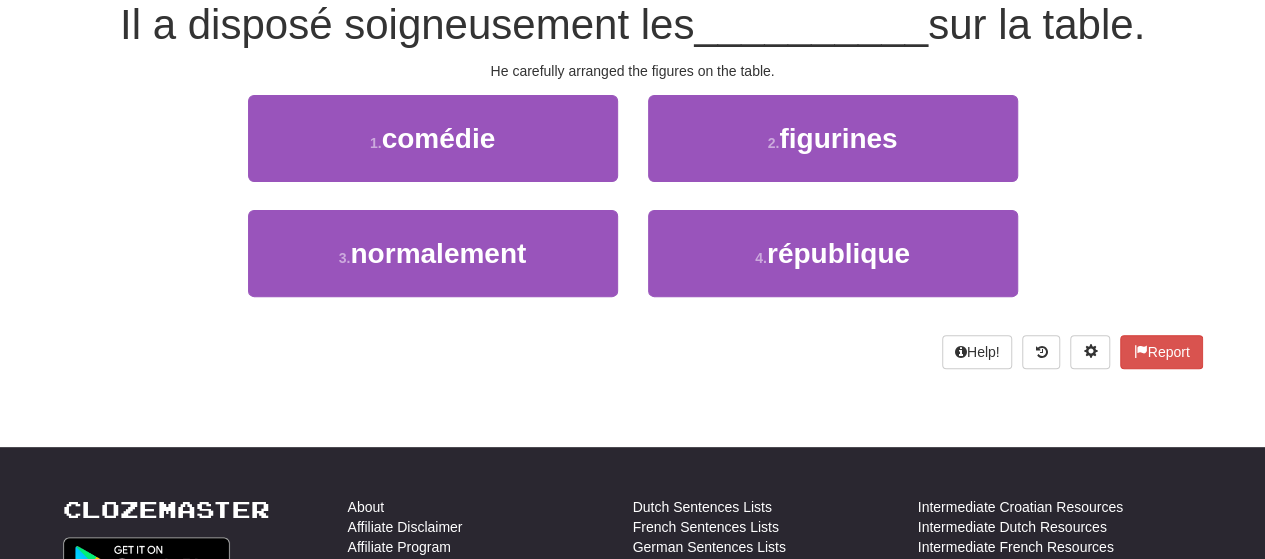 scroll, scrollTop: 187, scrollLeft: 0, axis: vertical 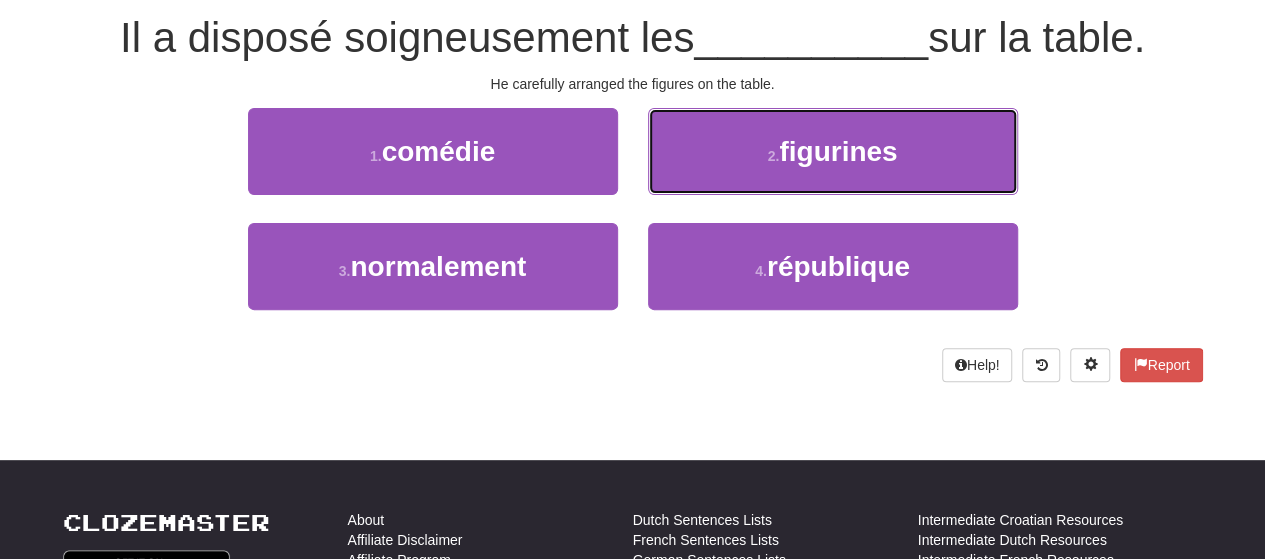 click on "2 .  figurines" at bounding box center (833, 151) 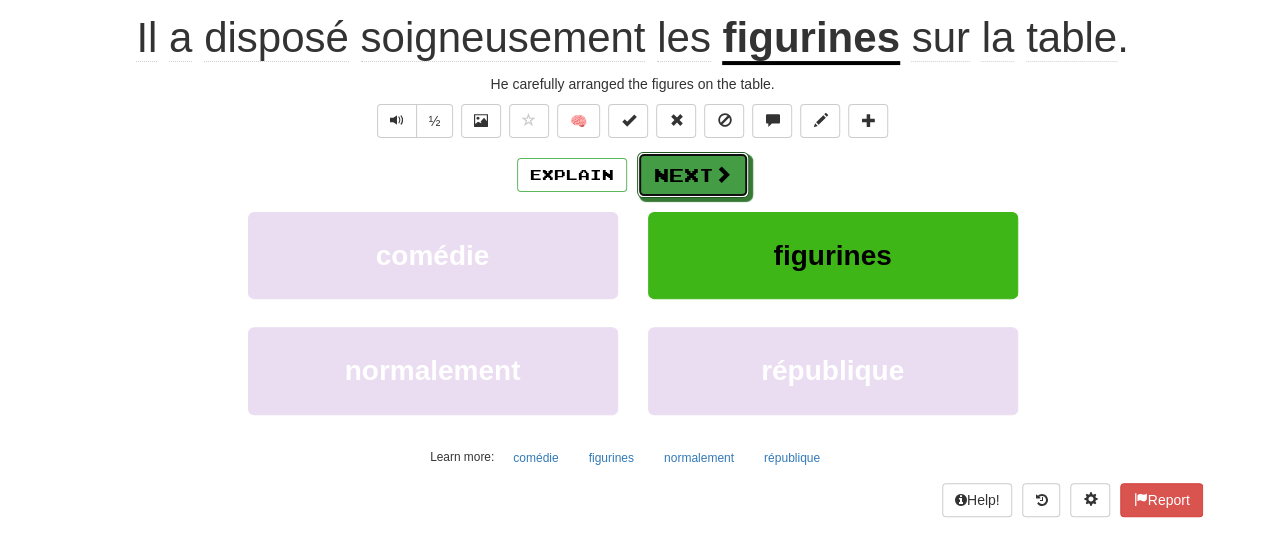 click on "Next" at bounding box center [693, 175] 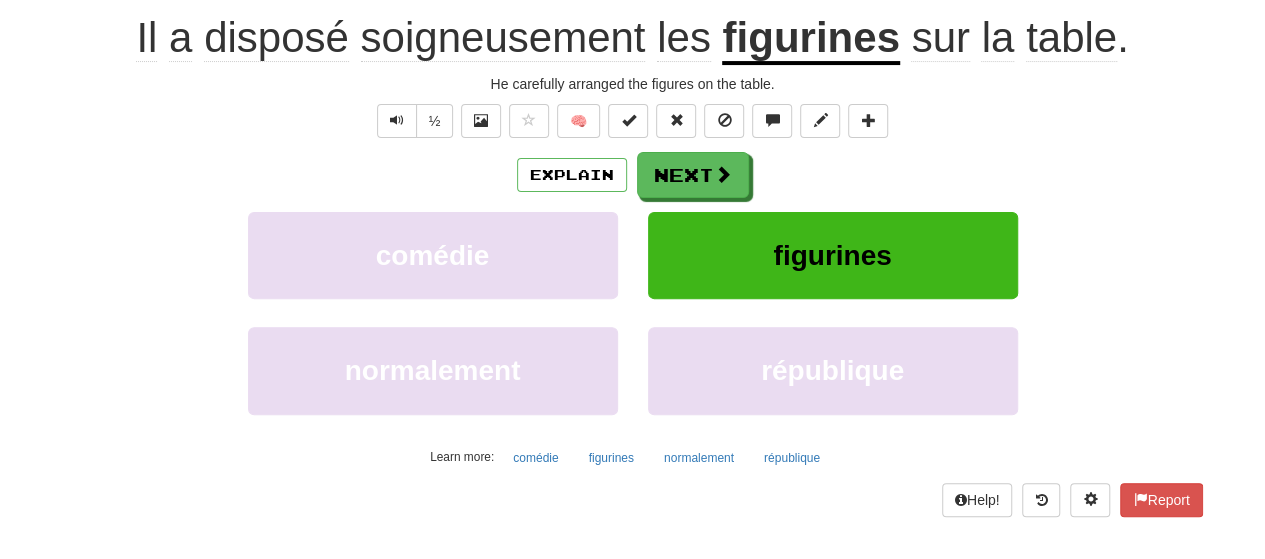 scroll, scrollTop: 187, scrollLeft: 0, axis: vertical 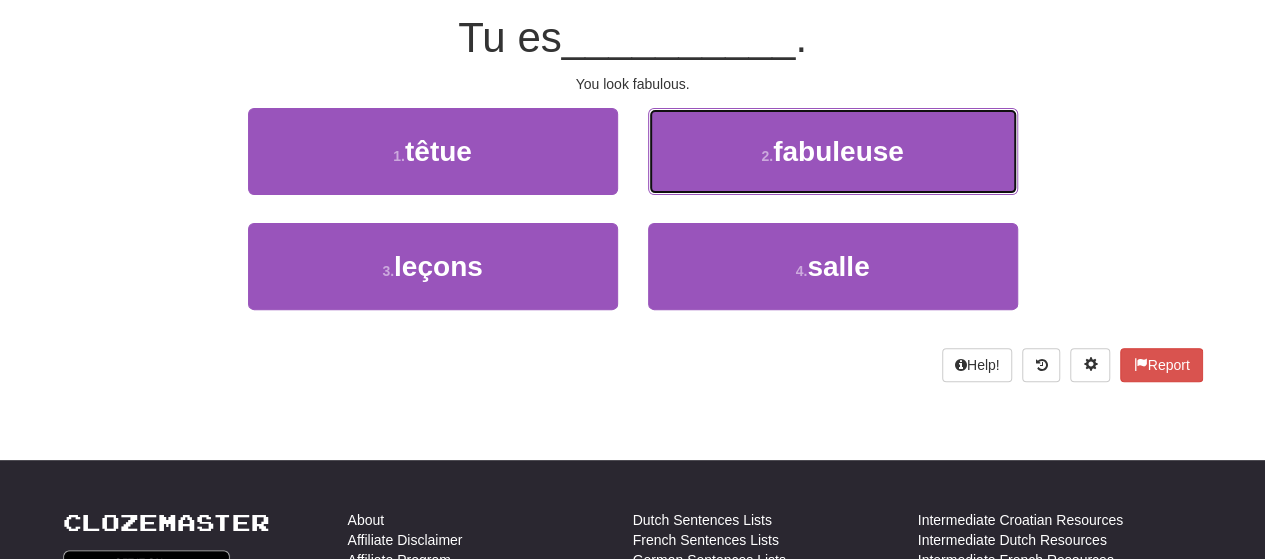 click on "2 .  fabuleuse" at bounding box center (833, 151) 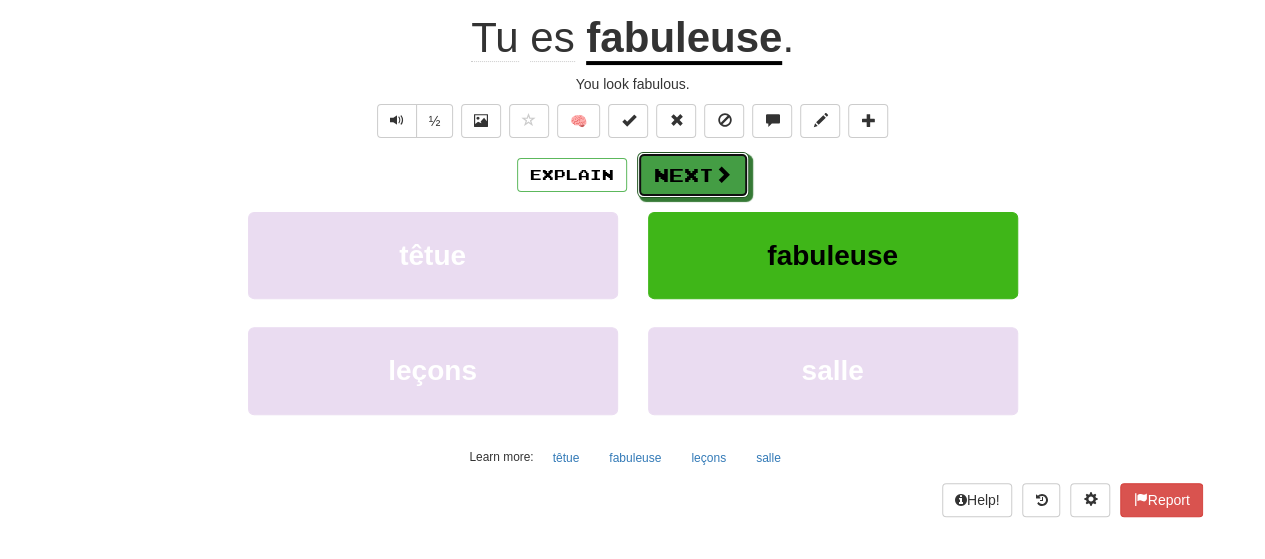 click on "Next" at bounding box center (693, 175) 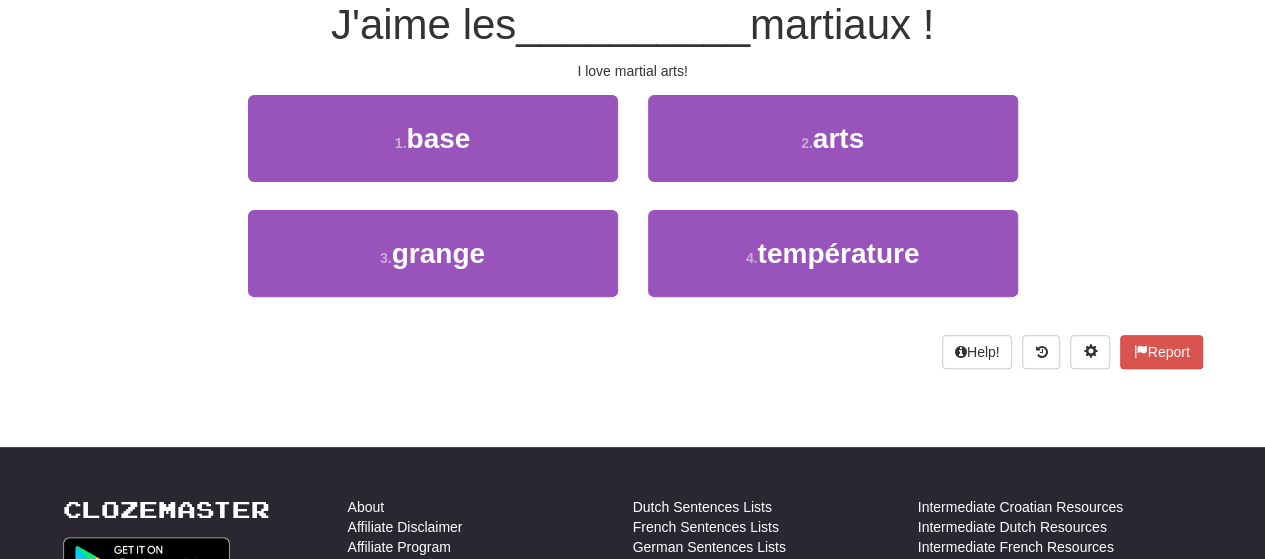scroll, scrollTop: 187, scrollLeft: 0, axis: vertical 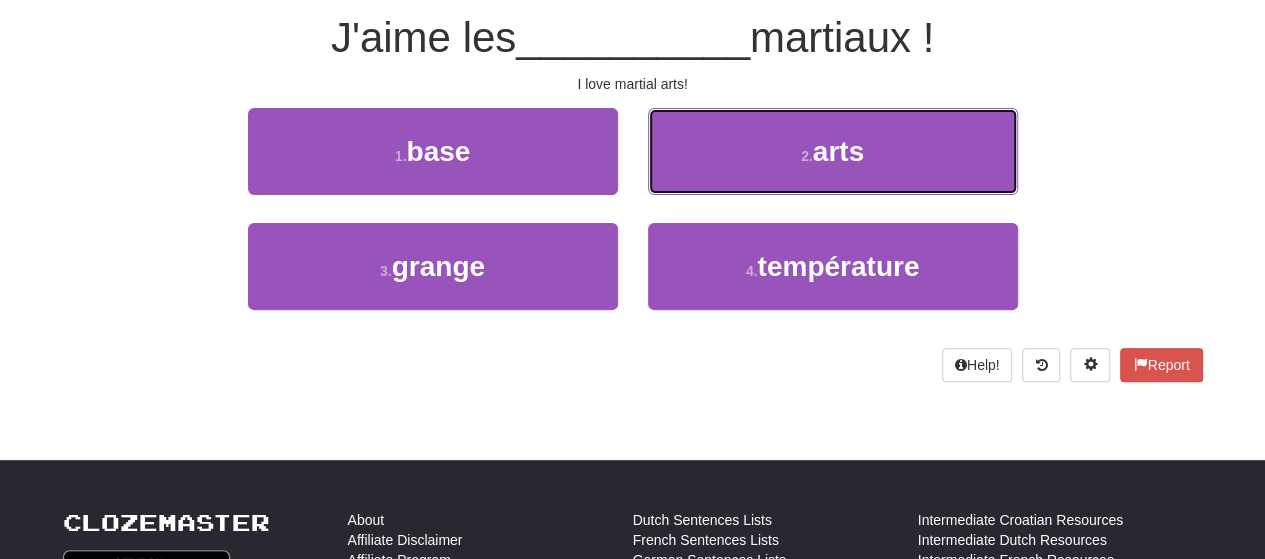 click on "2 .  arts" at bounding box center [833, 151] 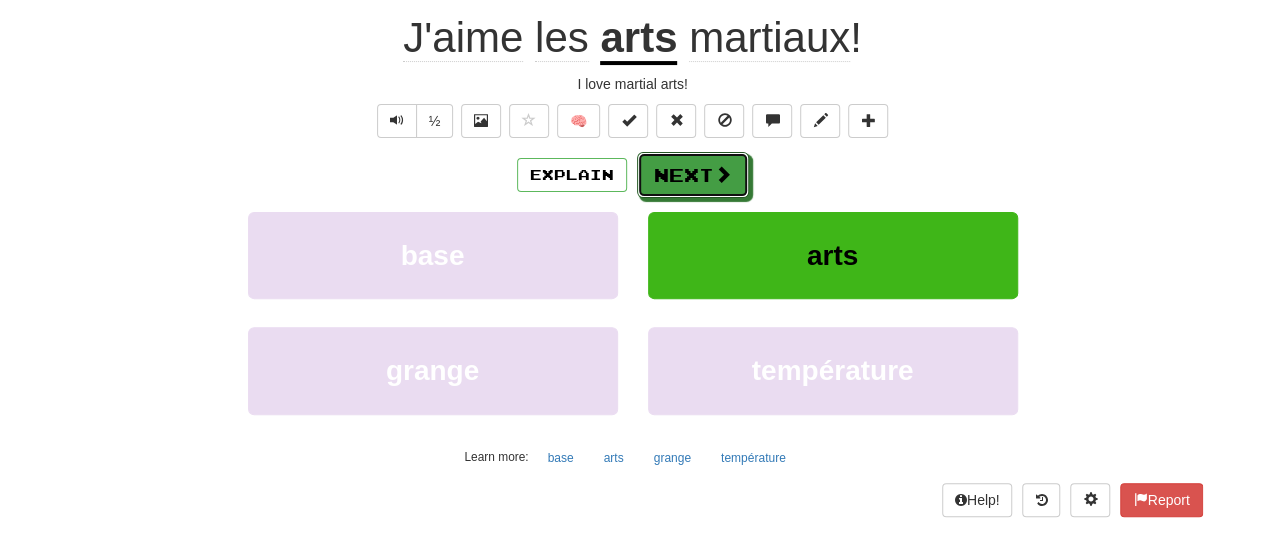 click on "Next" at bounding box center (693, 175) 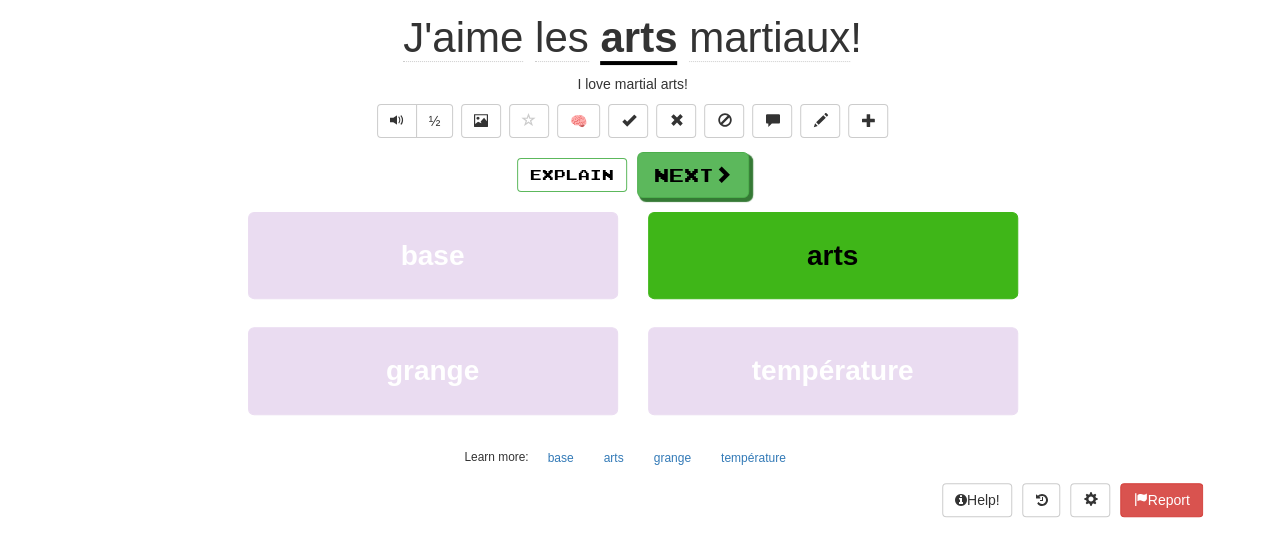 scroll, scrollTop: 187, scrollLeft: 0, axis: vertical 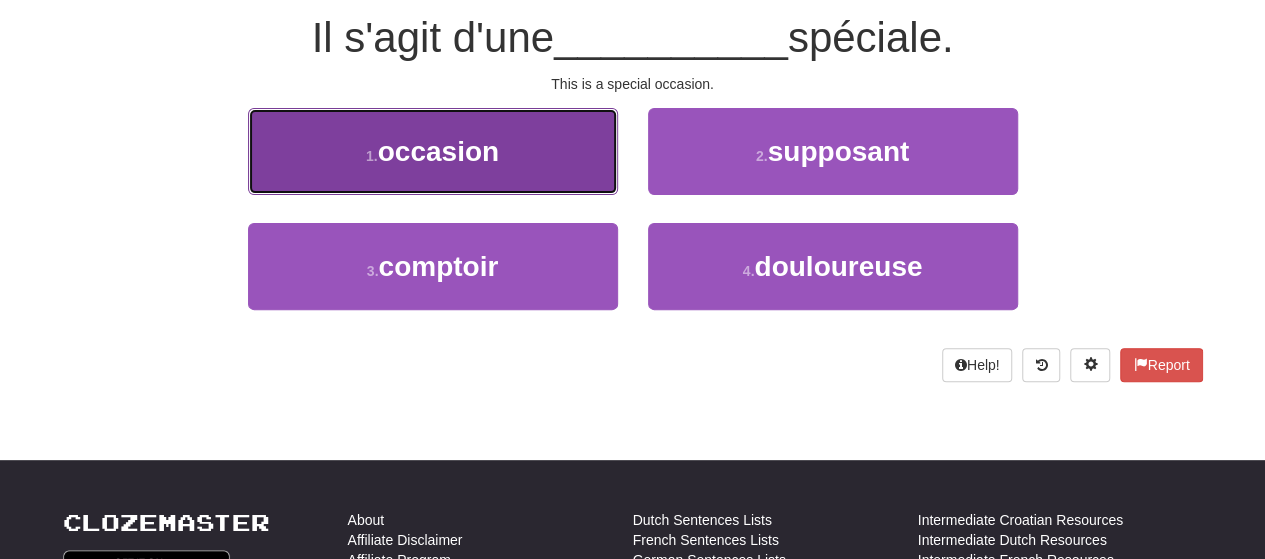 click on "1 .  occasion" at bounding box center [433, 151] 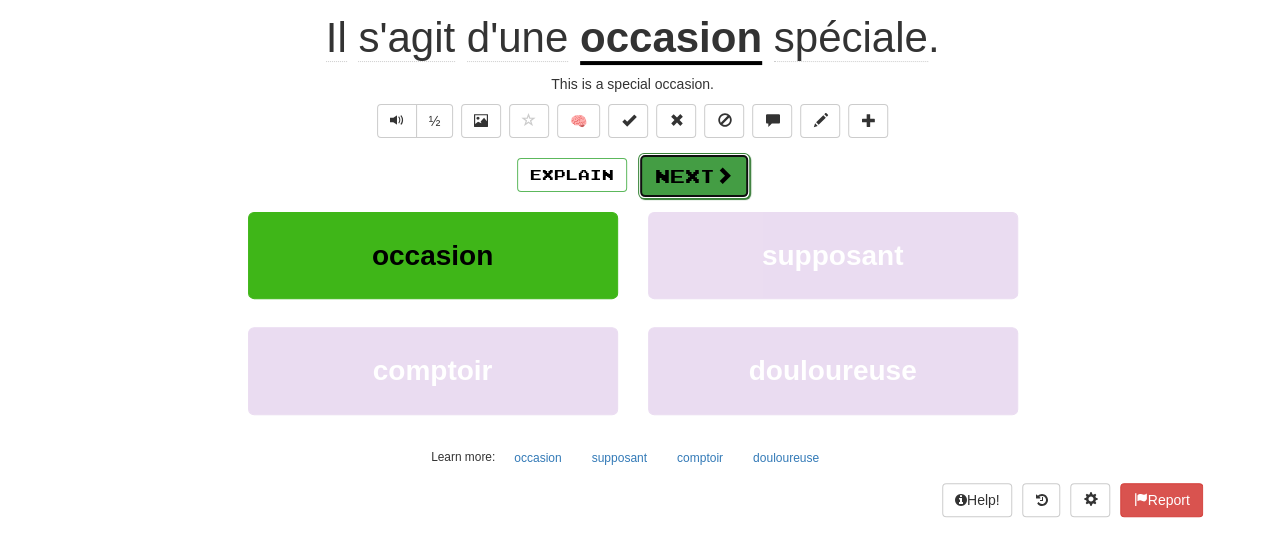 click on "Next" at bounding box center [694, 176] 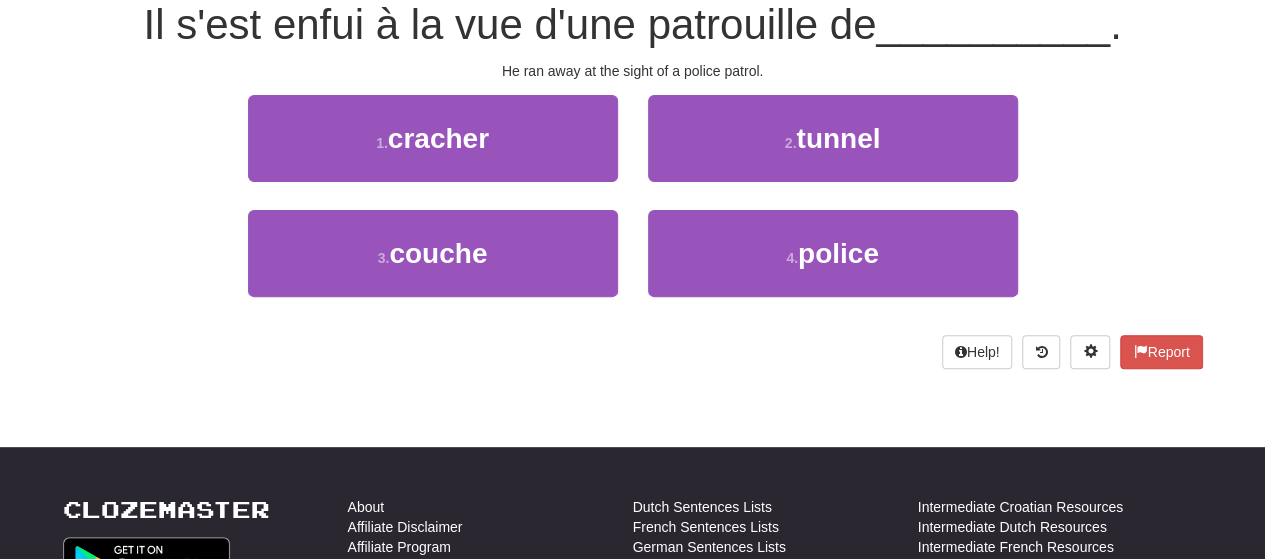 scroll, scrollTop: 187, scrollLeft: 0, axis: vertical 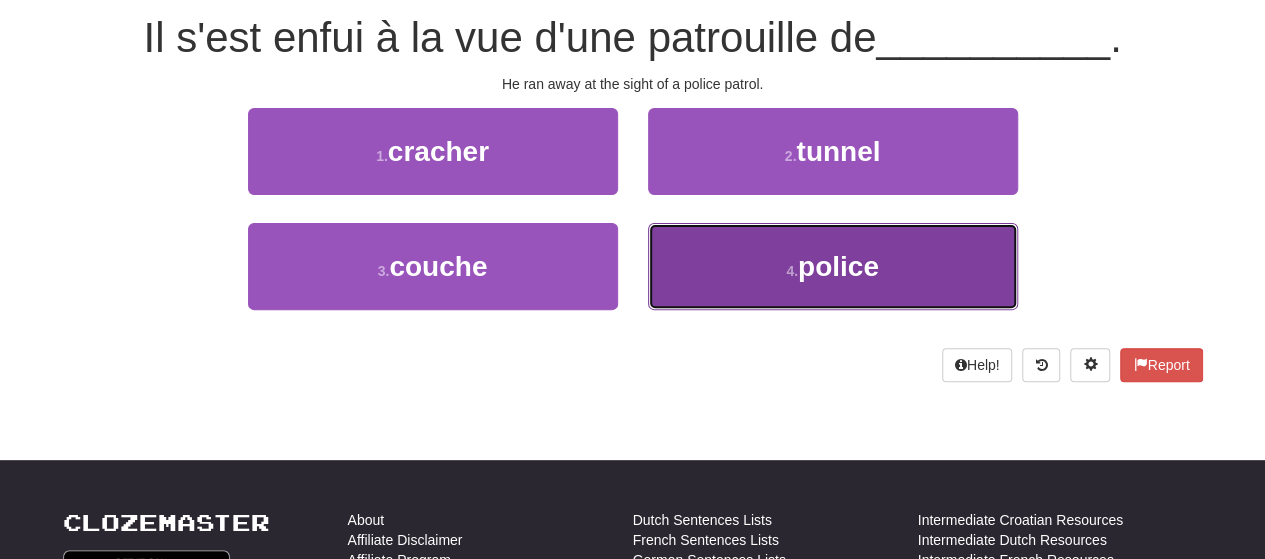 click on "4 .  police" at bounding box center [833, 266] 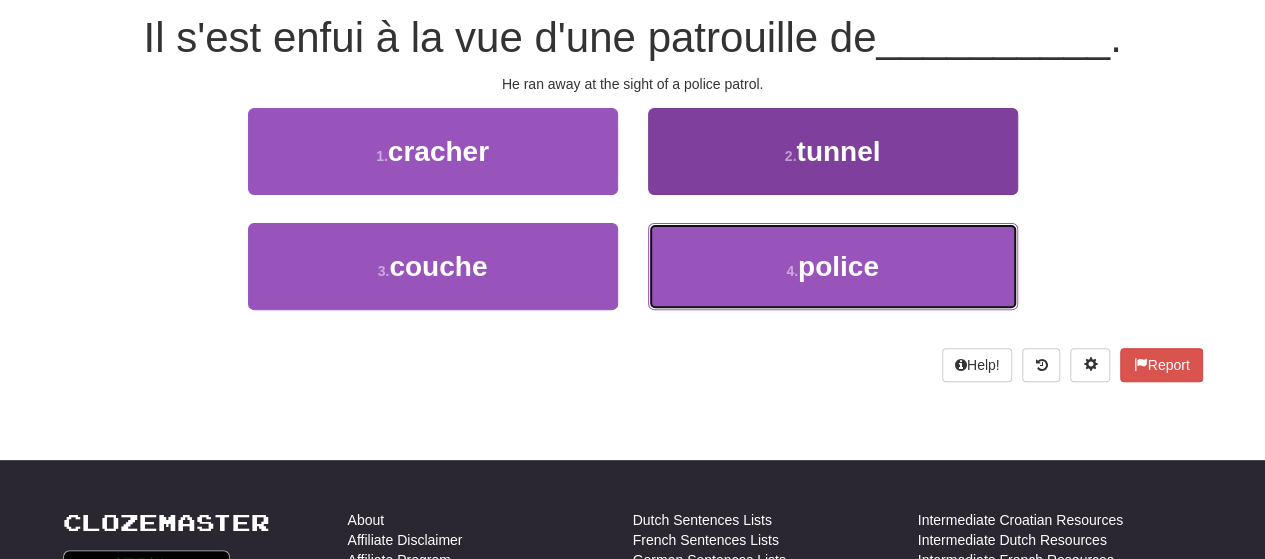 scroll, scrollTop: 200, scrollLeft: 0, axis: vertical 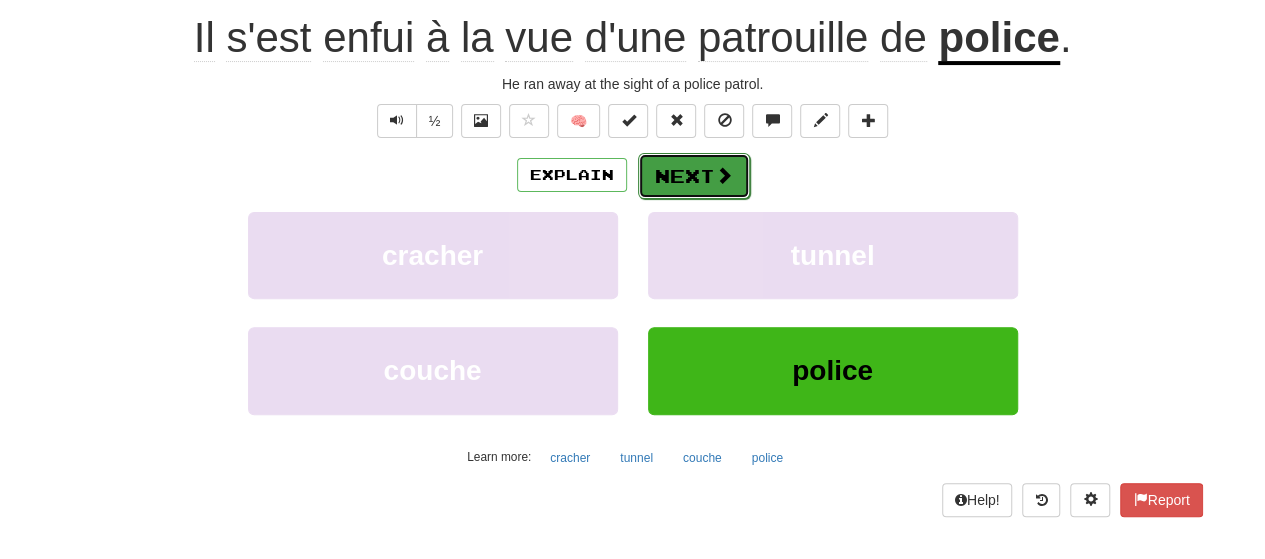 click on "Next" at bounding box center (694, 176) 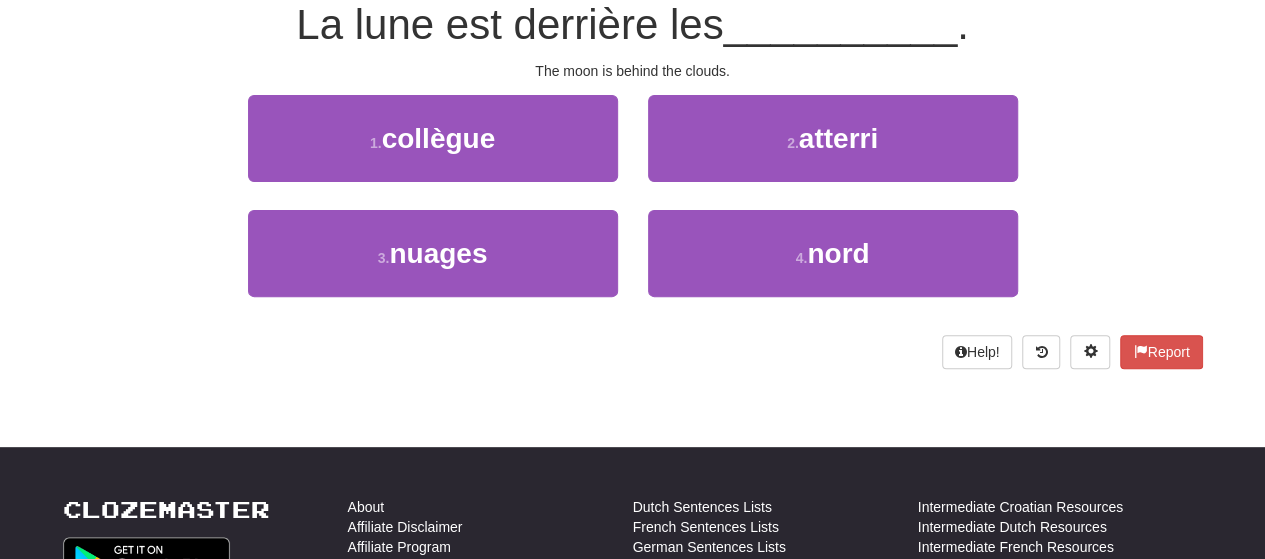 scroll, scrollTop: 187, scrollLeft: 0, axis: vertical 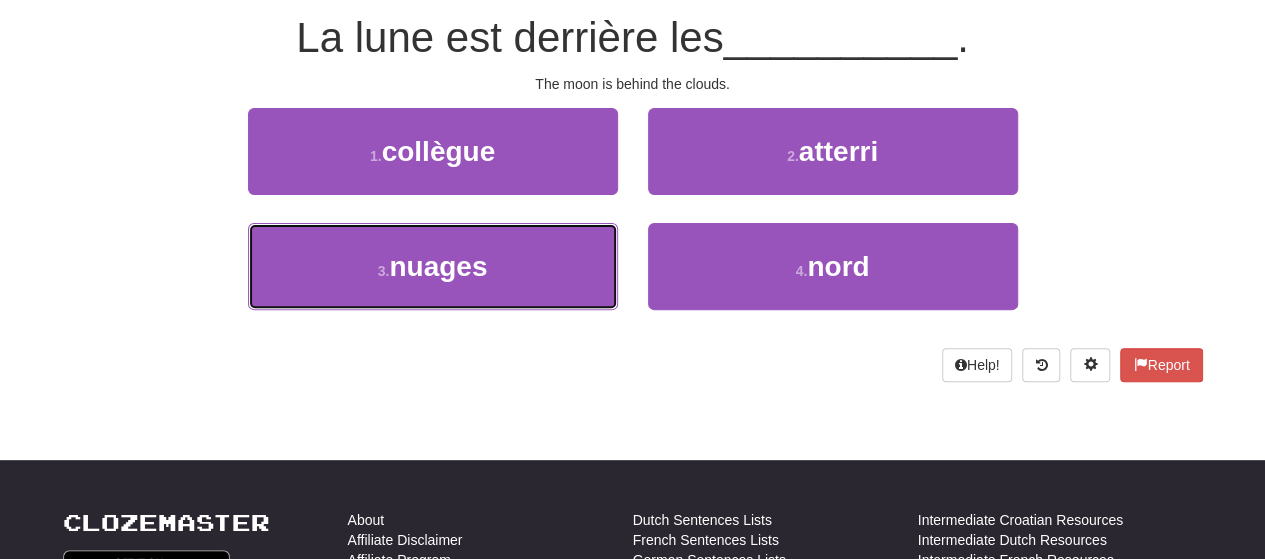 drag, startPoint x: 468, startPoint y: 257, endPoint x: 619, endPoint y: 214, distance: 157.00319 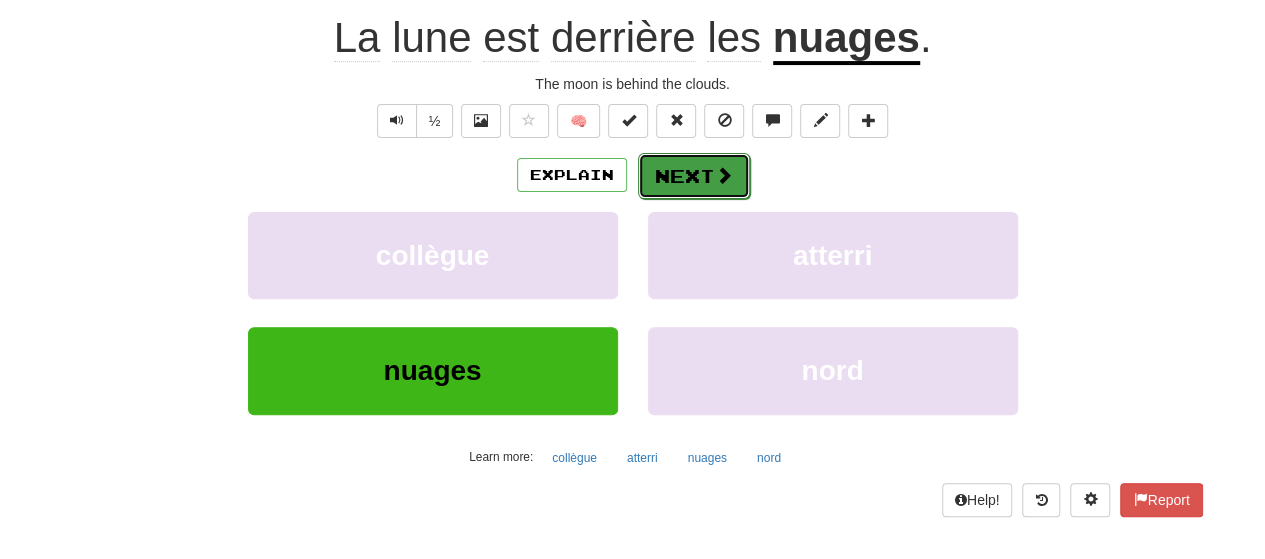 click on "Next" at bounding box center [694, 176] 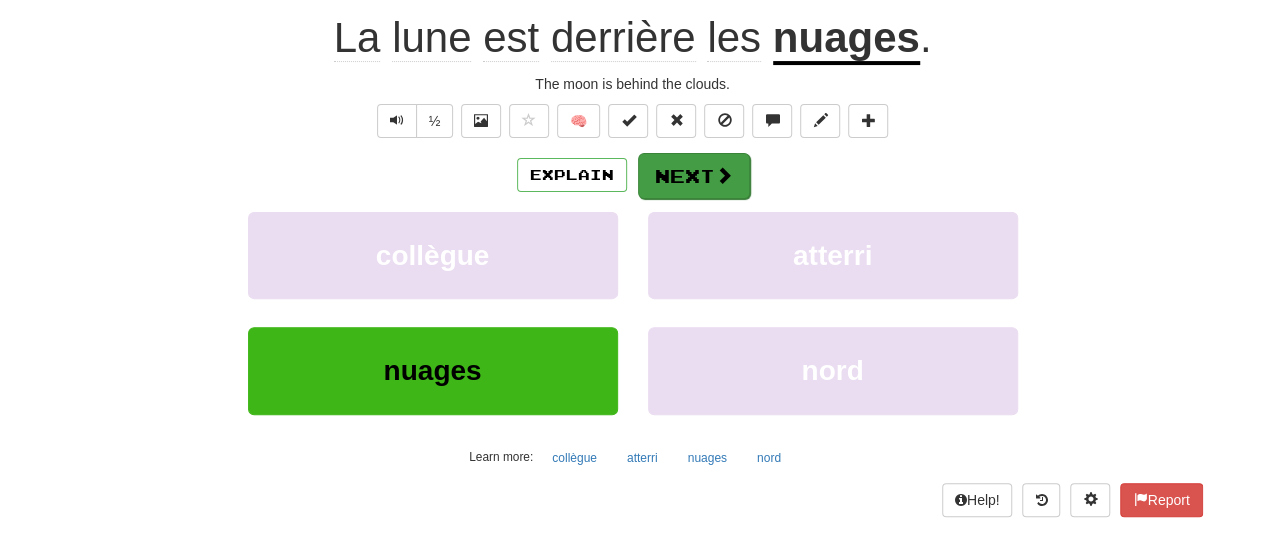 scroll, scrollTop: 187, scrollLeft: 0, axis: vertical 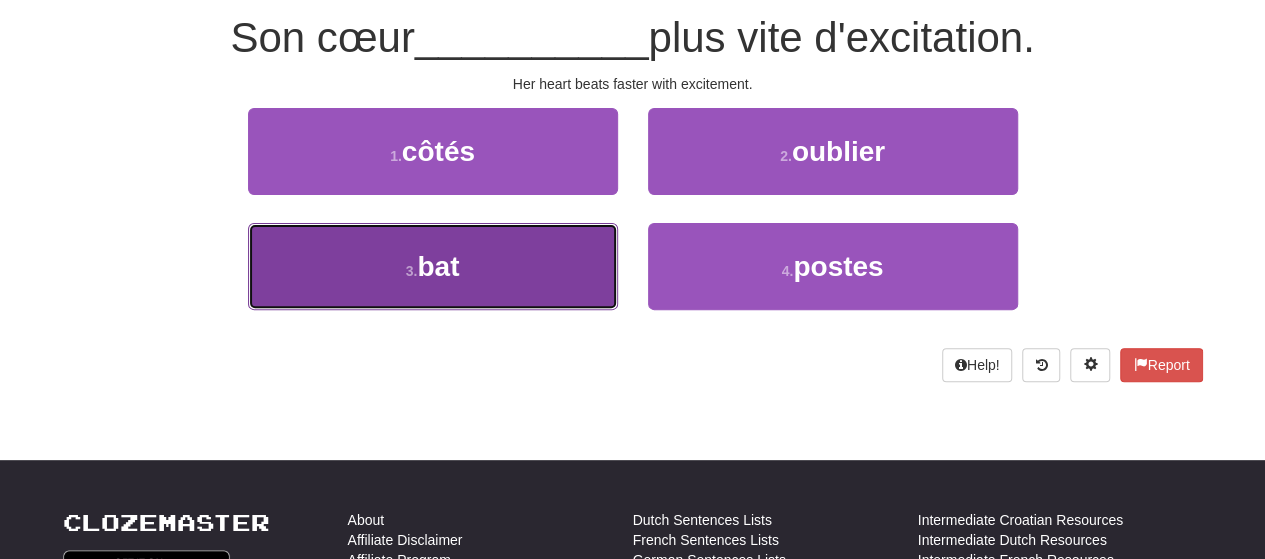 click on "3 . bat" at bounding box center (433, 266) 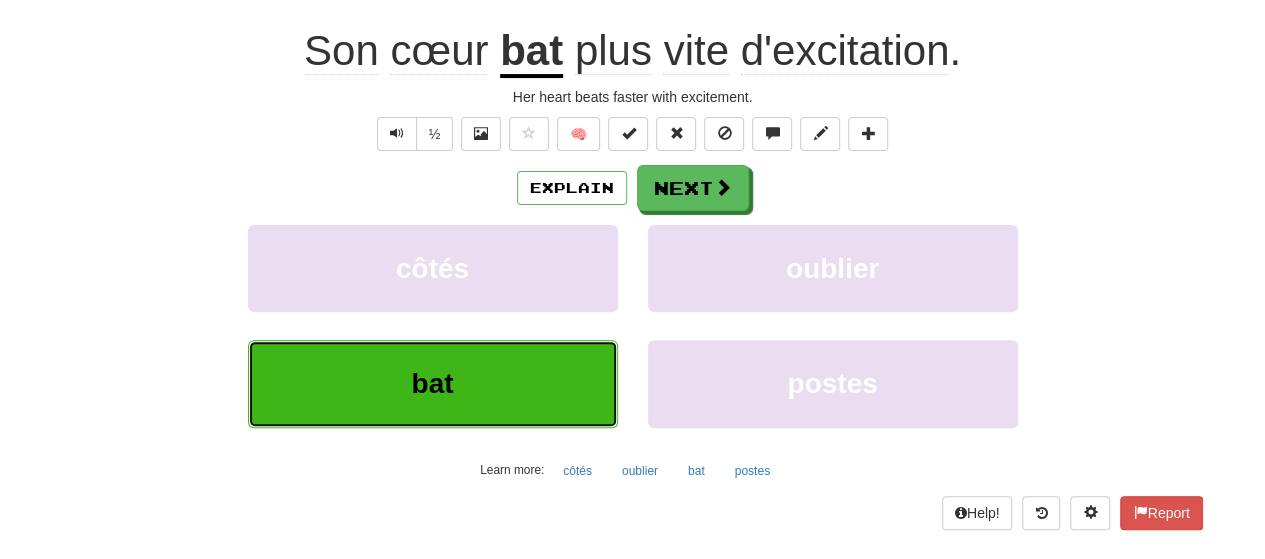 scroll, scrollTop: 200, scrollLeft: 0, axis: vertical 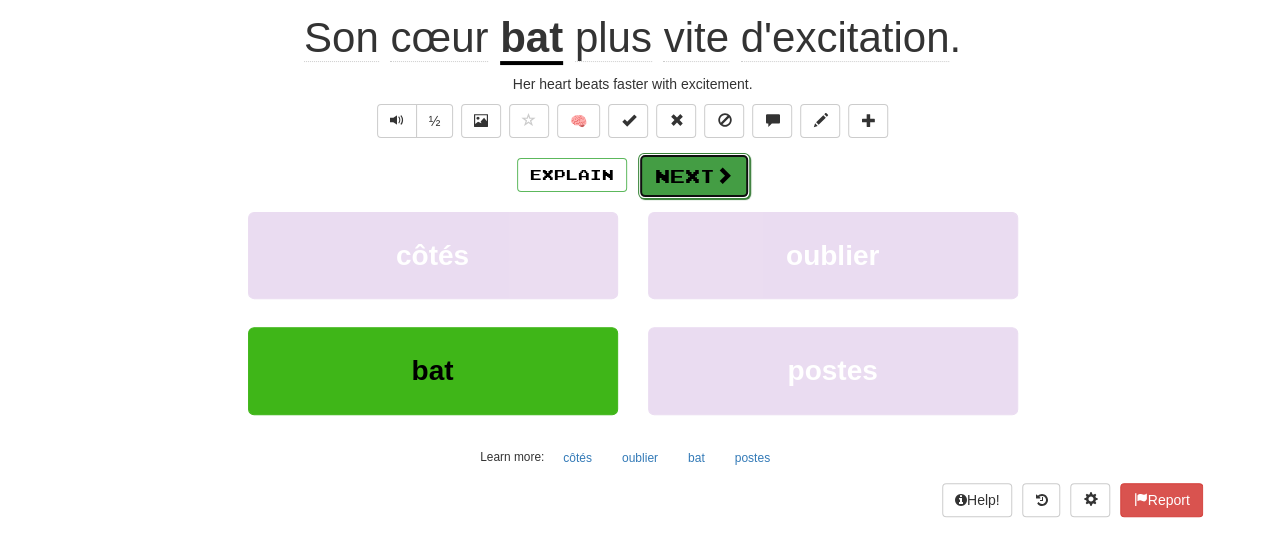 click on "Next" at bounding box center (694, 176) 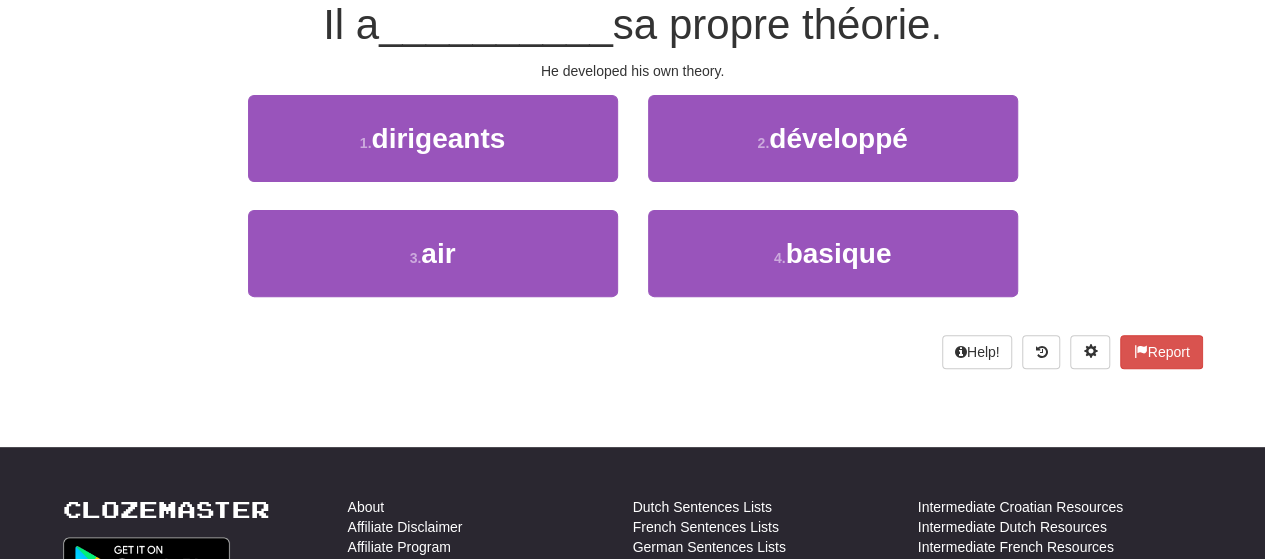 scroll, scrollTop: 187, scrollLeft: 0, axis: vertical 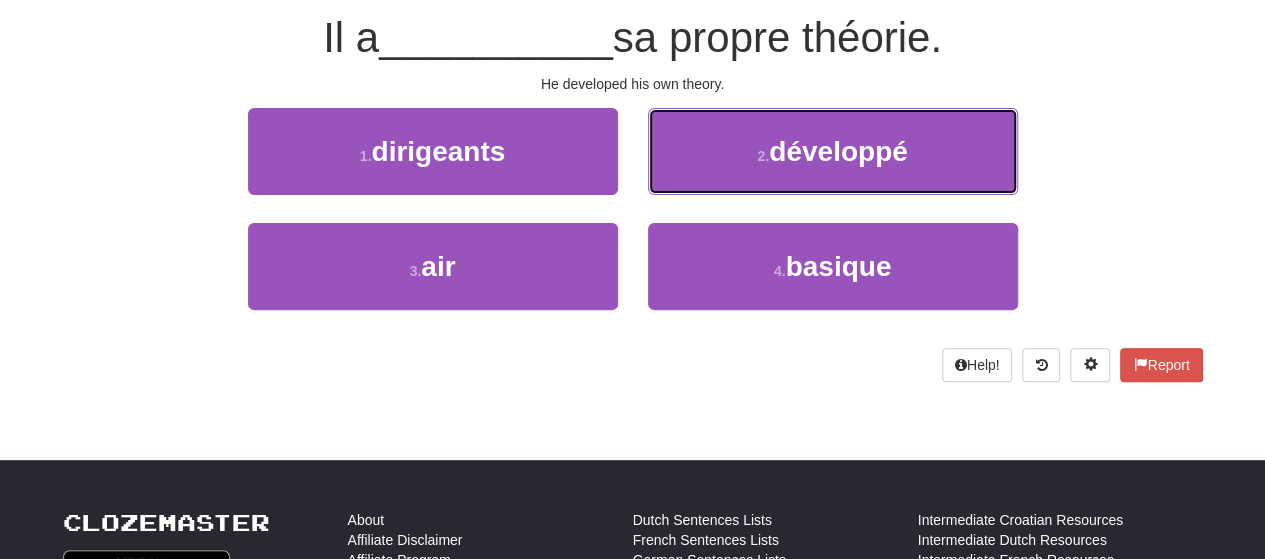 click on "2 .  développé" at bounding box center (833, 151) 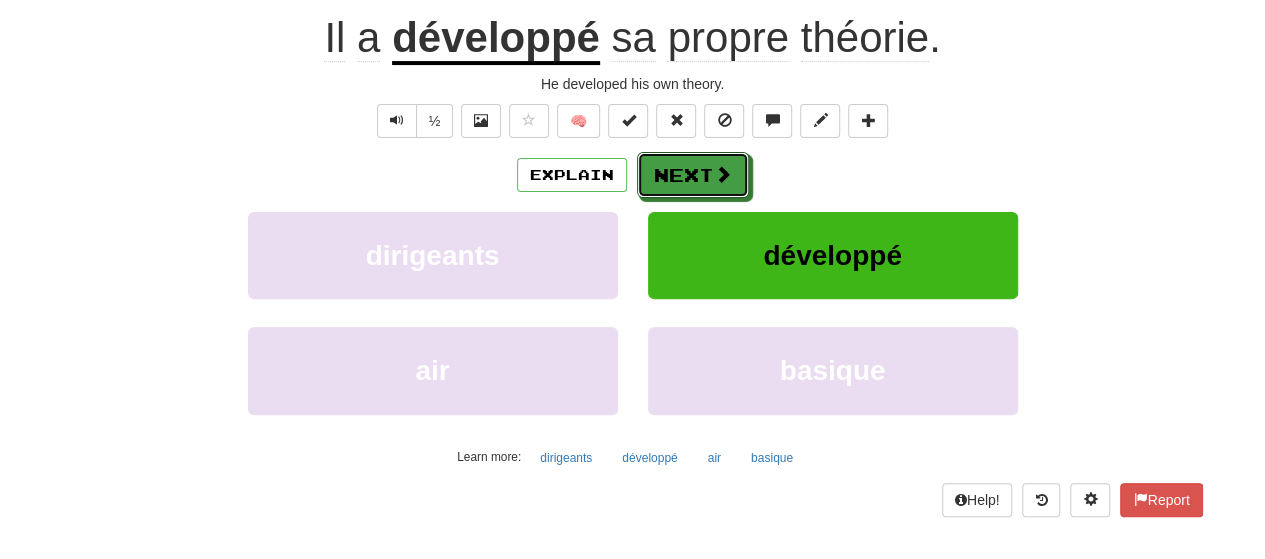 click on "Next" at bounding box center [693, 175] 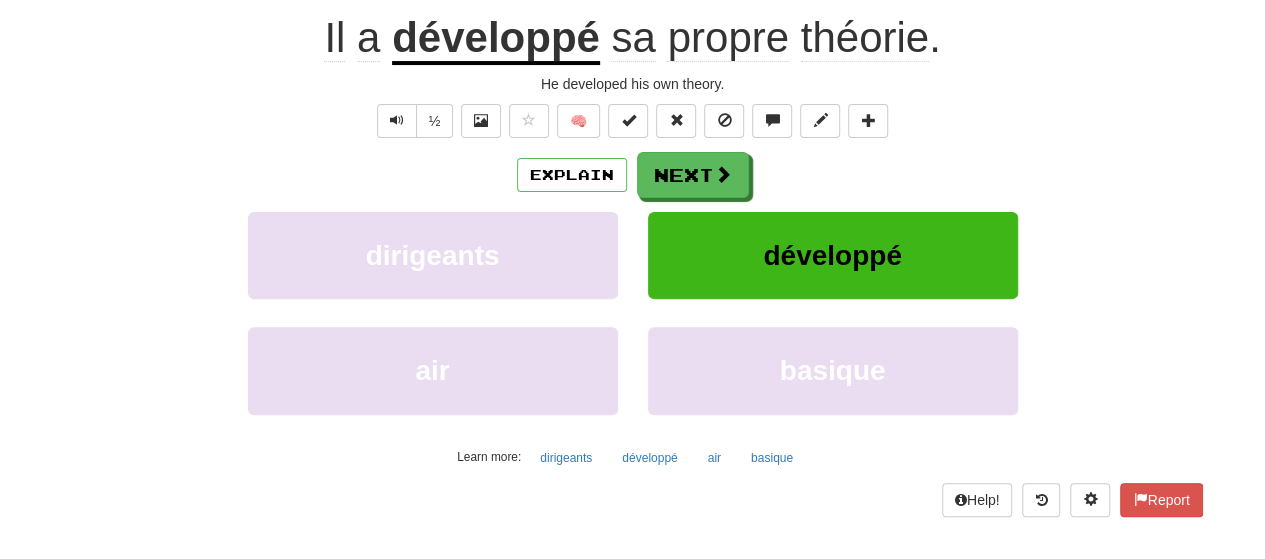 scroll, scrollTop: 187, scrollLeft: 0, axis: vertical 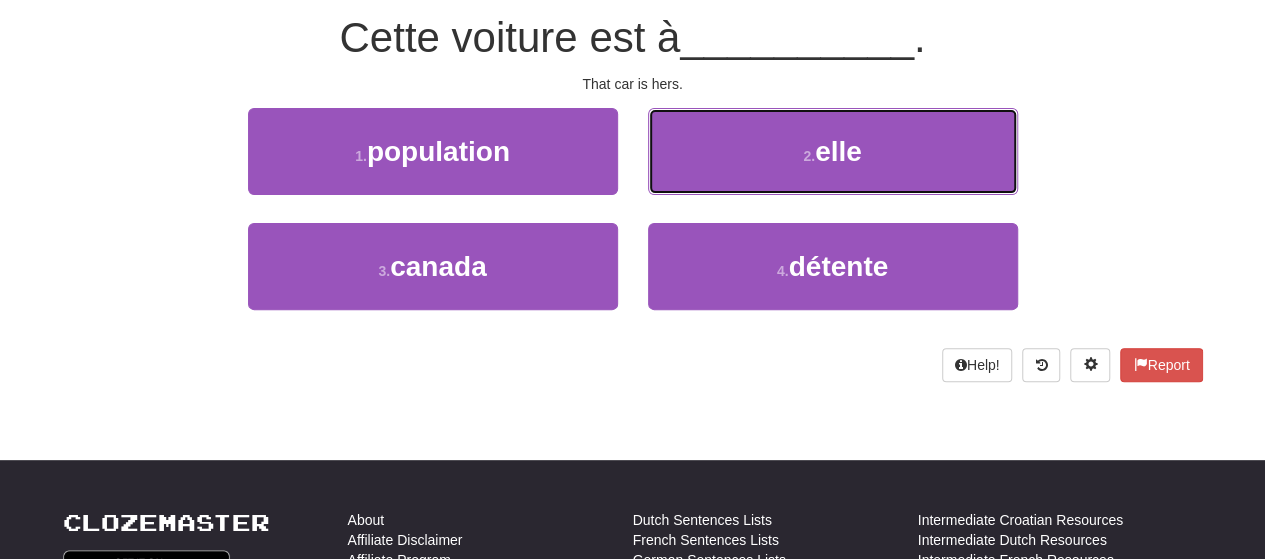 click on "2 .  elle" at bounding box center [833, 151] 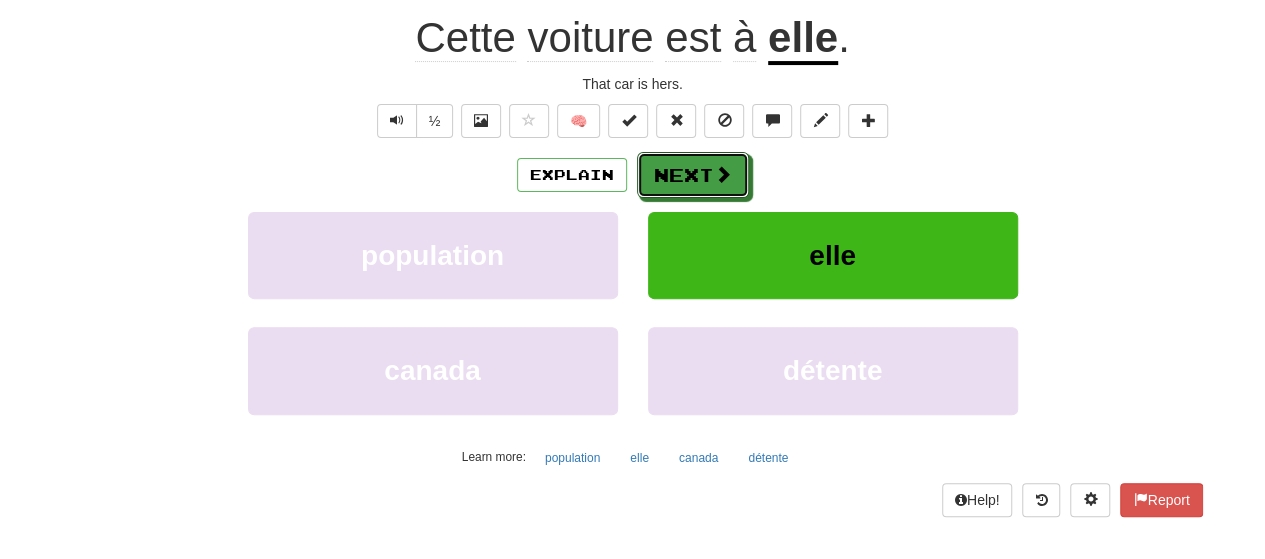 click on "Next" at bounding box center [693, 175] 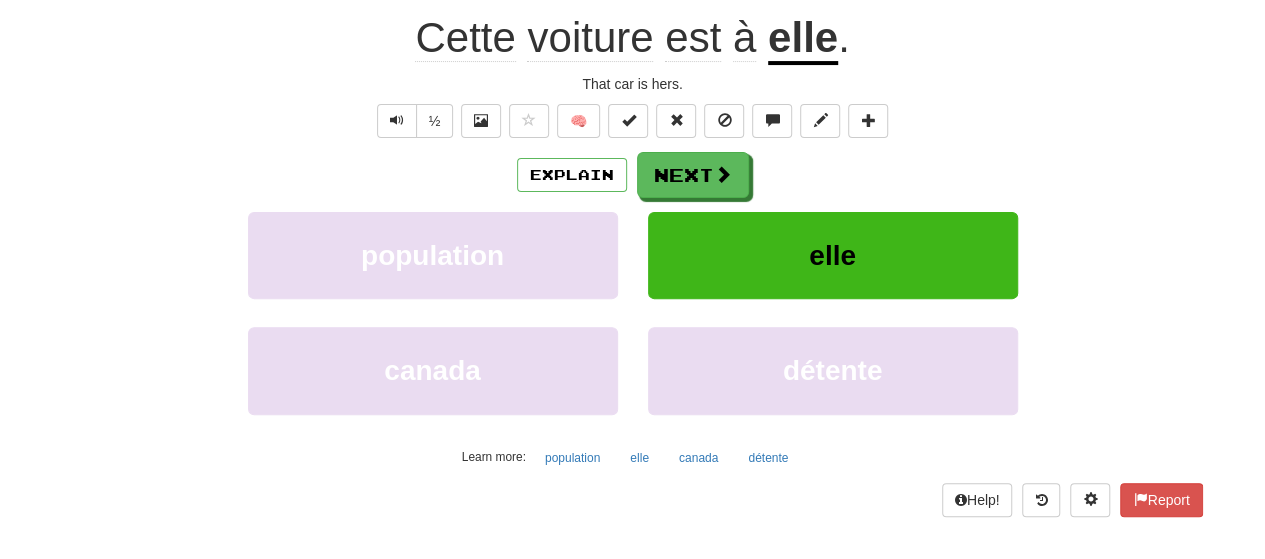 scroll, scrollTop: 187, scrollLeft: 0, axis: vertical 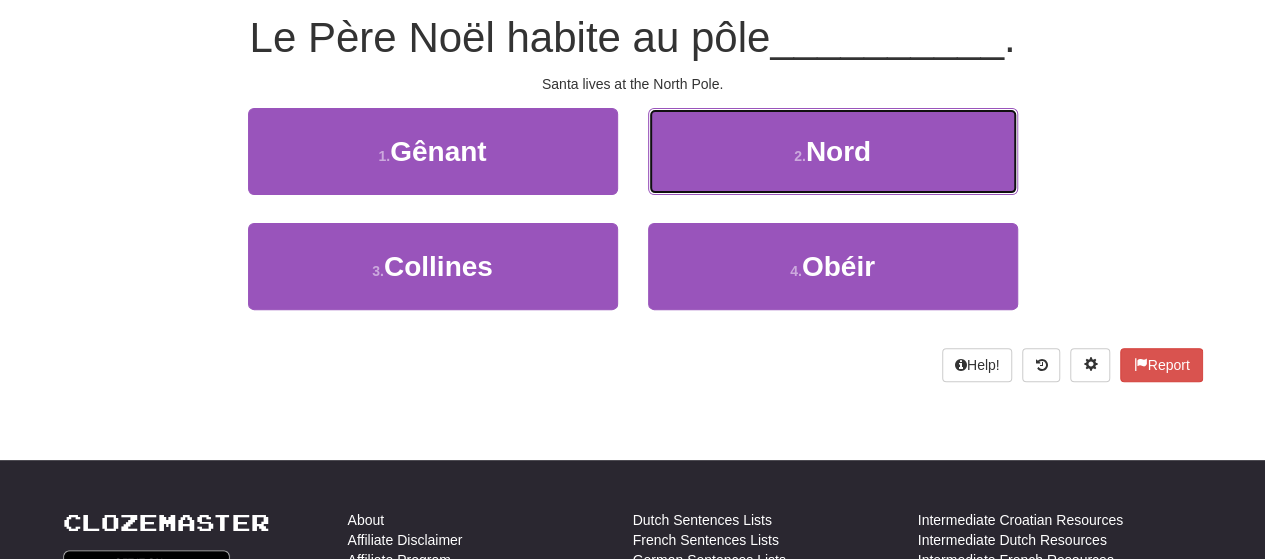 click on "2 .  Nord" at bounding box center [833, 151] 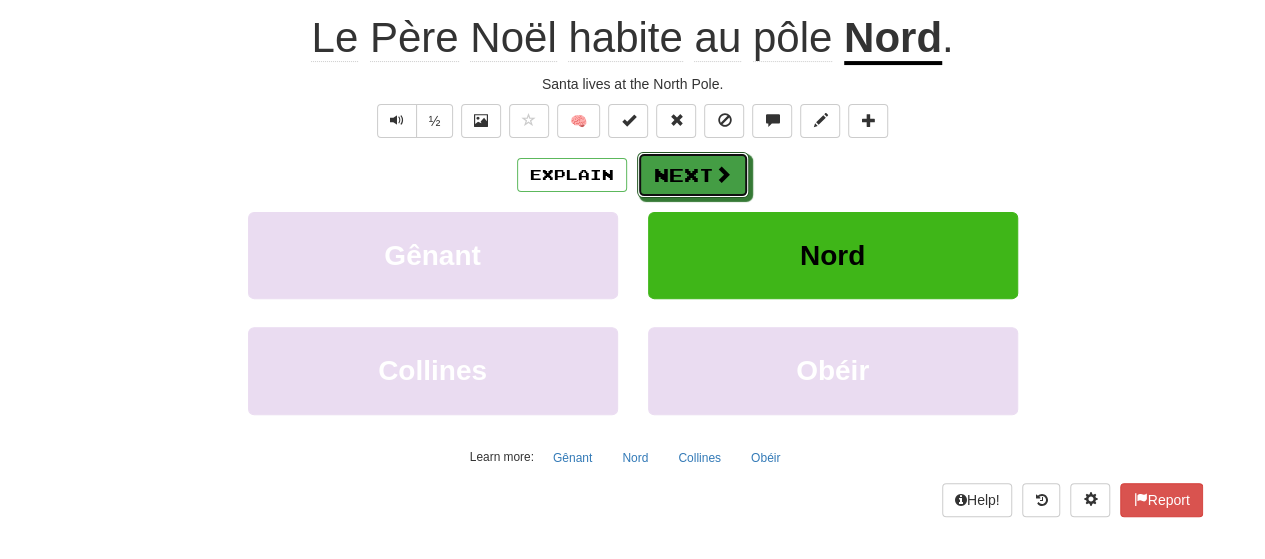 click on "Next" at bounding box center (693, 175) 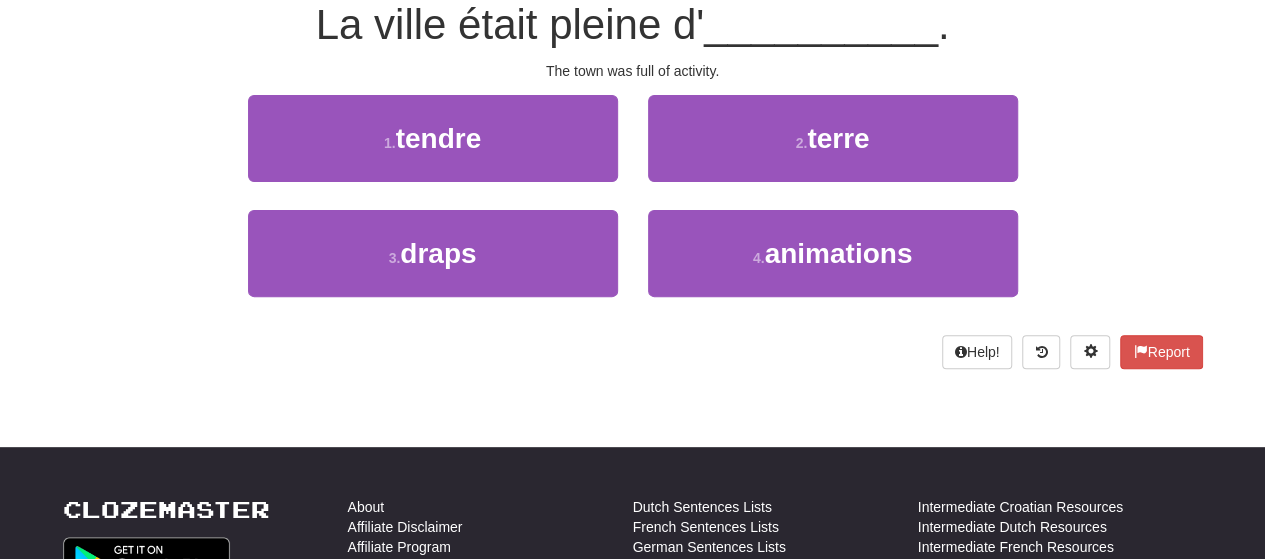 scroll, scrollTop: 187, scrollLeft: 0, axis: vertical 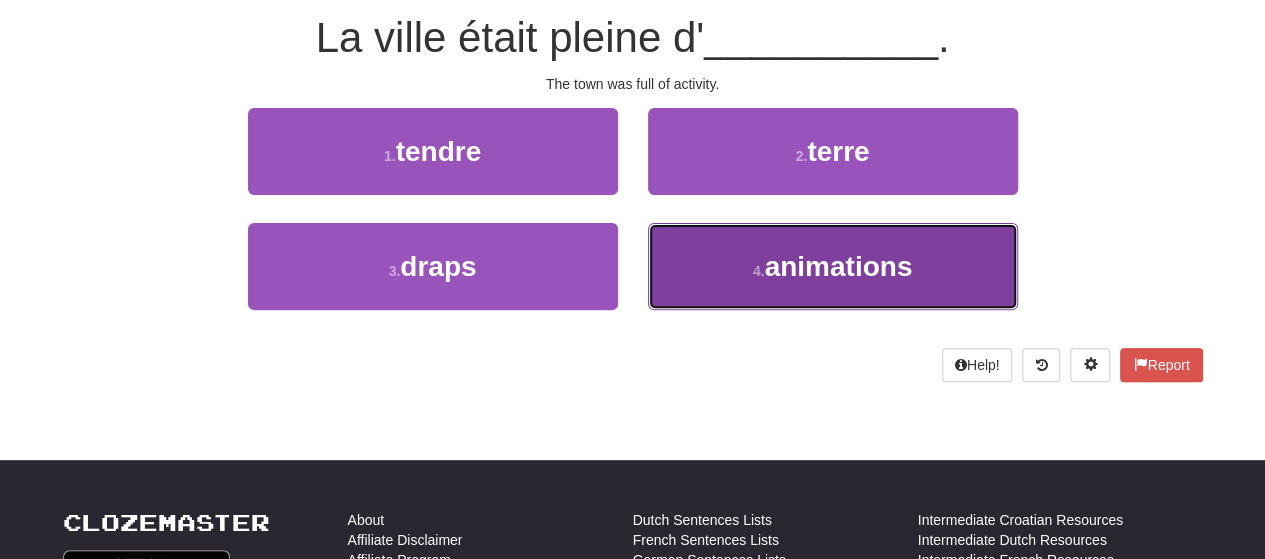 click on "4 . animations" at bounding box center (833, 266) 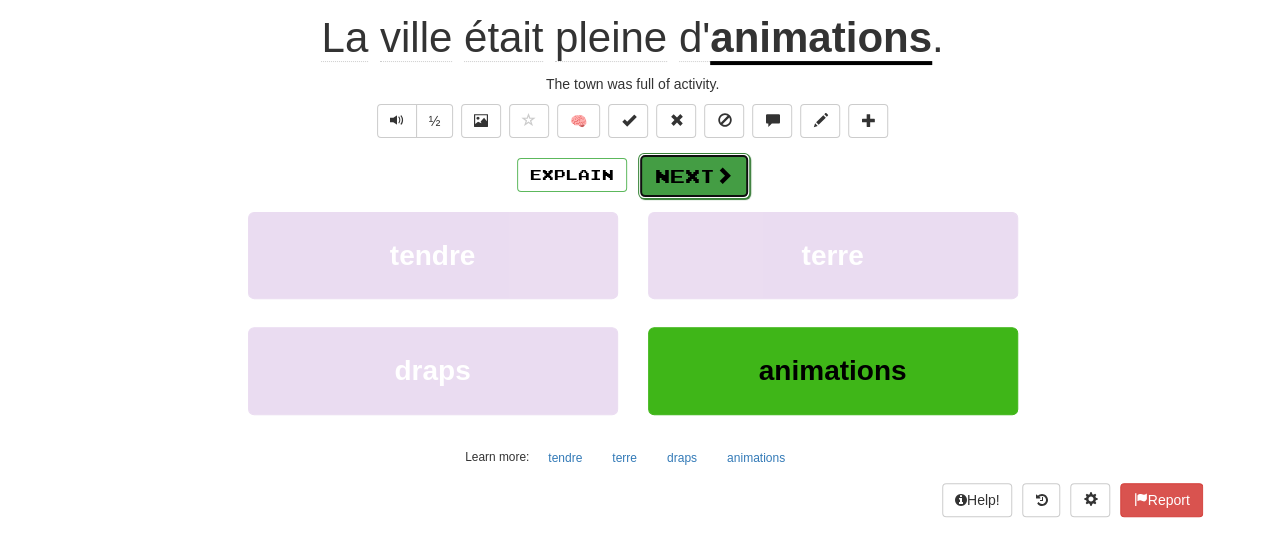 click on "Next" at bounding box center [694, 176] 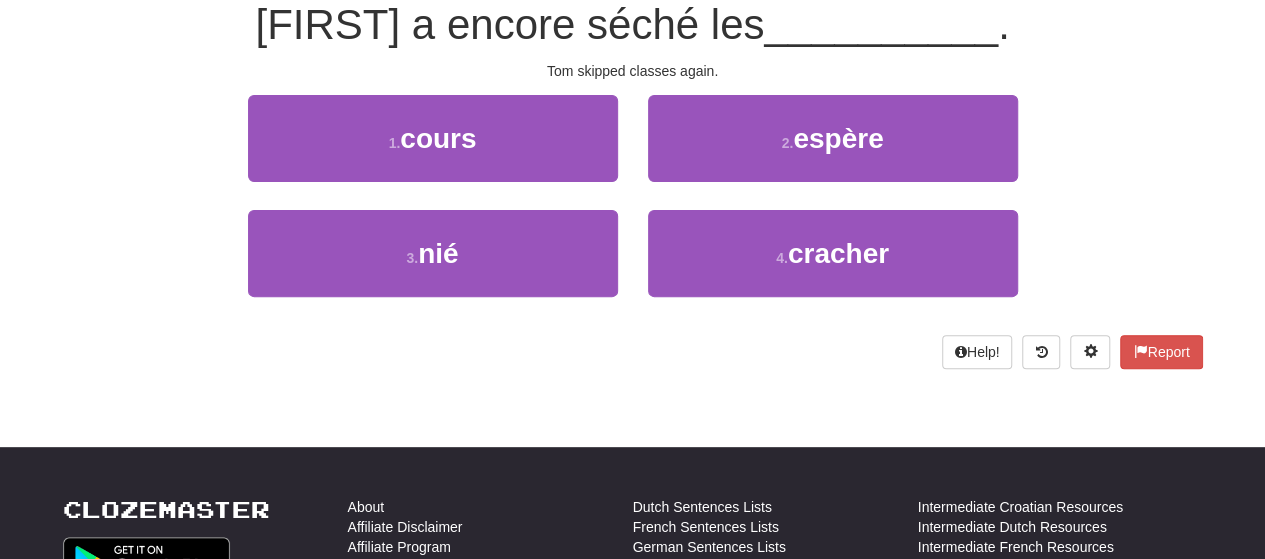 scroll, scrollTop: 187, scrollLeft: 0, axis: vertical 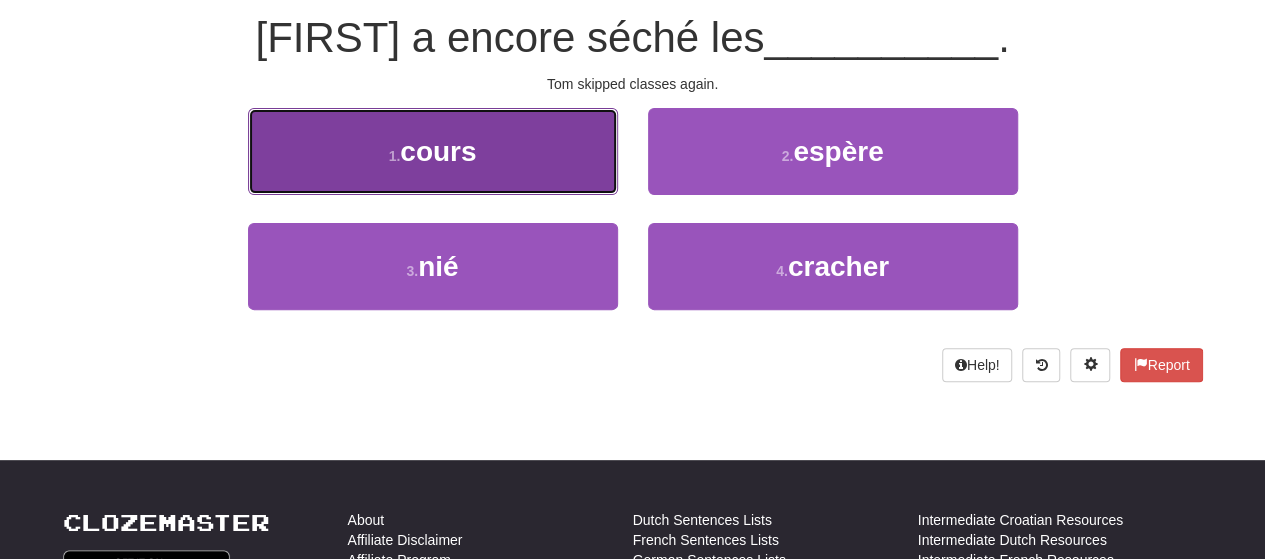 click on "1 .  cours" at bounding box center [433, 151] 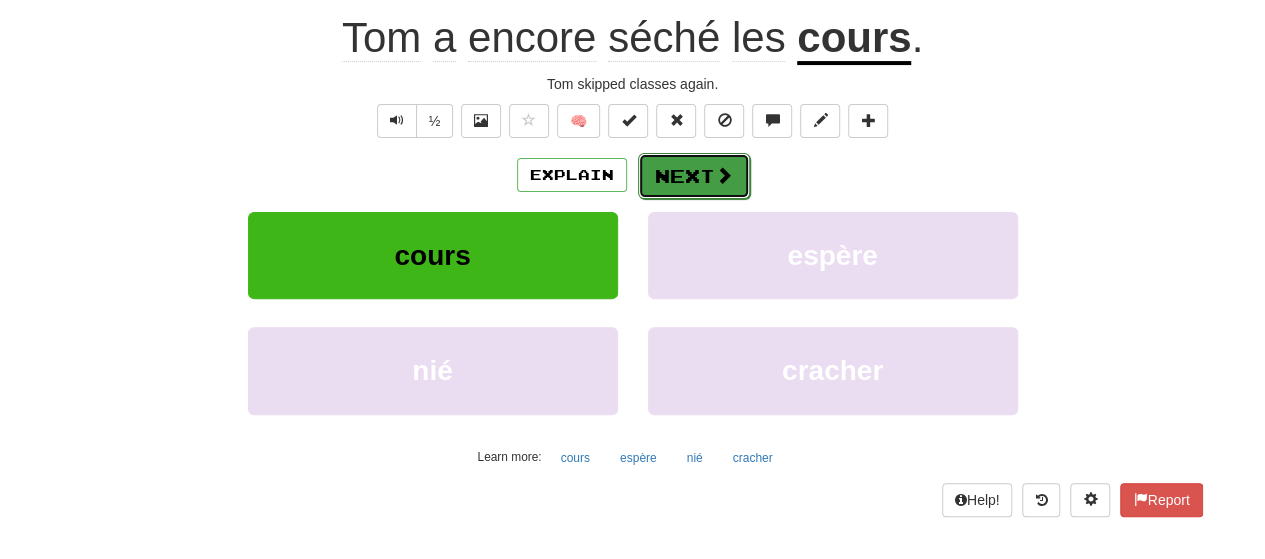 click at bounding box center (724, 175) 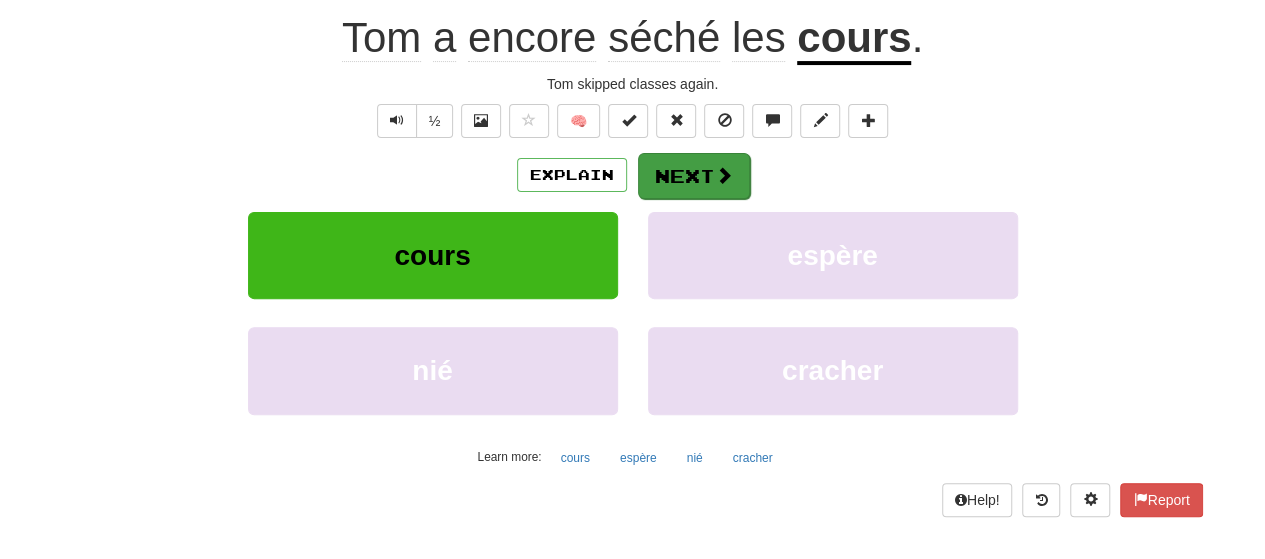 scroll, scrollTop: 187, scrollLeft: 0, axis: vertical 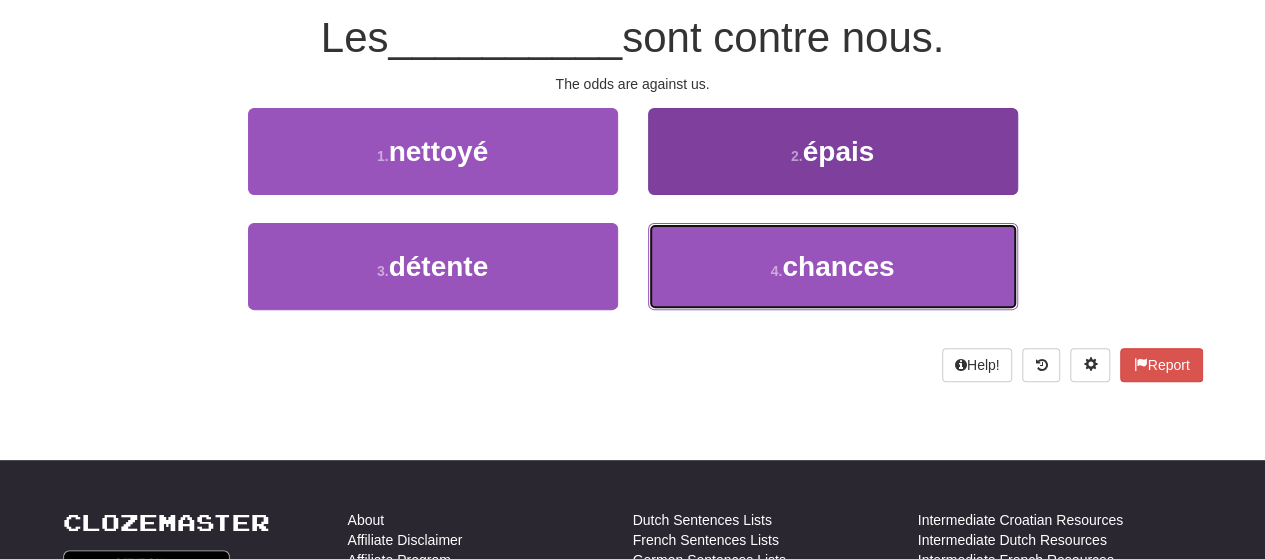drag, startPoint x: 735, startPoint y: 265, endPoint x: 730, endPoint y: 221, distance: 44.28318 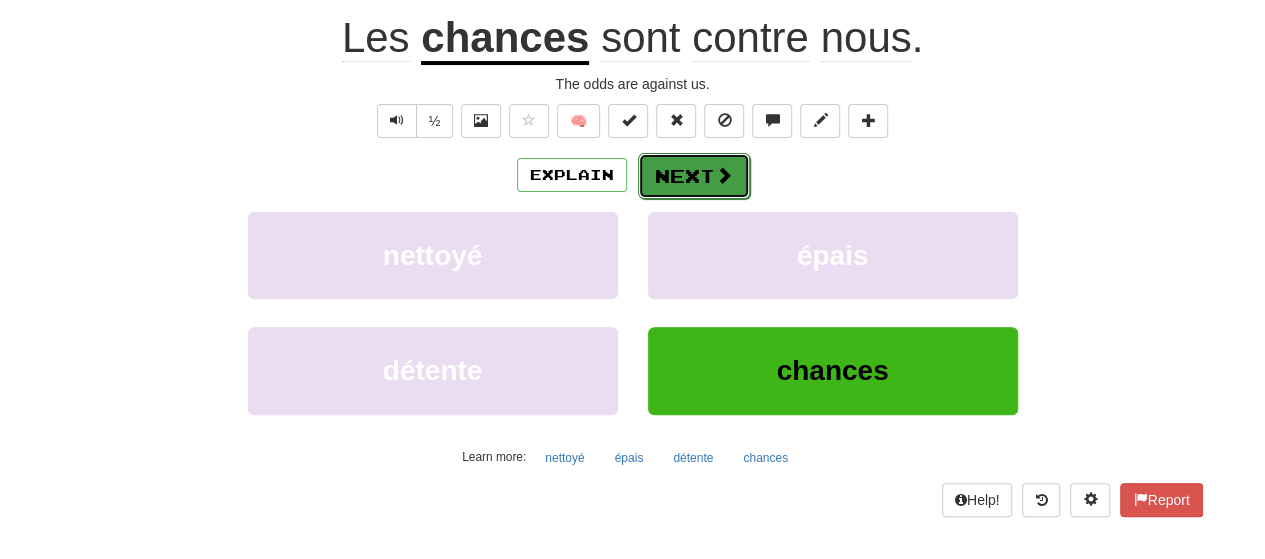 click at bounding box center [724, 175] 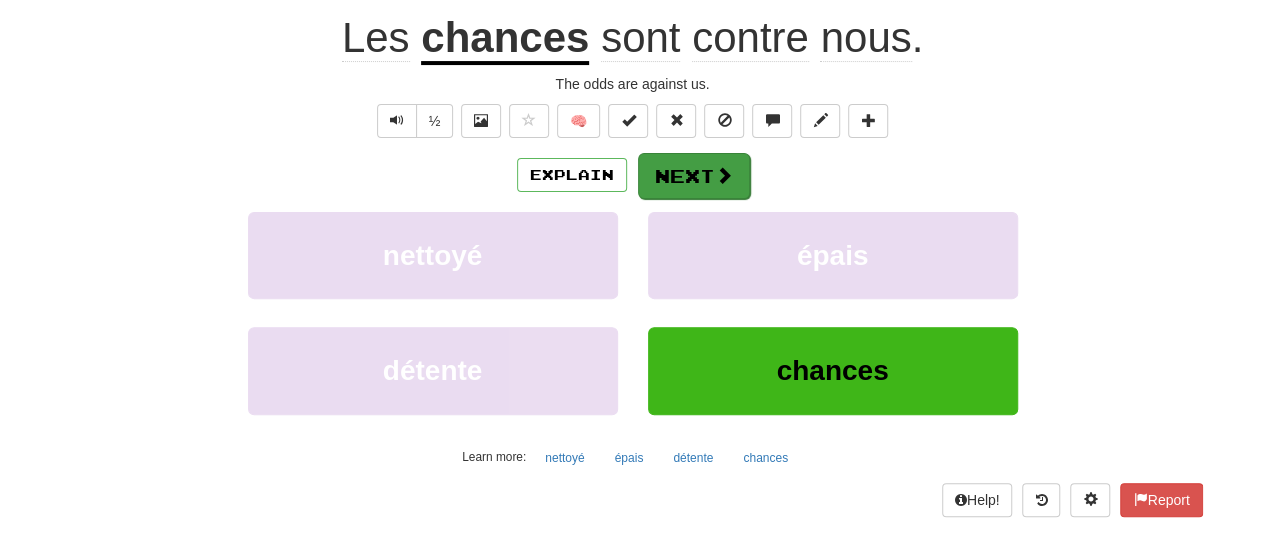 scroll, scrollTop: 187, scrollLeft: 0, axis: vertical 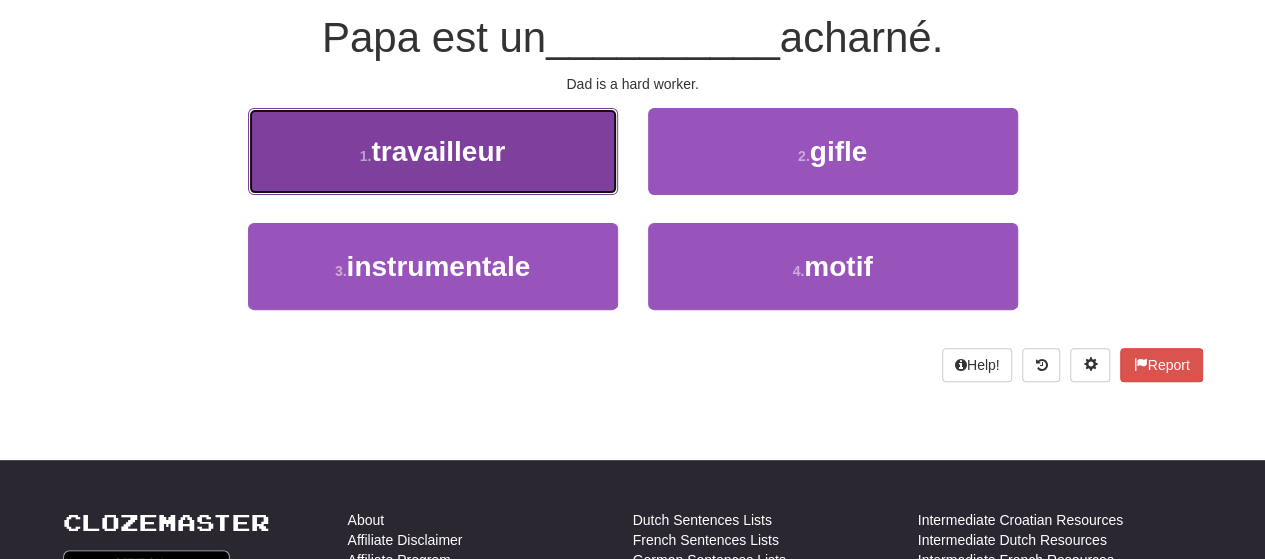 click on "1 .  travailleur" at bounding box center [433, 151] 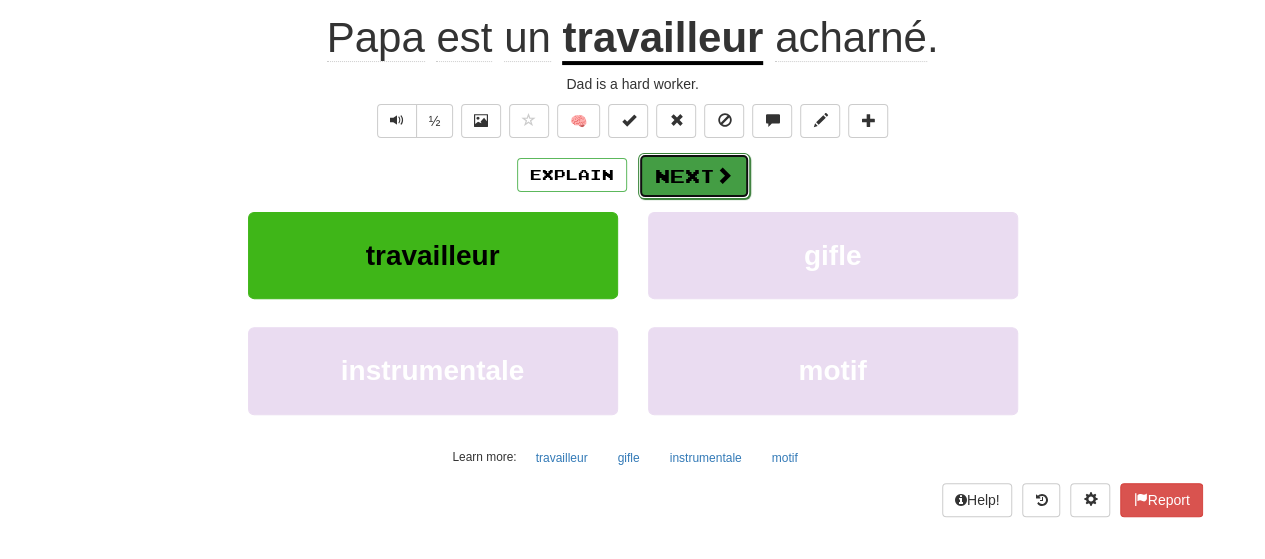 click on "Next" at bounding box center (694, 176) 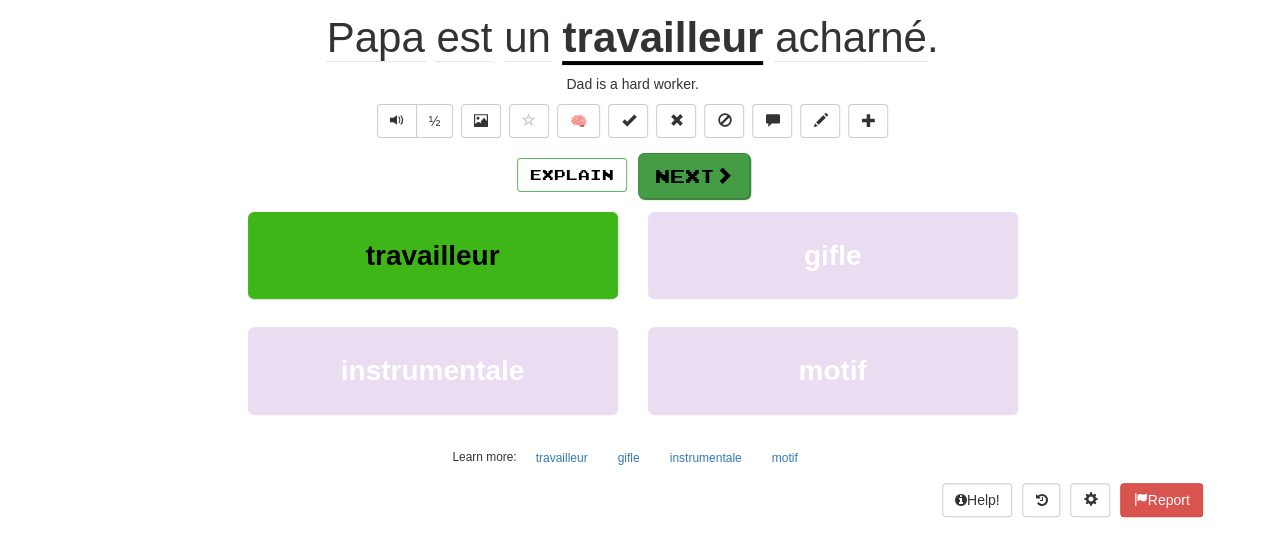 scroll, scrollTop: 187, scrollLeft: 0, axis: vertical 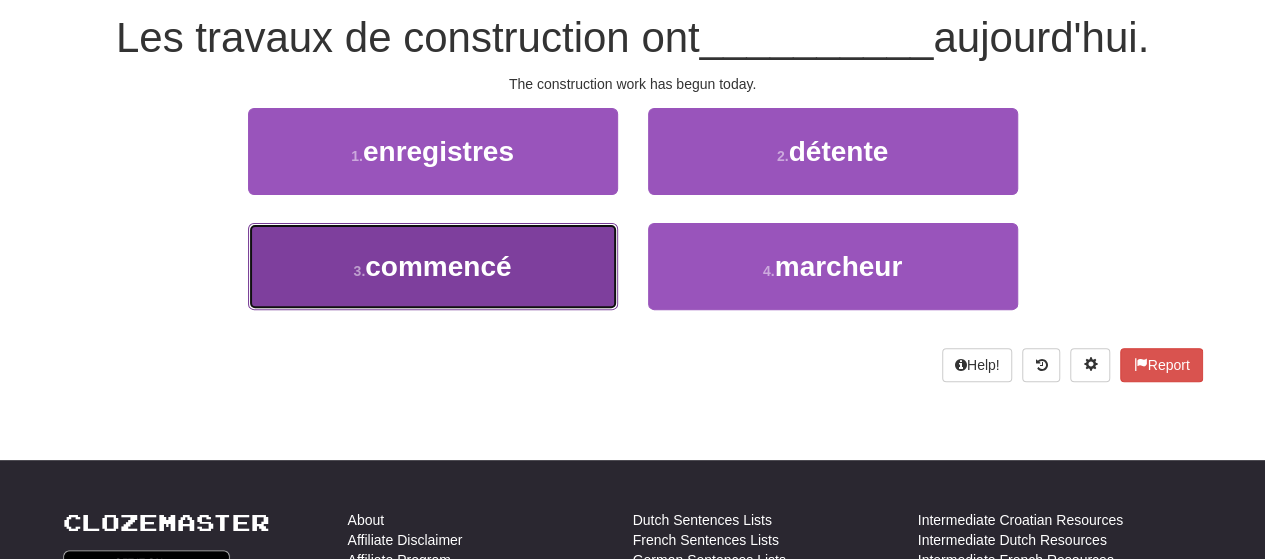 click on "3 .  commencé" at bounding box center [433, 266] 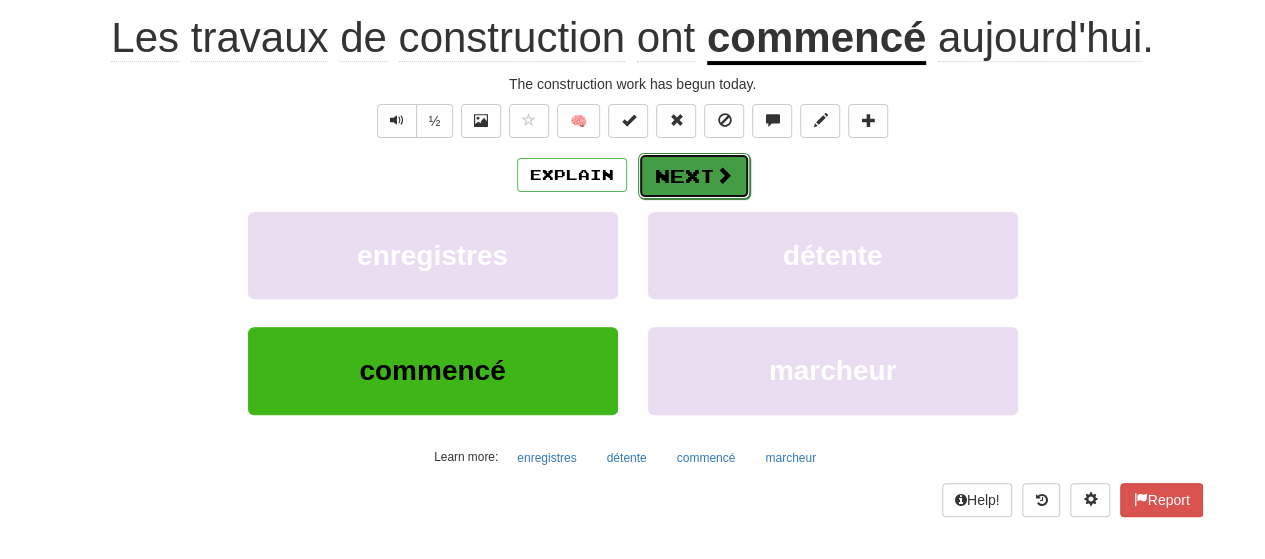 click on "Next" at bounding box center [694, 176] 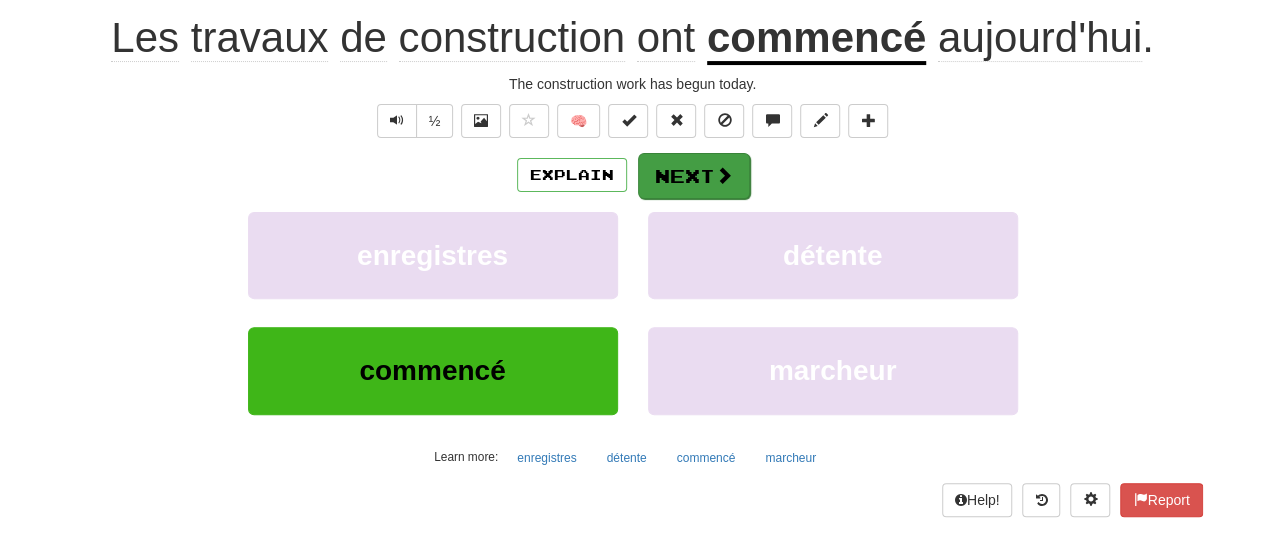 scroll, scrollTop: 187, scrollLeft: 0, axis: vertical 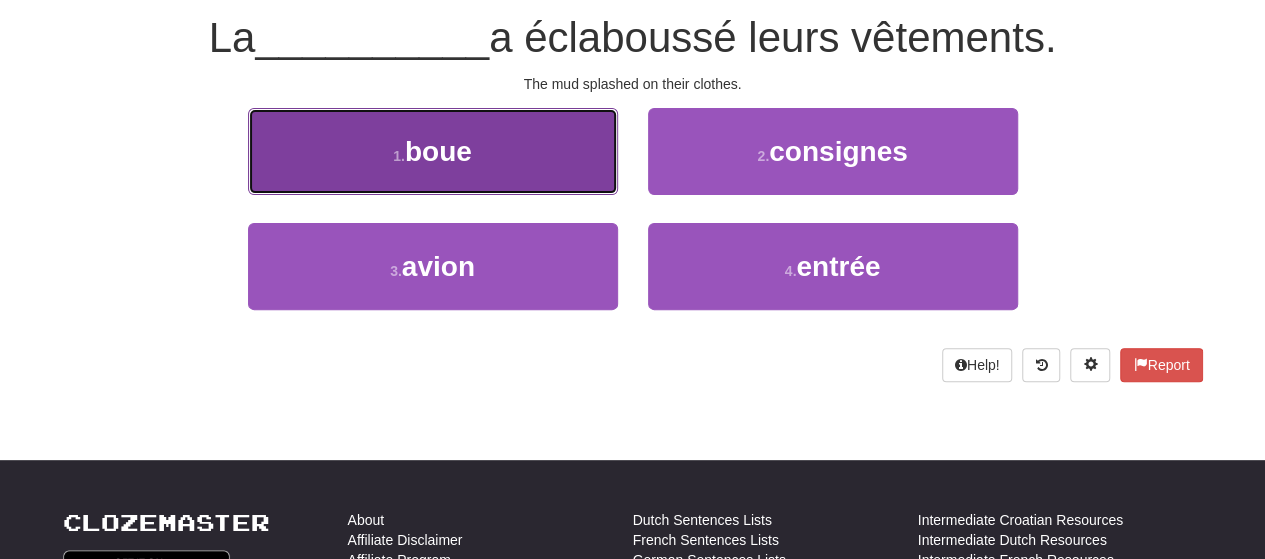 click on "1 .  boue" at bounding box center [433, 151] 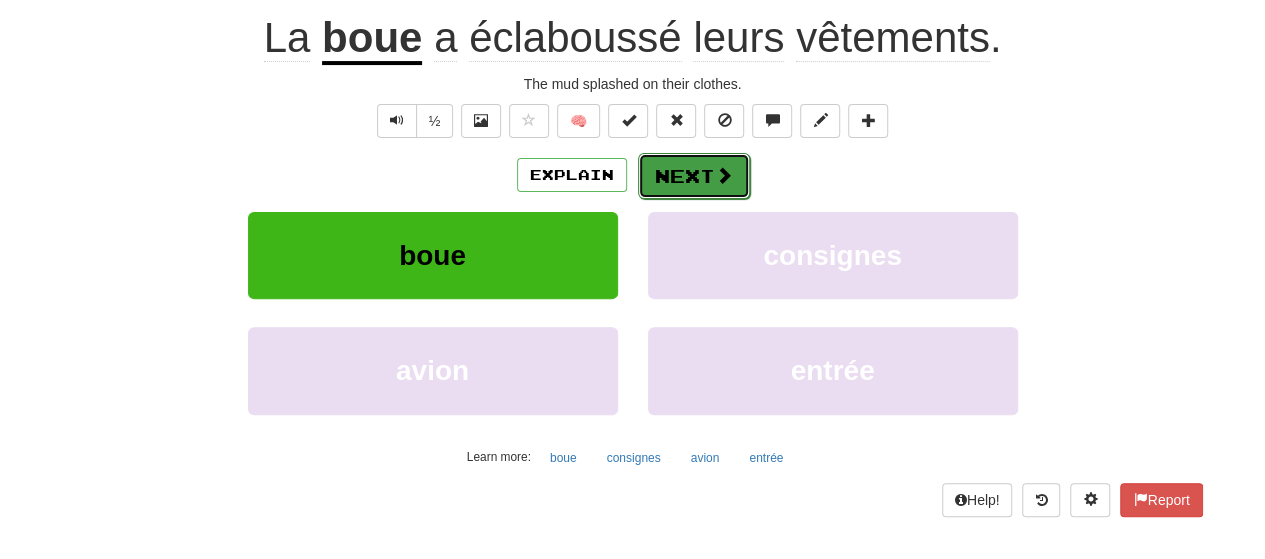 click on "Next" at bounding box center [694, 176] 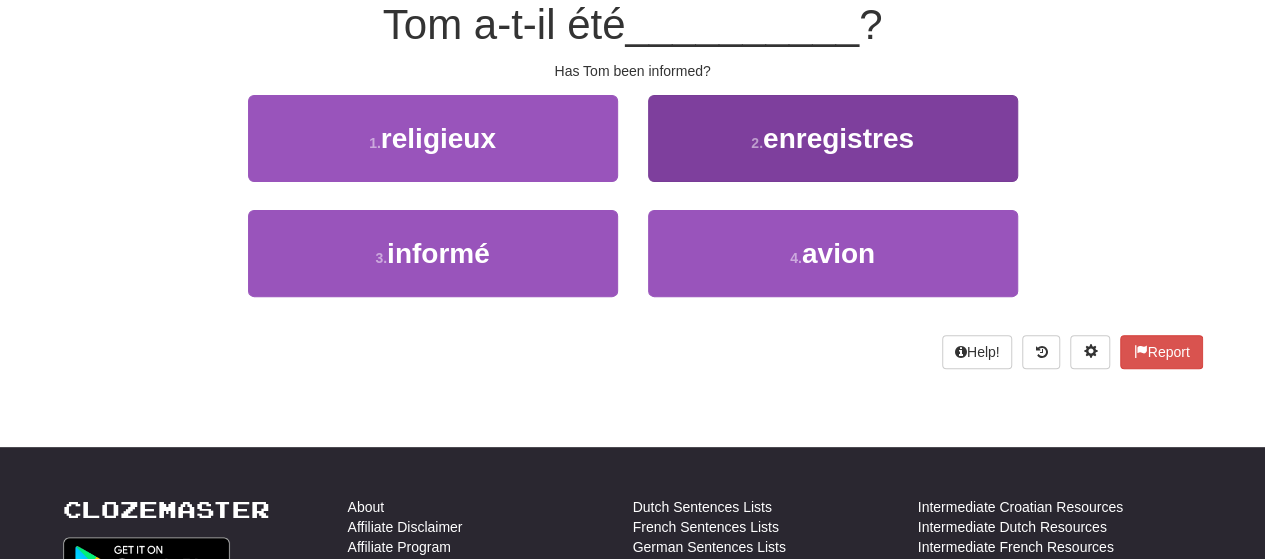 scroll, scrollTop: 187, scrollLeft: 0, axis: vertical 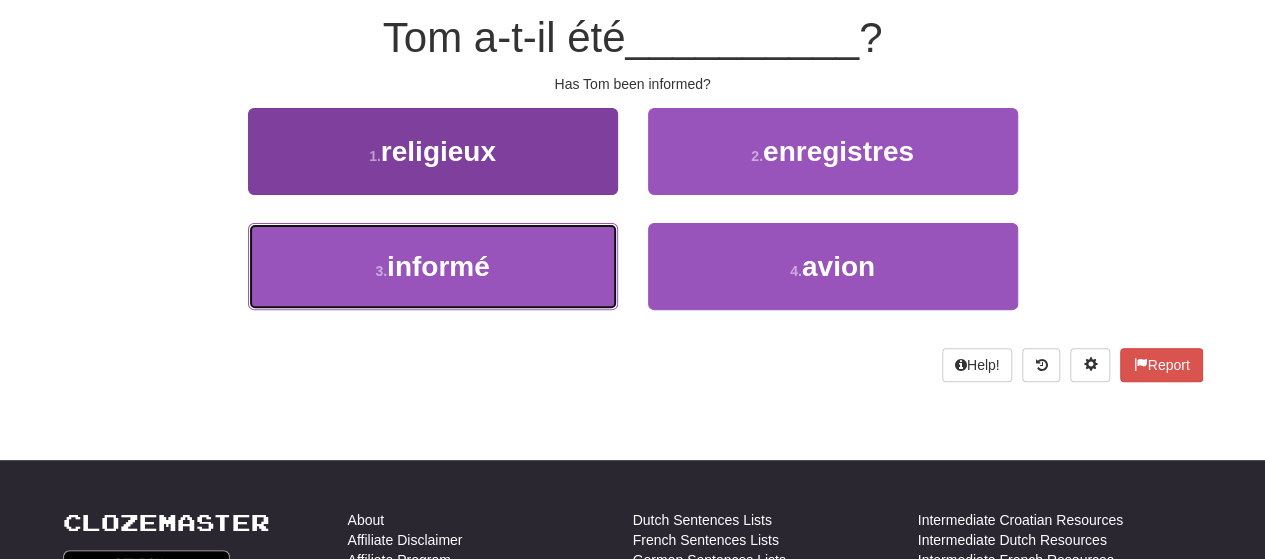 click on "3 .  informé" at bounding box center (433, 266) 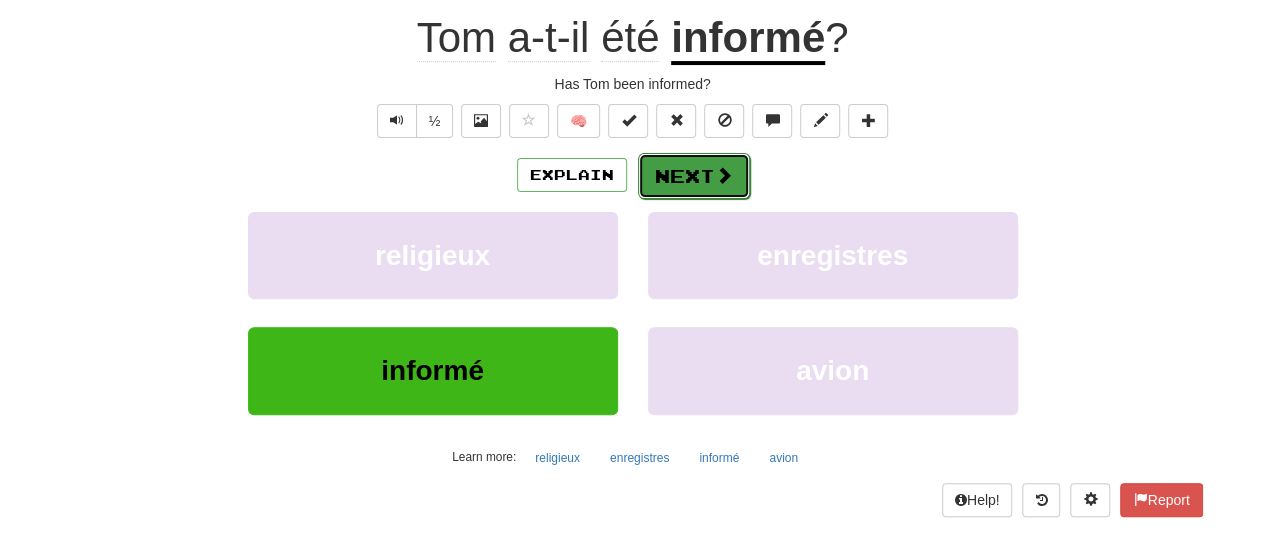 click on "Next" at bounding box center (694, 176) 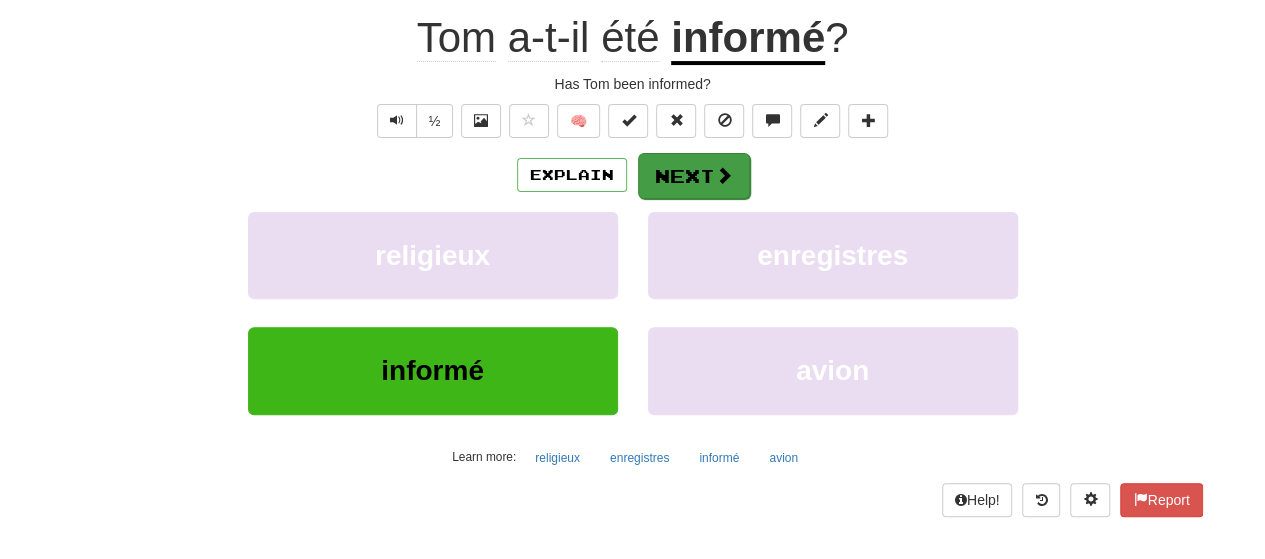 scroll, scrollTop: 187, scrollLeft: 0, axis: vertical 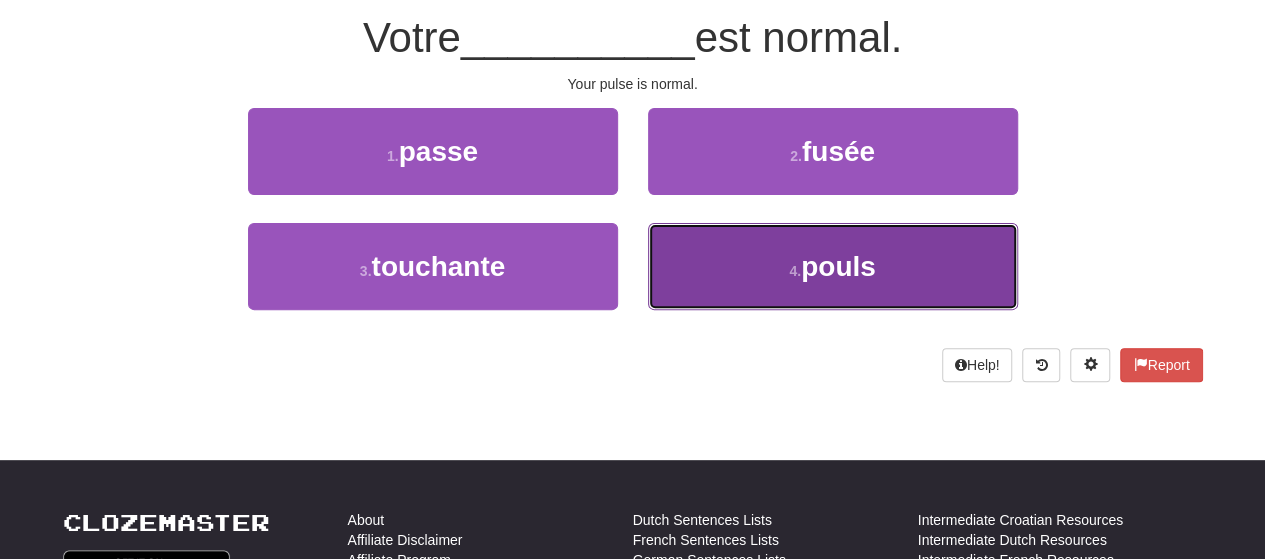 click on "4 .  pouls" at bounding box center [833, 266] 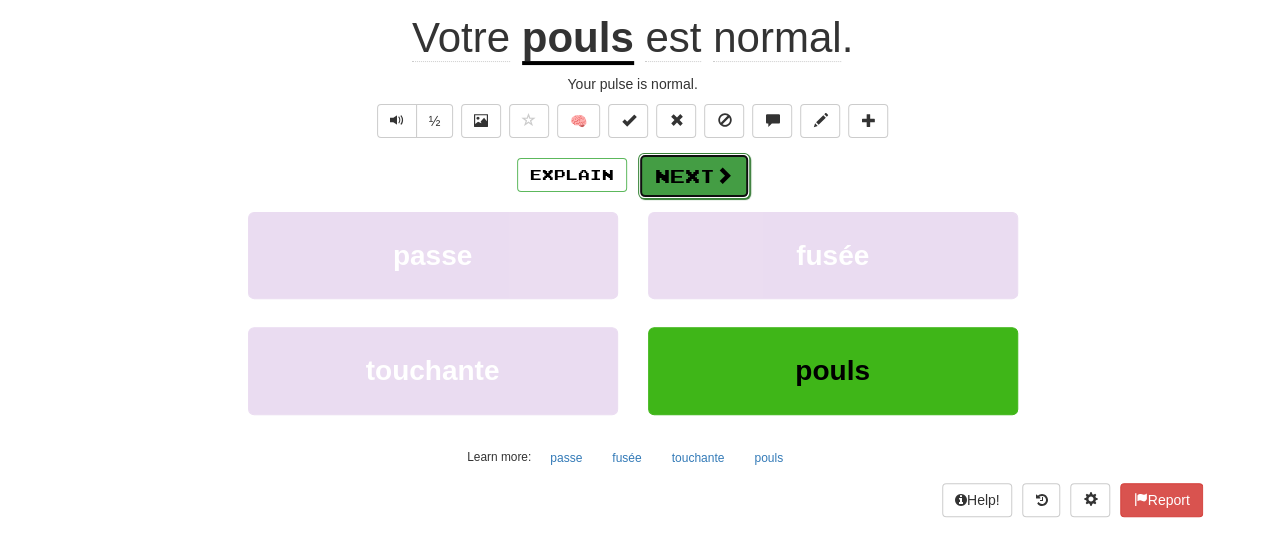 click on "Next" at bounding box center [694, 176] 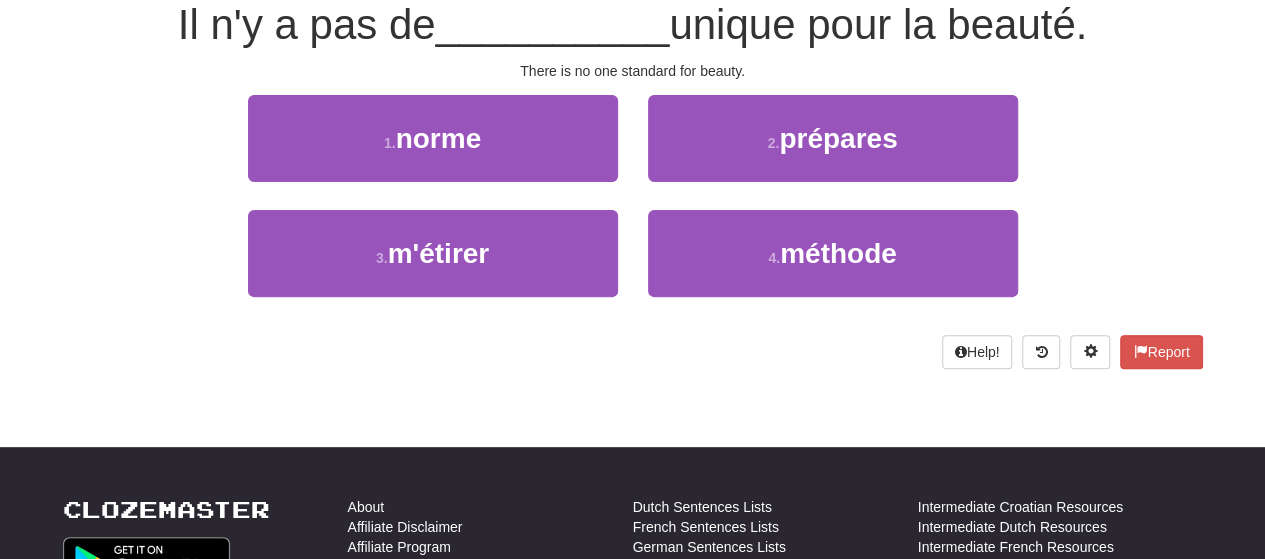 scroll, scrollTop: 187, scrollLeft: 0, axis: vertical 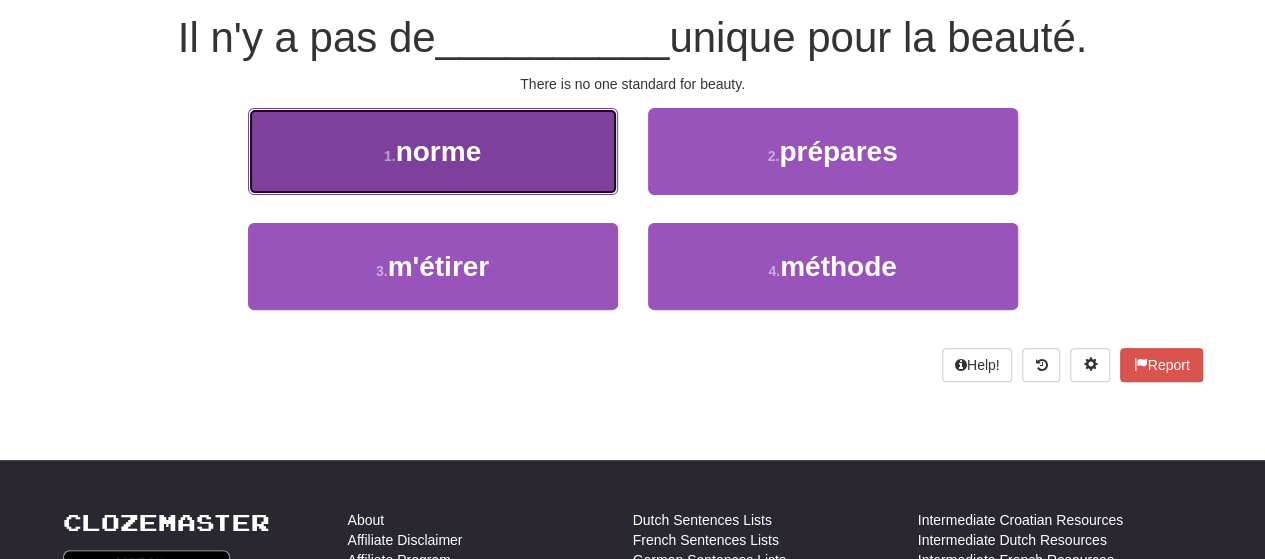 click on "norme" at bounding box center [439, 151] 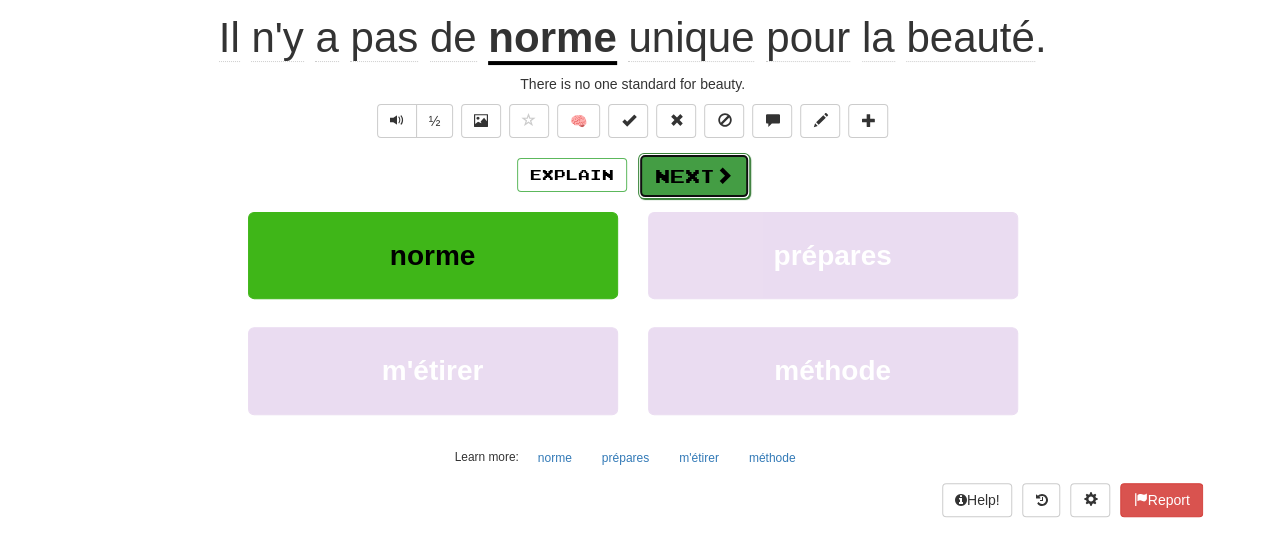 click on "Next" at bounding box center [694, 176] 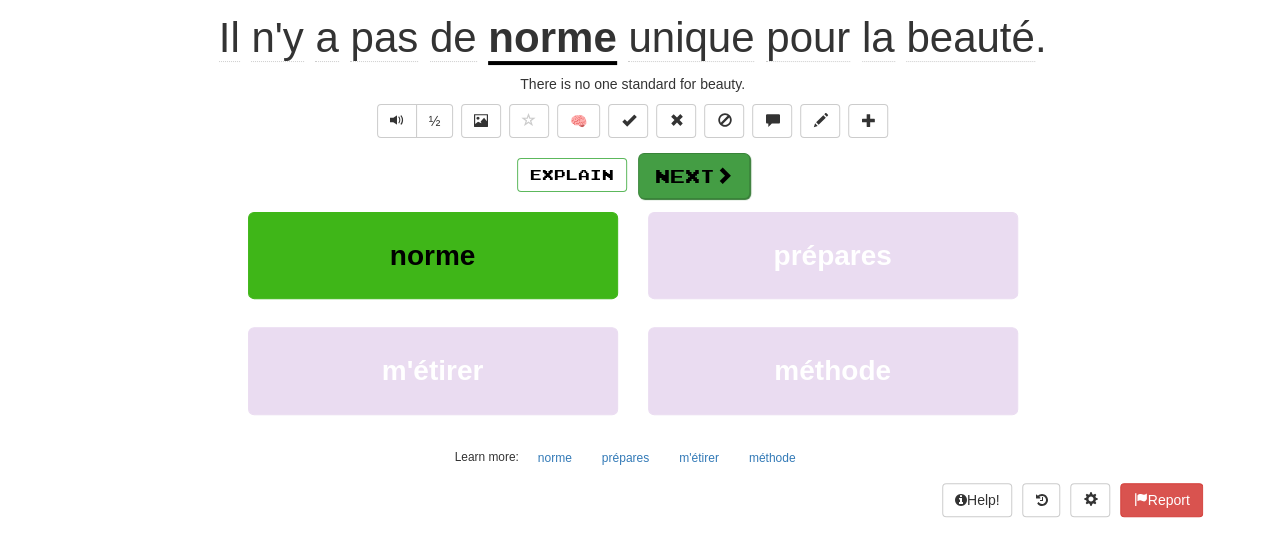 scroll, scrollTop: 187, scrollLeft: 0, axis: vertical 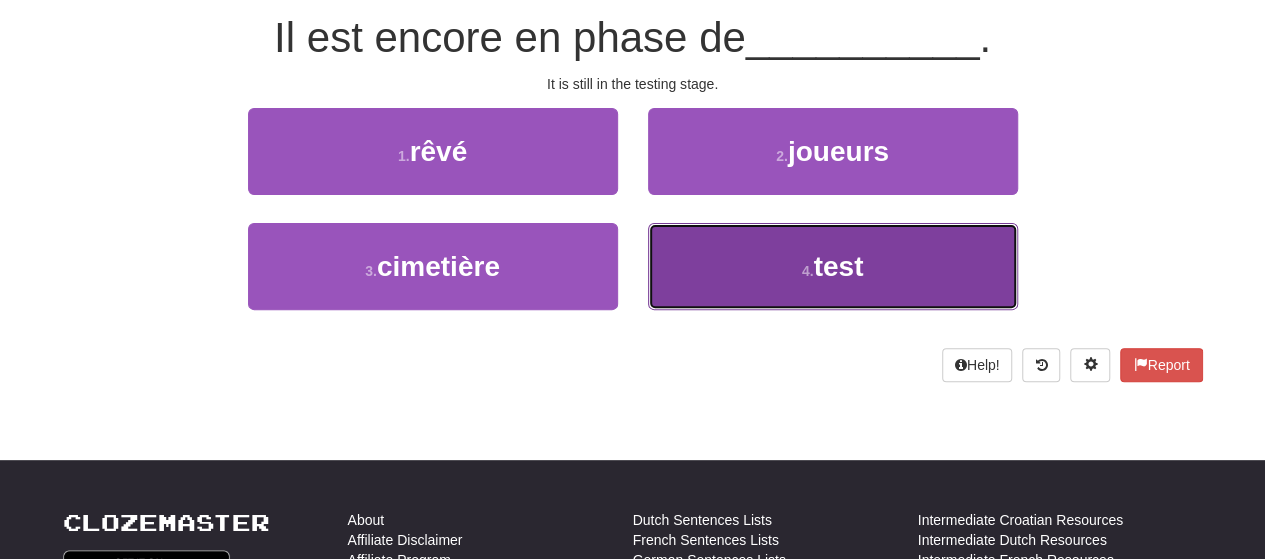 click on "4 .  test" at bounding box center (833, 266) 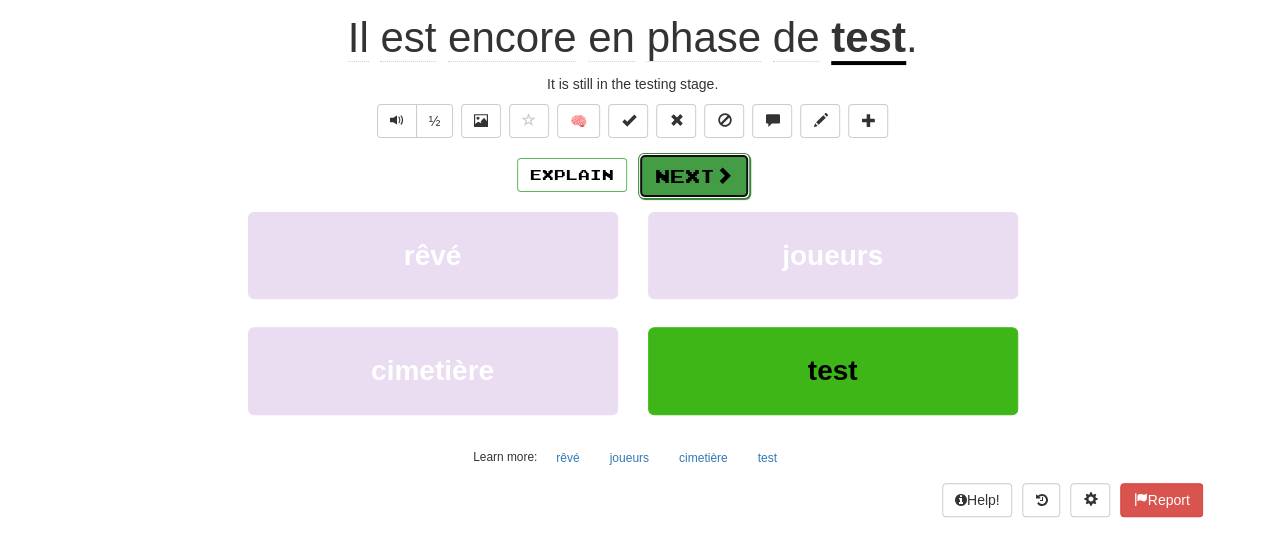 click on "Next" at bounding box center (694, 176) 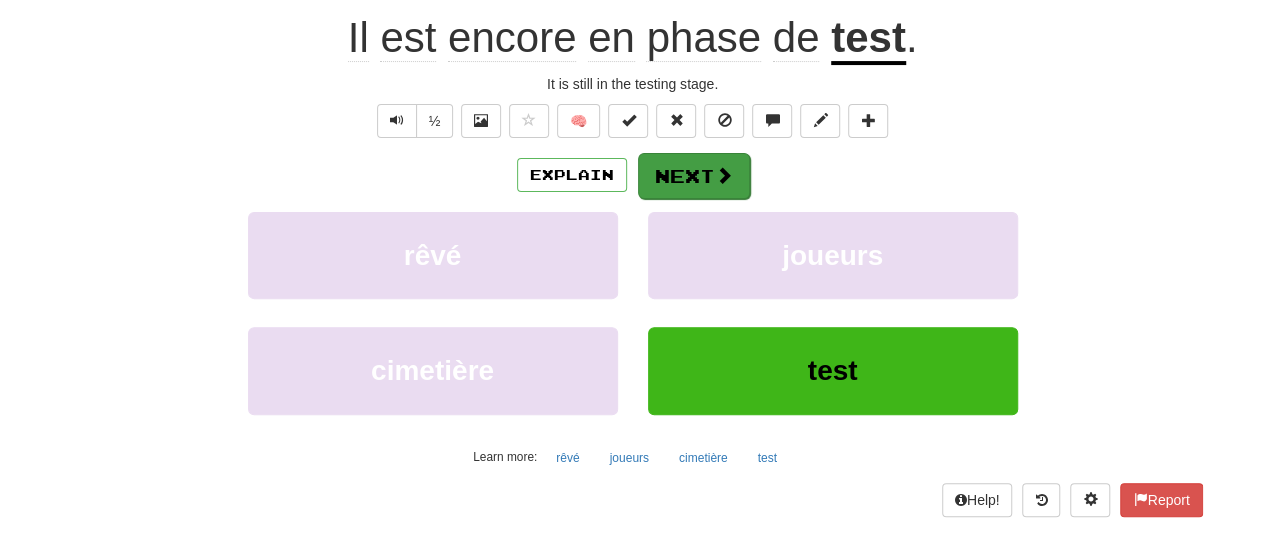 scroll, scrollTop: 187, scrollLeft: 0, axis: vertical 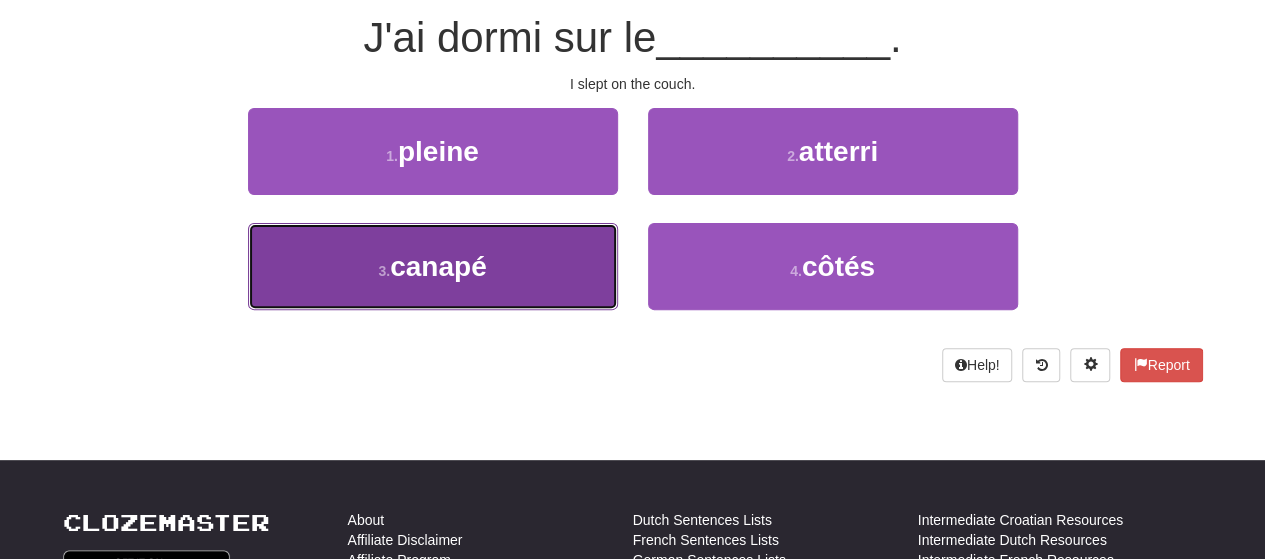 click on "3 .  canapé" at bounding box center (433, 266) 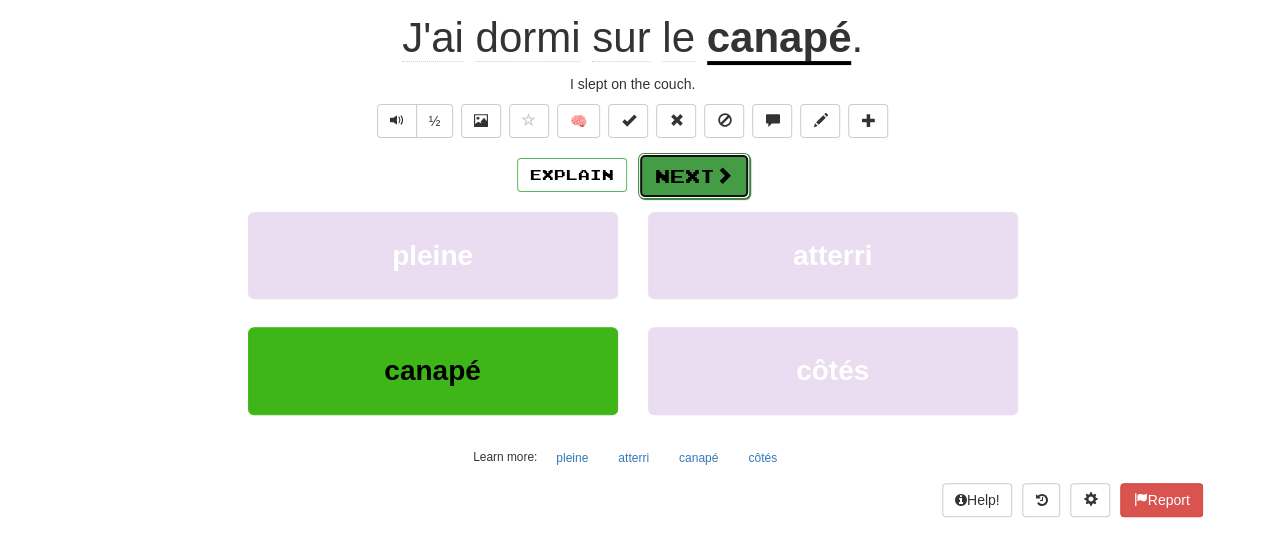 click at bounding box center [724, 175] 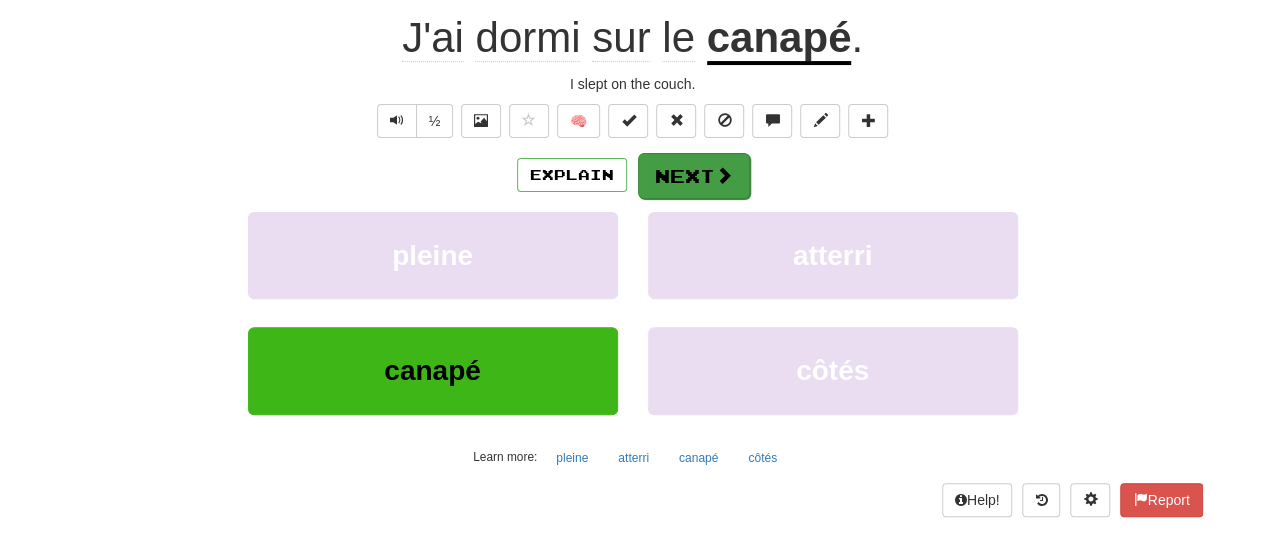 scroll, scrollTop: 187, scrollLeft: 0, axis: vertical 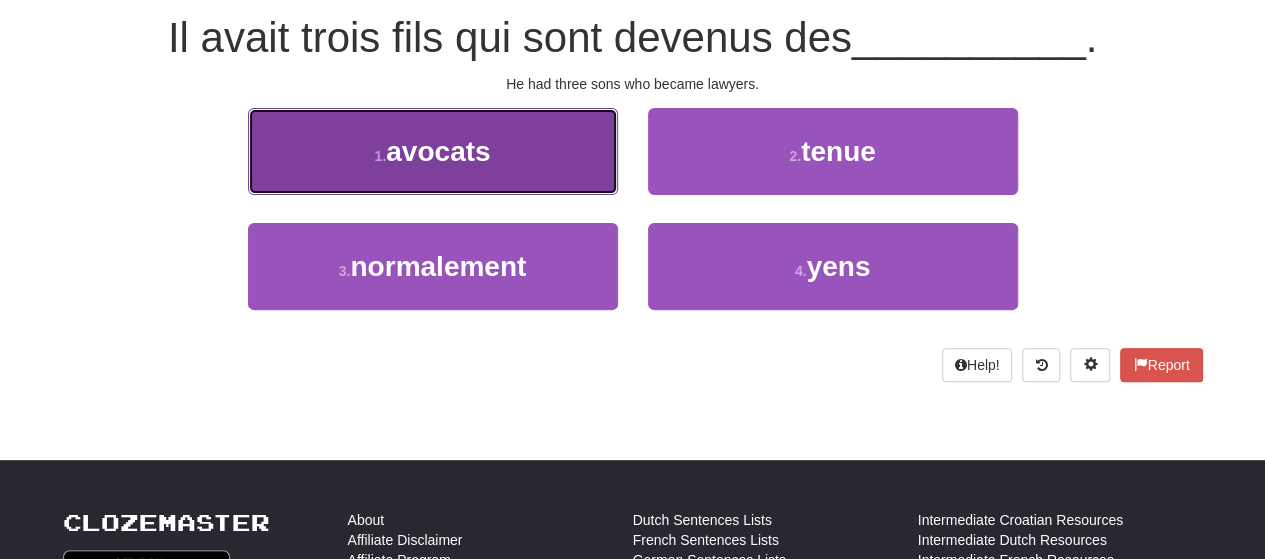 click on "1 . avocats" at bounding box center [433, 151] 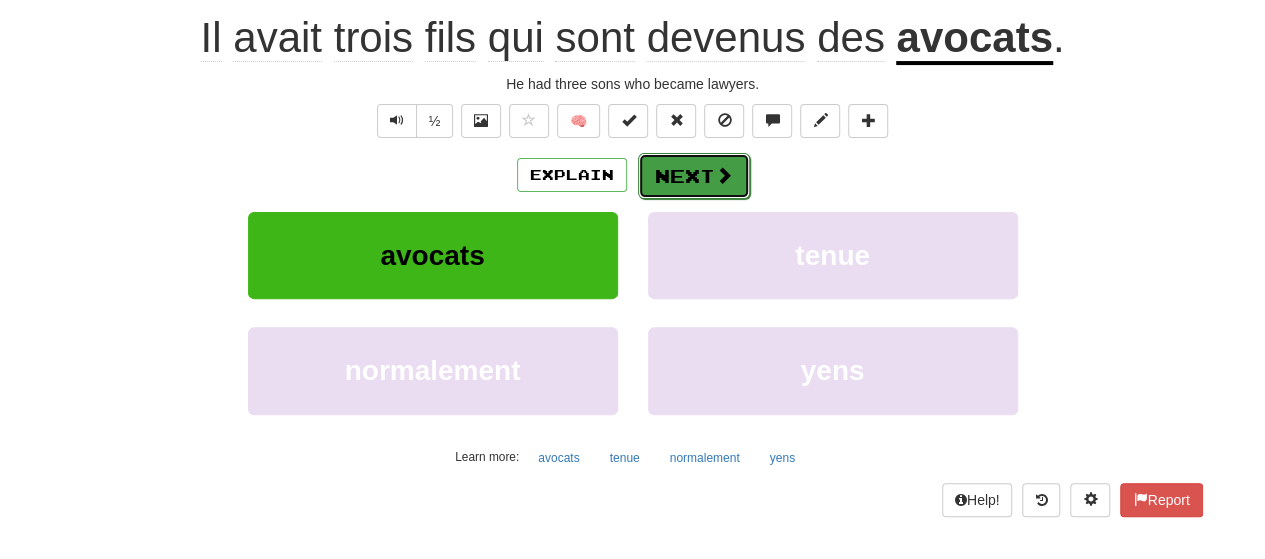 click on "Next" at bounding box center [694, 176] 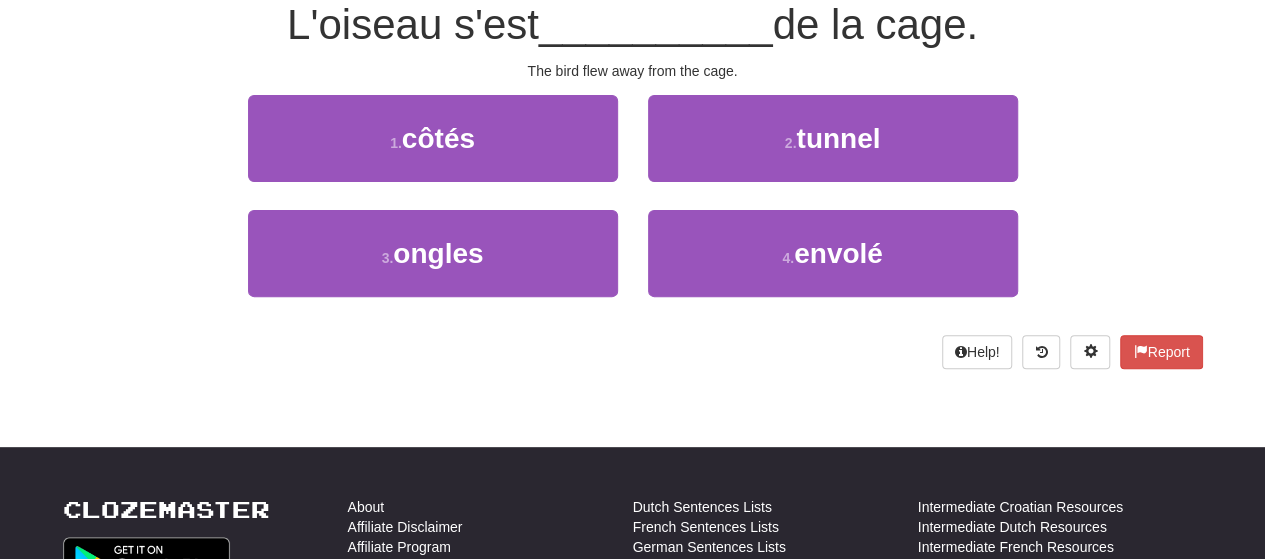 scroll, scrollTop: 187, scrollLeft: 0, axis: vertical 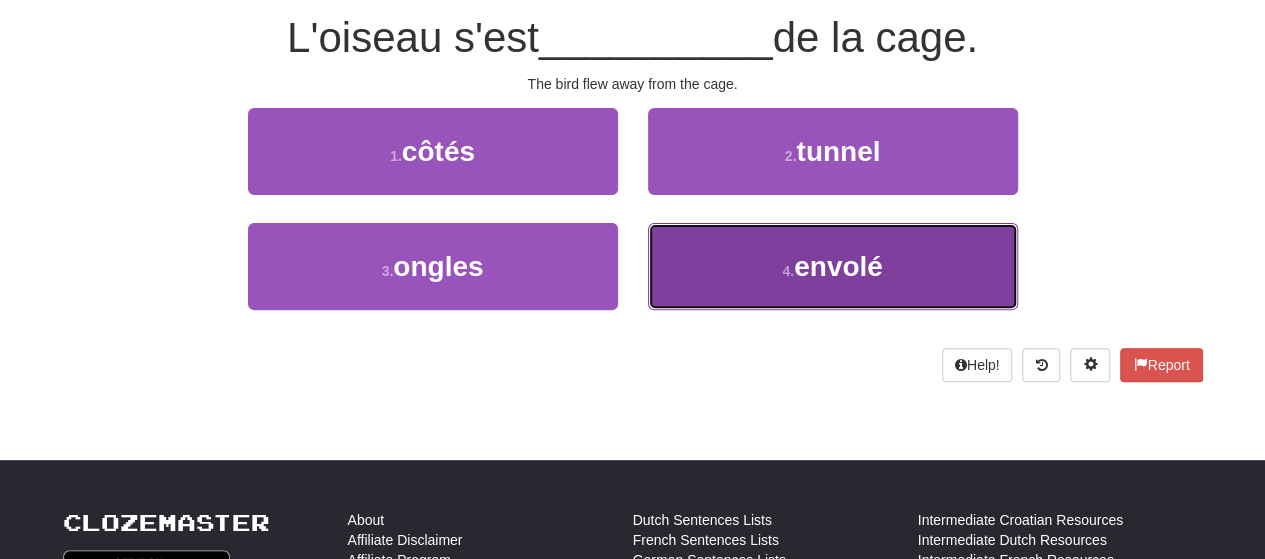 click on "4 .  envolé" at bounding box center (833, 266) 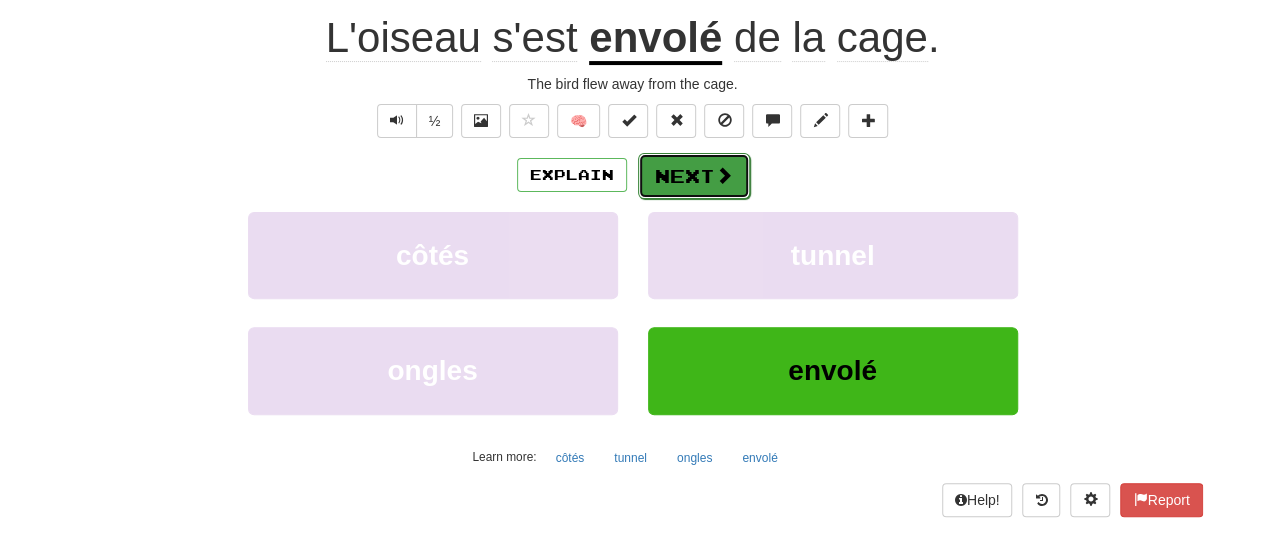 click on "Next" at bounding box center [694, 176] 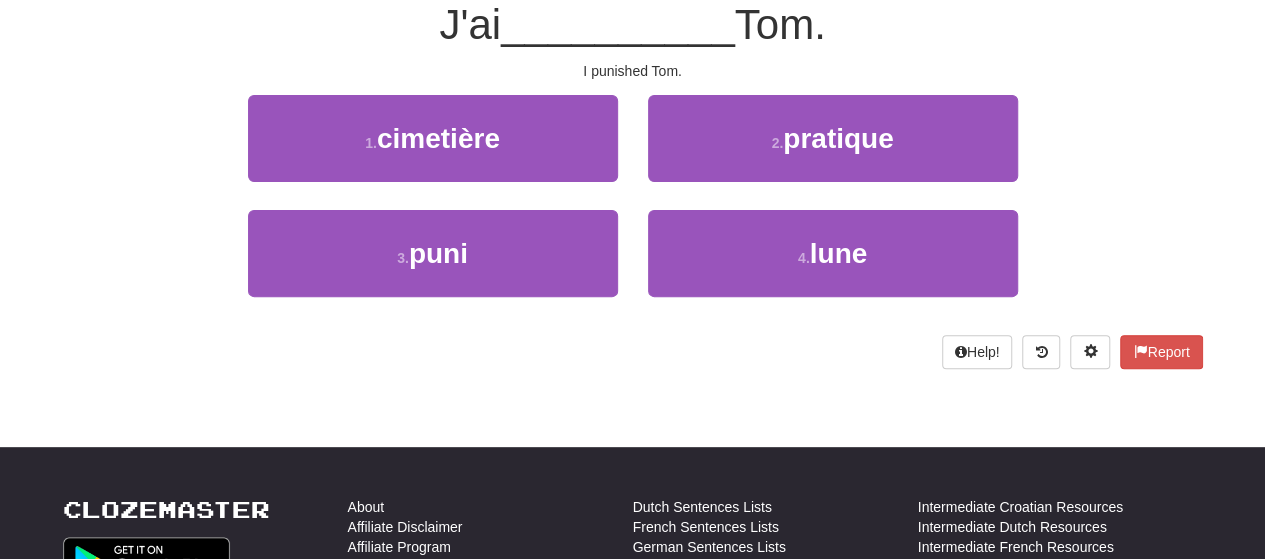 scroll, scrollTop: 187, scrollLeft: 0, axis: vertical 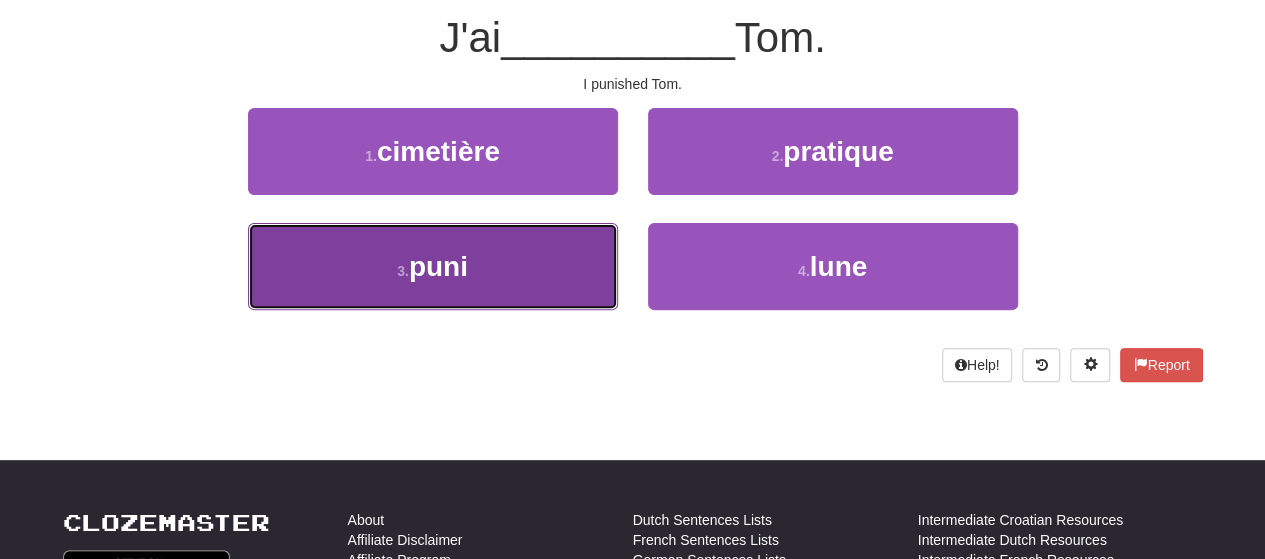 click on "3 . puni" at bounding box center [433, 266] 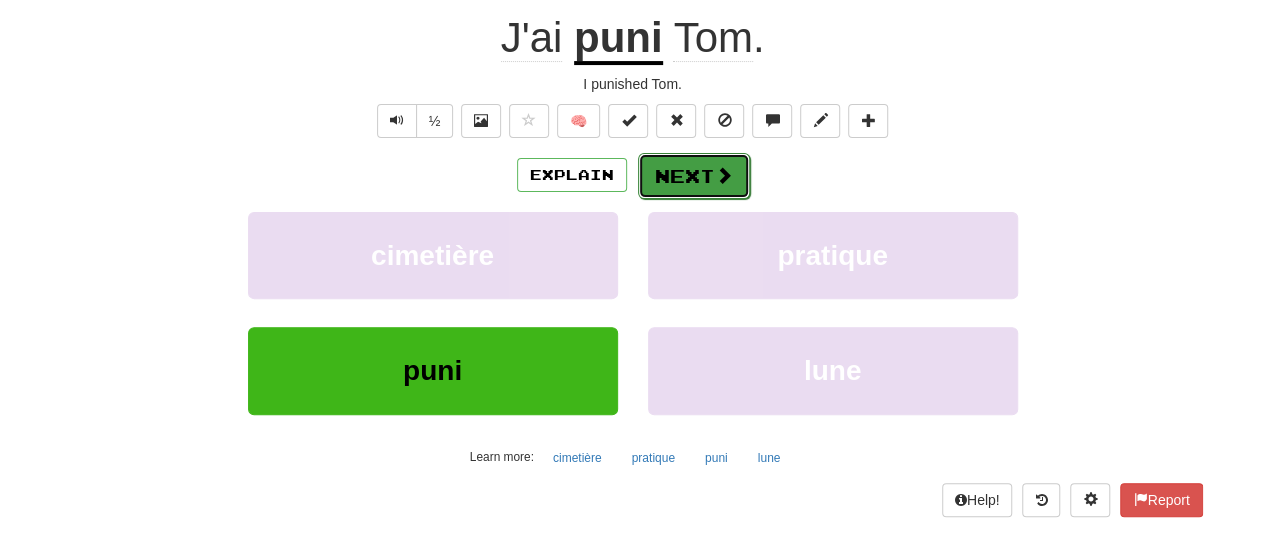 click on "Next" at bounding box center [694, 176] 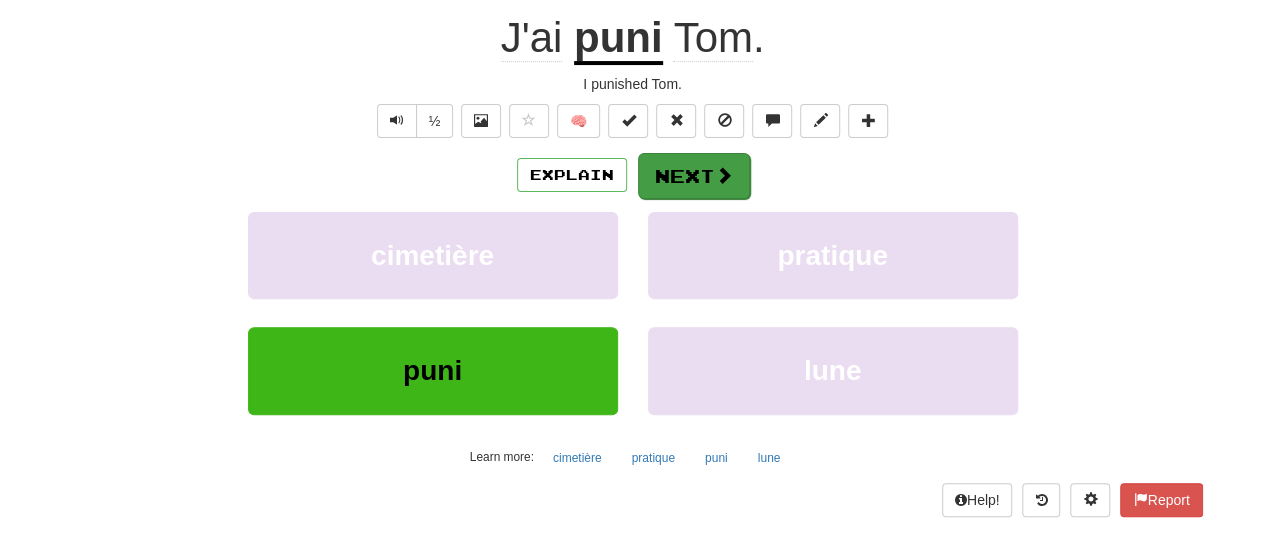 scroll, scrollTop: 187, scrollLeft: 0, axis: vertical 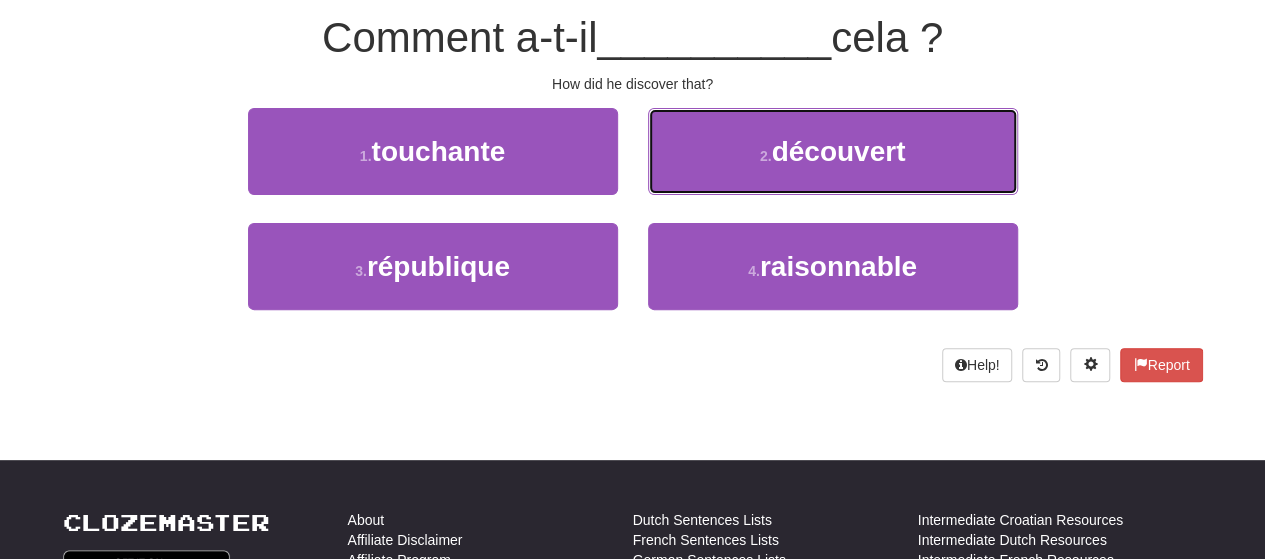 click on "2 .  découvert" at bounding box center [833, 151] 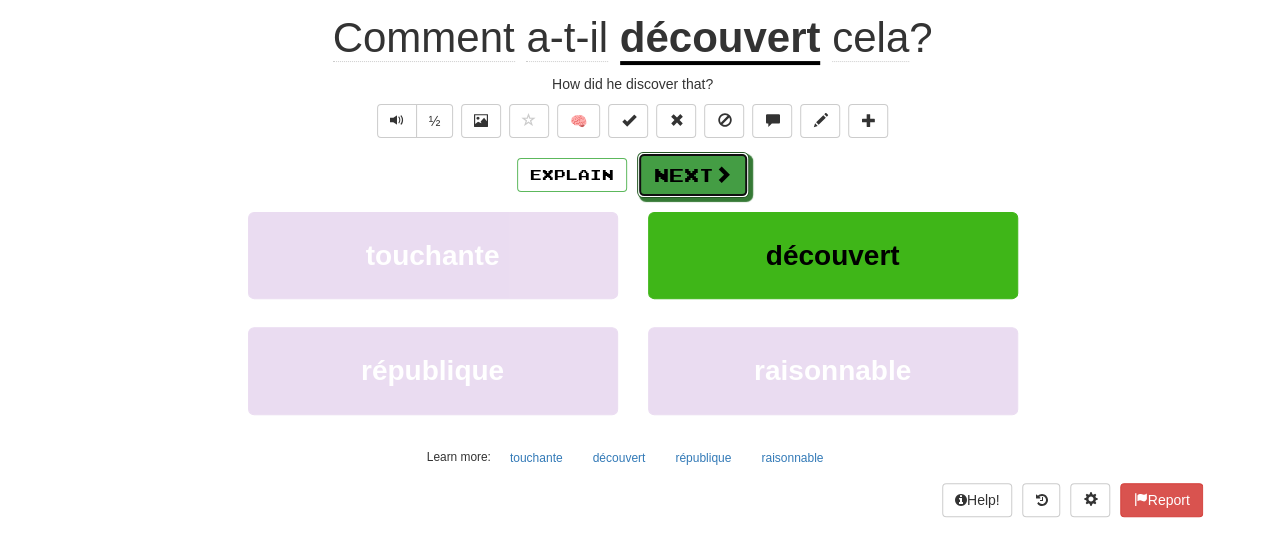 click on "Next" at bounding box center (693, 175) 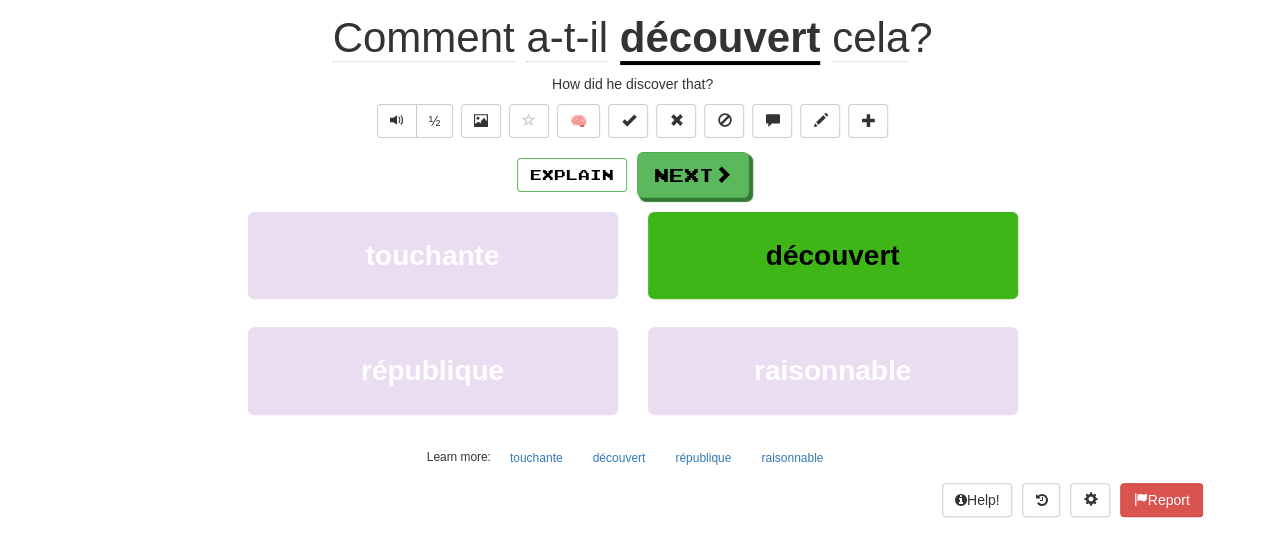scroll, scrollTop: 187, scrollLeft: 0, axis: vertical 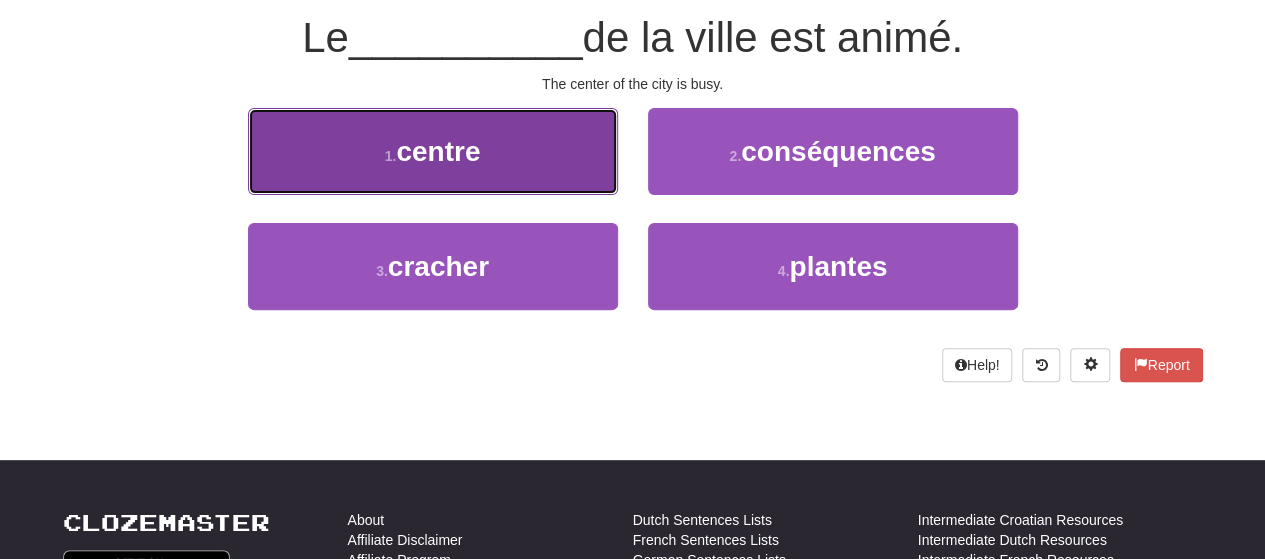 click on "1 . centre" at bounding box center [433, 151] 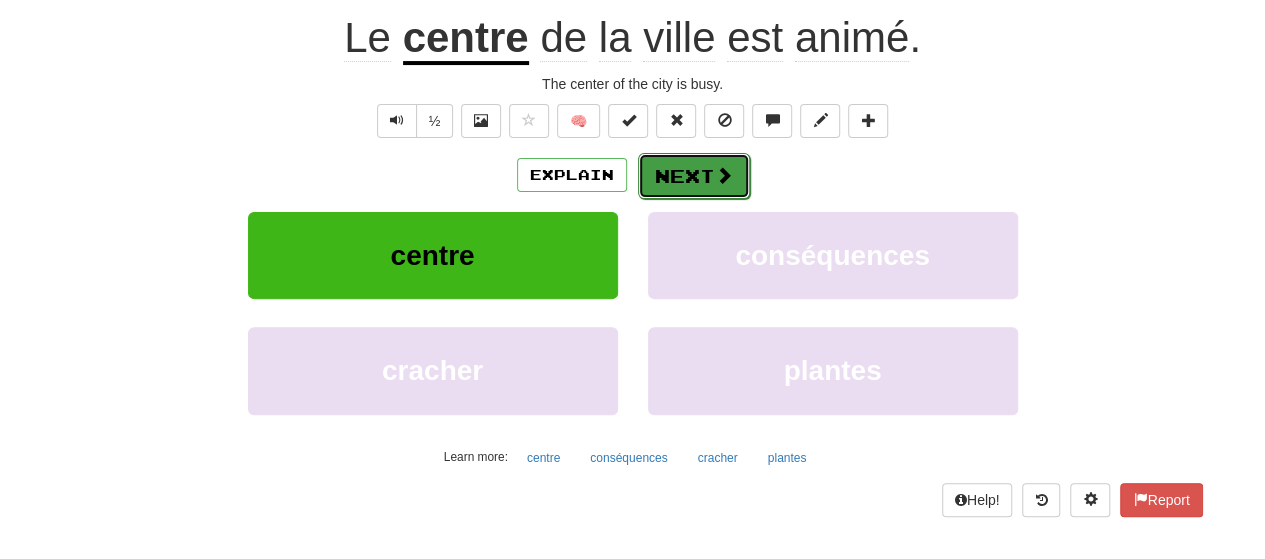 click on "Next" at bounding box center [694, 176] 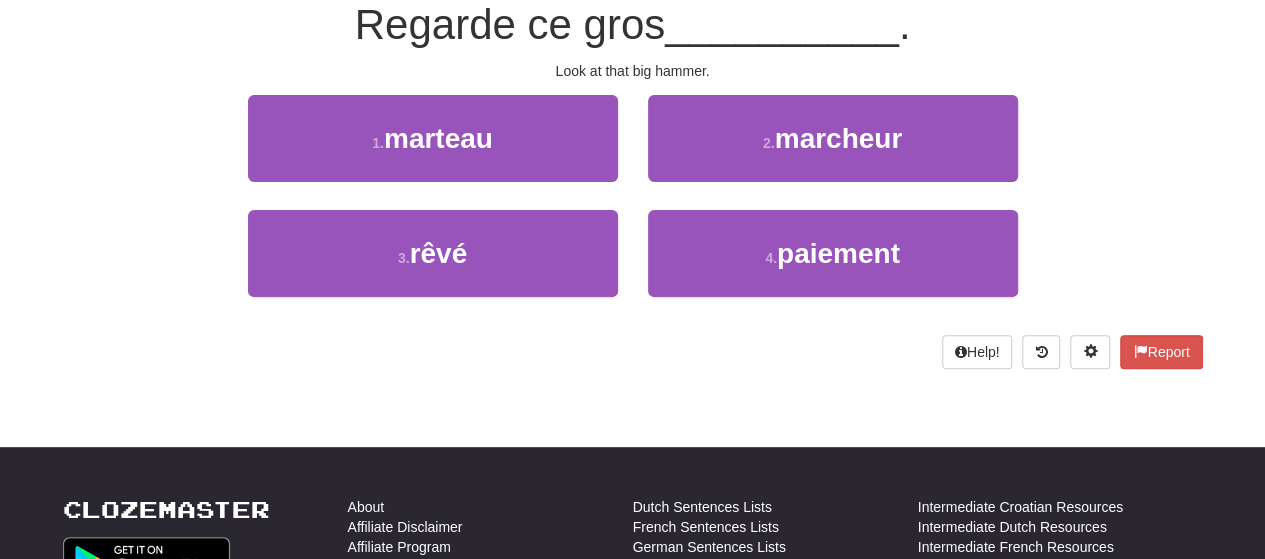 scroll, scrollTop: 187, scrollLeft: 0, axis: vertical 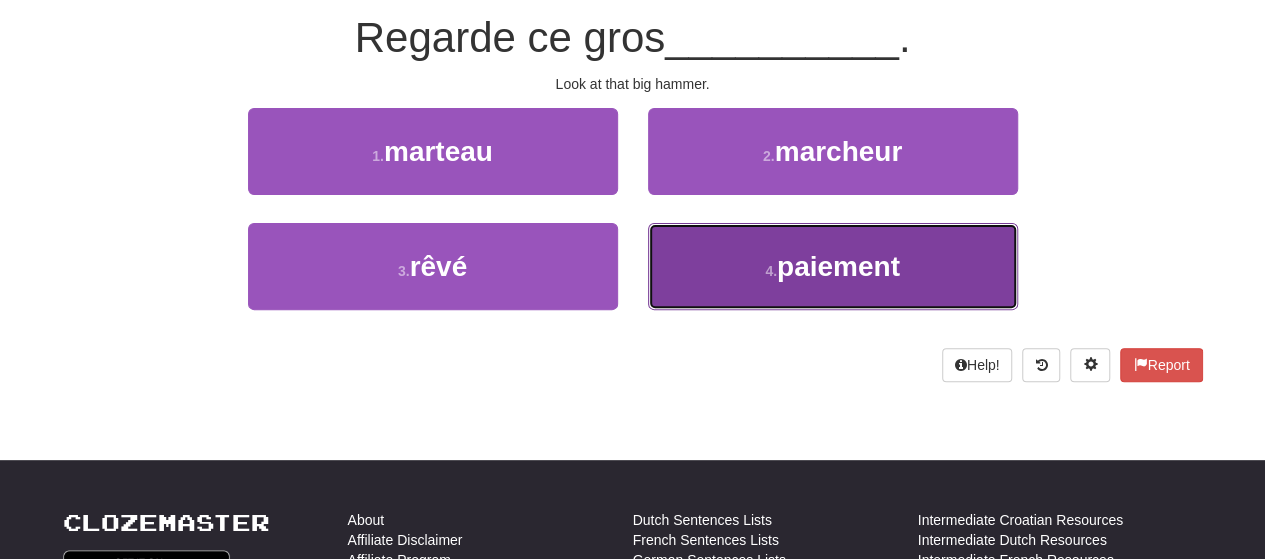 click on "4 . paiement" at bounding box center [833, 266] 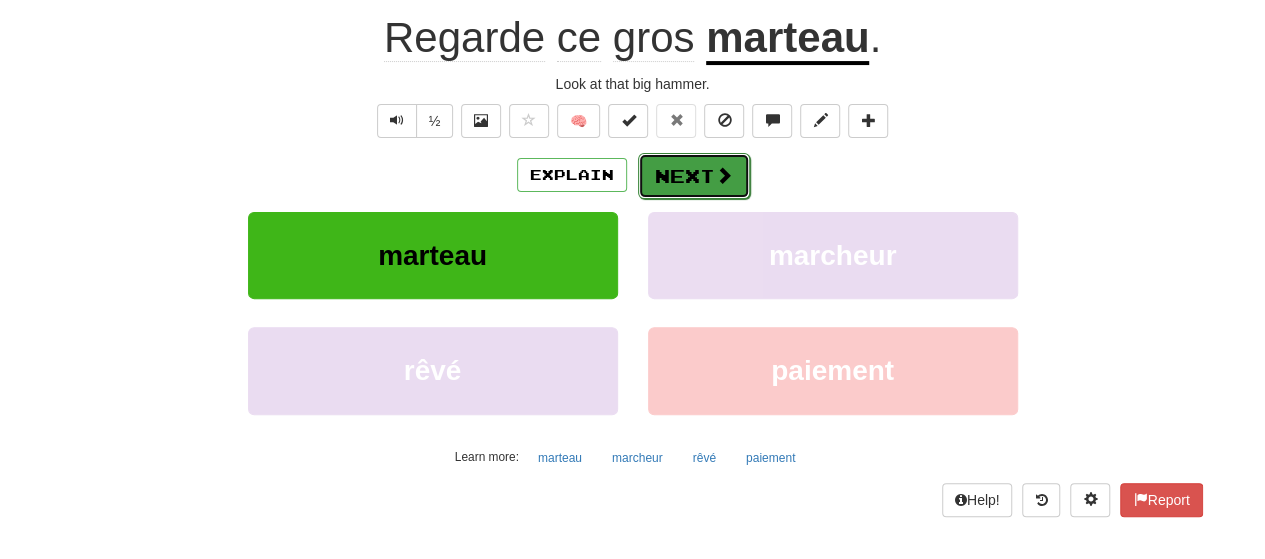 click at bounding box center [724, 175] 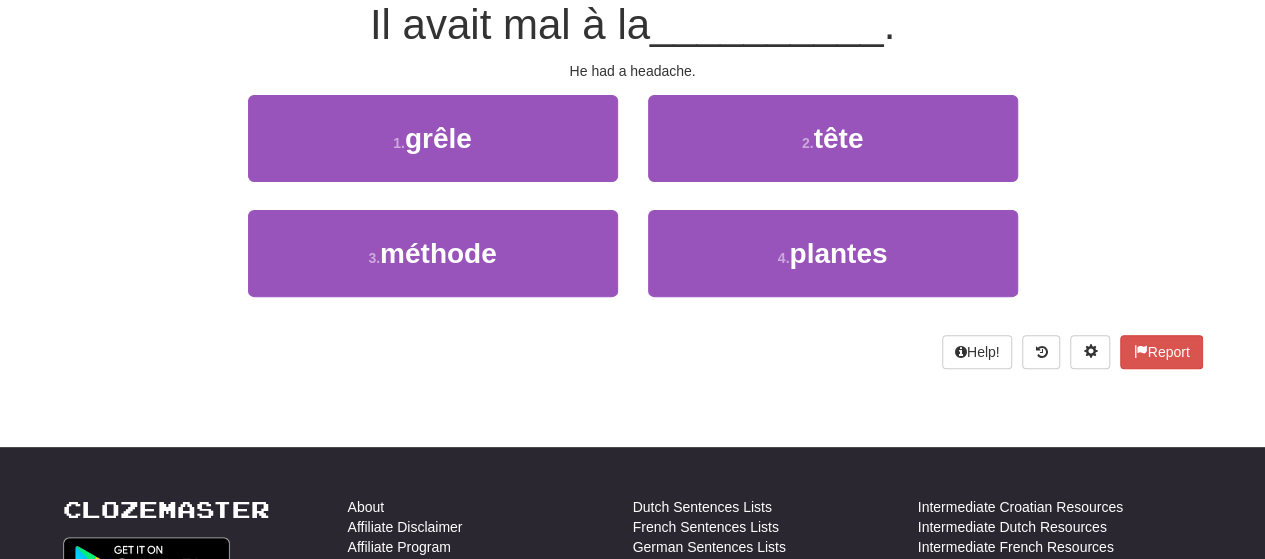 scroll, scrollTop: 187, scrollLeft: 0, axis: vertical 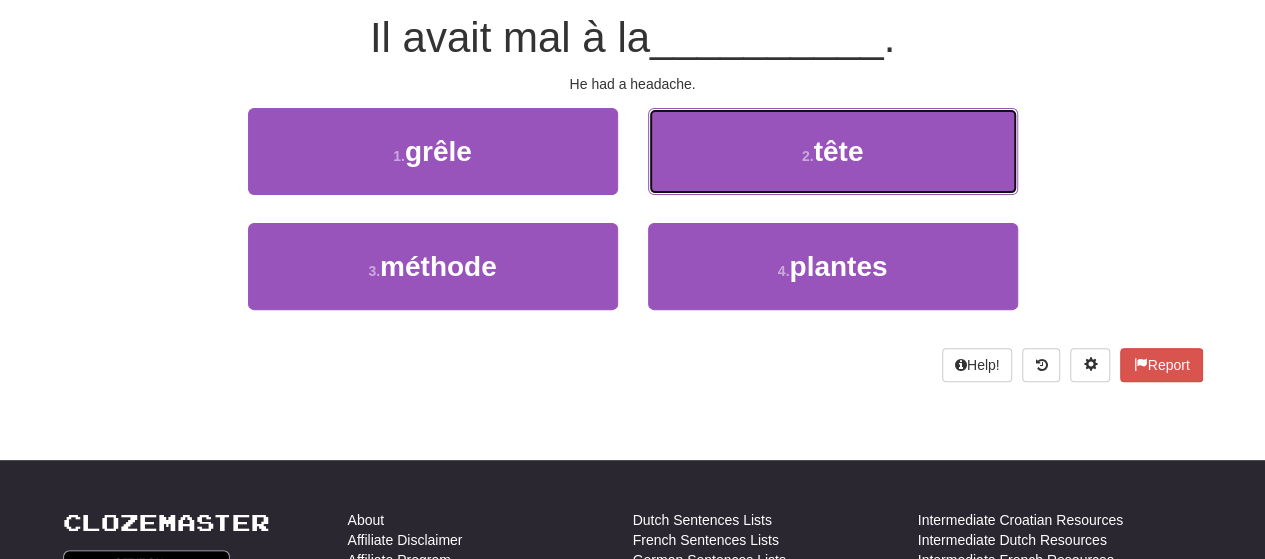 click on "2 .  tête" at bounding box center [833, 151] 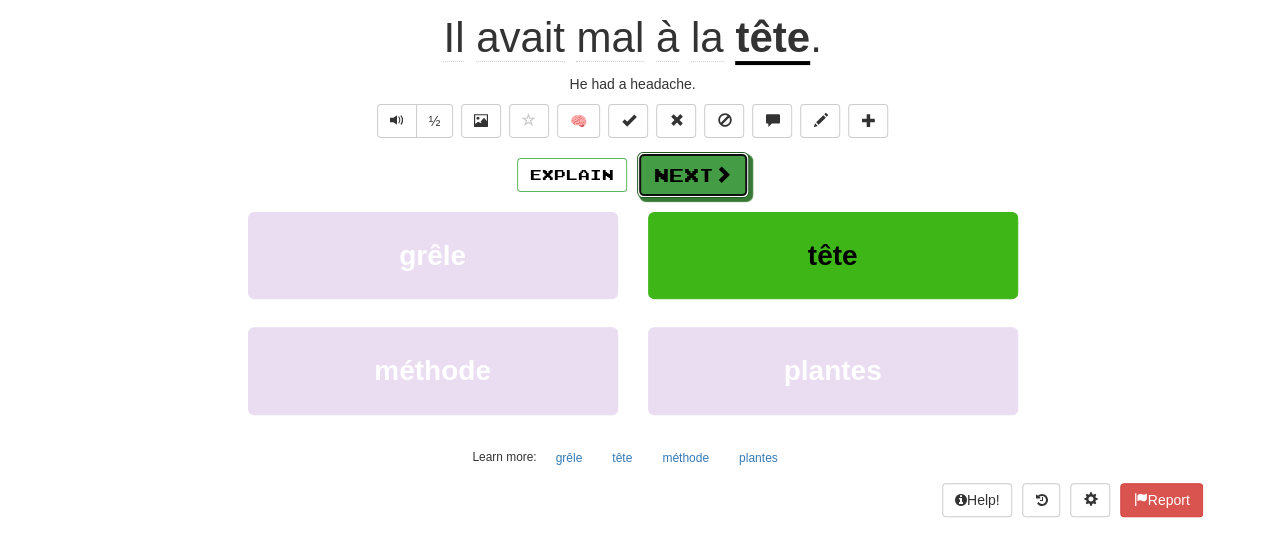 click at bounding box center (723, 174) 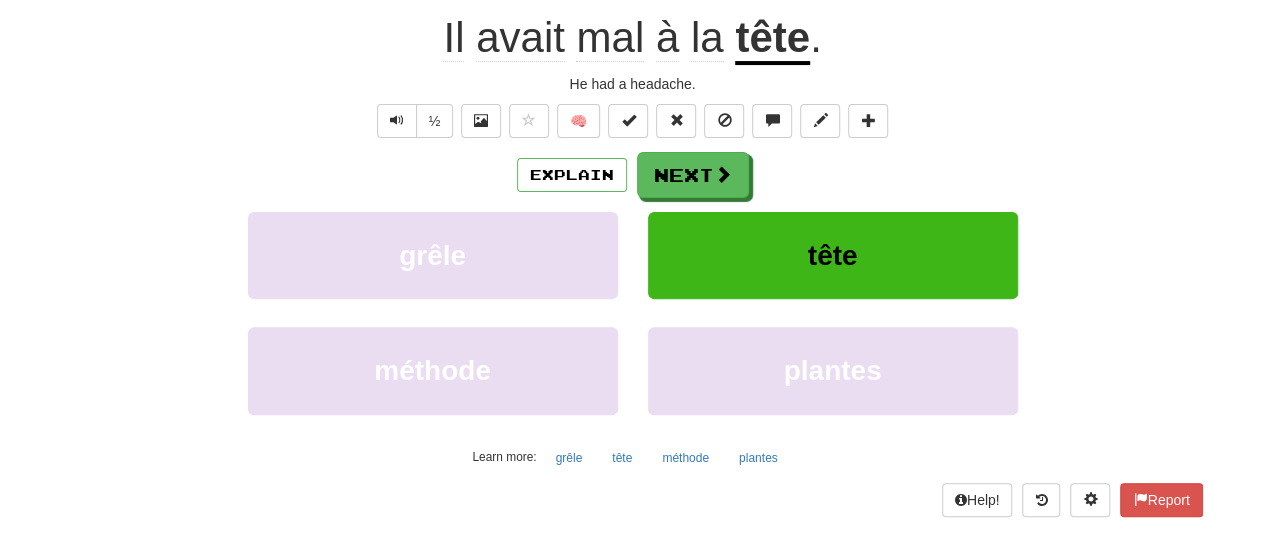 scroll, scrollTop: 187, scrollLeft: 0, axis: vertical 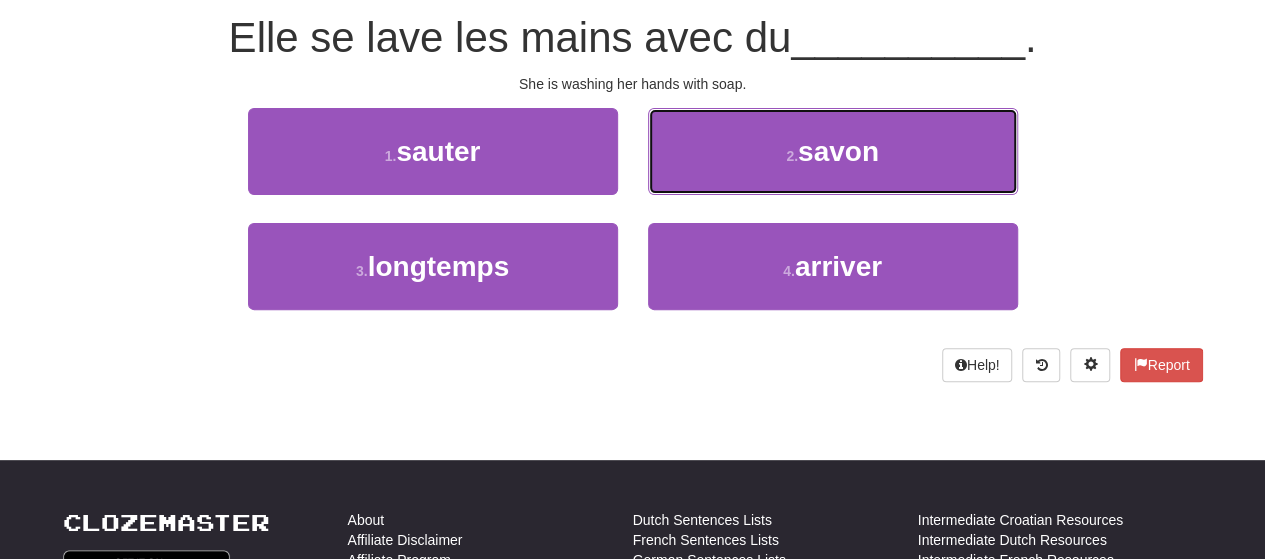 click on "2 .  savon" at bounding box center [833, 151] 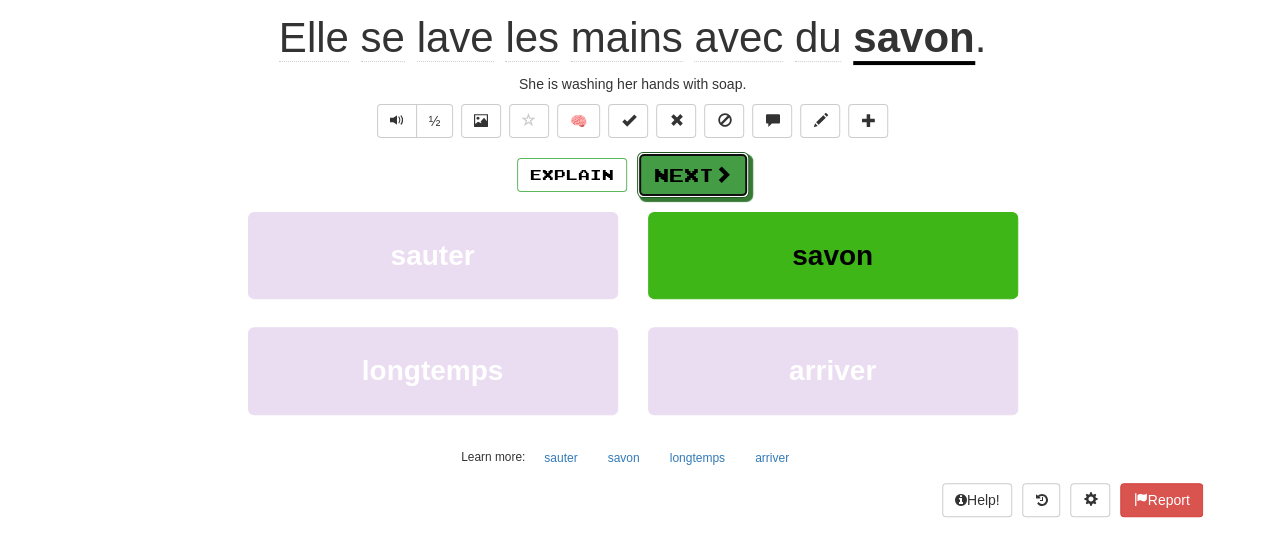 click at bounding box center [723, 174] 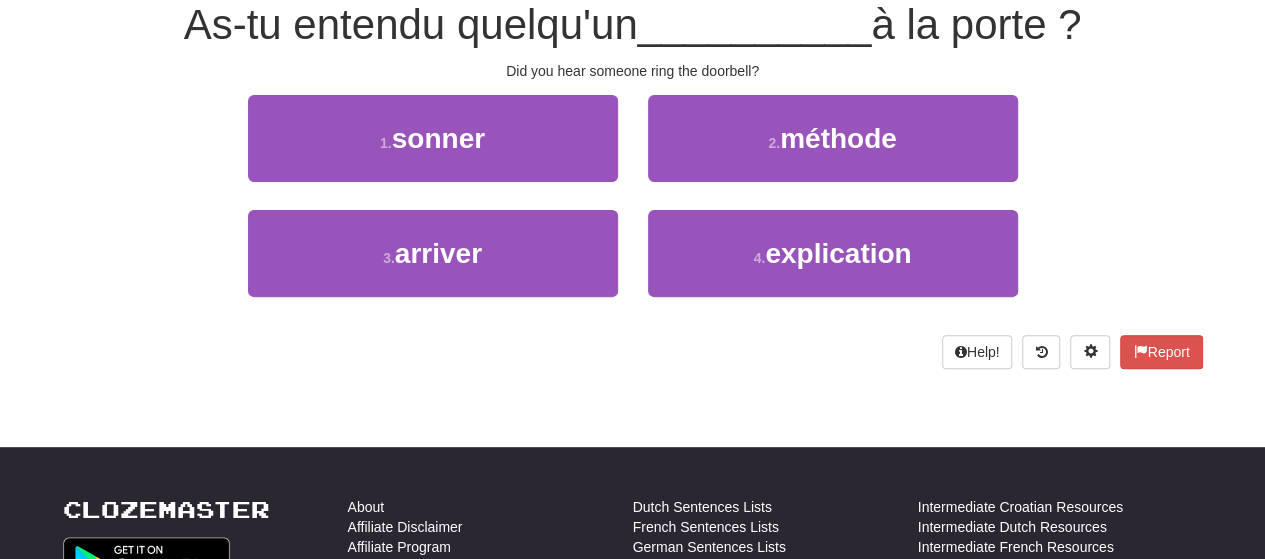 scroll, scrollTop: 187, scrollLeft: 0, axis: vertical 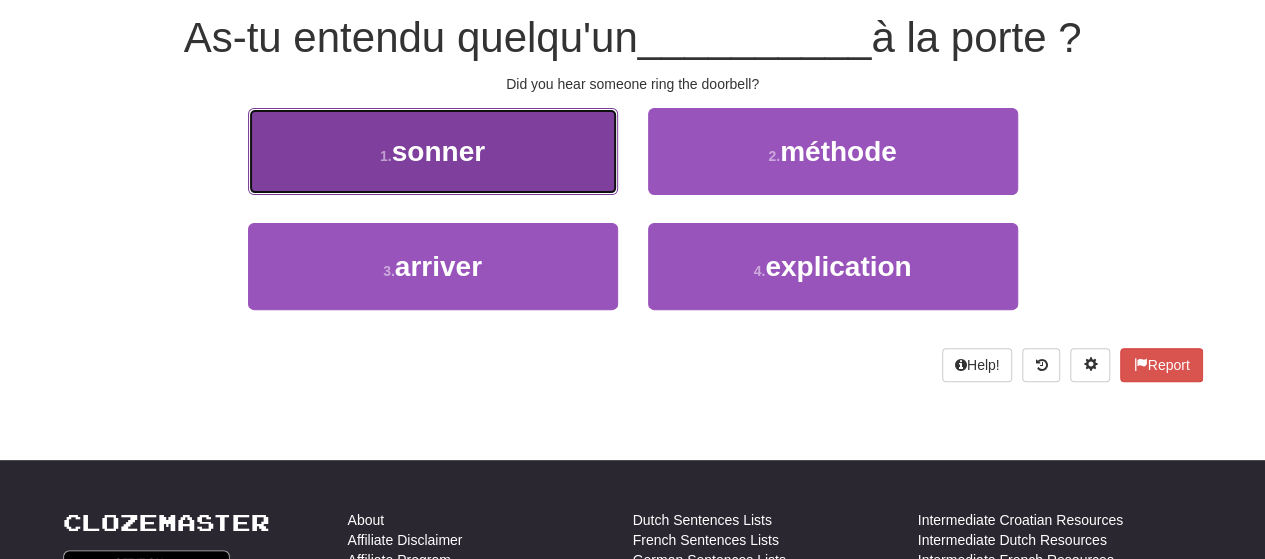 click on "1 .  sonner" at bounding box center (433, 151) 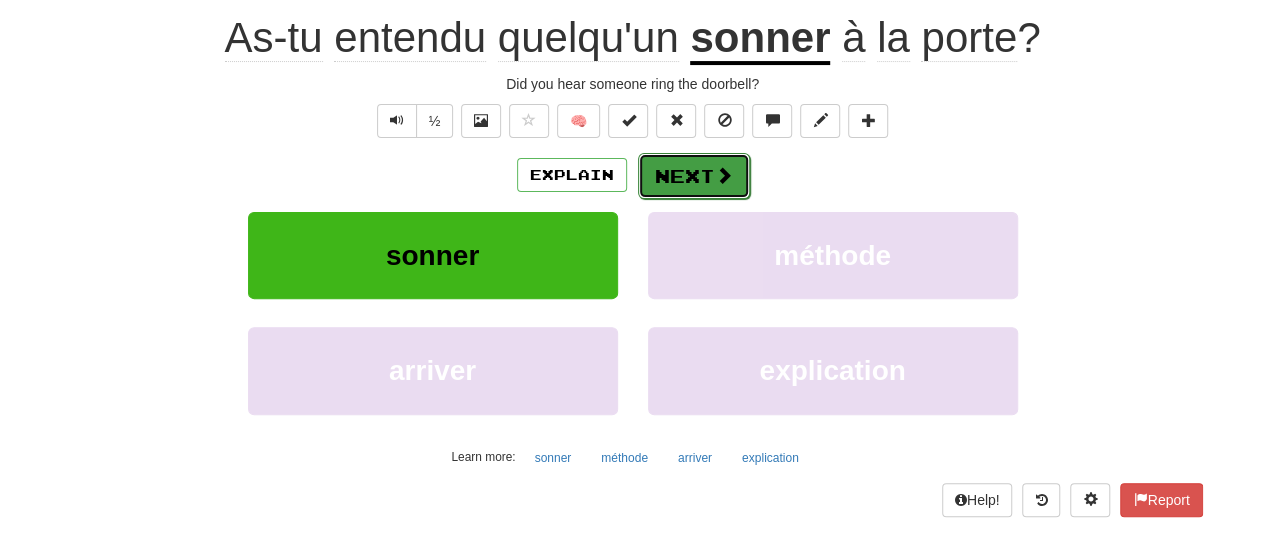 click on "Next" at bounding box center [694, 176] 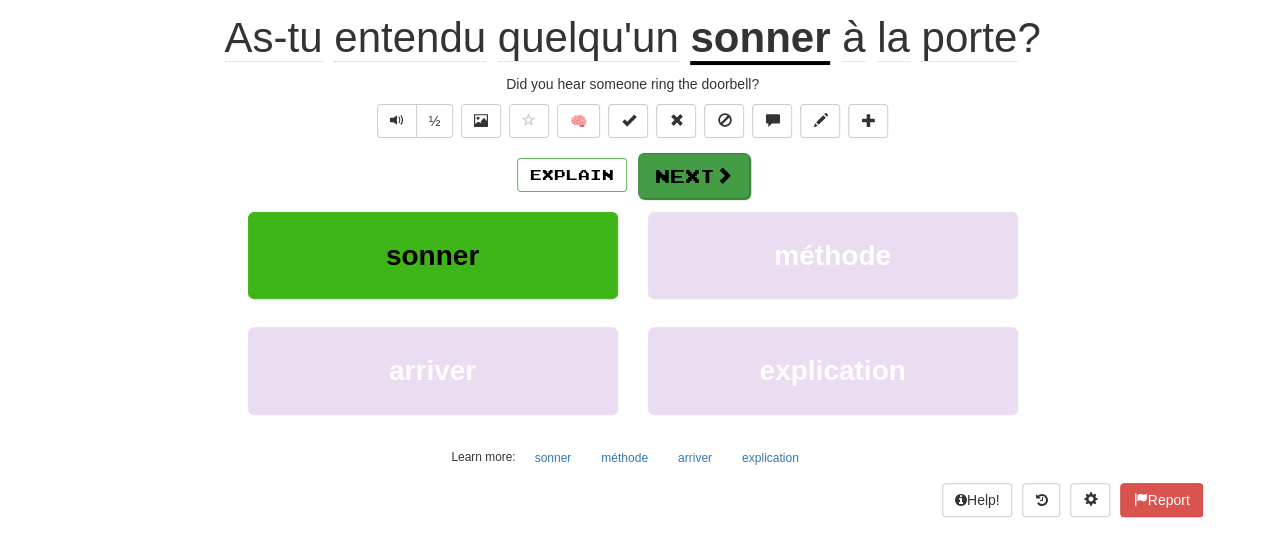 scroll, scrollTop: 187, scrollLeft: 0, axis: vertical 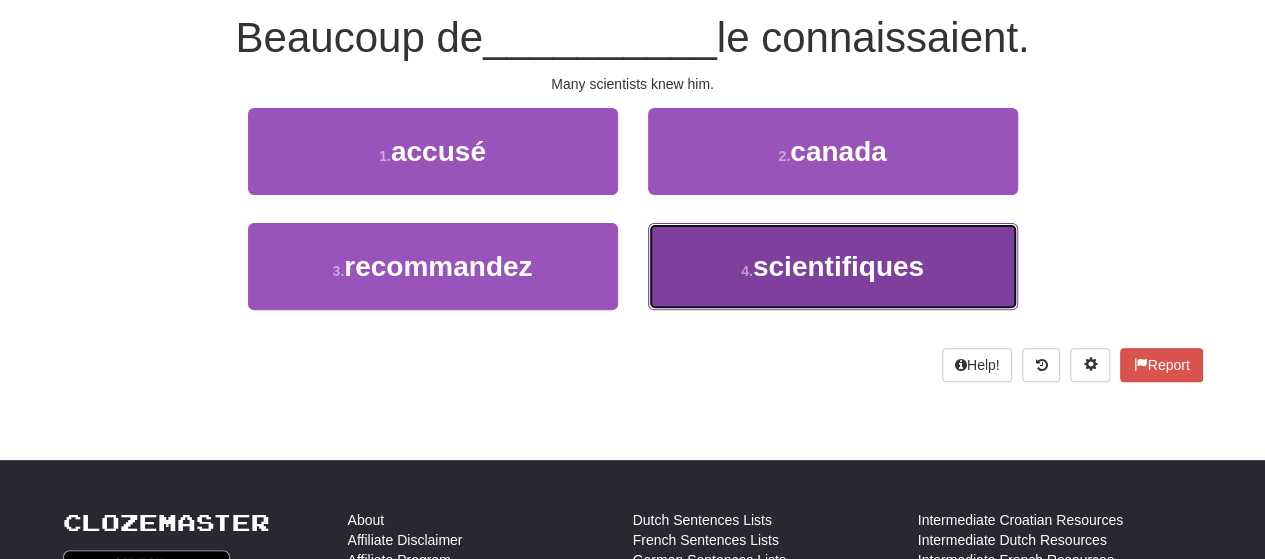 click on "4 . scientifiques" at bounding box center [833, 266] 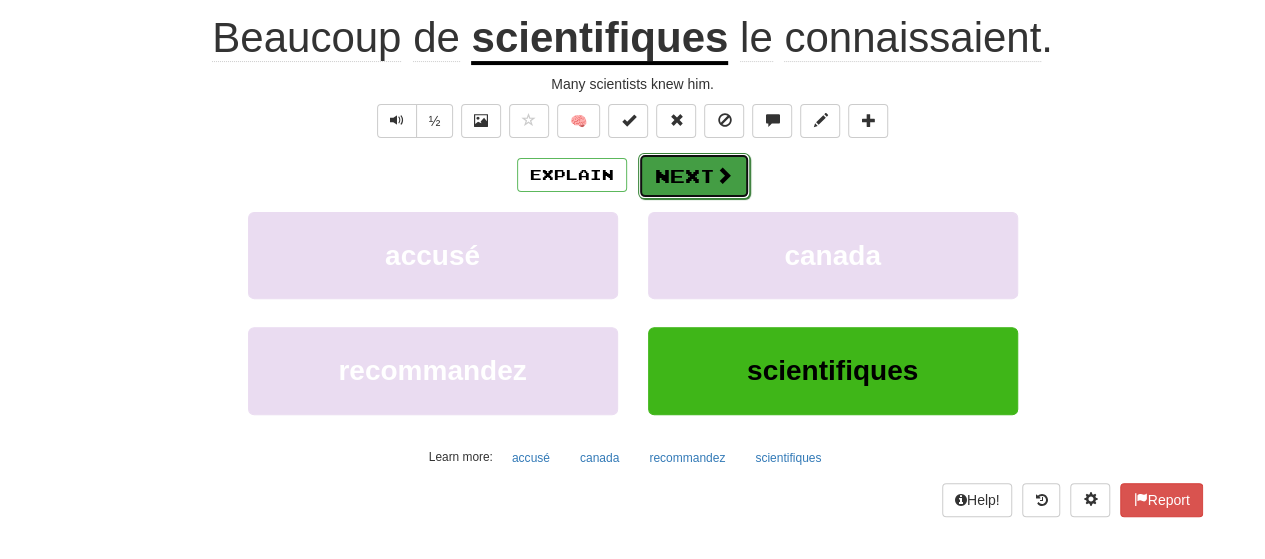 click on "Next" at bounding box center (694, 176) 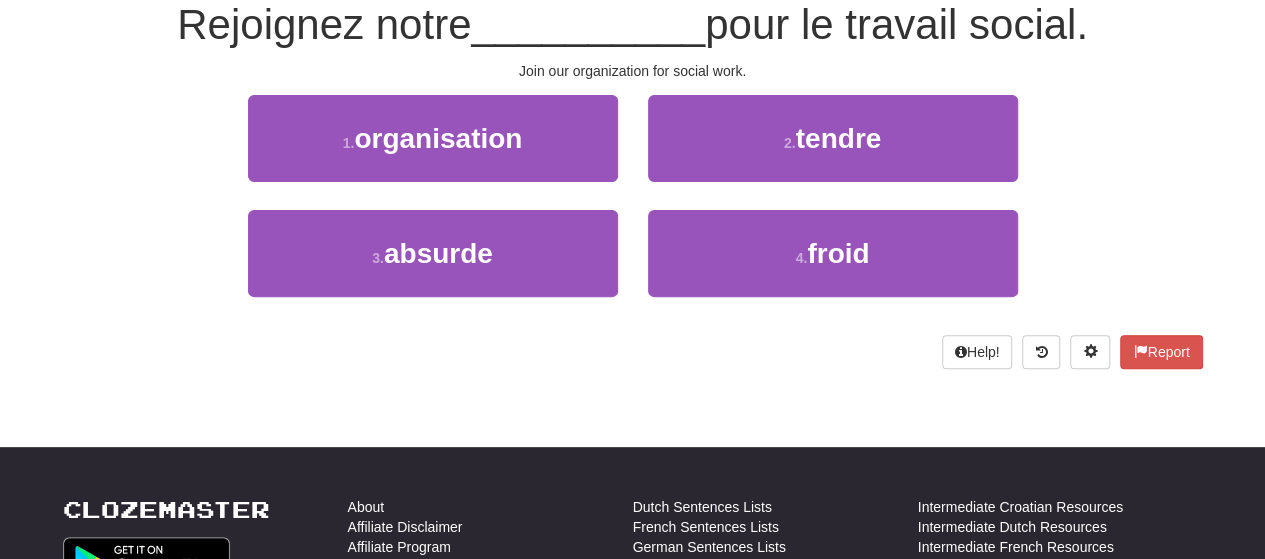scroll, scrollTop: 187, scrollLeft: 0, axis: vertical 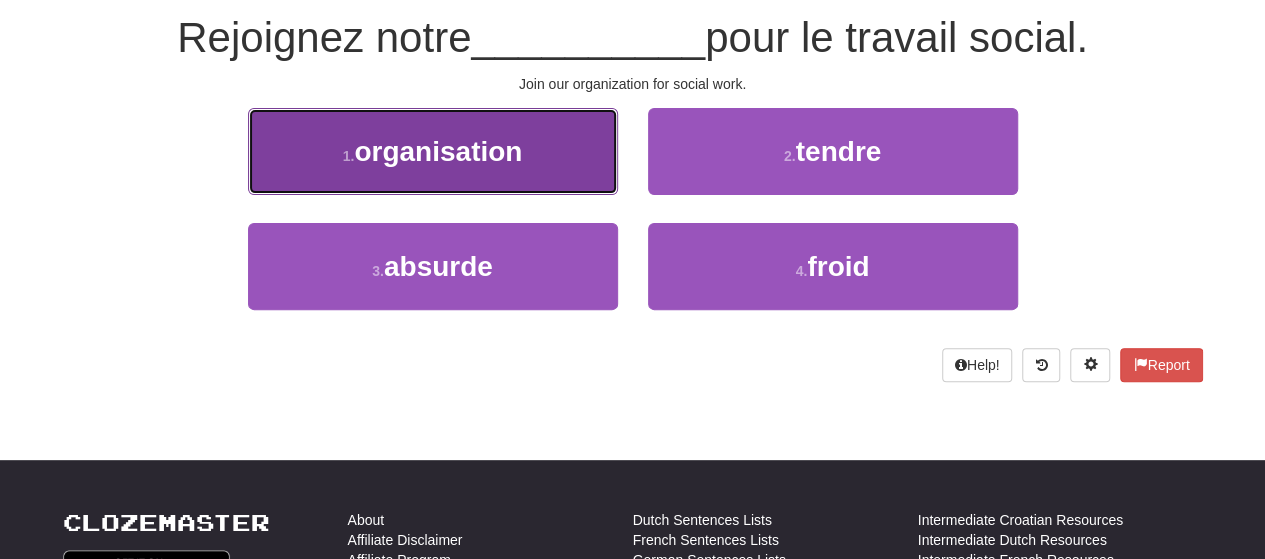 click on "1 . organisation" at bounding box center (433, 151) 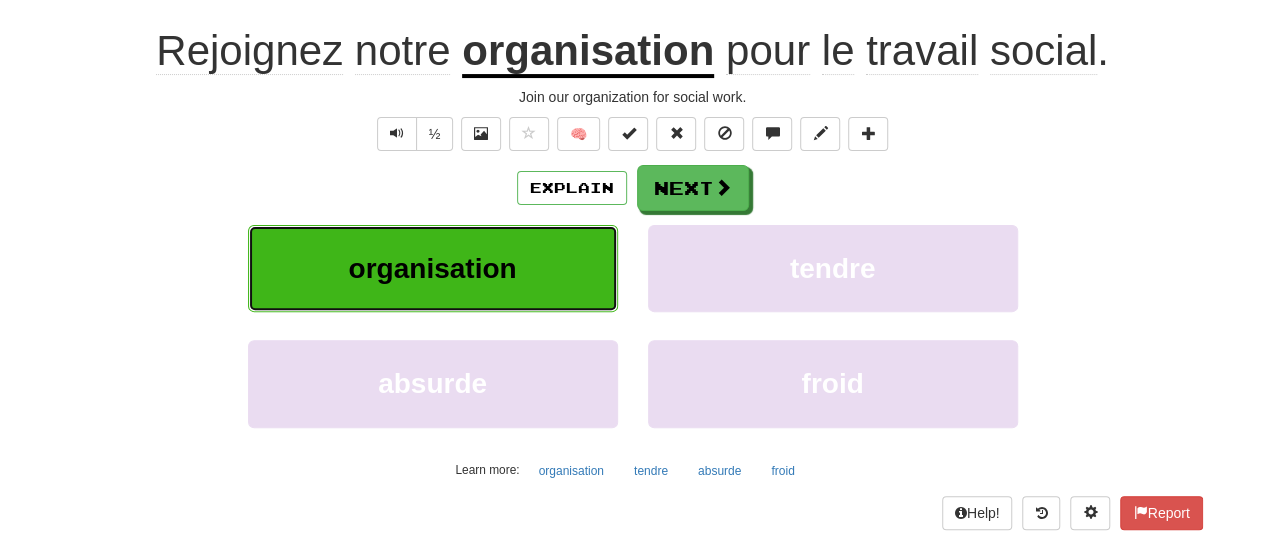 scroll, scrollTop: 200, scrollLeft: 0, axis: vertical 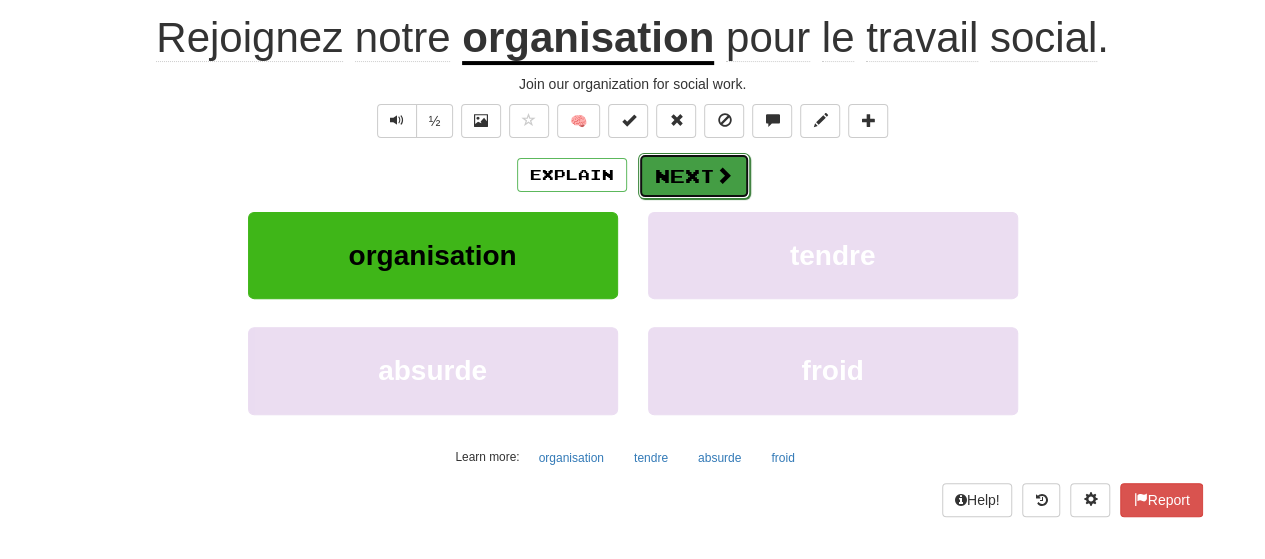 click on "Next" at bounding box center [694, 176] 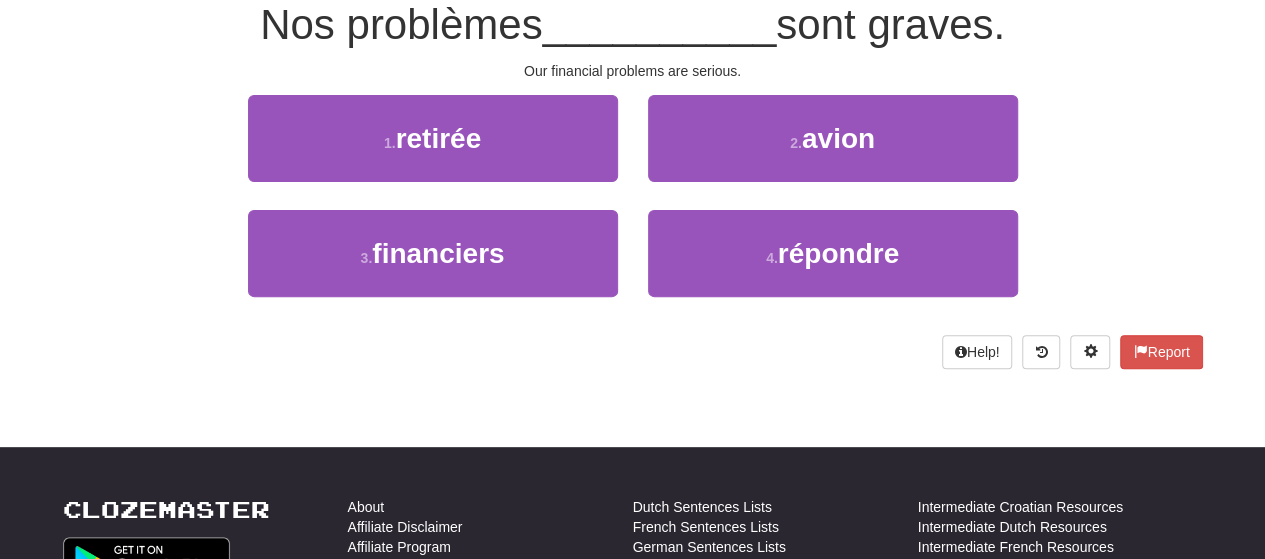 scroll, scrollTop: 187, scrollLeft: 0, axis: vertical 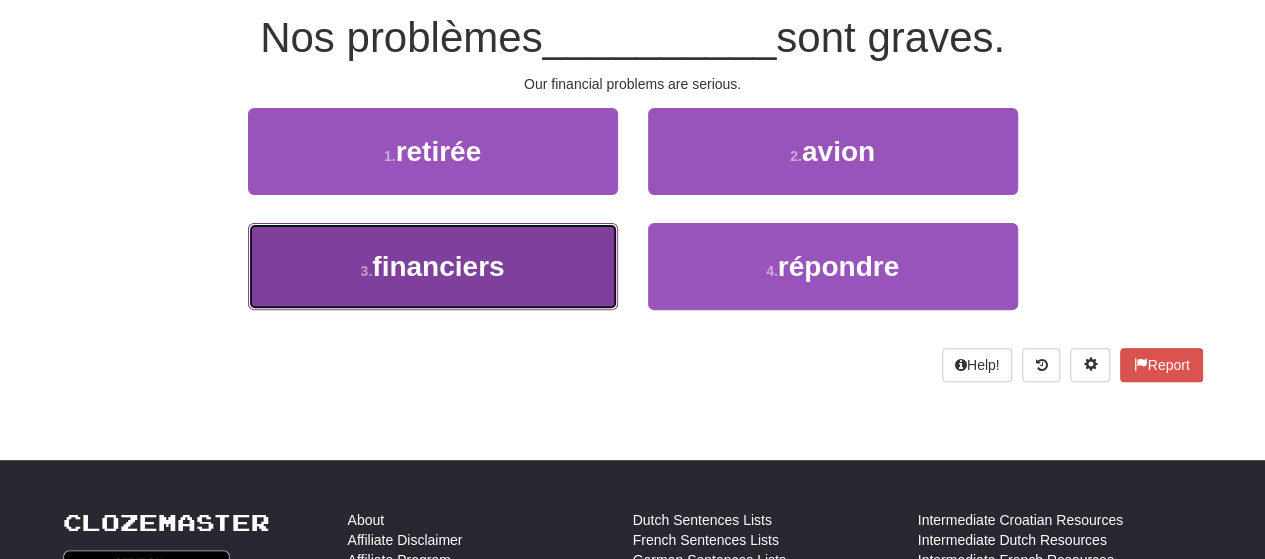 click on "3 .  financiers" at bounding box center [433, 266] 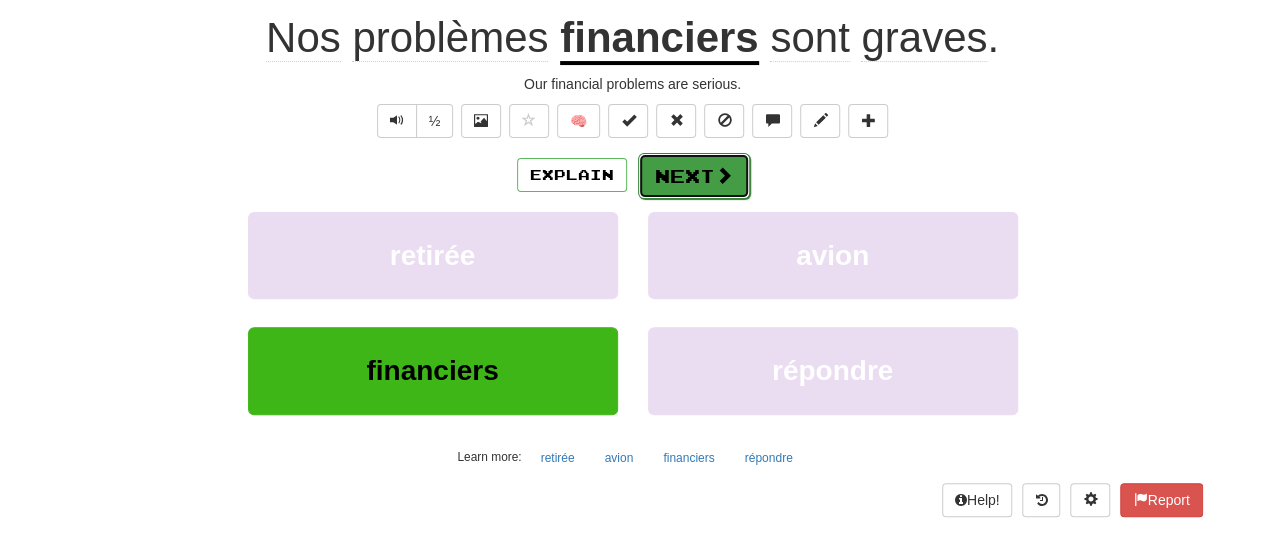 click on "Next" at bounding box center [694, 176] 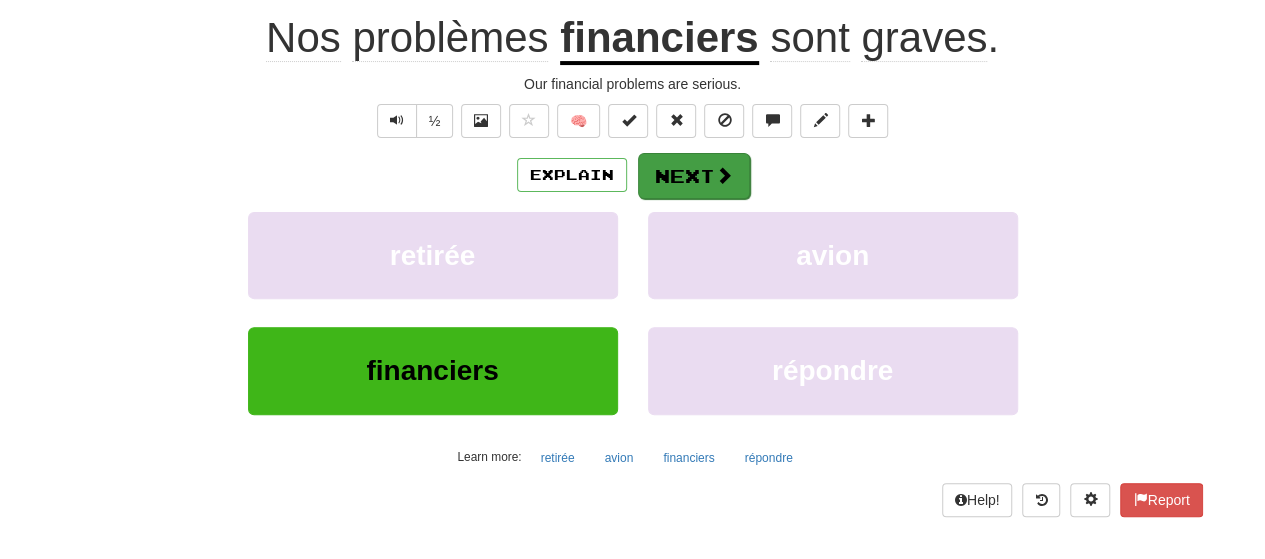 scroll, scrollTop: 187, scrollLeft: 0, axis: vertical 